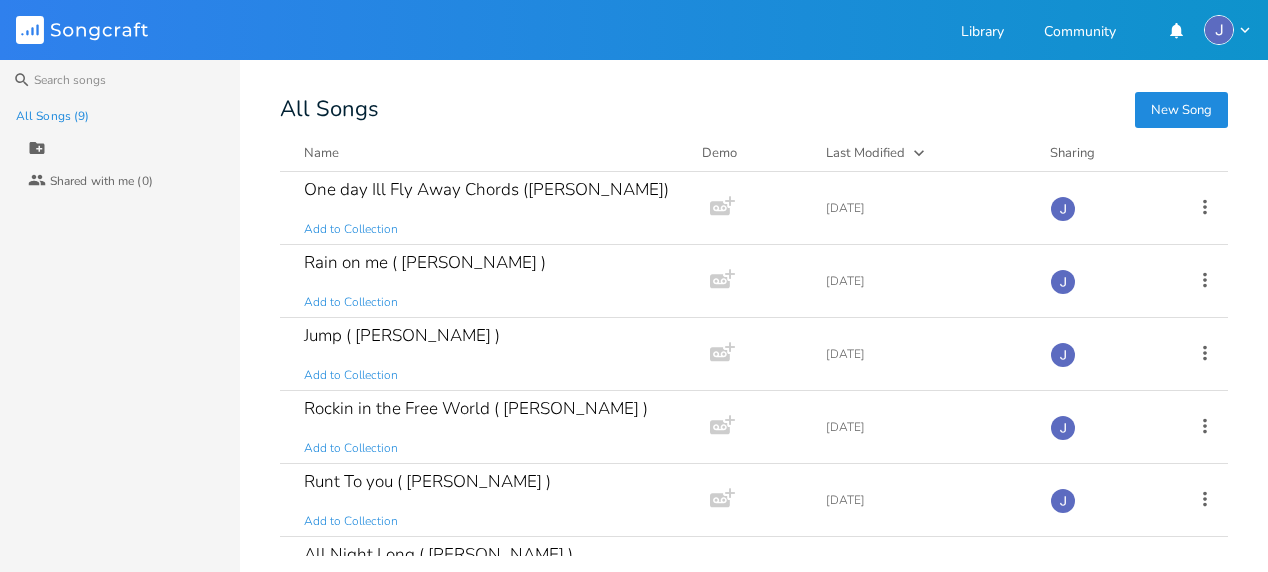 scroll, scrollTop: 0, scrollLeft: 0, axis: both 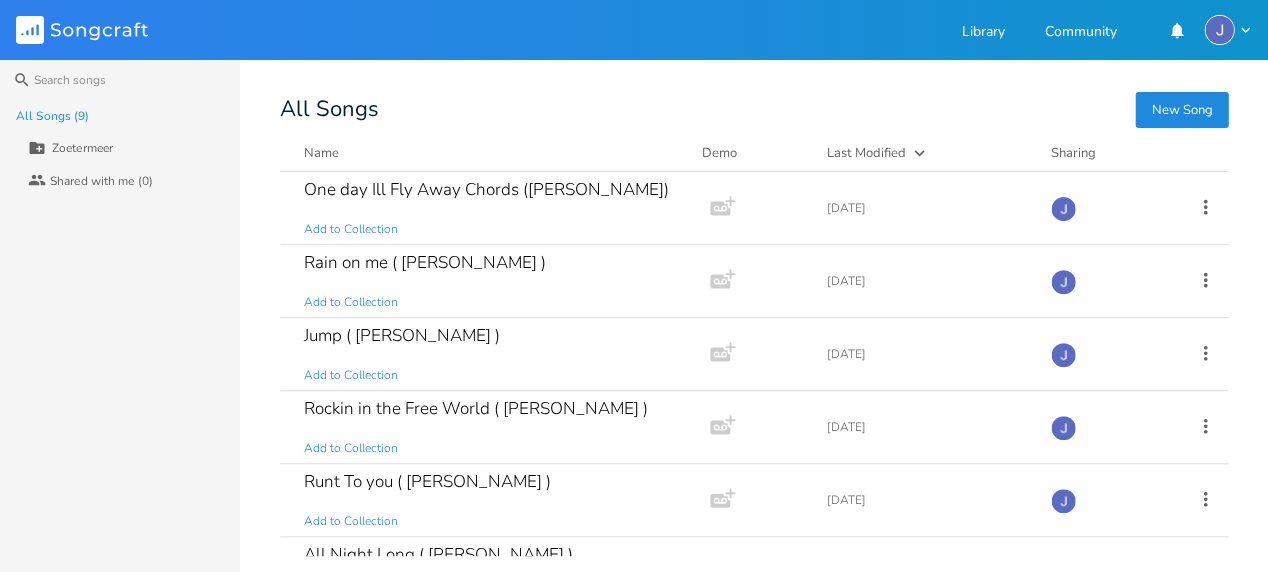 type on "Zoetermeer" 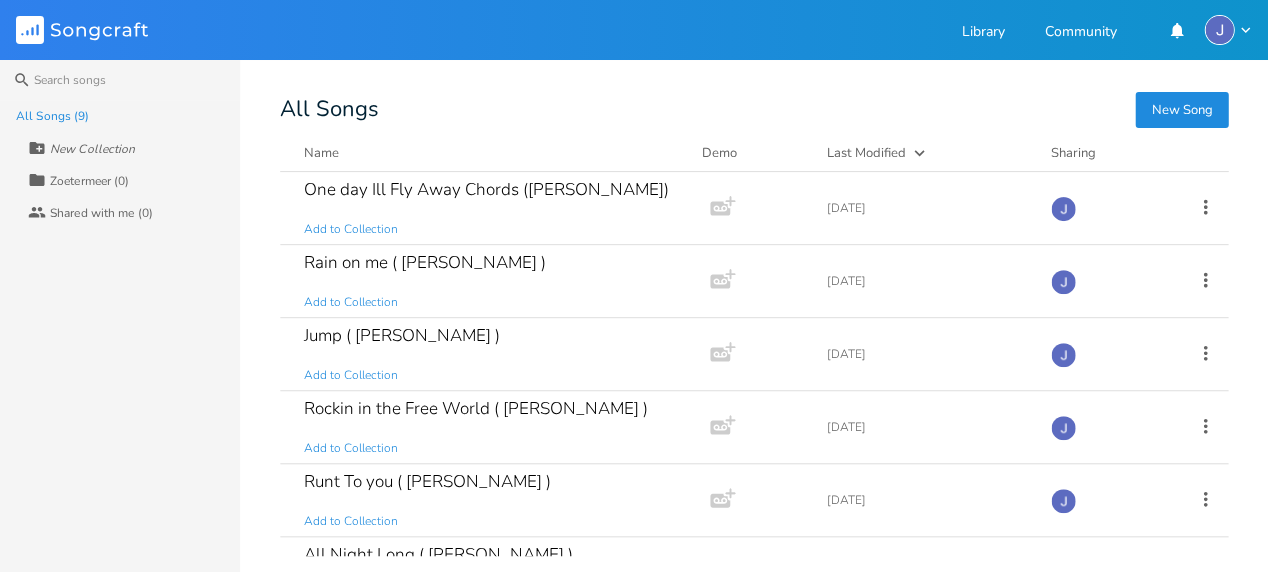 click on "New Collection" at bounding box center (92, 149) 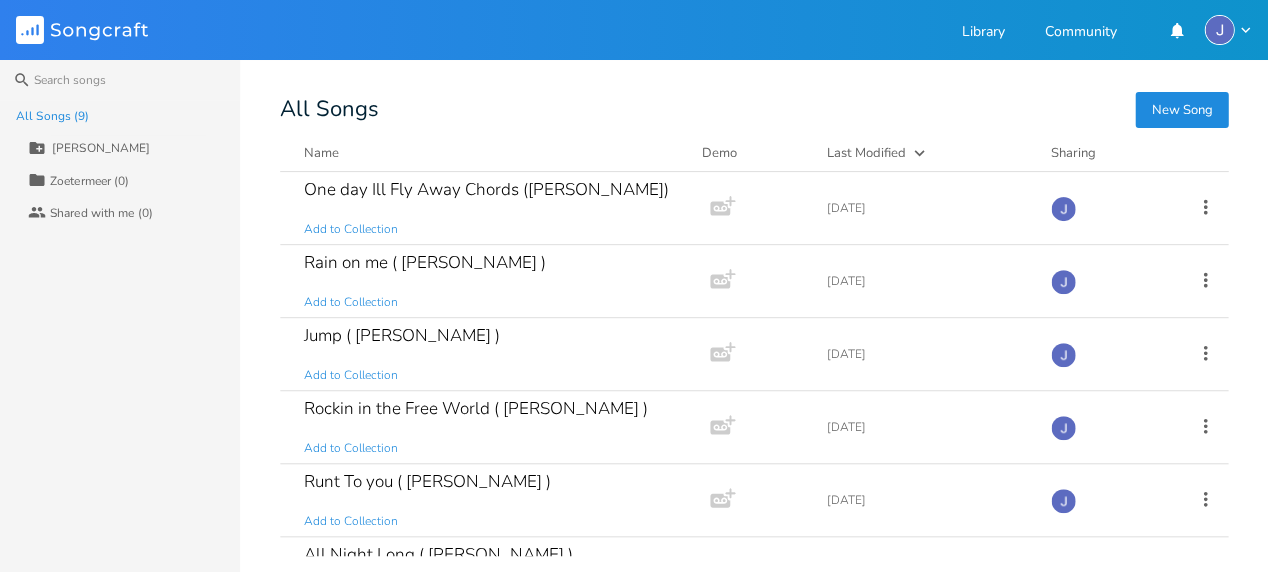 type on "[PERSON_NAME]" 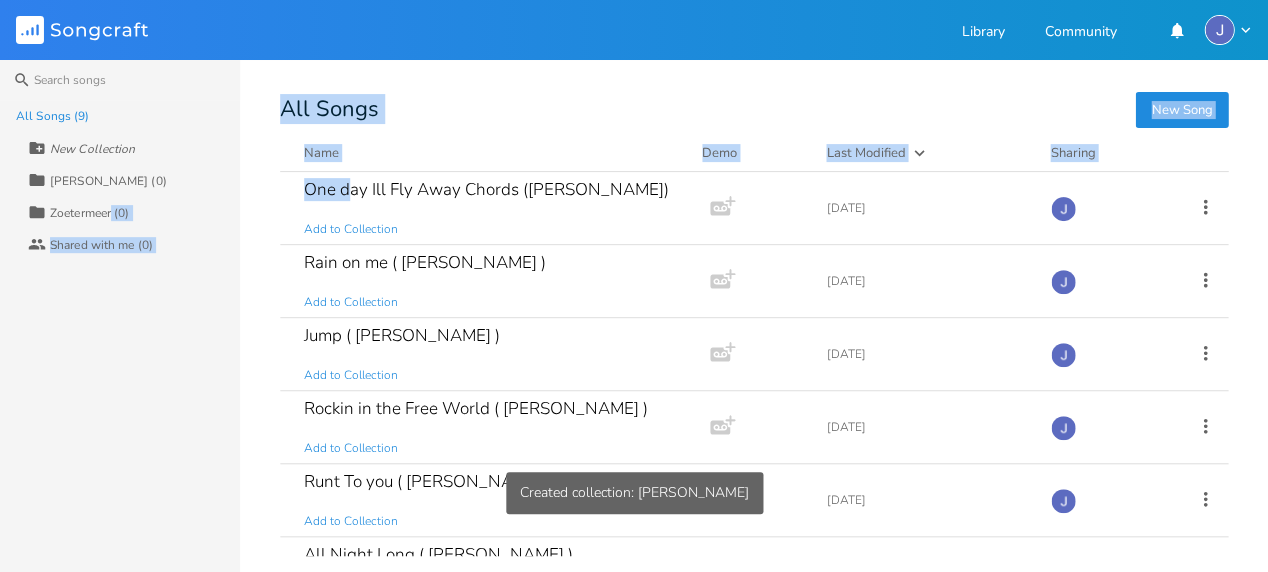 drag, startPoint x: 346, startPoint y: 190, endPoint x: 114, endPoint y: 216, distance: 233.45235 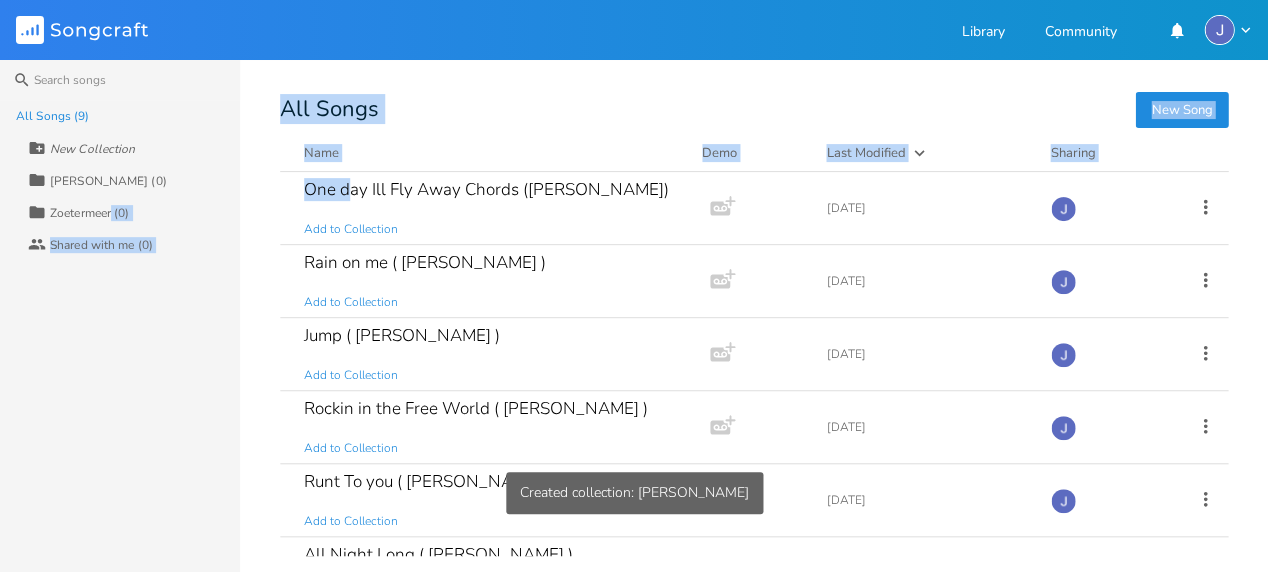 click on "New Song All Songs Name Demo Last Modified Sharing One day Ill Fly Away Chords ([PERSON_NAME]) Add to Collection Add Demo [DATE] Rain on me ( [PERSON_NAME] ) Add to Collection Add Demo [DATE] Jump ( [PERSON_NAME] ) Add to Collection Add Demo [DATE] Rockin in the Free World ( [PERSON_NAME] ) Add to Collection Add Demo [DATE] Runt To you ( [PERSON_NAME] ) Add to Collection Add Demo [DATE] All Night Long ( [PERSON_NAME] ) Add to Collection Add Demo [DATE] Sledgehammer ( [PERSON_NAME] ) Add to Collection Add Demo [DATE] Everlasting Love ( [PERSON_NAME] ) Add to Collection Add Demo [DATE] Let s Dance Add to Collection Add Demo [DATE]" at bounding box center (774, 328) 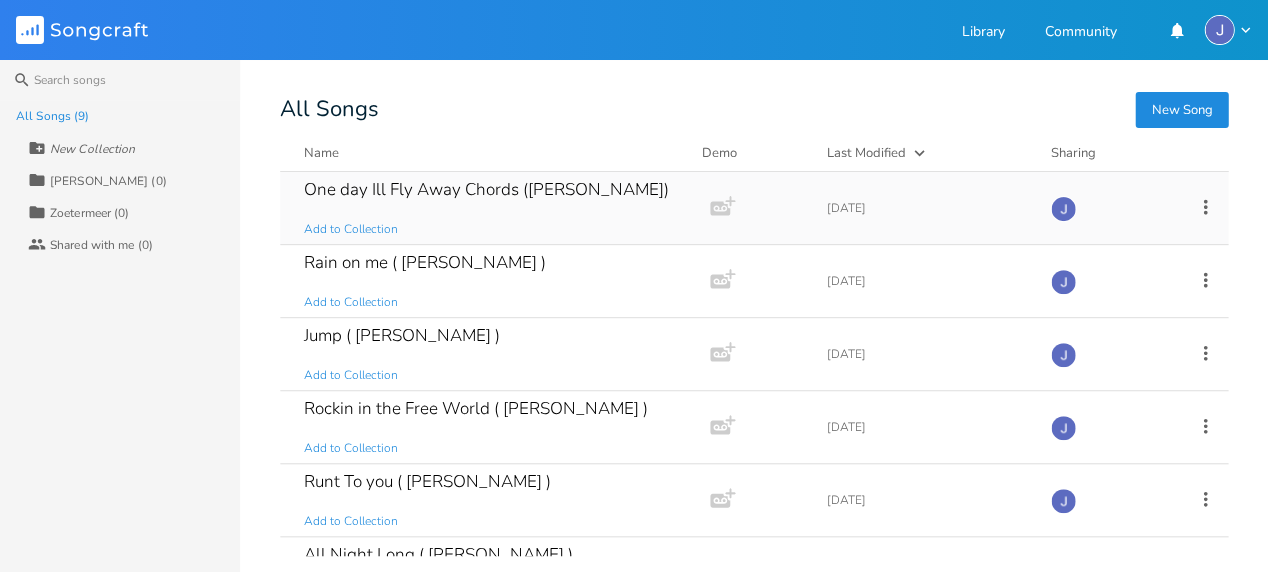 click 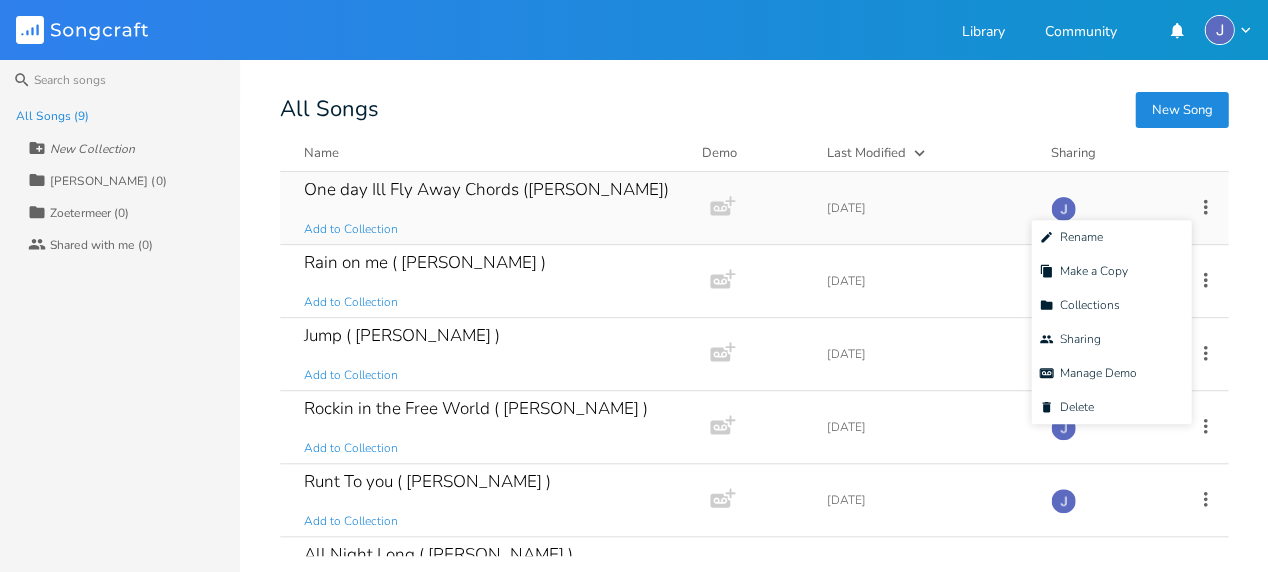 click on "One day Ill Fly Away Chords ([PERSON_NAME]) Add to Collection" at bounding box center [491, 208] 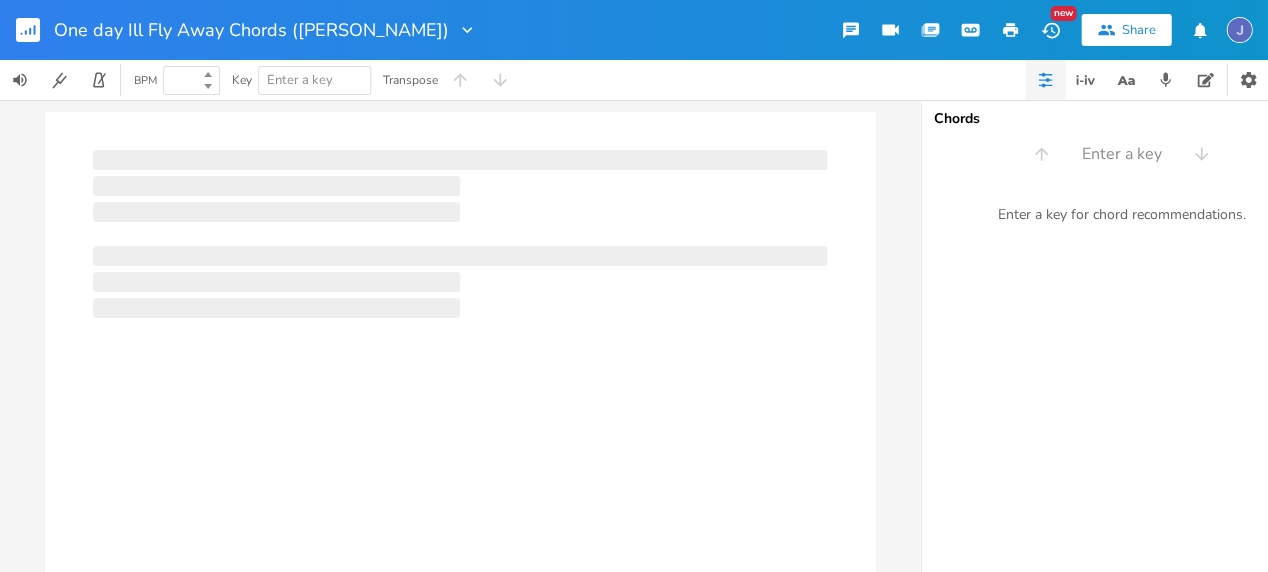 type on "100" 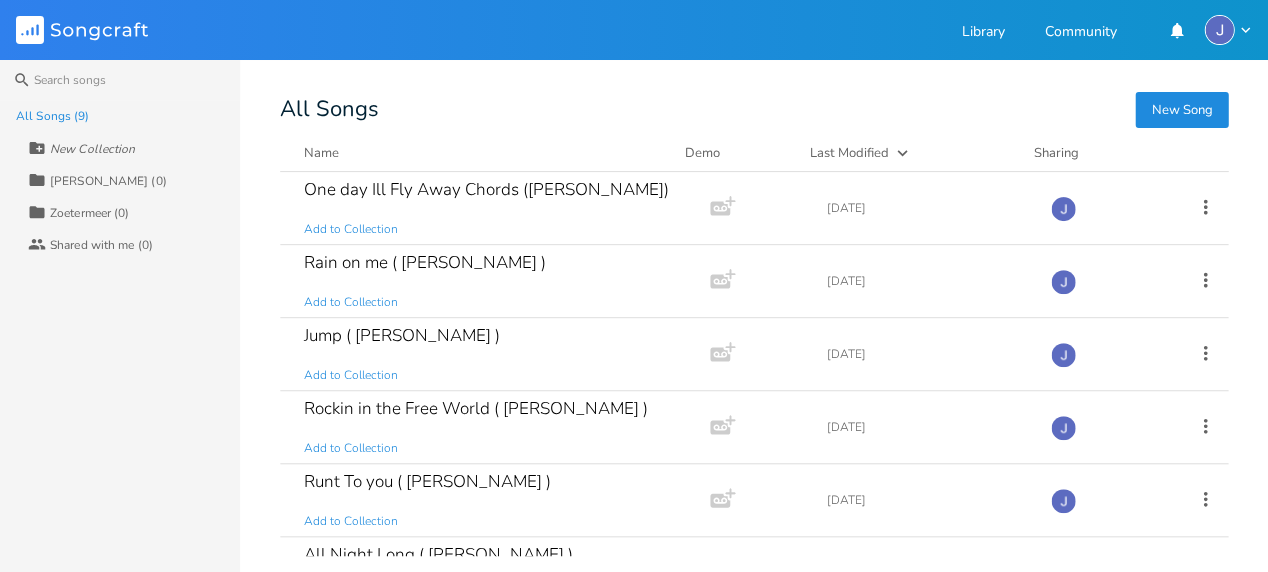 drag, startPoint x: 538, startPoint y: 211, endPoint x: 216, endPoint y: 189, distance: 322.75067 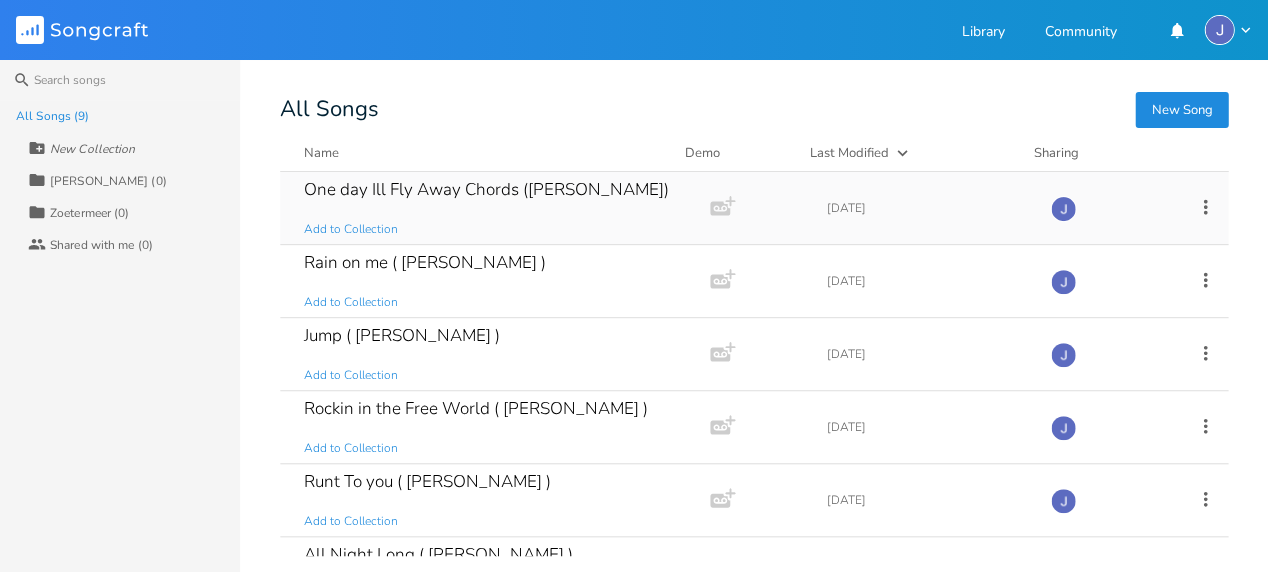 click 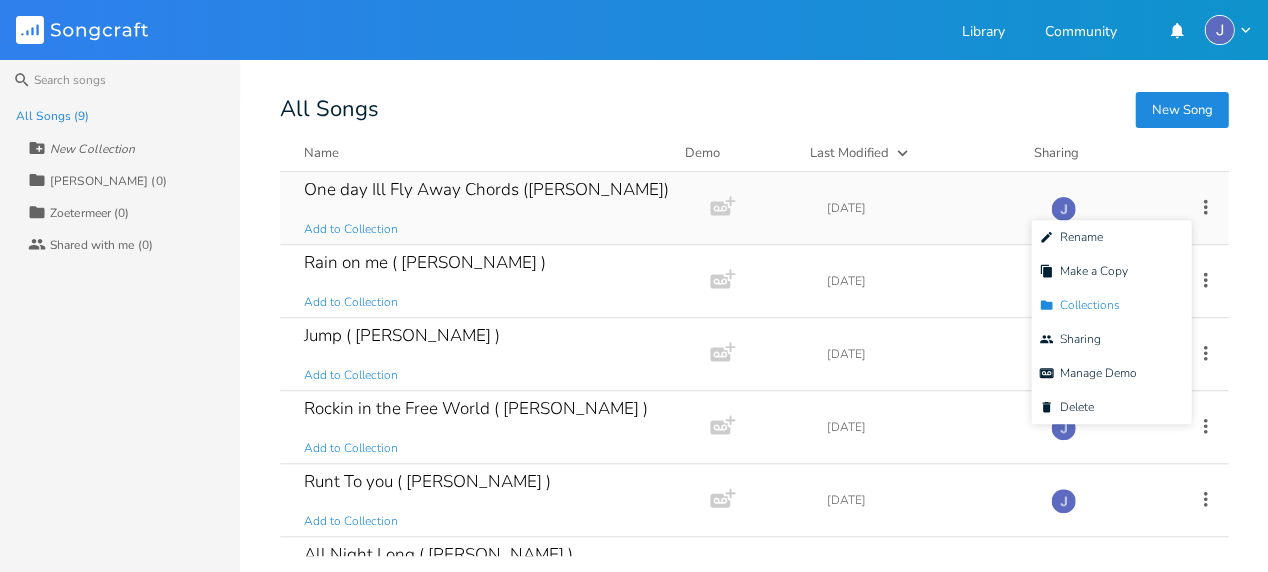 click on "Collection Collections" at bounding box center (1111, 305) 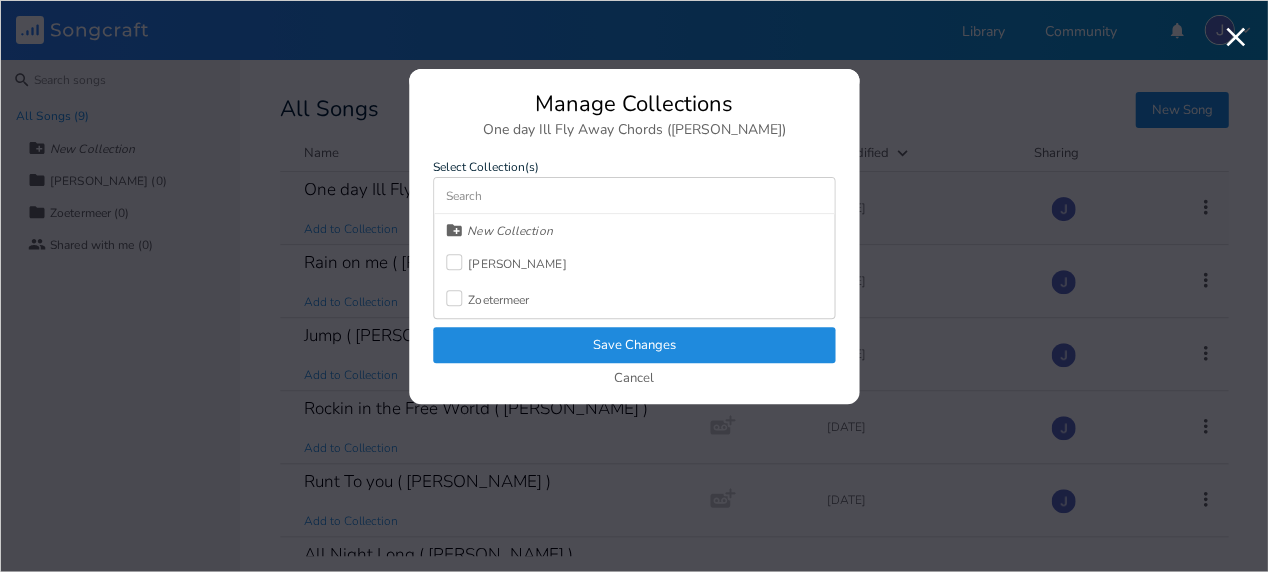 click at bounding box center (454, 262) 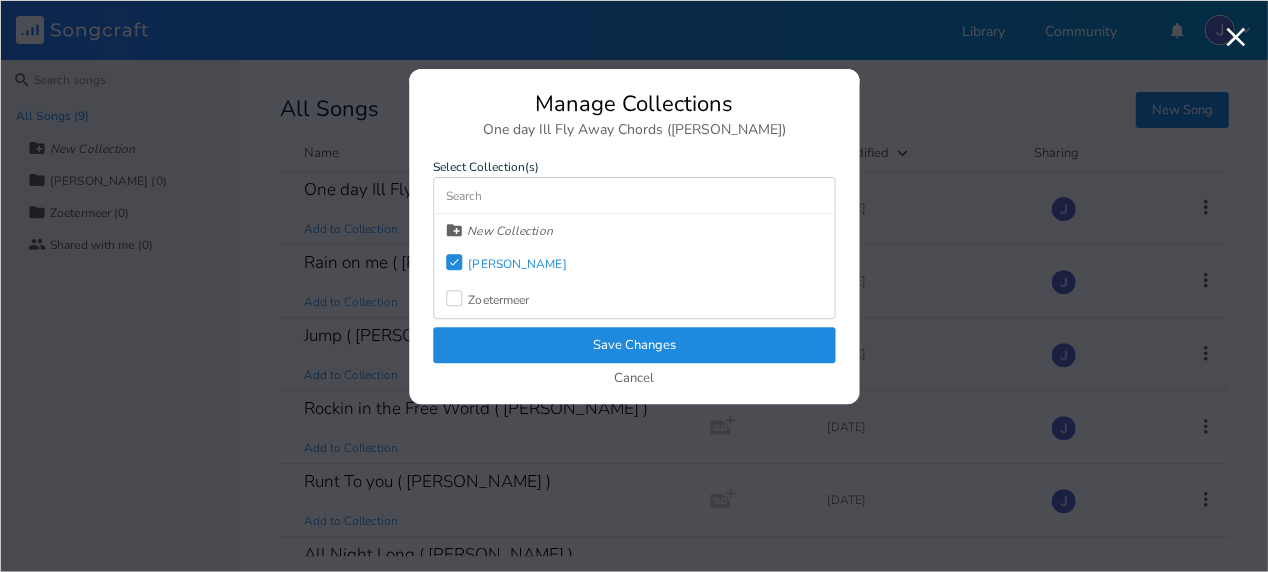 click on "Save Changes" at bounding box center (634, 345) 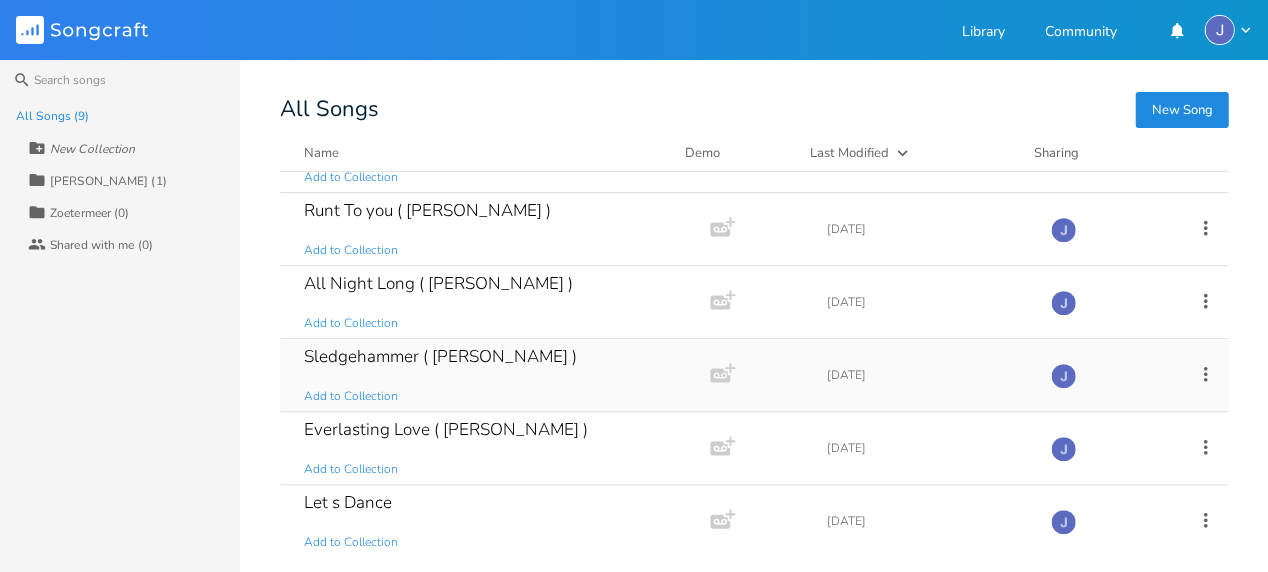 scroll, scrollTop: 156, scrollLeft: 0, axis: vertical 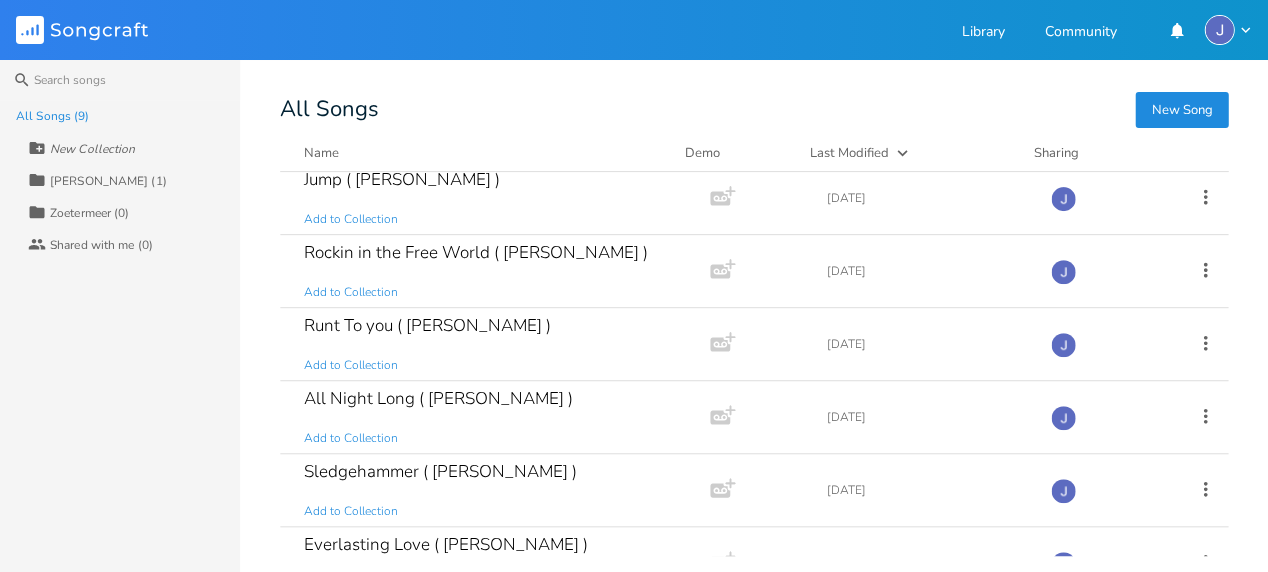 click on "Zoetermeer (0)" at bounding box center (89, 213) 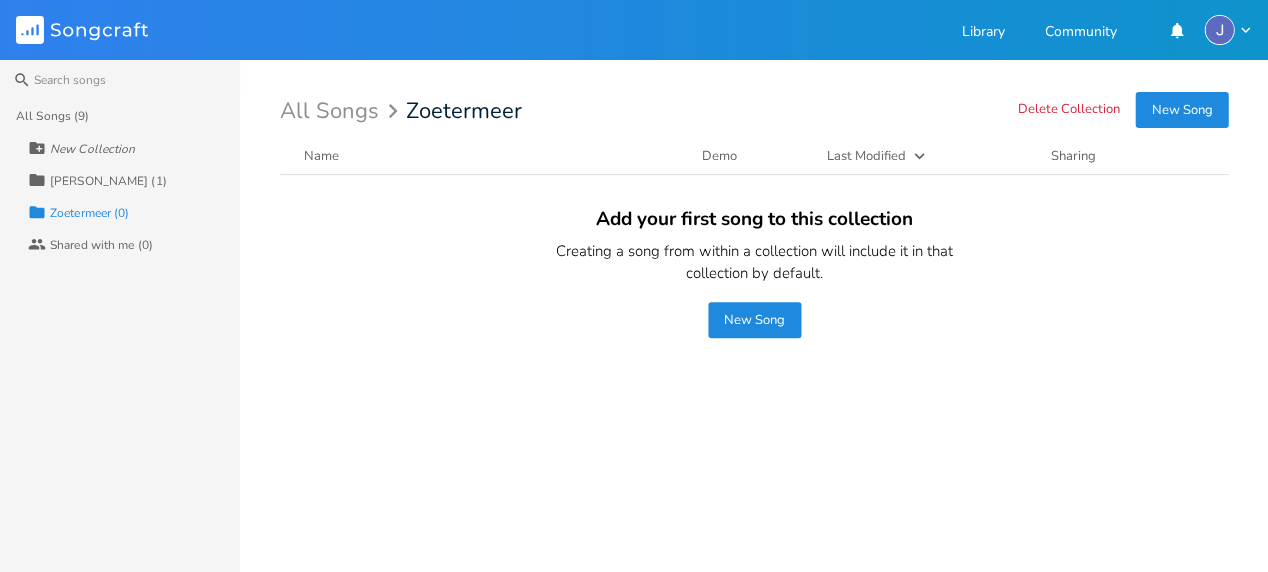 click on "New Song" at bounding box center (754, 320) 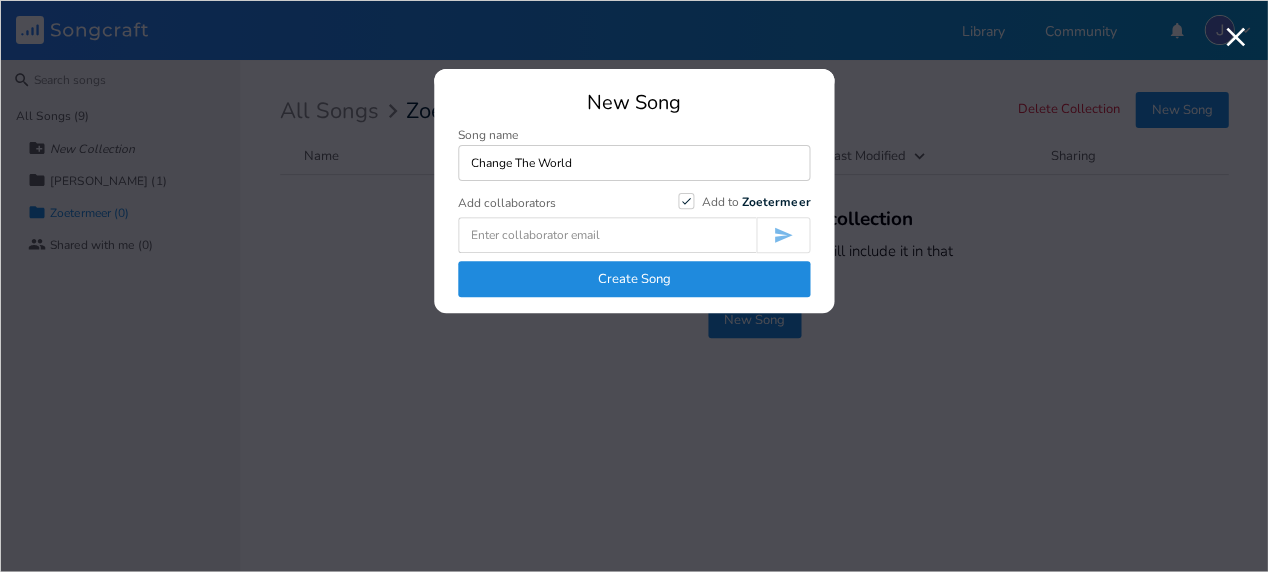 type on "Change The World" 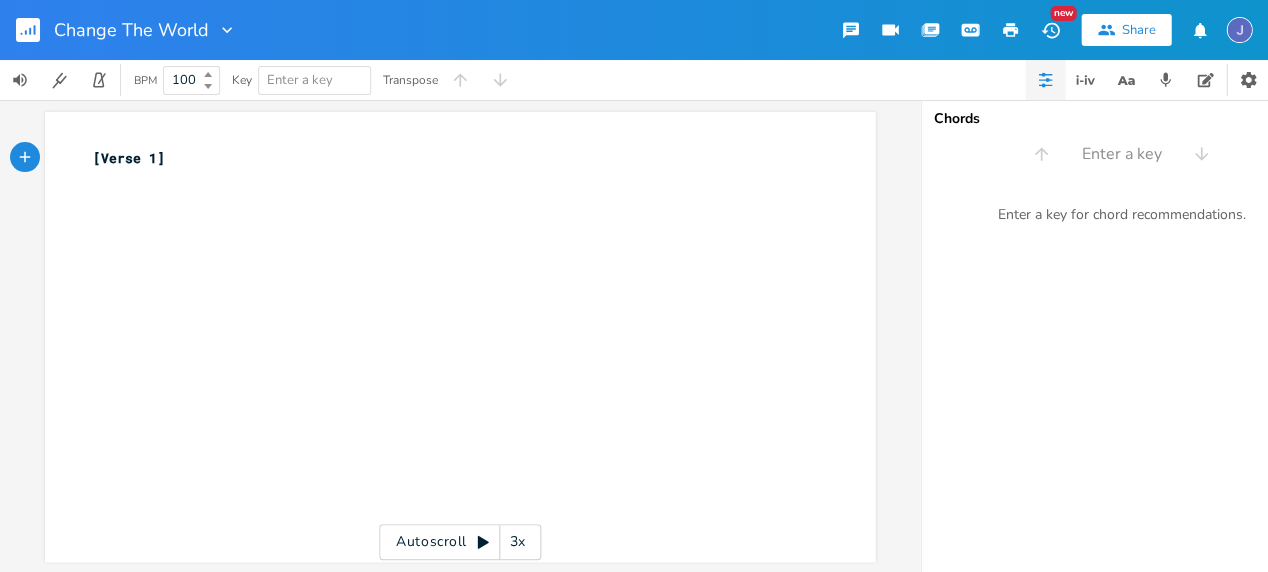 click on "xxxxxxxxxx   [Verse 1] ​" at bounding box center [475, 356] 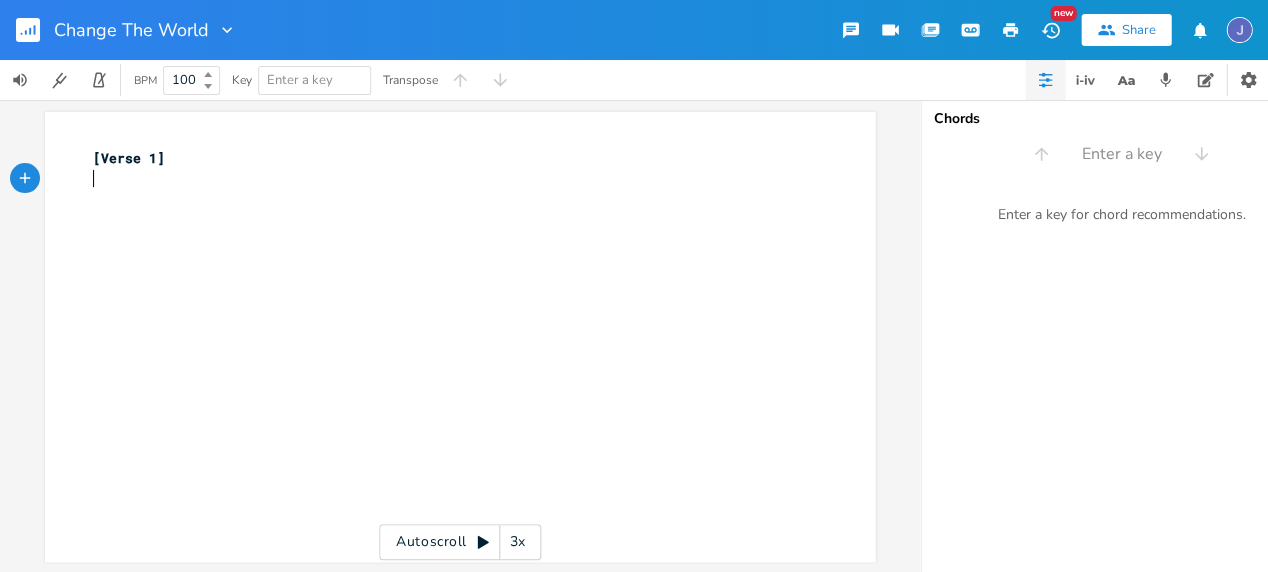 type on "[Verse 1]" 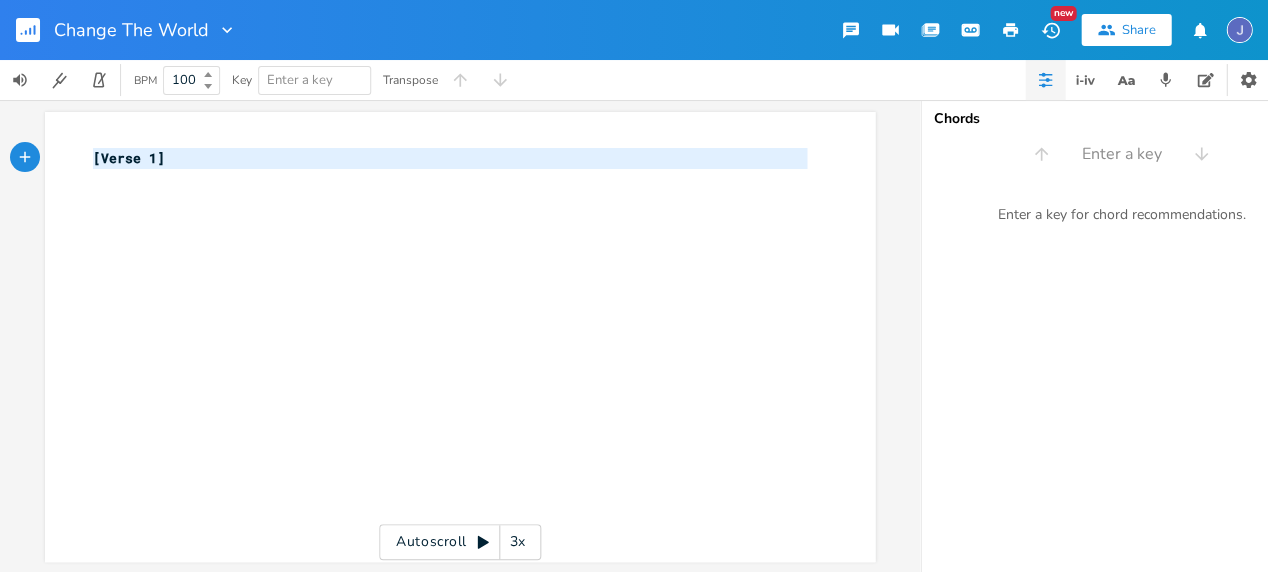 drag, startPoint x: 235, startPoint y: 174, endPoint x: -12, endPoint y: 153, distance: 247.8911 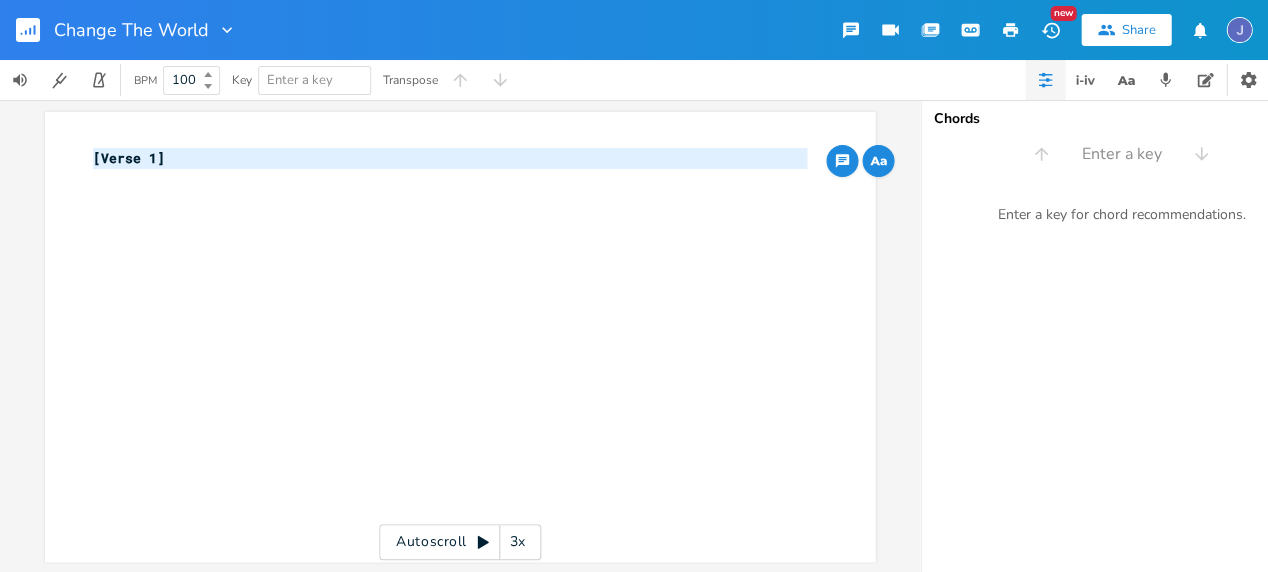 scroll, scrollTop: 0, scrollLeft: 0, axis: both 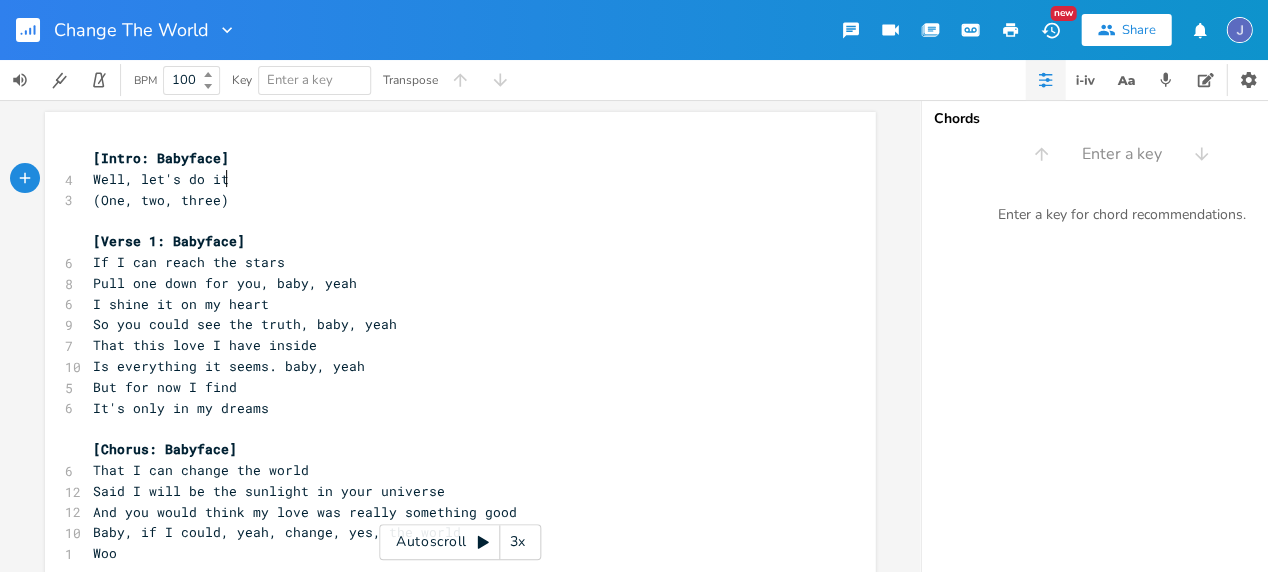click on "Well, let's do it" at bounding box center (450, 179) 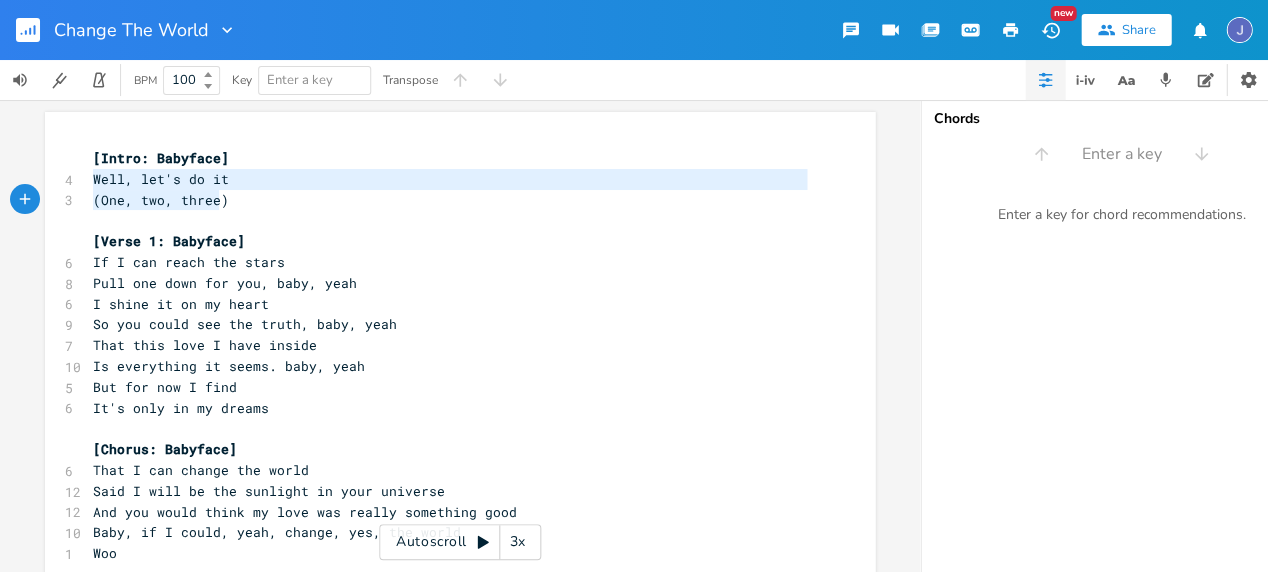 type on "Well, let's do it
(One, two, three)" 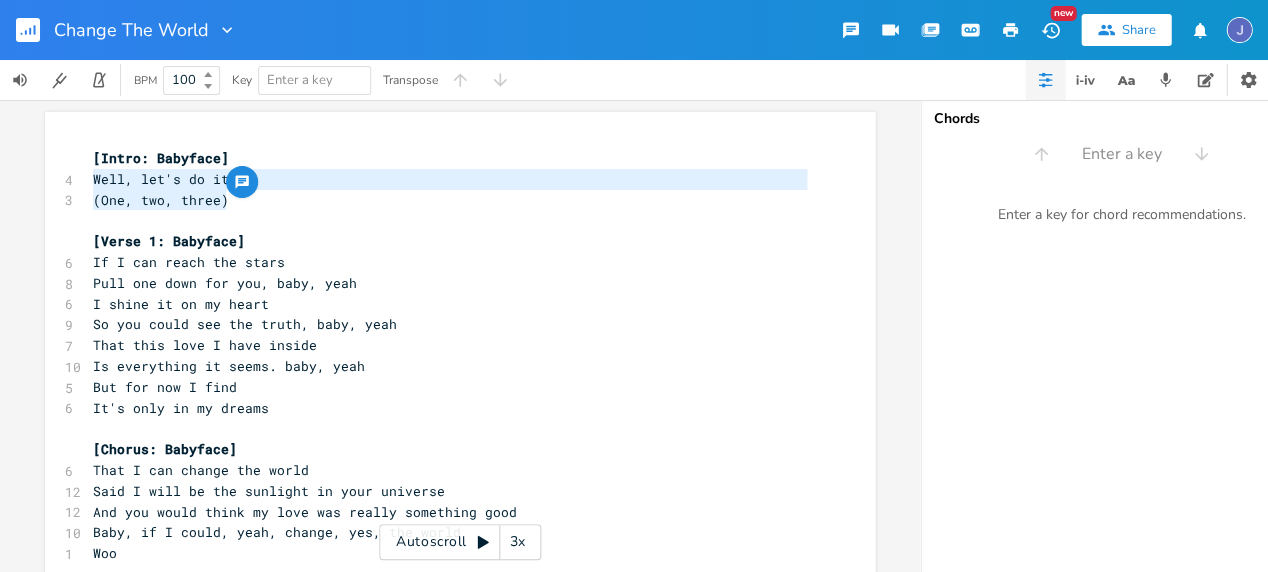 drag, startPoint x: 88, startPoint y: 177, endPoint x: 235, endPoint y: 199, distance: 148.63715 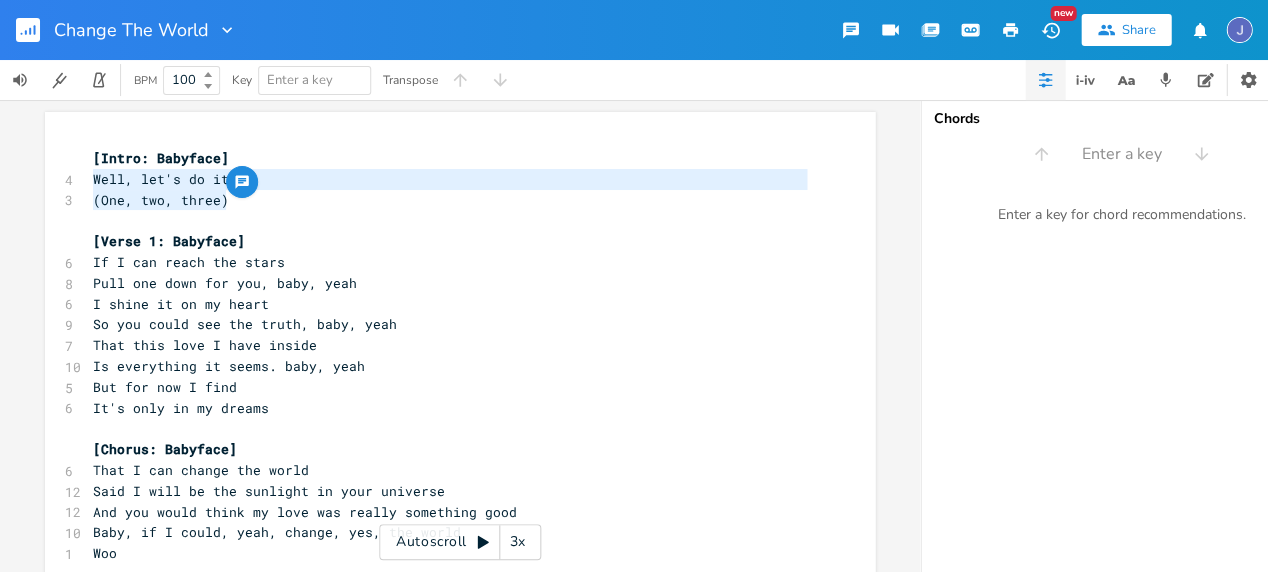 type 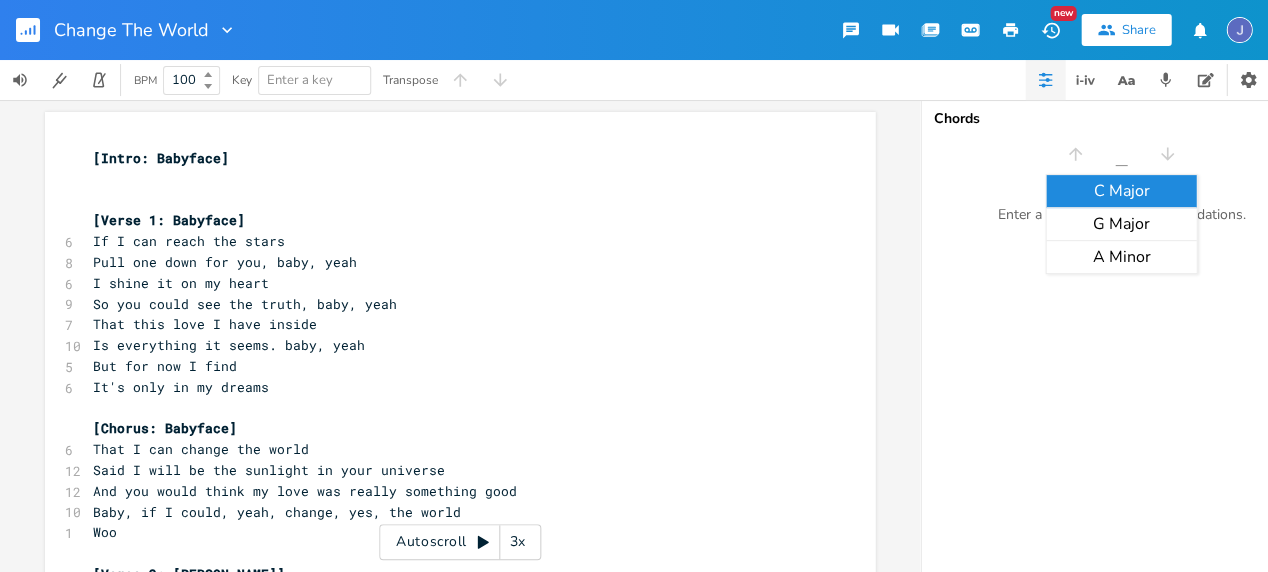 type on "E" 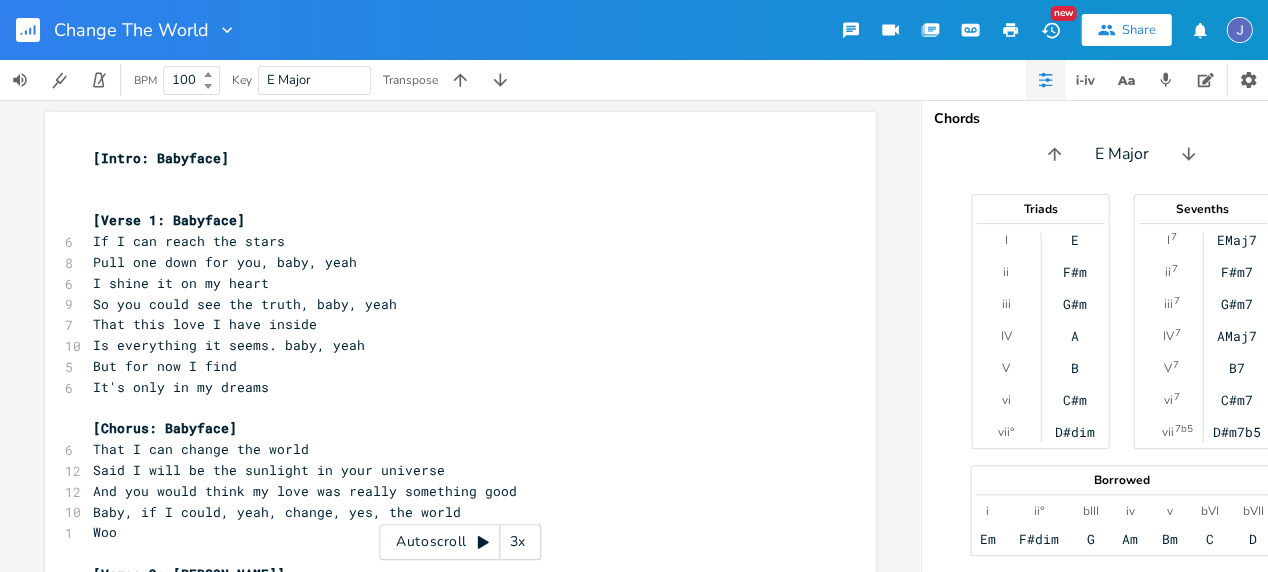 click on "​" at bounding box center [450, 179] 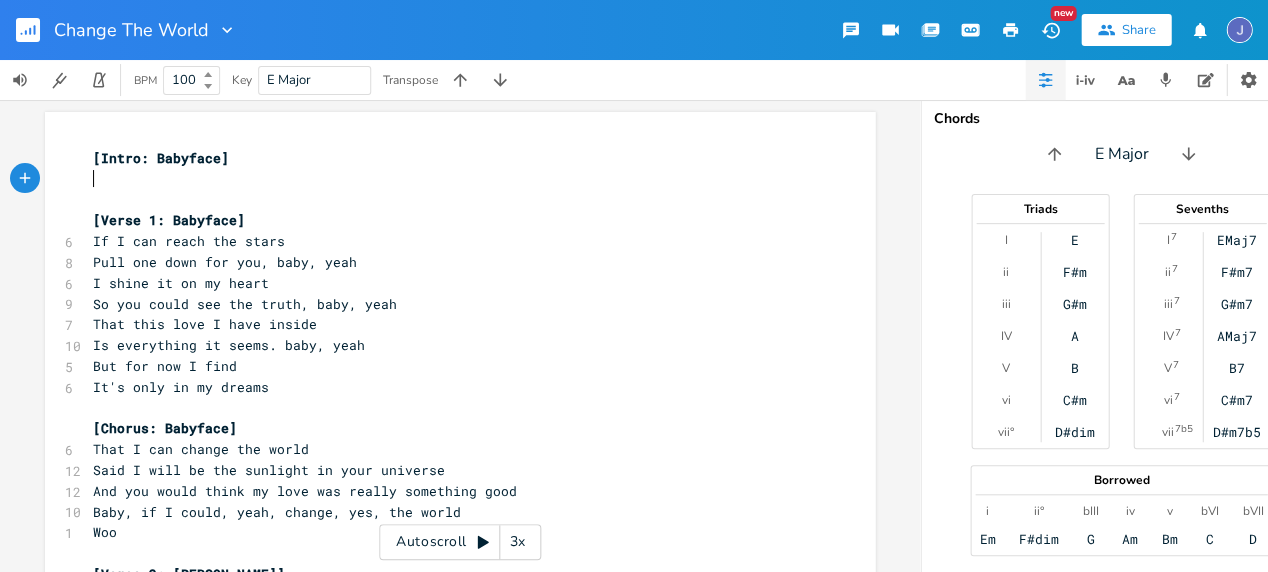 click on "E" at bounding box center (1074, 240) 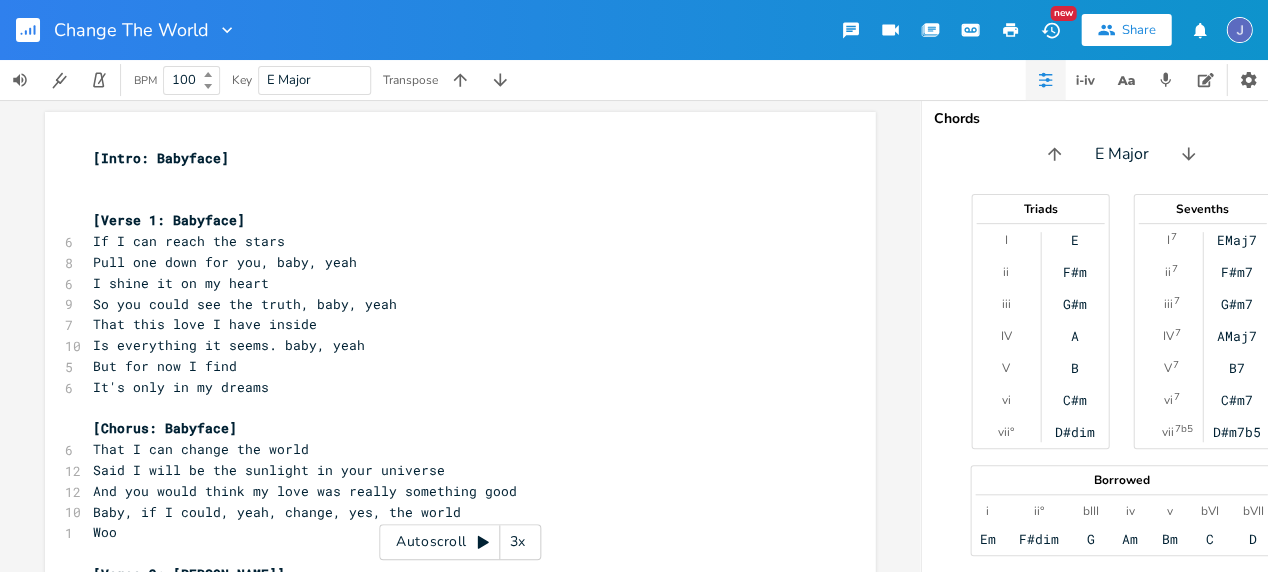 click on "E" at bounding box center (1074, 240) 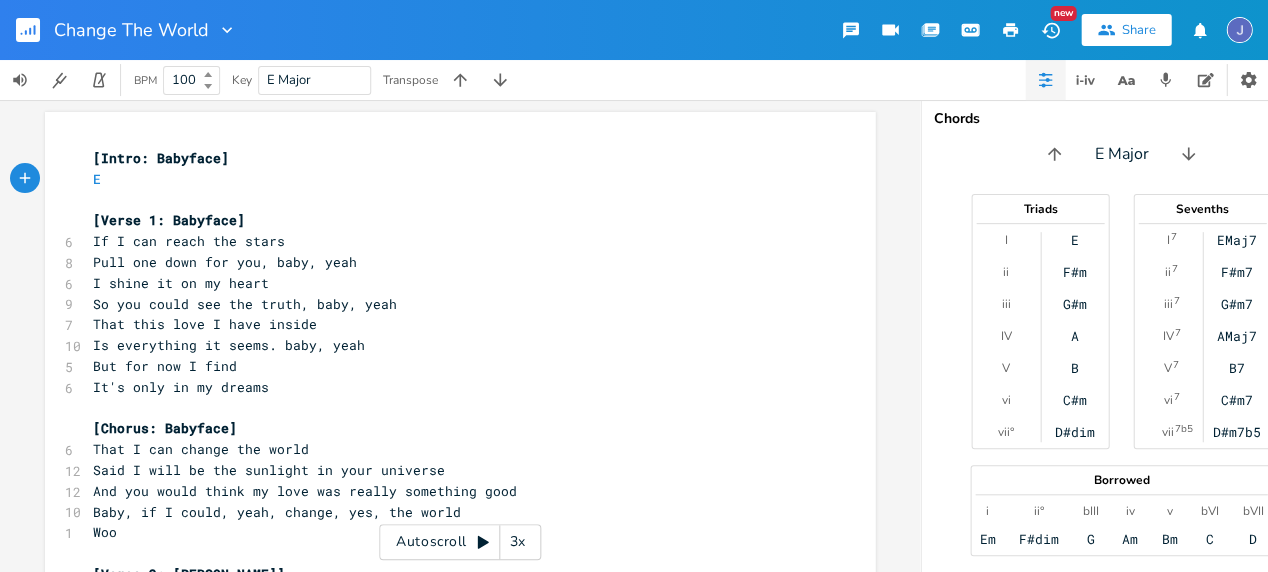 scroll, scrollTop: 0, scrollLeft: 3, axis: horizontal 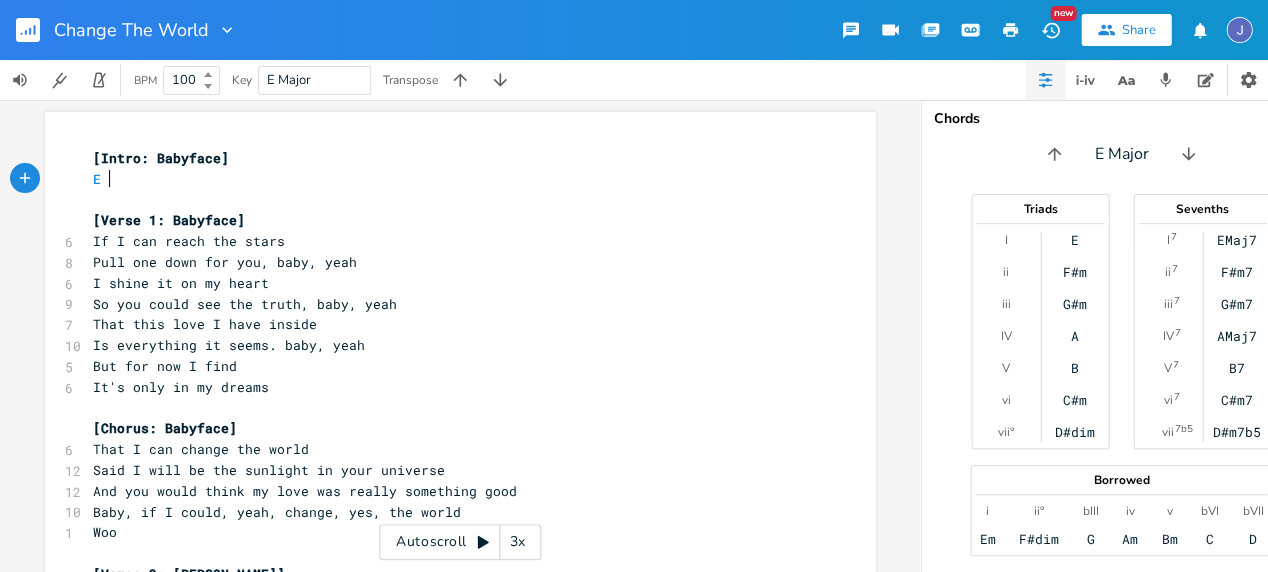click on "F#m" at bounding box center [1074, 272] 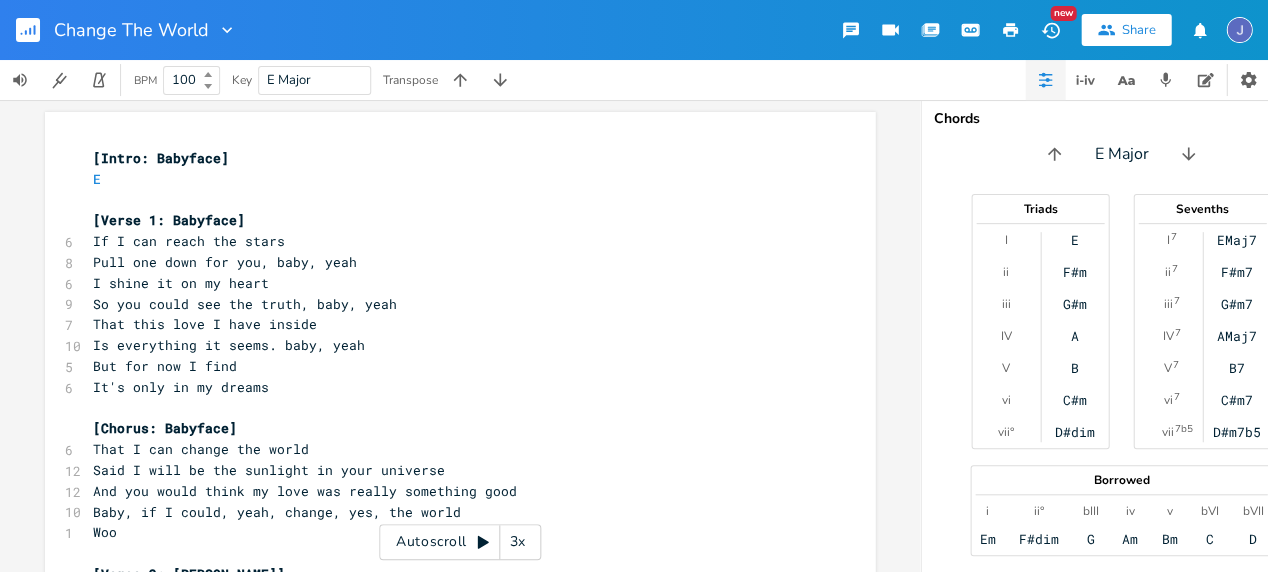 click on "F#m7" at bounding box center [1236, 272] 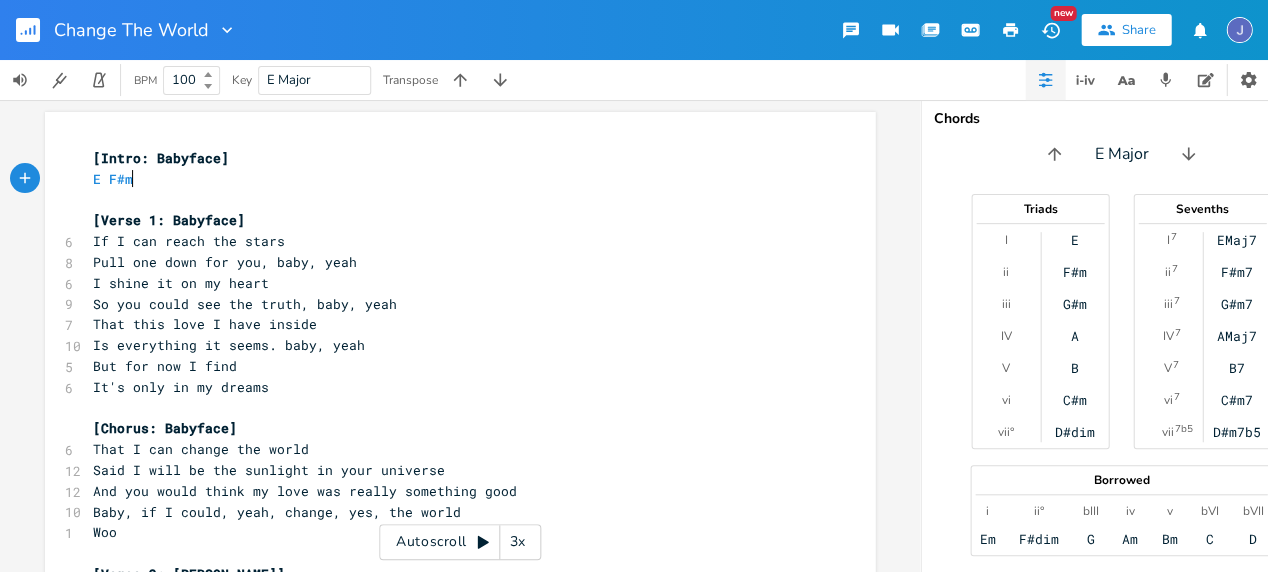 click on "E   F#m" at bounding box center (450, 179) 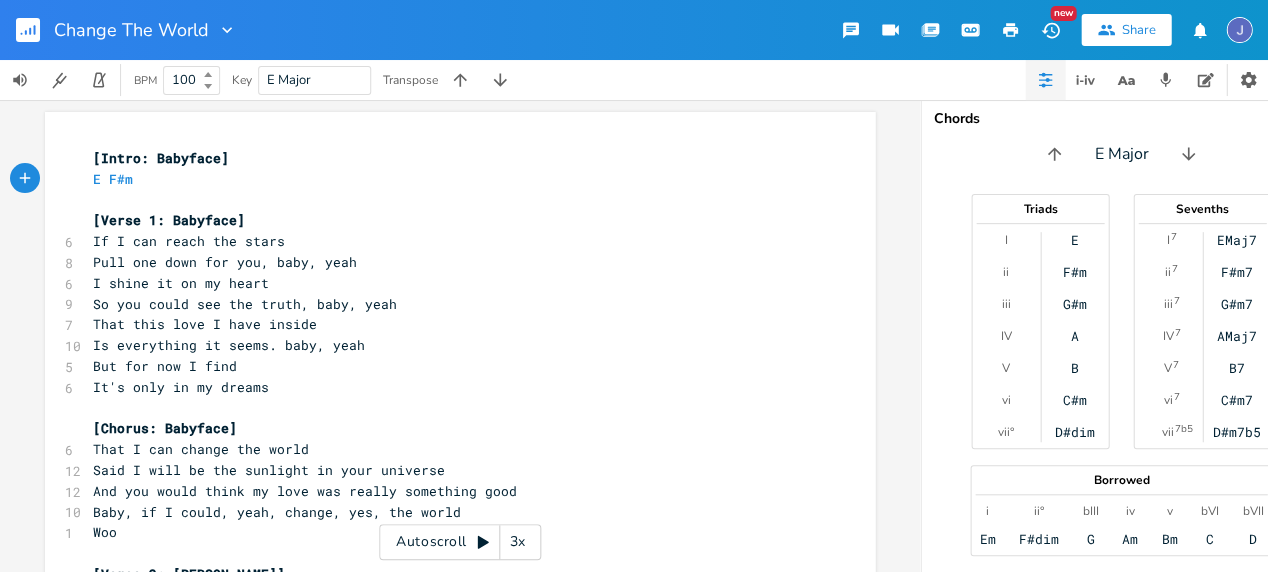 click on "​" at bounding box center (450, 200) 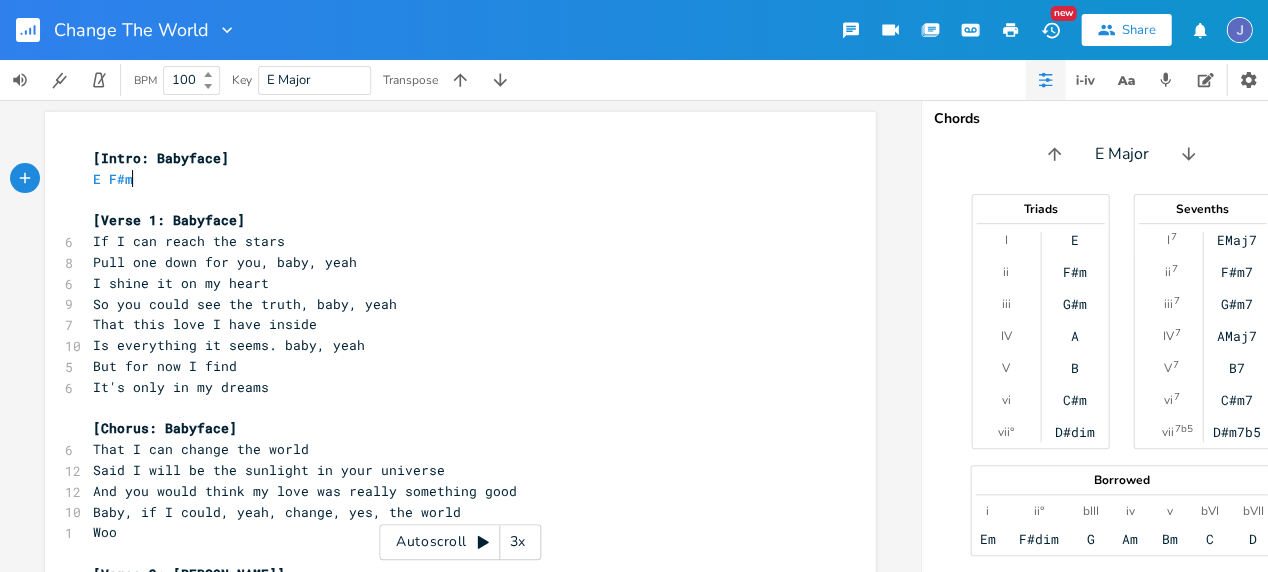 click on "E   F#m" at bounding box center [450, 179] 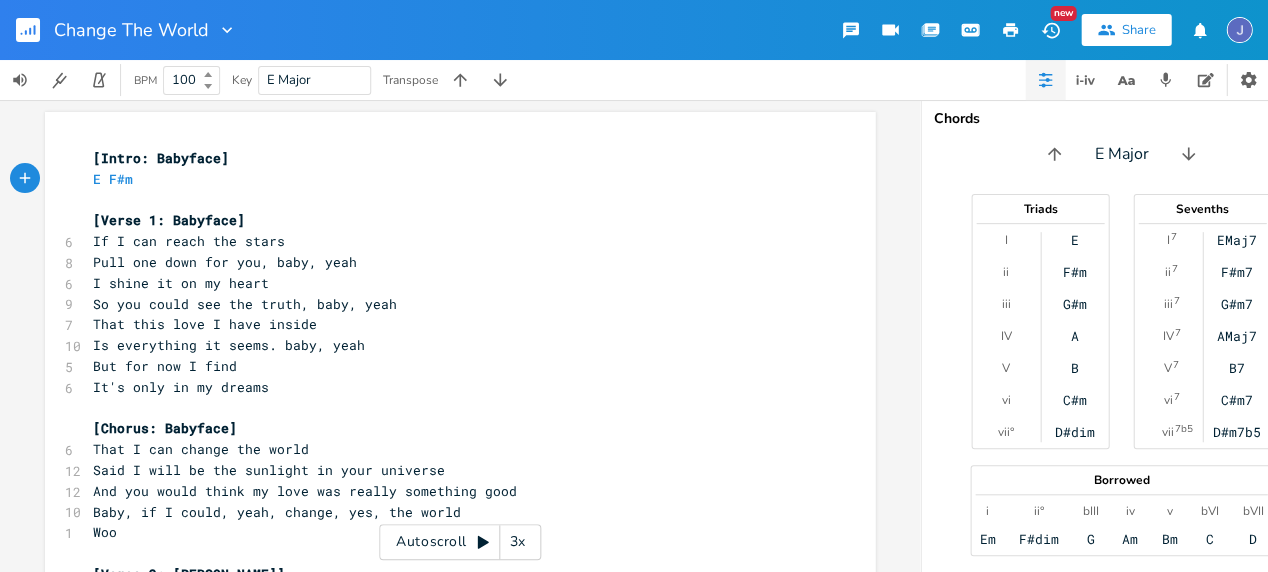 scroll, scrollTop: 4, scrollLeft: 0, axis: vertical 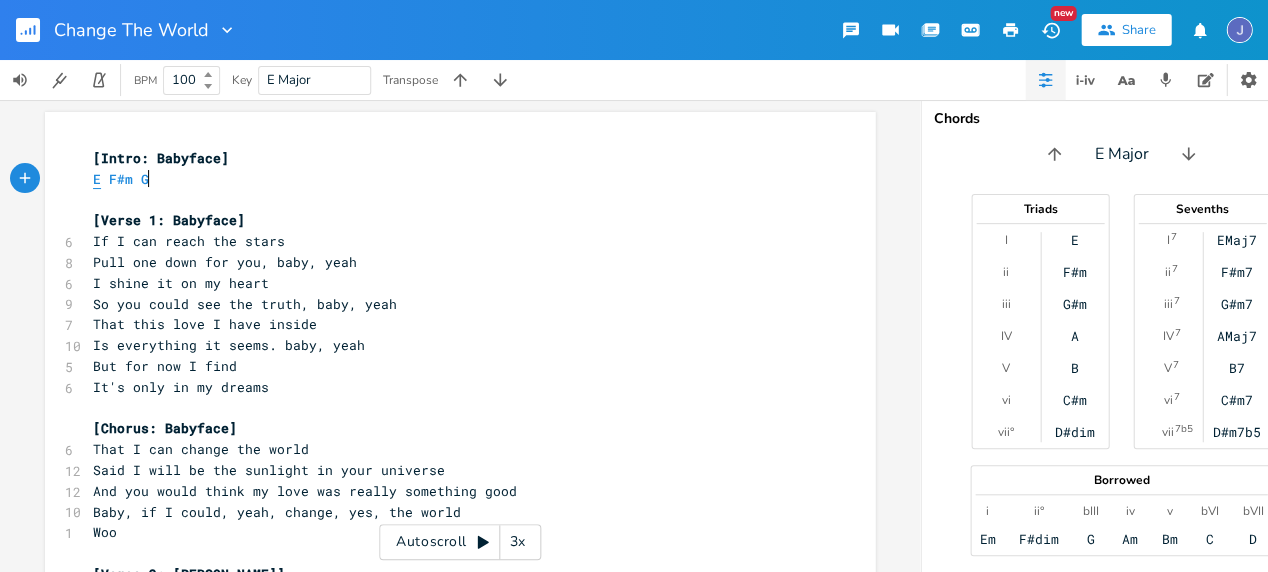 click on "E" at bounding box center [97, 179] 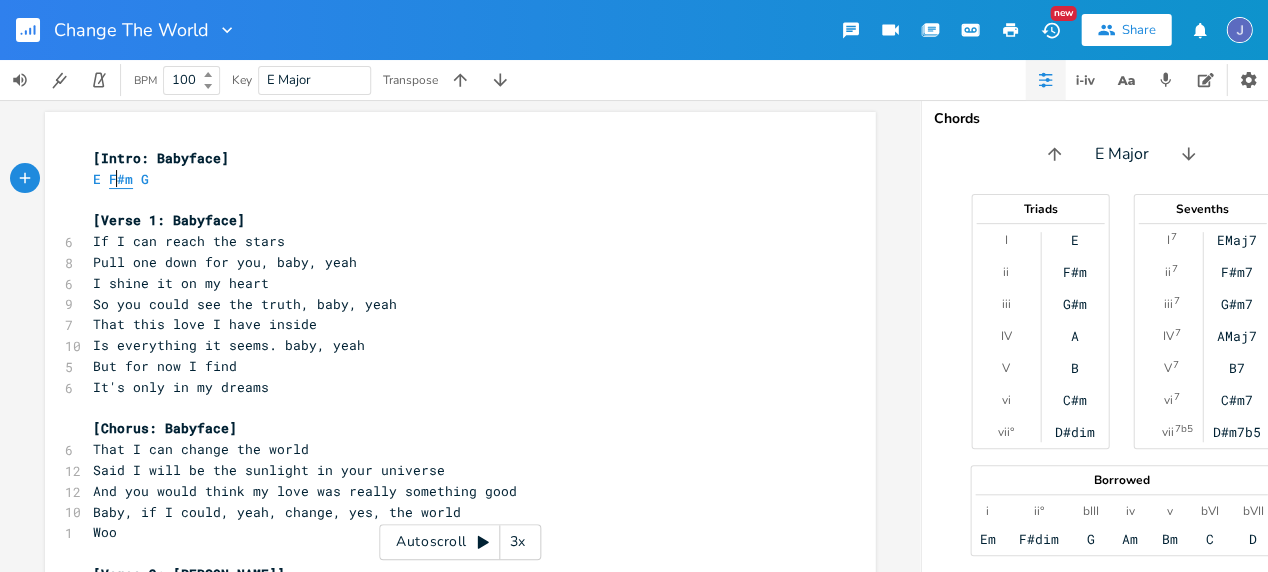 click on "F#m" at bounding box center [121, 179] 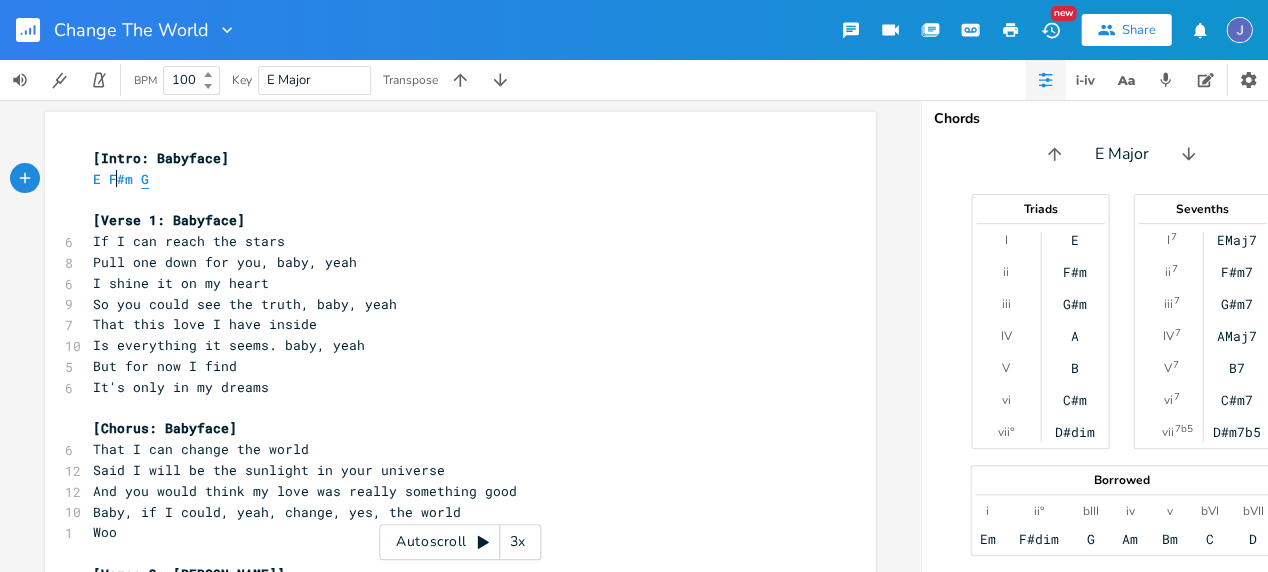 click on "G" at bounding box center [145, 179] 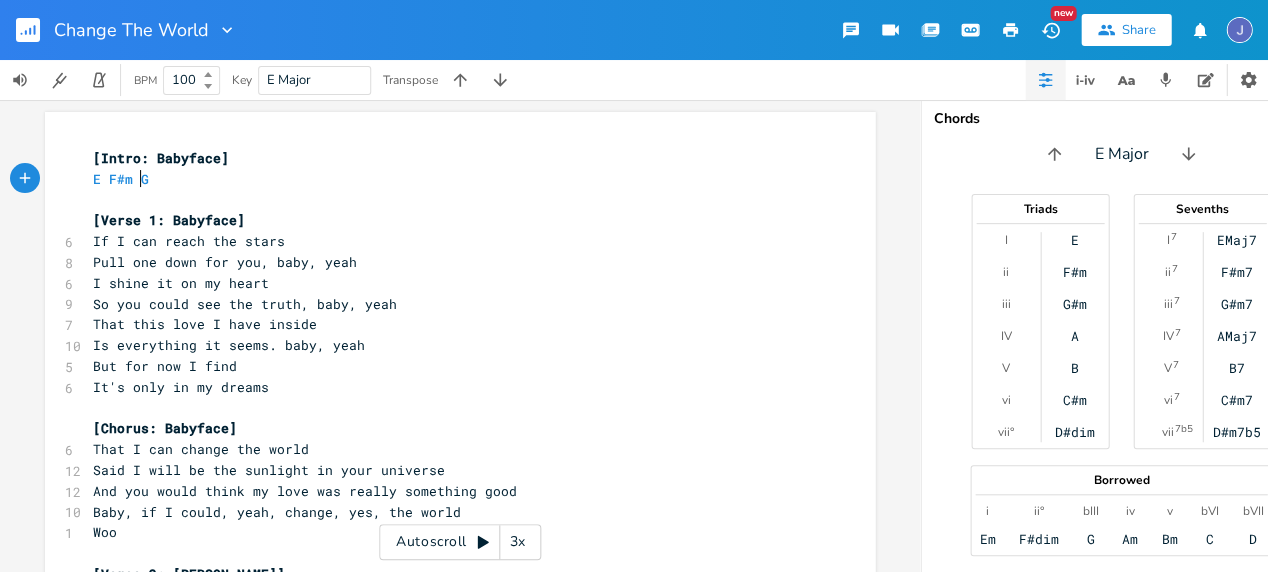 click on "E   F#m   G" at bounding box center (450, 179) 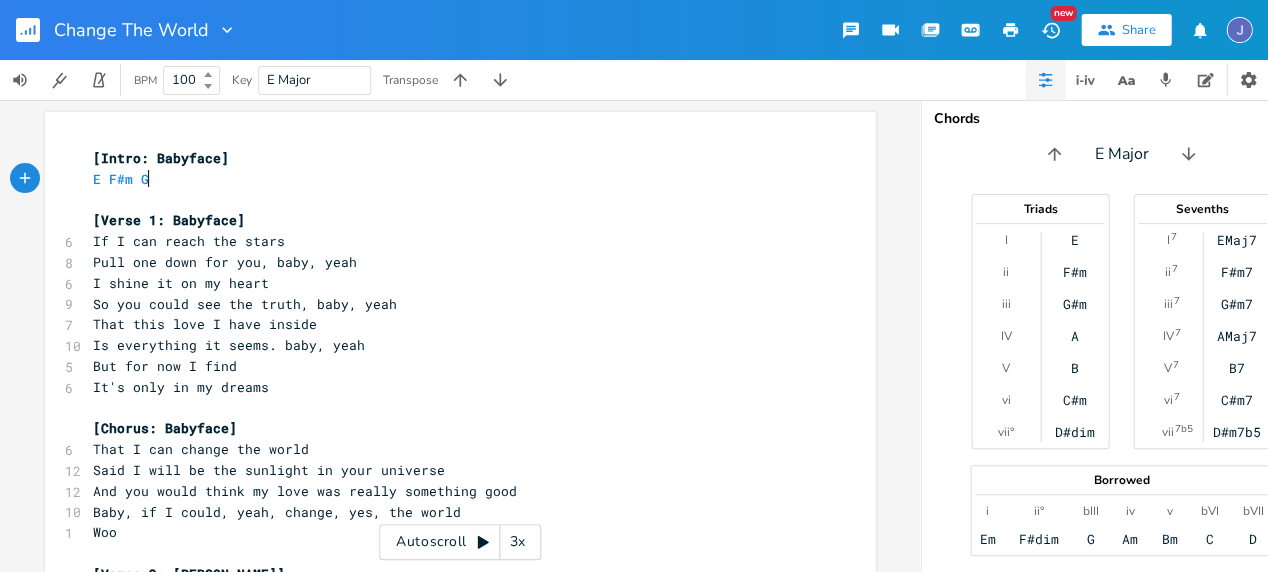 click on "E   F#m   G" at bounding box center (450, 179) 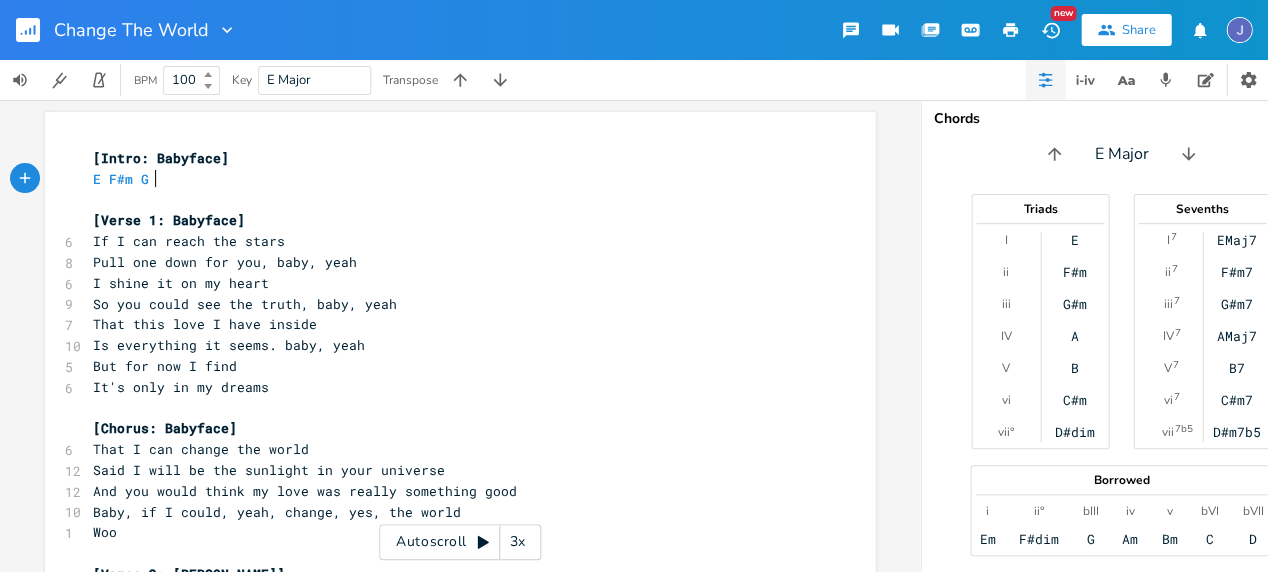 scroll, scrollTop: 0, scrollLeft: 3, axis: horizontal 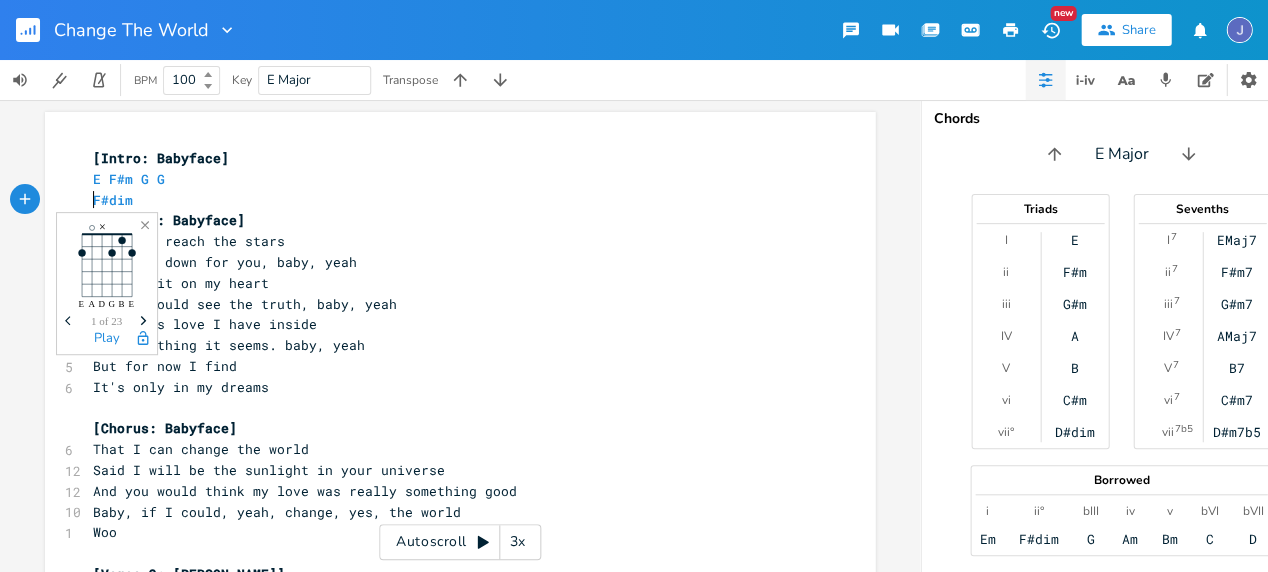 type on "F#dim" 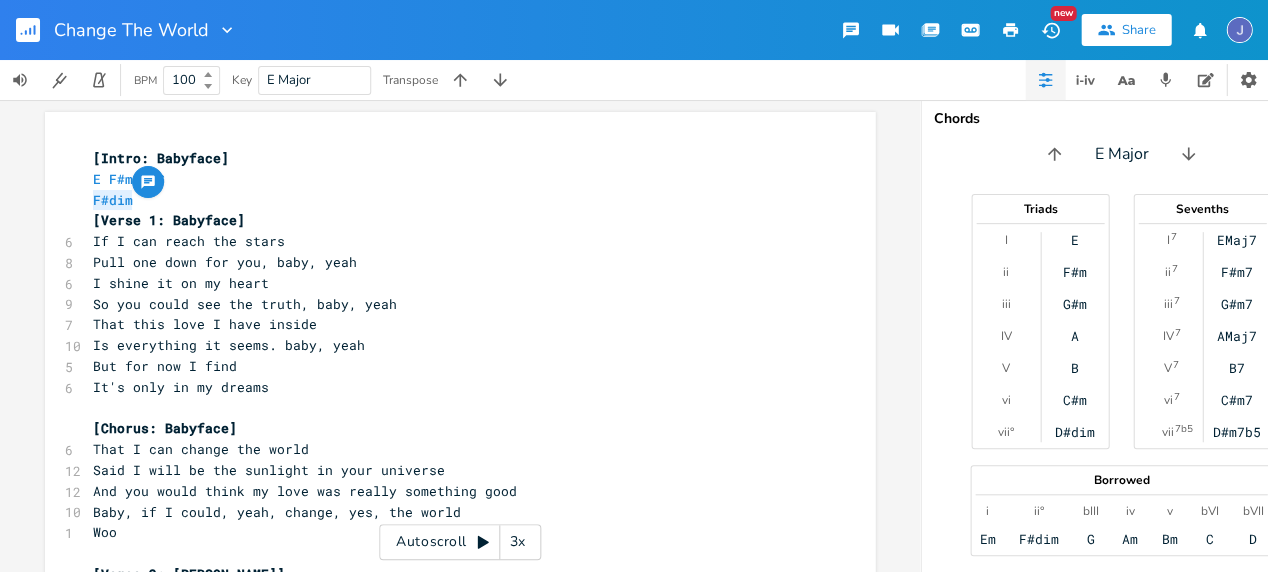 drag, startPoint x: 88, startPoint y: 198, endPoint x: 153, endPoint y: 198, distance: 65 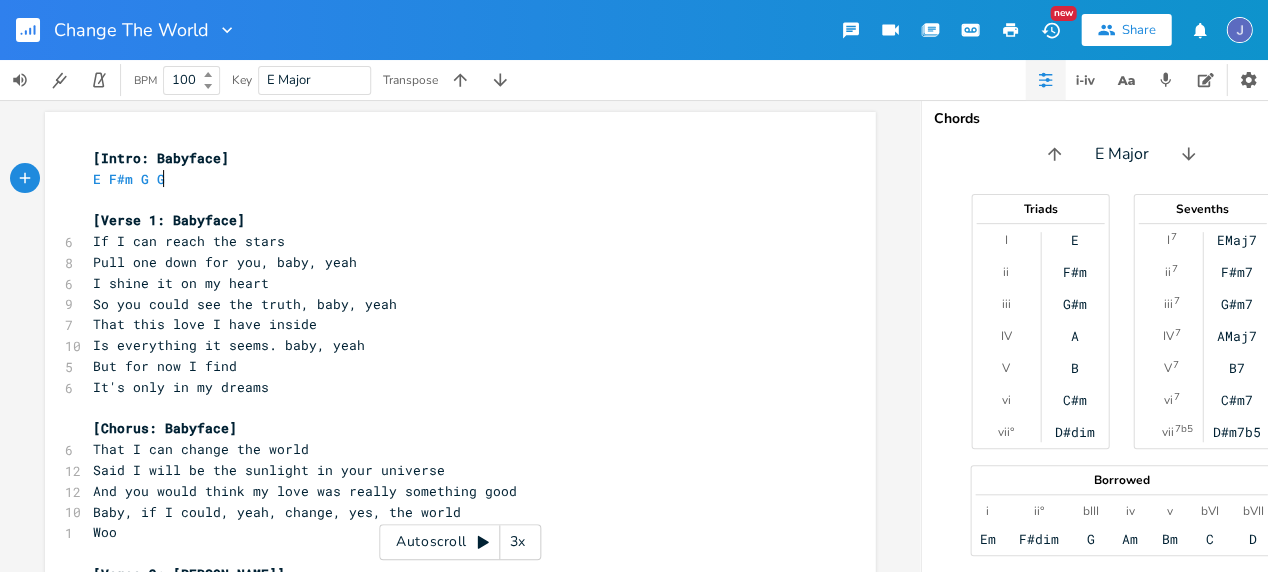click on "E   F#m   G   G" at bounding box center [450, 179] 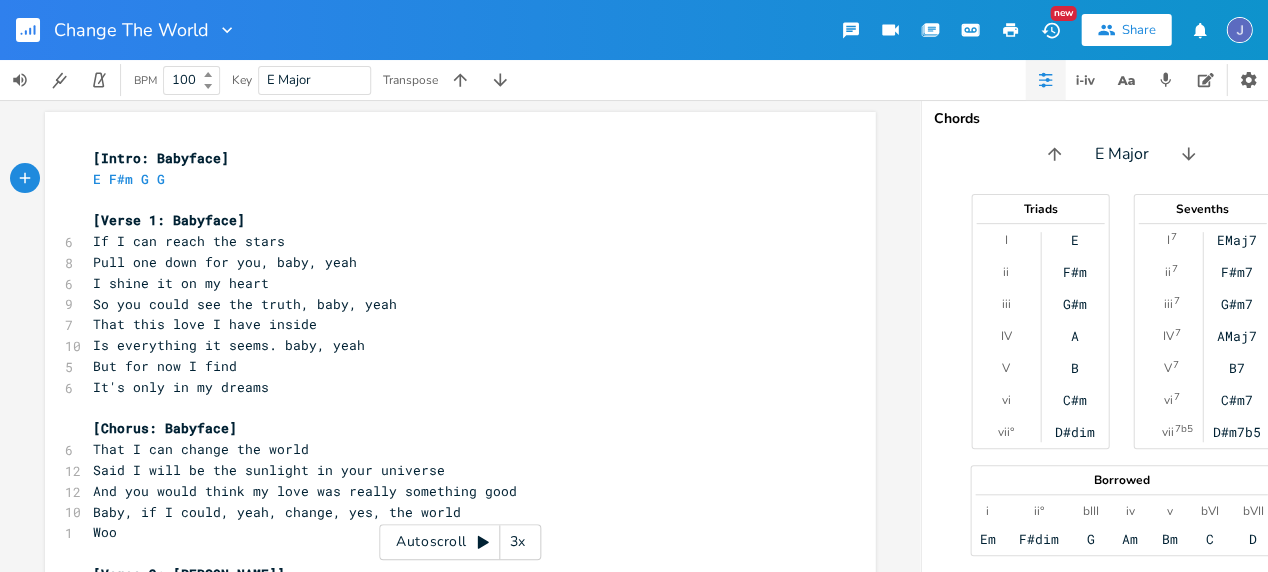 scroll, scrollTop: 0, scrollLeft: 3, axis: horizontal 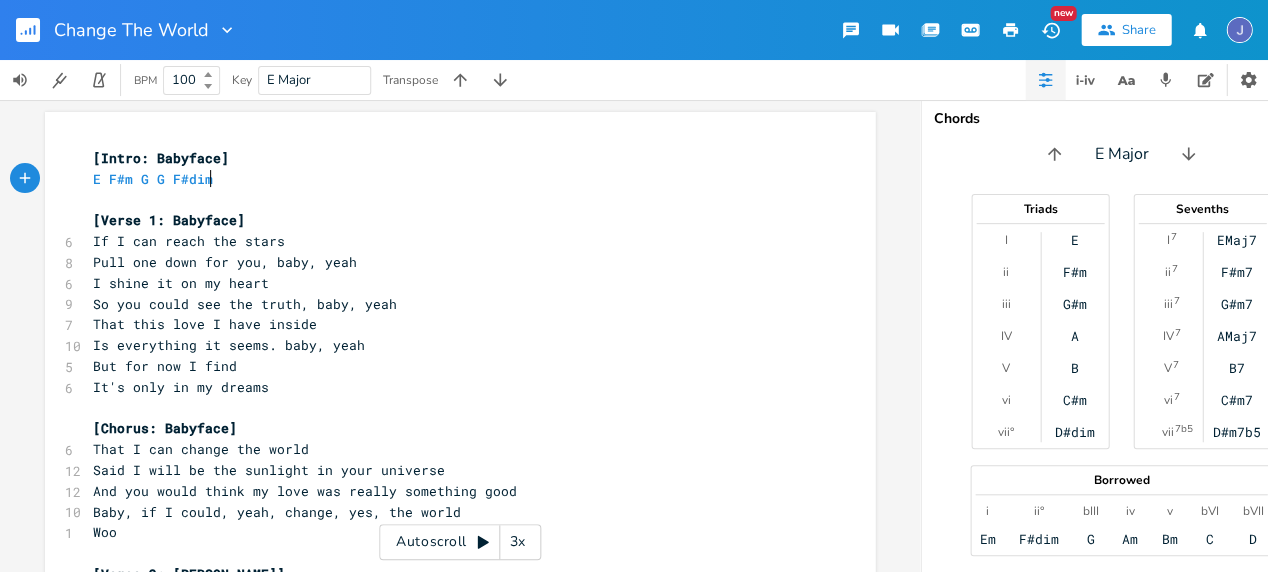 click on "E   F#m   G   G   F#dim" at bounding box center [450, 179] 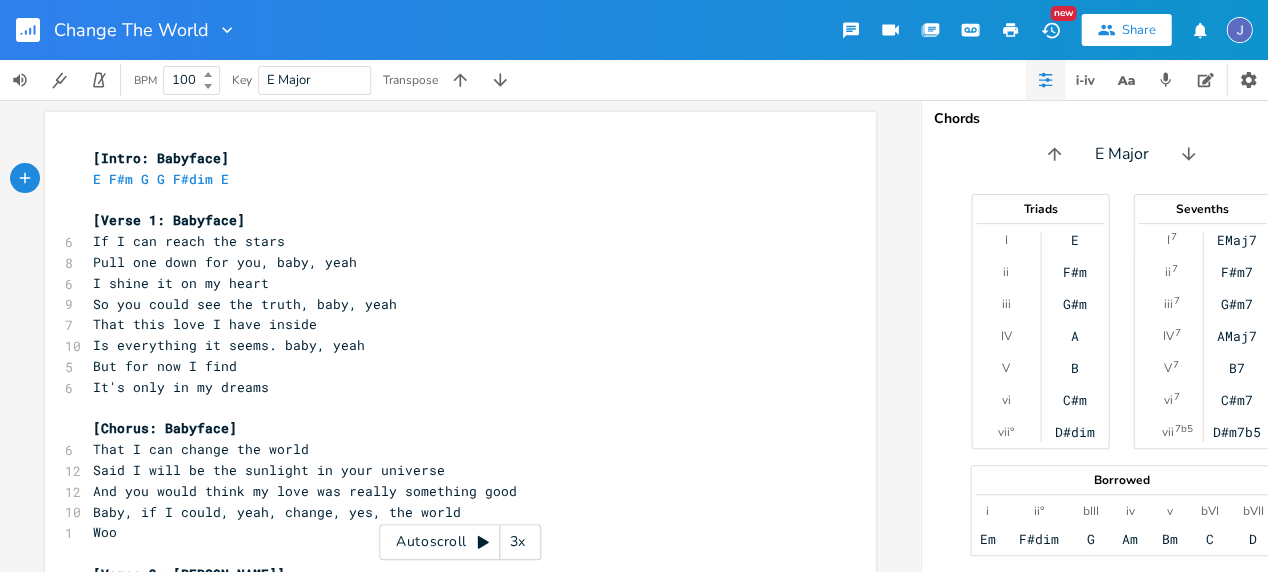 click on "​" at bounding box center (450, 200) 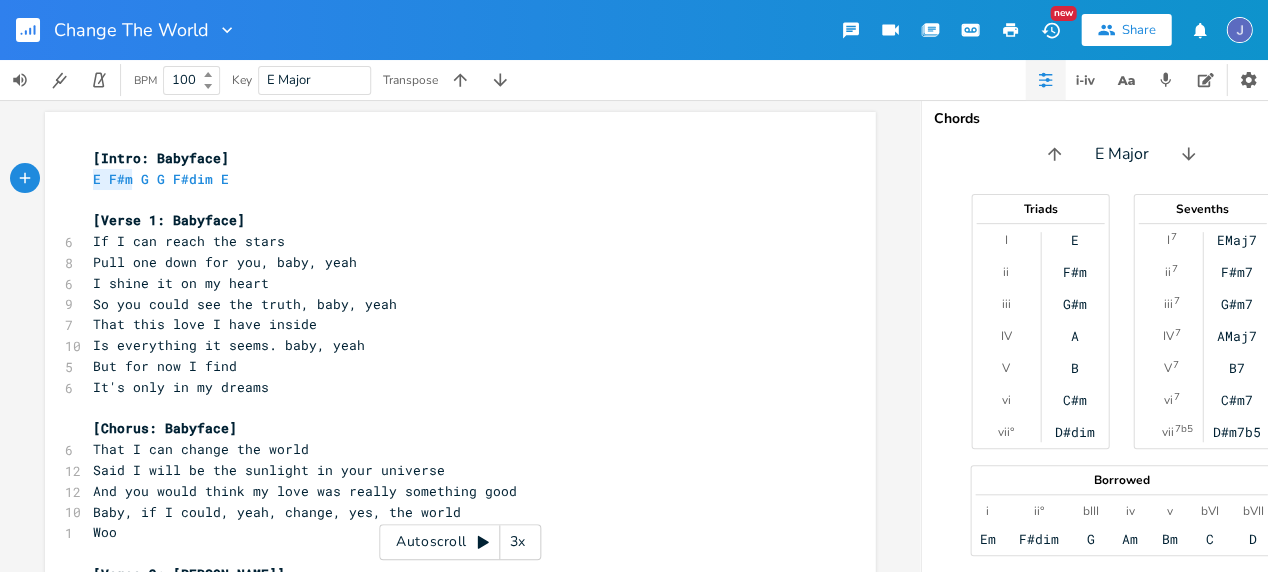 type on "E F#m G G F#dim E" 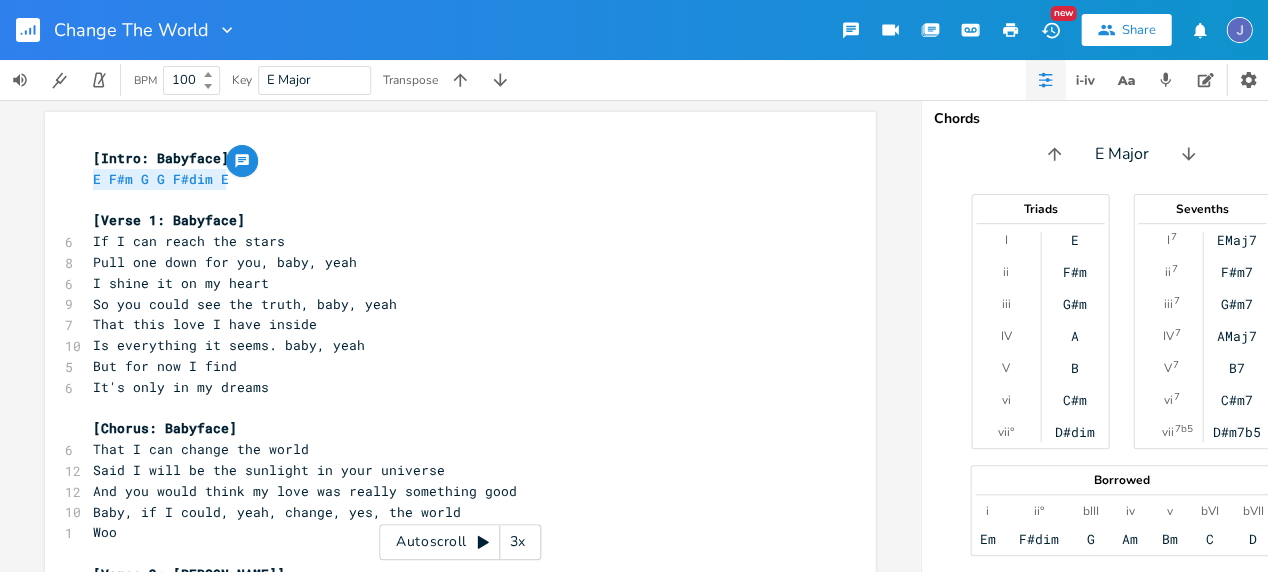 drag, startPoint x: 84, startPoint y: 174, endPoint x: 244, endPoint y: 176, distance: 160.0125 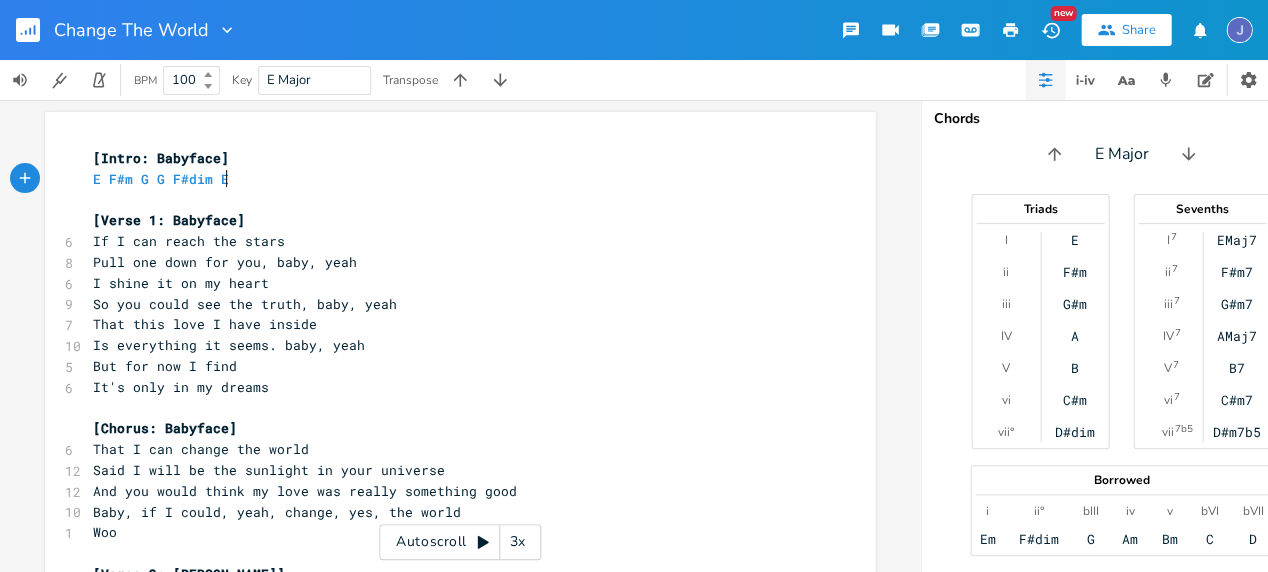 click on "E   F#m   G   G   F#dim   E" at bounding box center [450, 179] 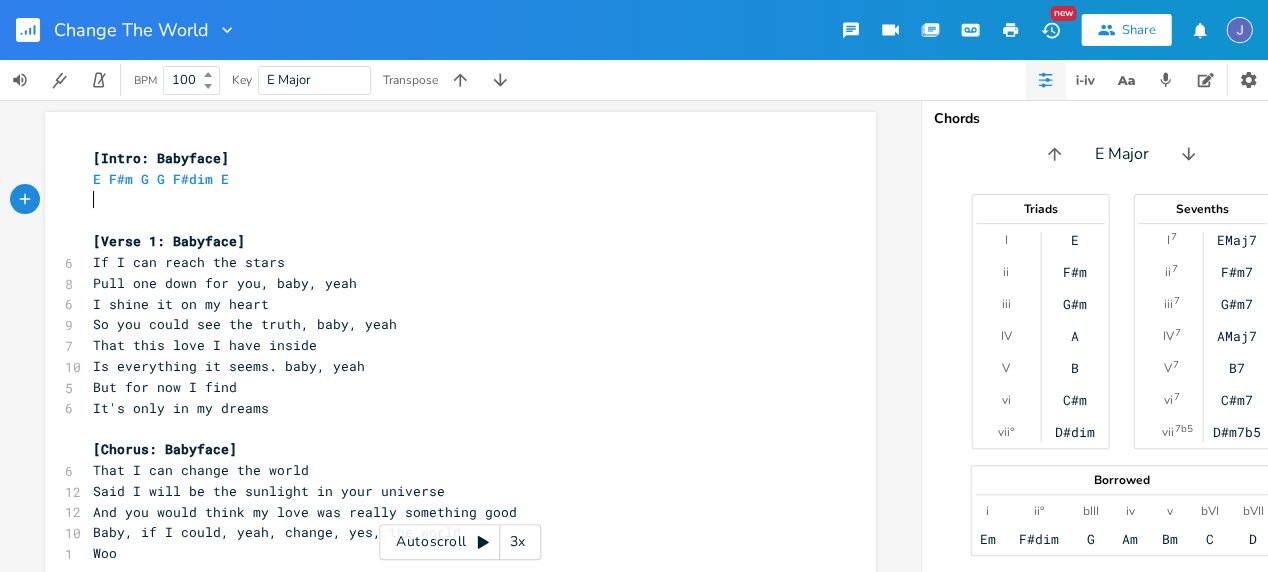 scroll, scrollTop: 0, scrollLeft: 0, axis: both 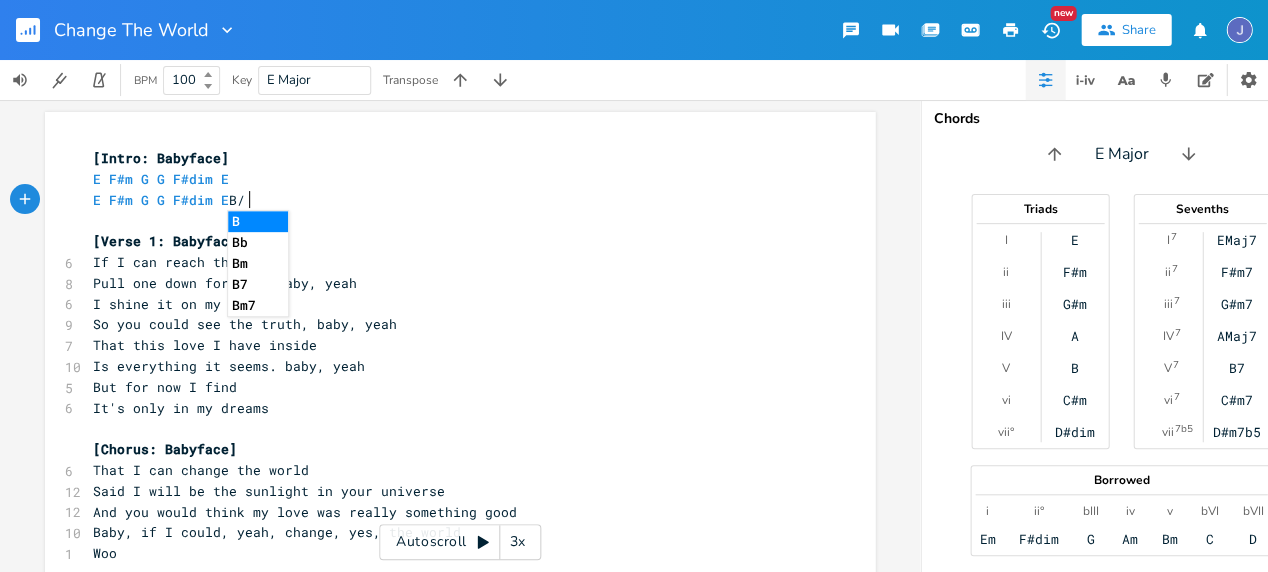type on "B/A" 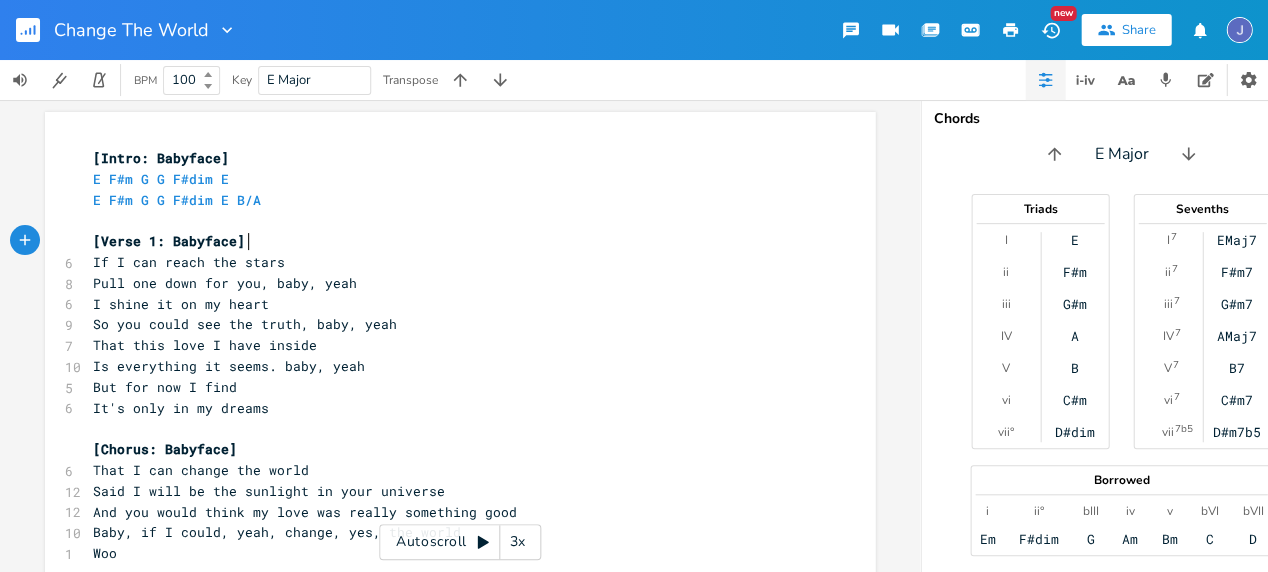 click on "[Verse 1: Babyface]" at bounding box center (450, 241) 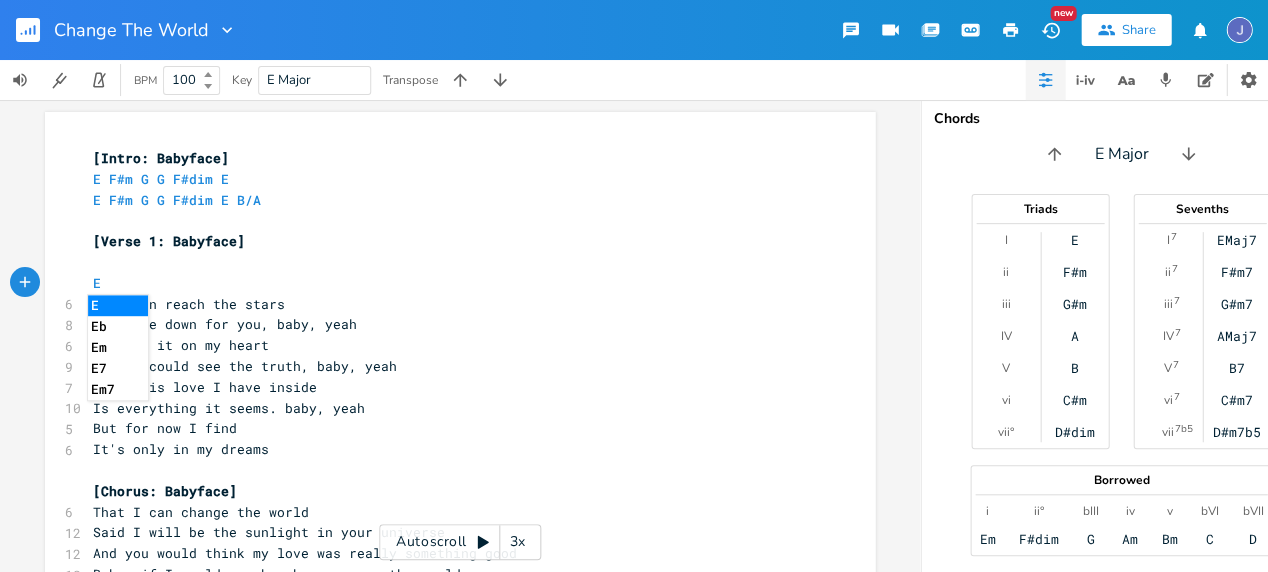 scroll, scrollTop: 0, scrollLeft: 9, axis: horizontal 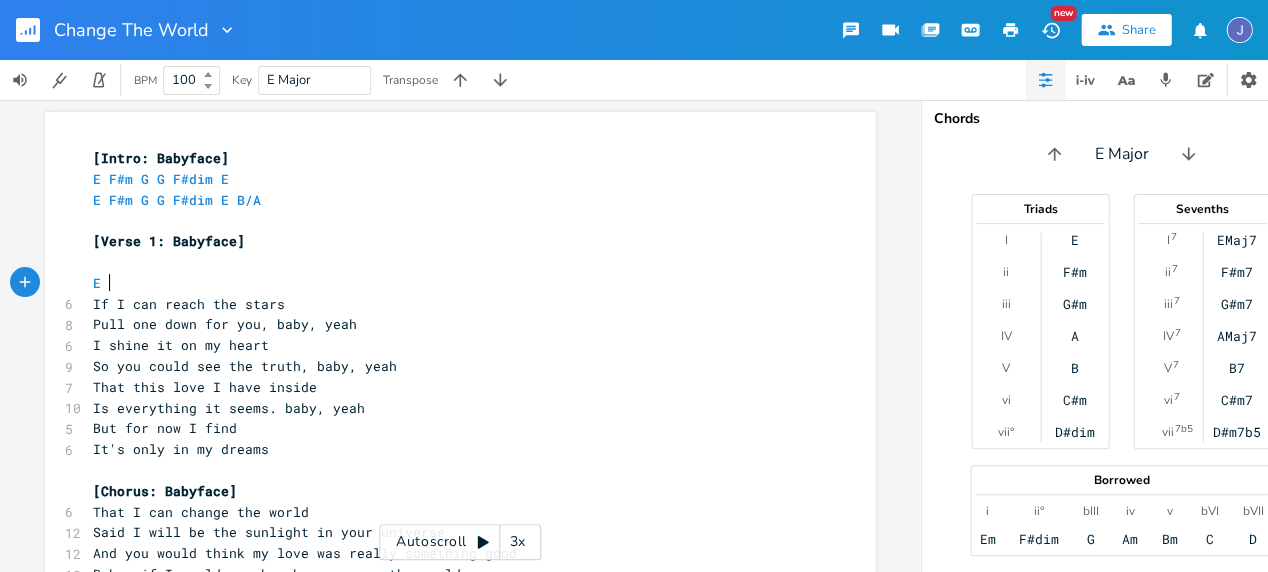 type on "E" 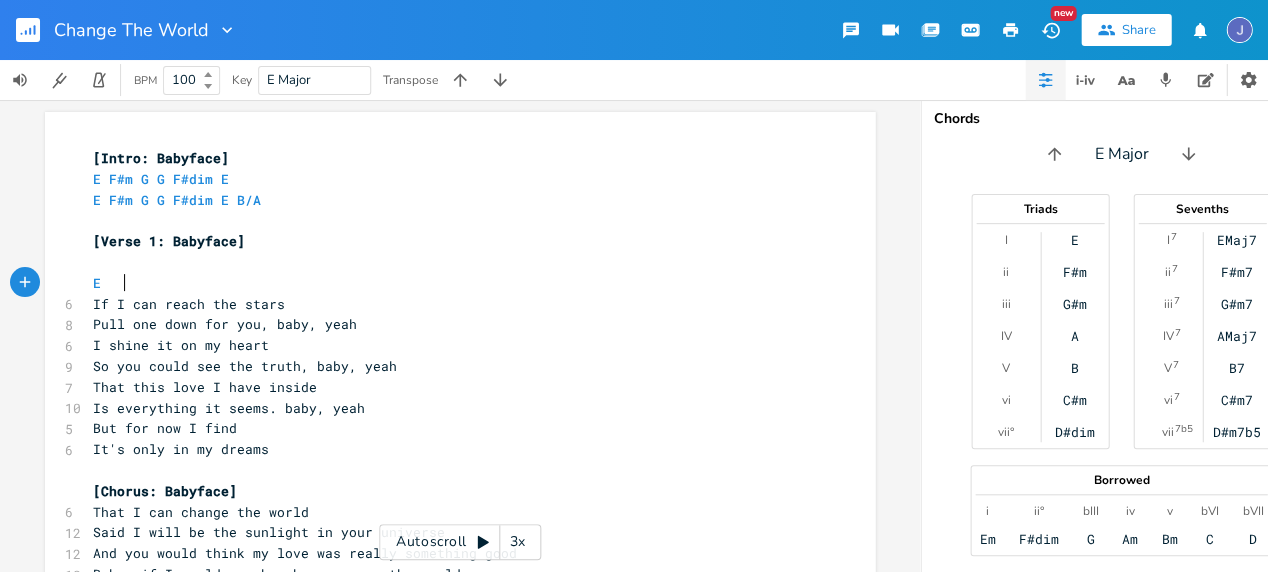 scroll, scrollTop: 0, scrollLeft: 15, axis: horizontal 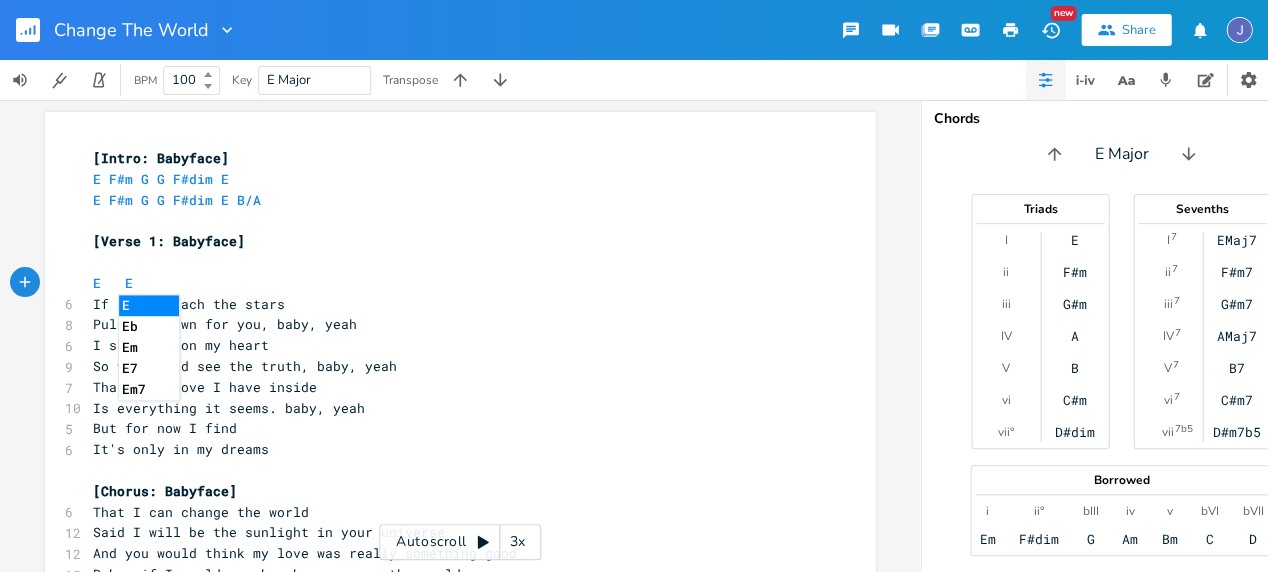 type on "E" 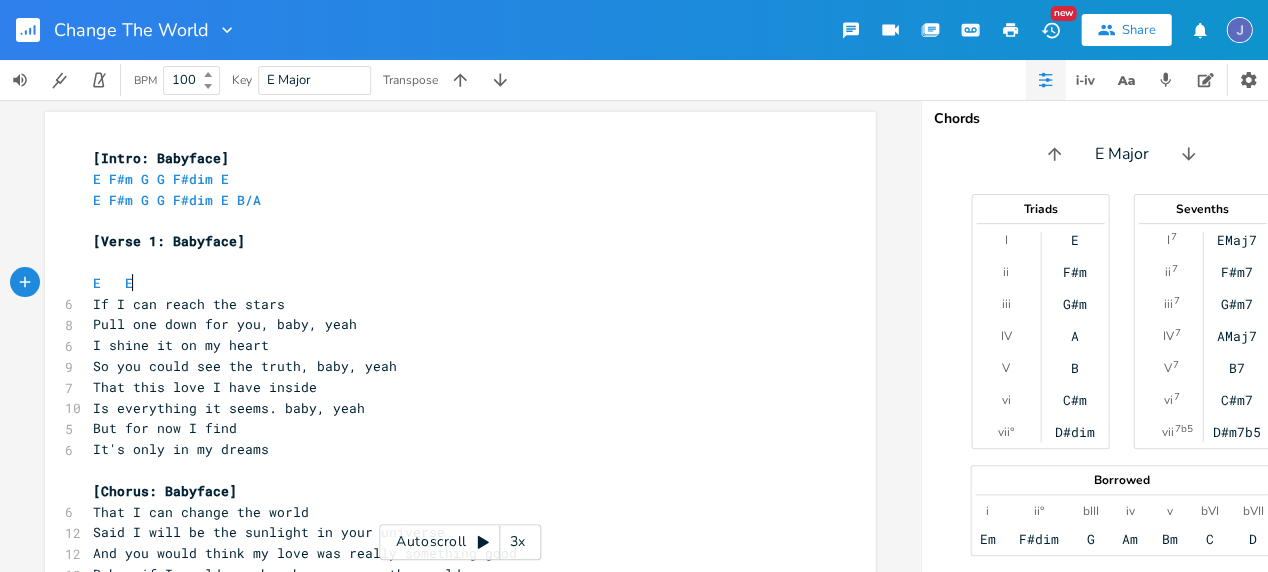 click on "E     E" at bounding box center (450, 283) 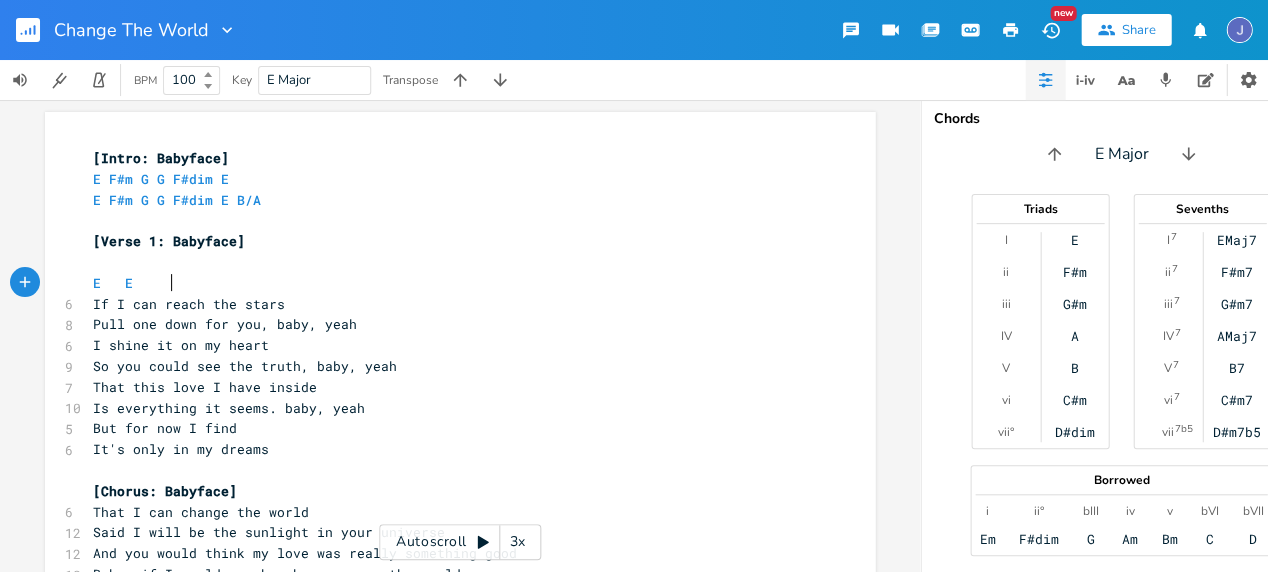 scroll, scrollTop: 0, scrollLeft: 17, axis: horizontal 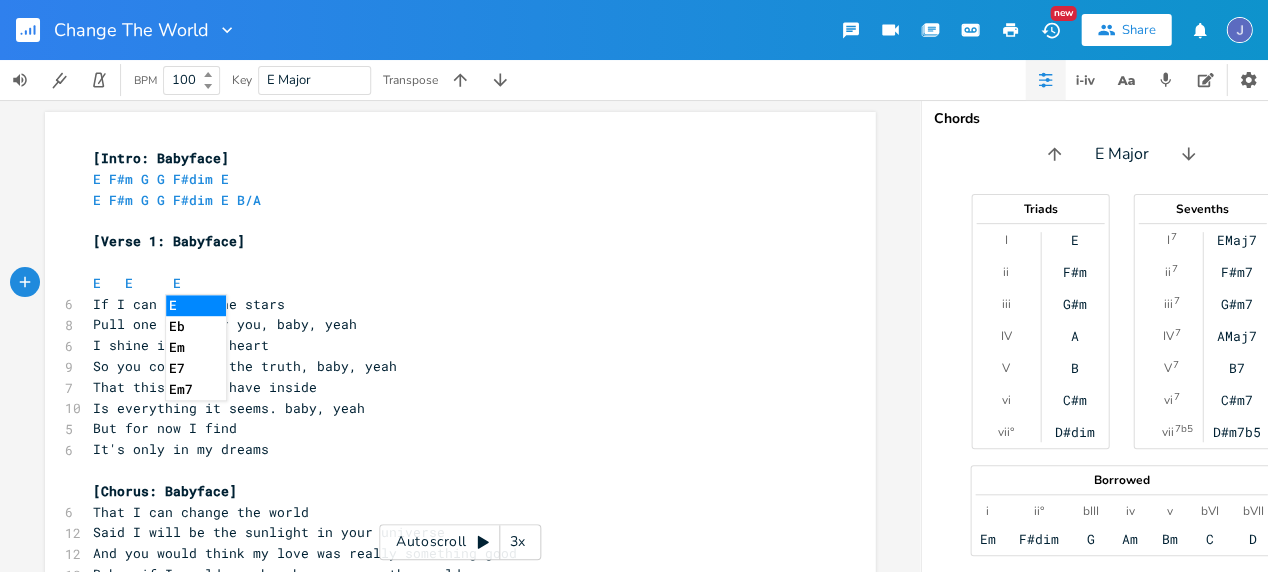 click on "If I can reach the stars" at bounding box center [450, 304] 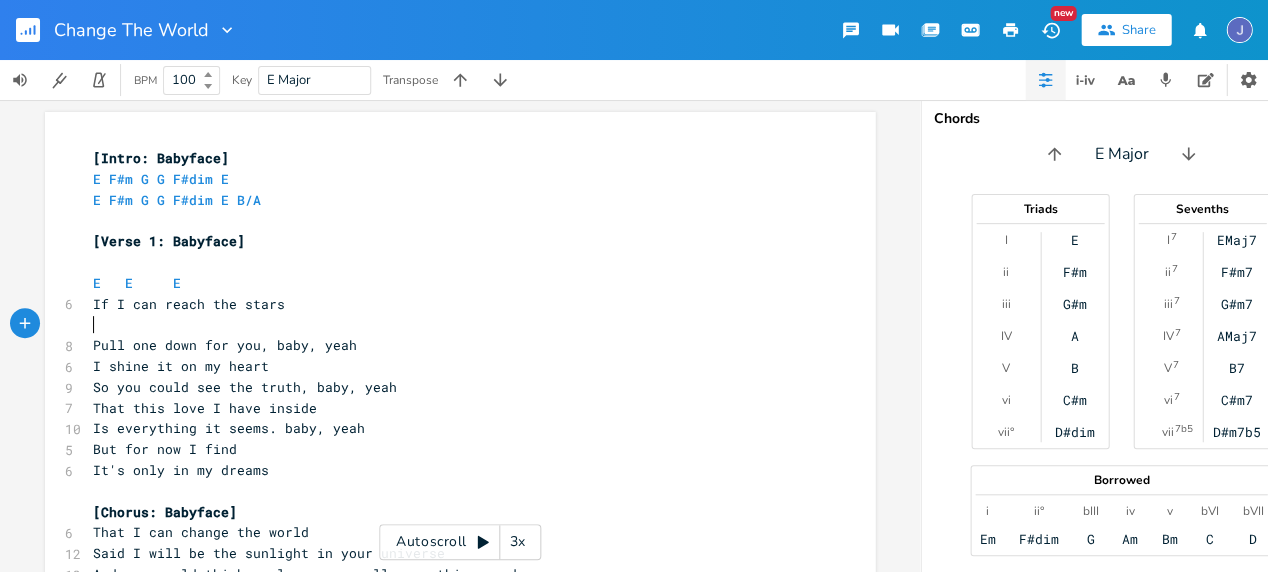 click on "E     E       E" at bounding box center [137, 283] 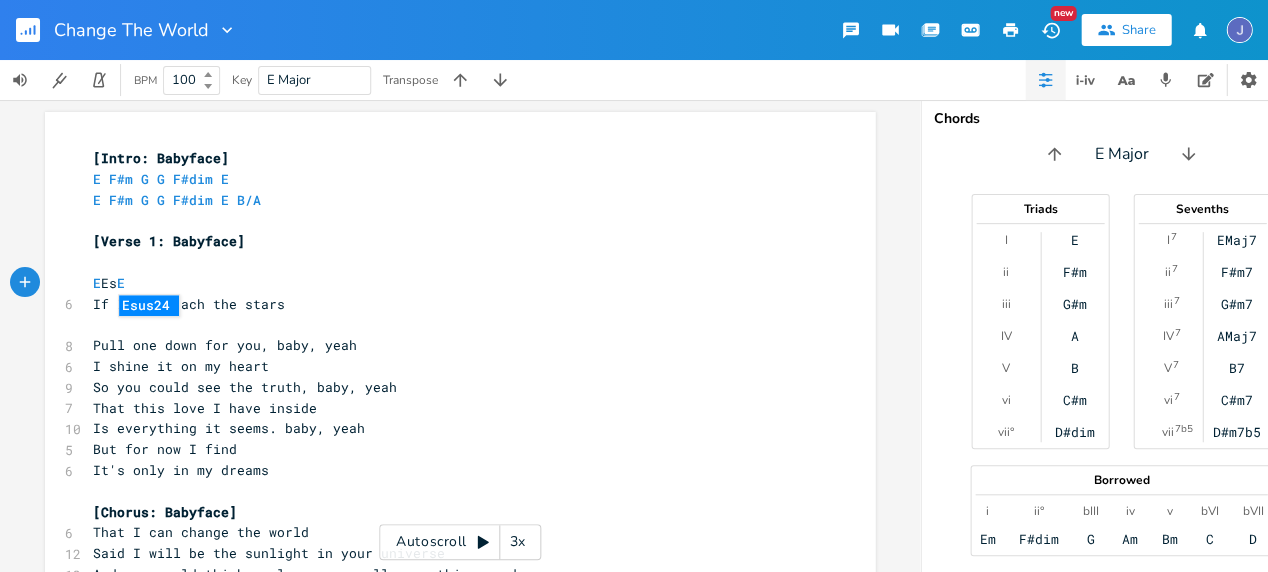 scroll, scrollTop: 0, scrollLeft: 11, axis: horizontal 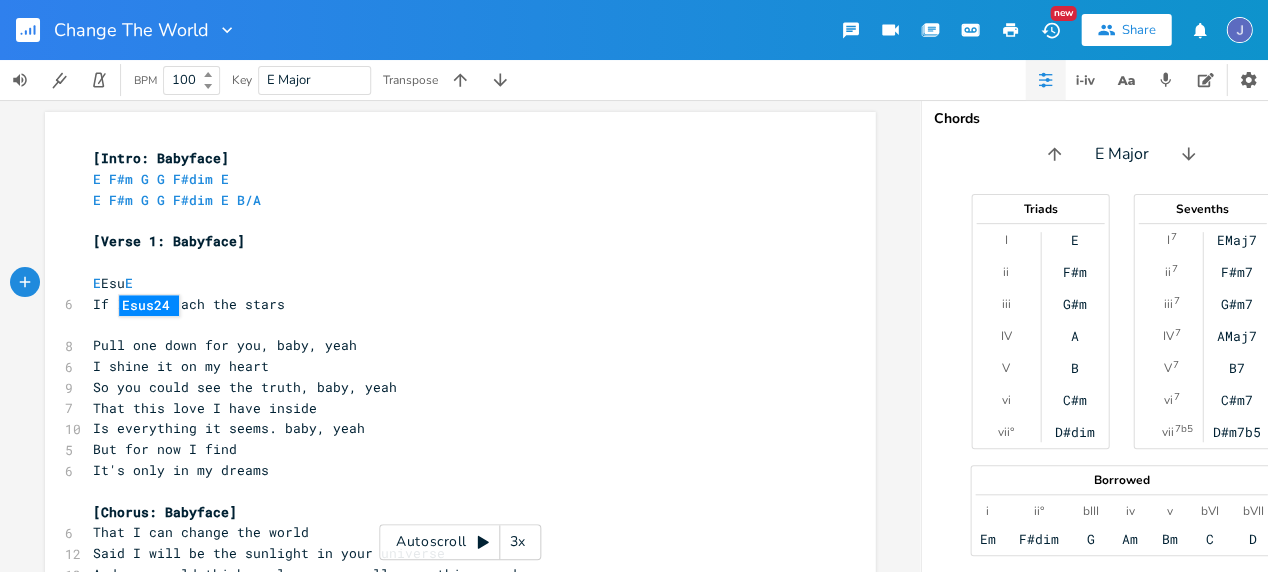 type on "sus" 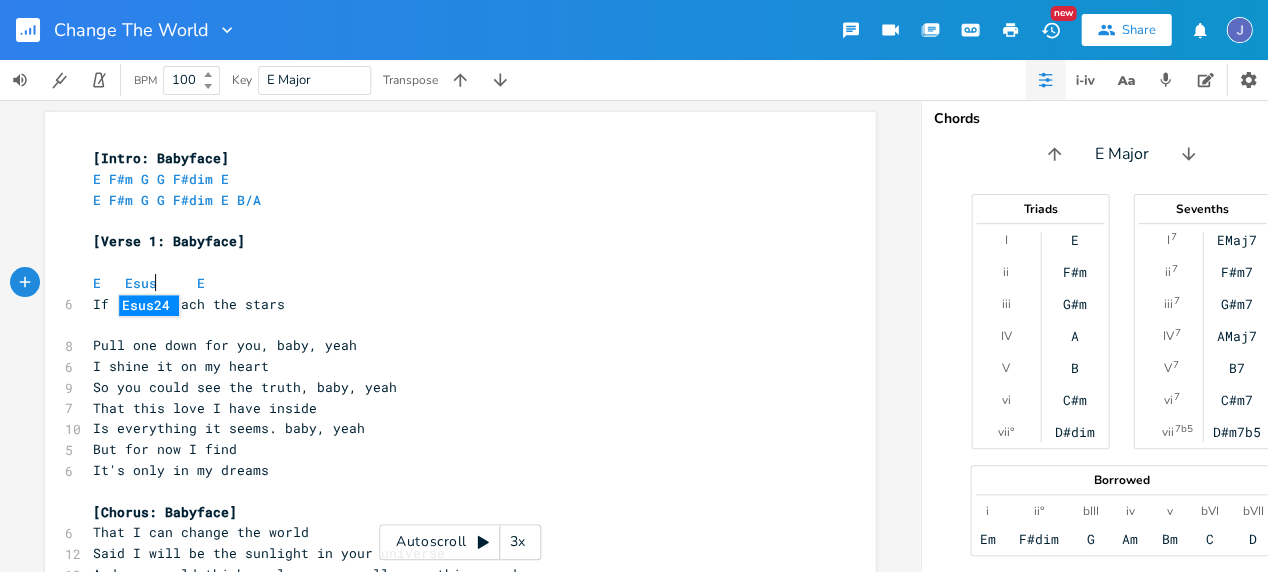 scroll, scrollTop: 0, scrollLeft: 16, axis: horizontal 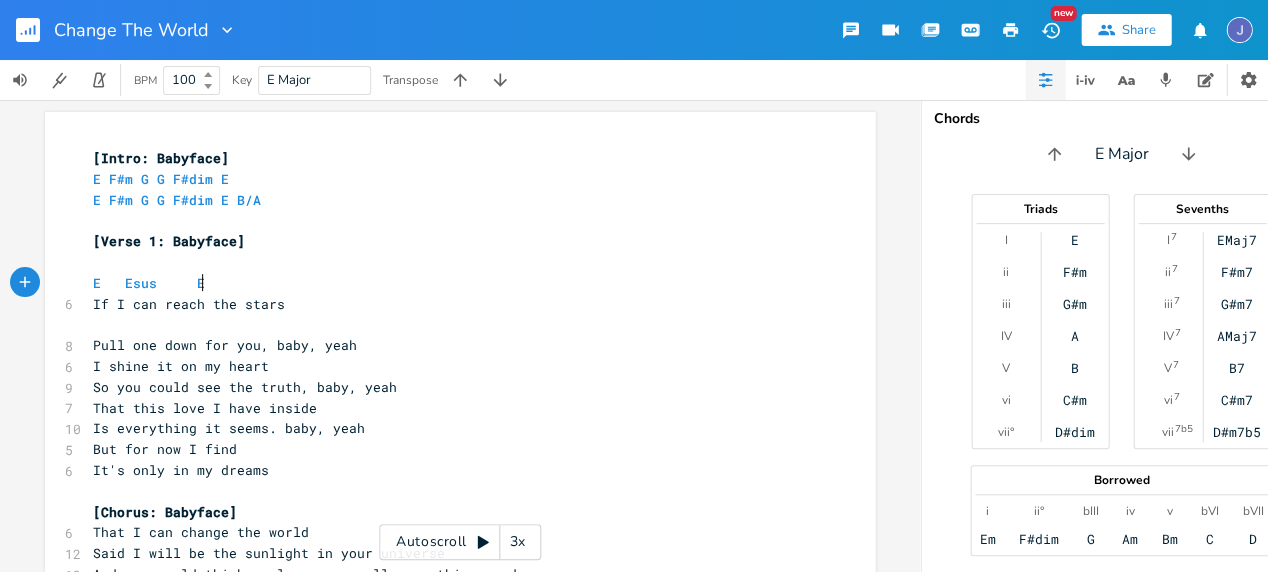 click on "​" at bounding box center (450, 324) 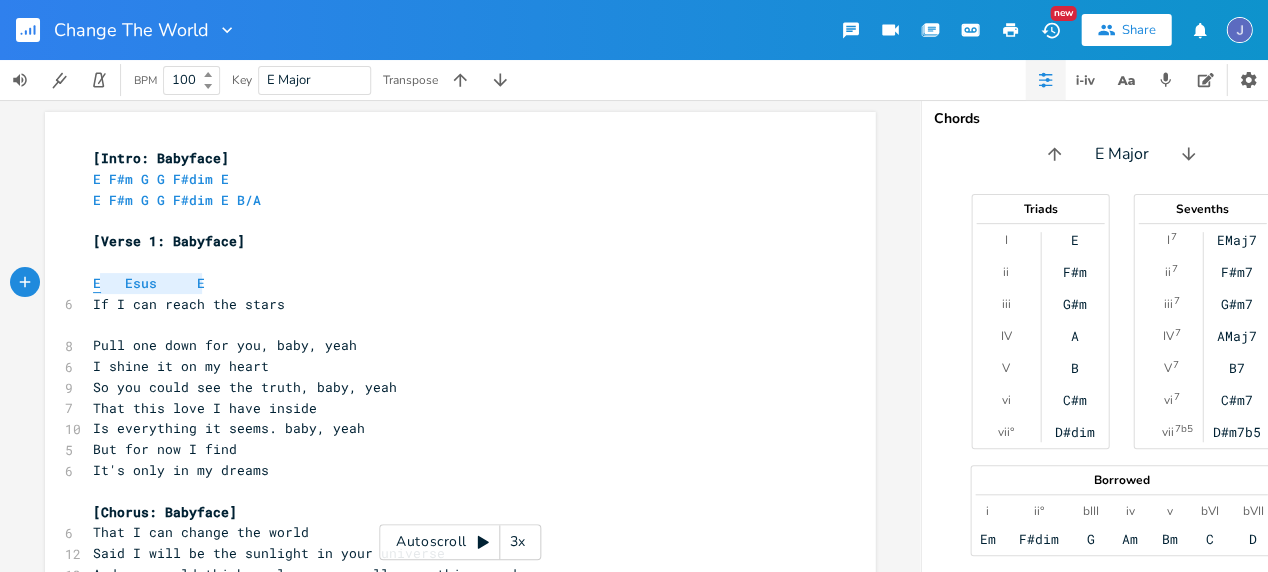 type on "E   Esus     E" 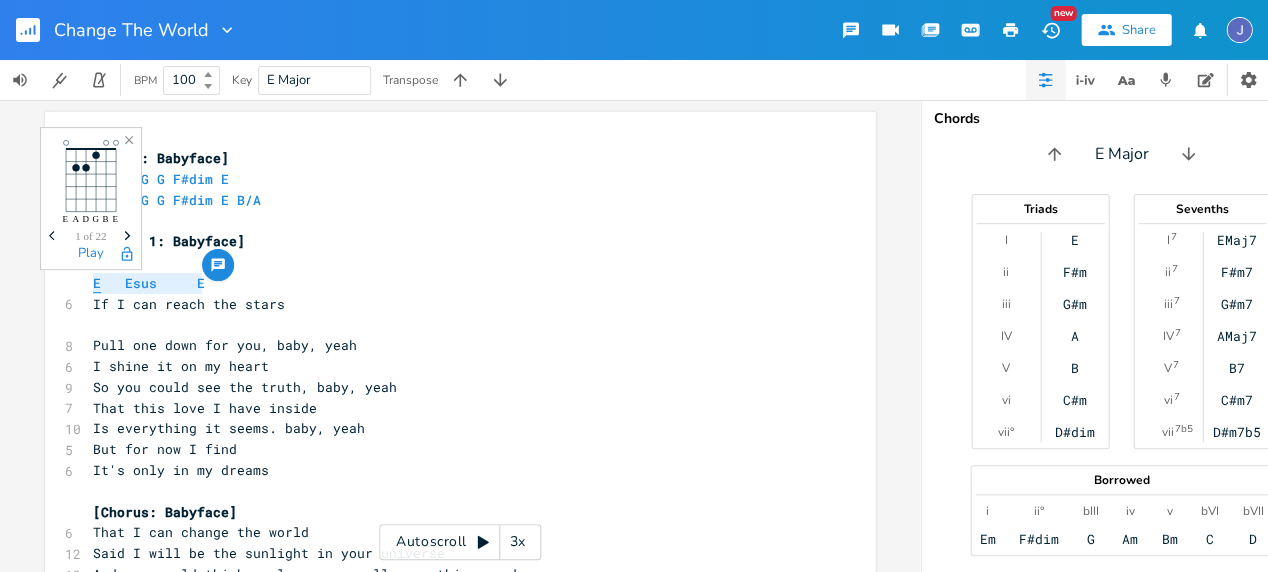 drag, startPoint x: 215, startPoint y: 280, endPoint x: 88, endPoint y: 276, distance: 127.06297 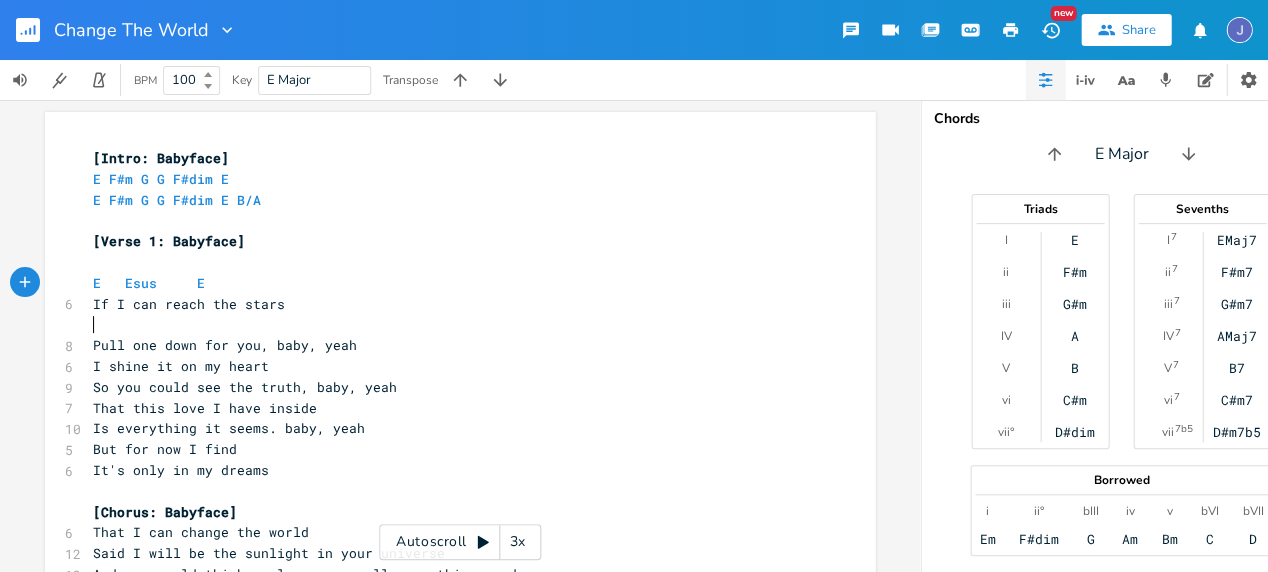 click on "​" at bounding box center (450, 324) 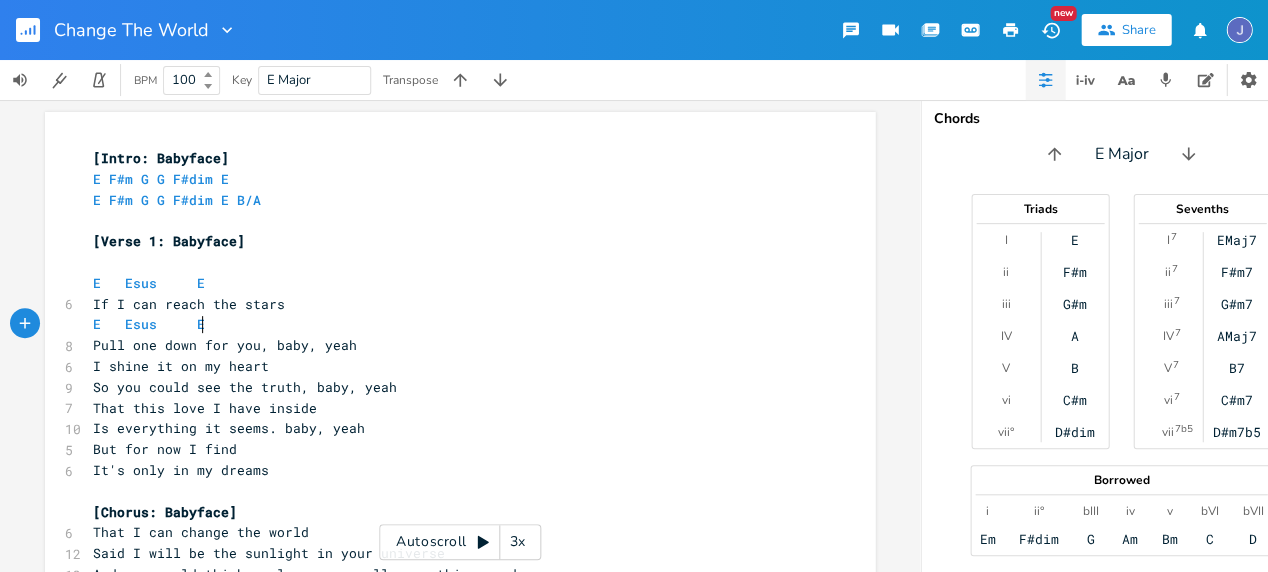 click on "Pull one down for you, baby, yeah" at bounding box center [450, 345] 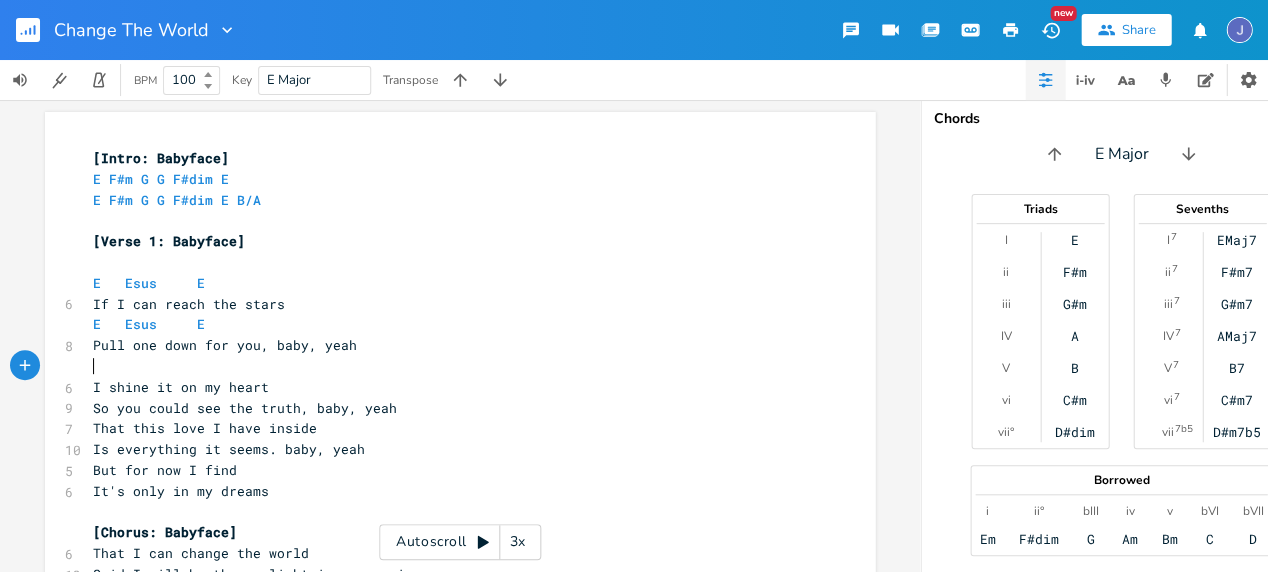 type on "E" 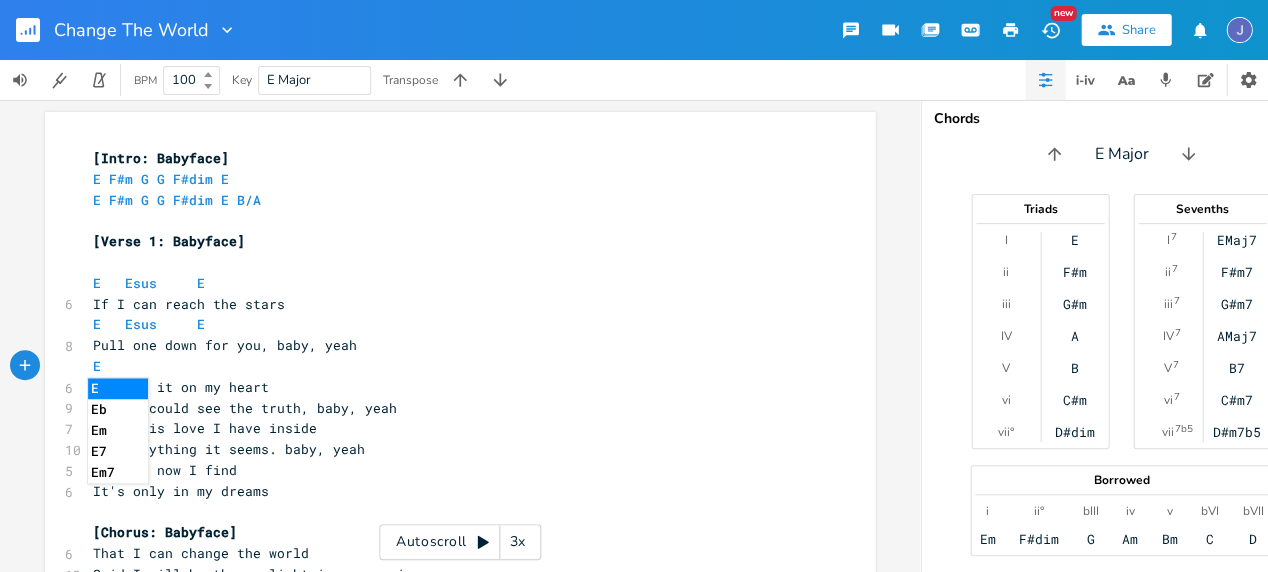 click on "E     Esus       E" at bounding box center (450, 324) 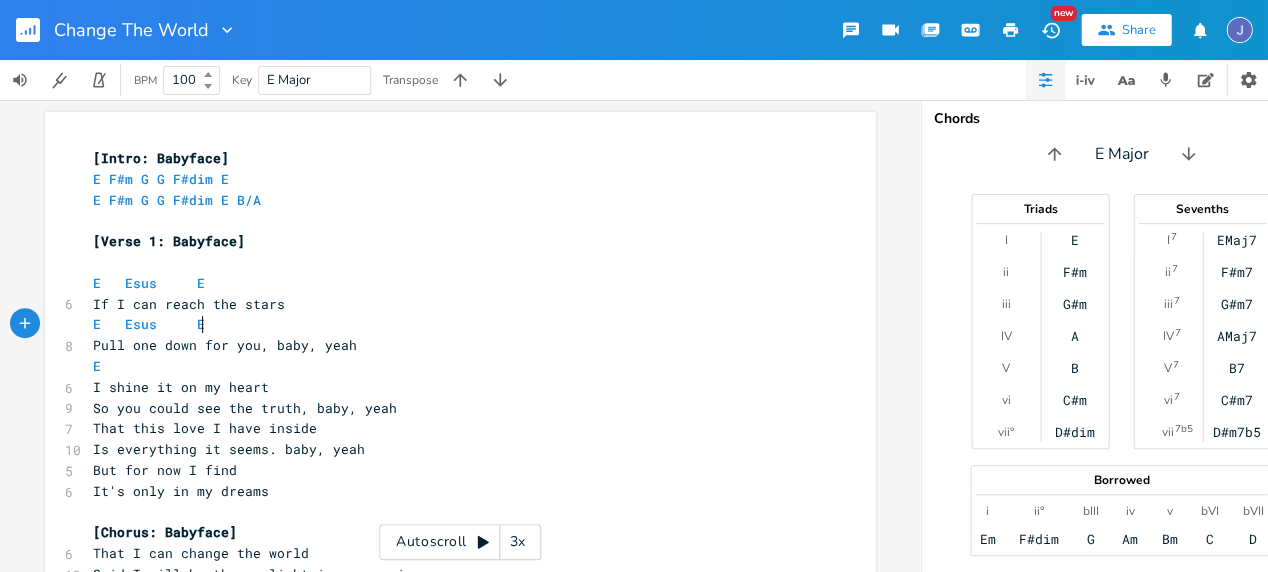 click on "E     Esus       E" at bounding box center [450, 324] 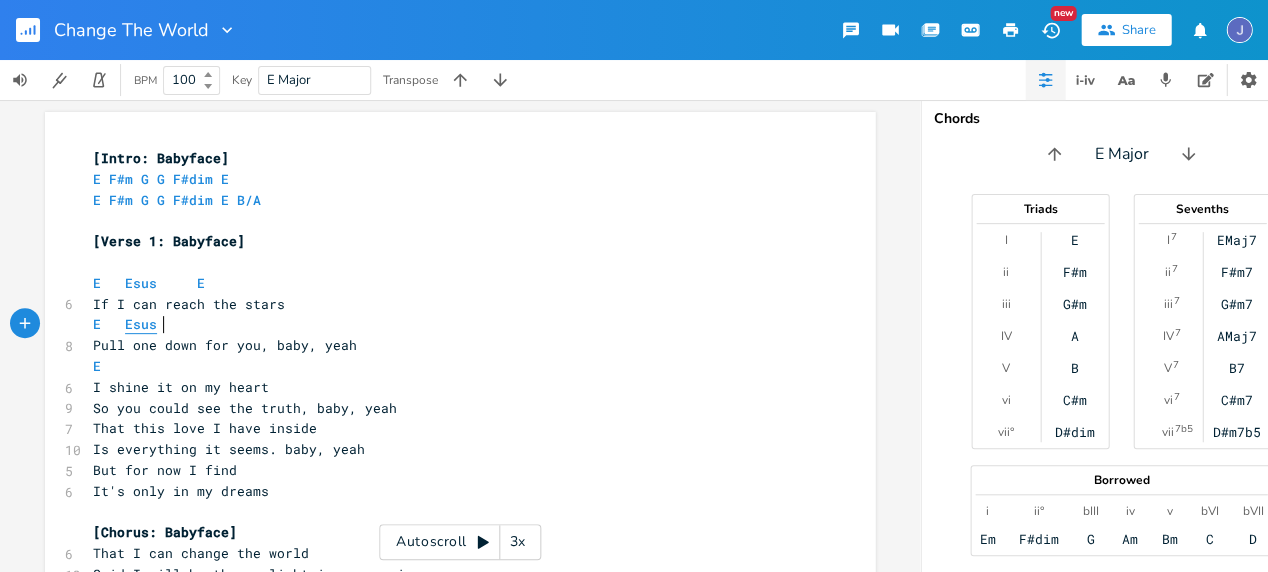 click on "Esus" at bounding box center (141, 324) 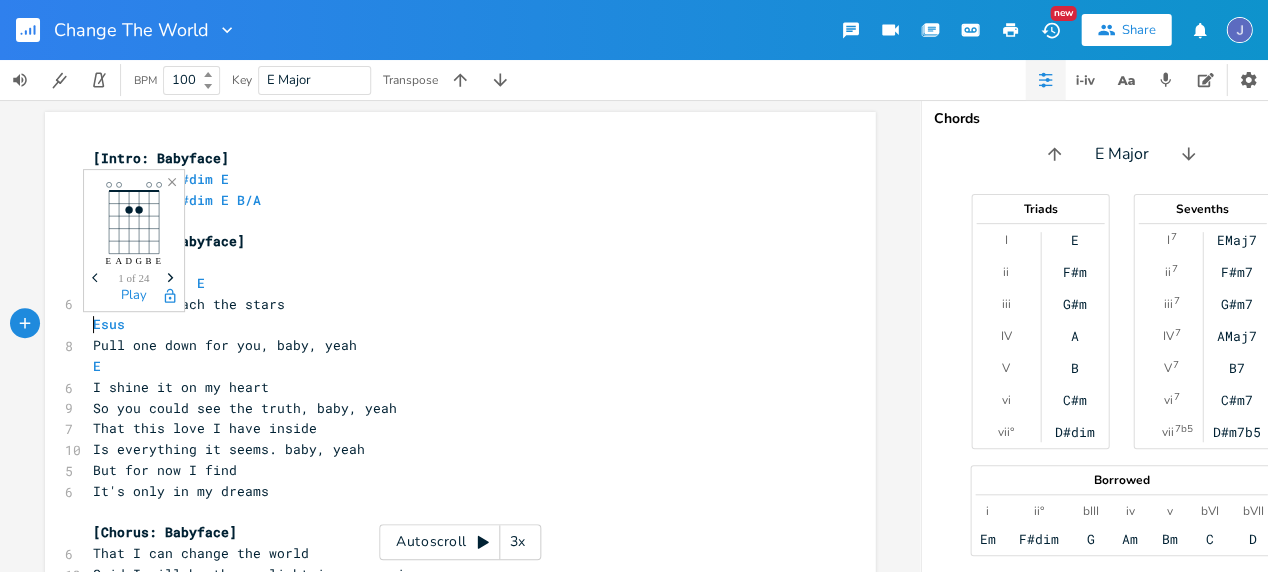 click on "Esus" at bounding box center (450, 324) 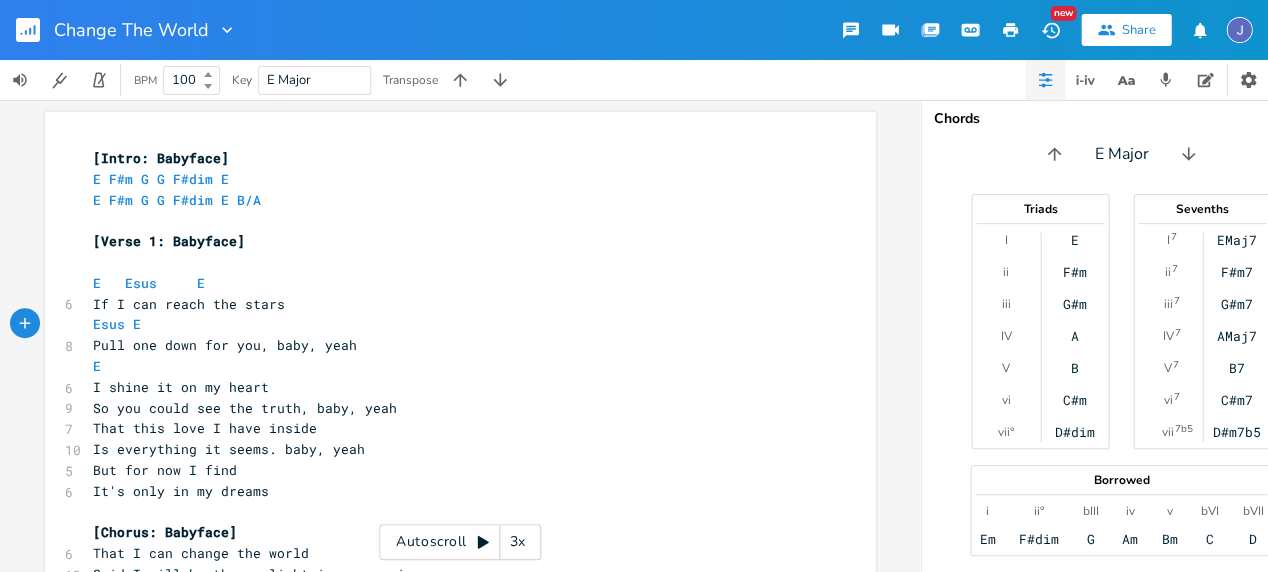 type on "E E" 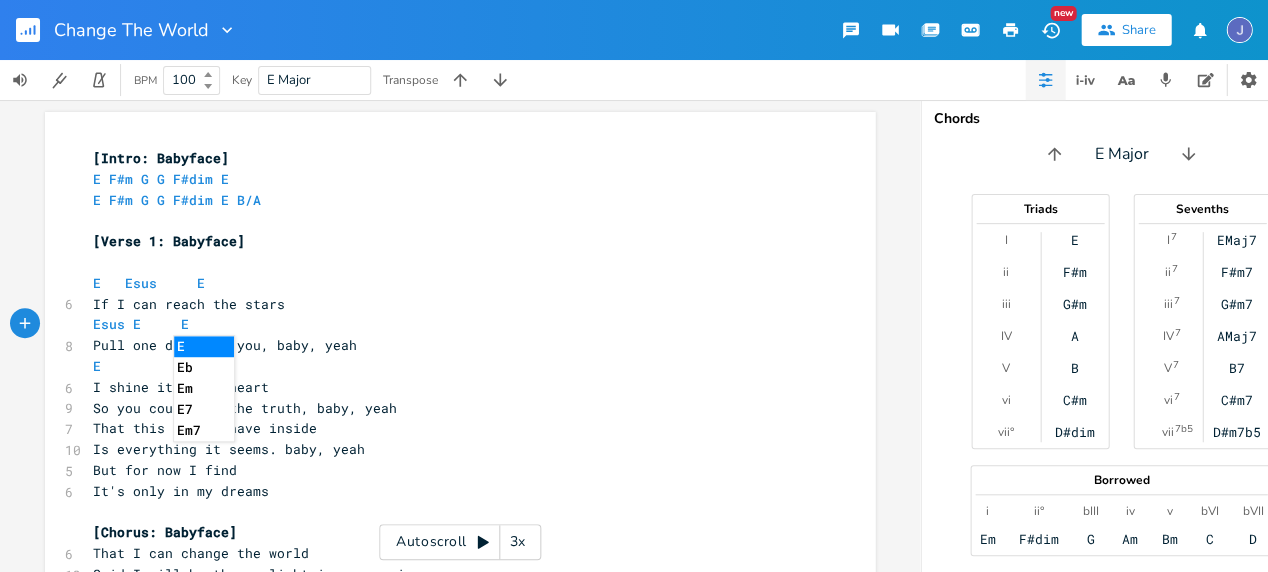 click on "E" at bounding box center [450, 366] 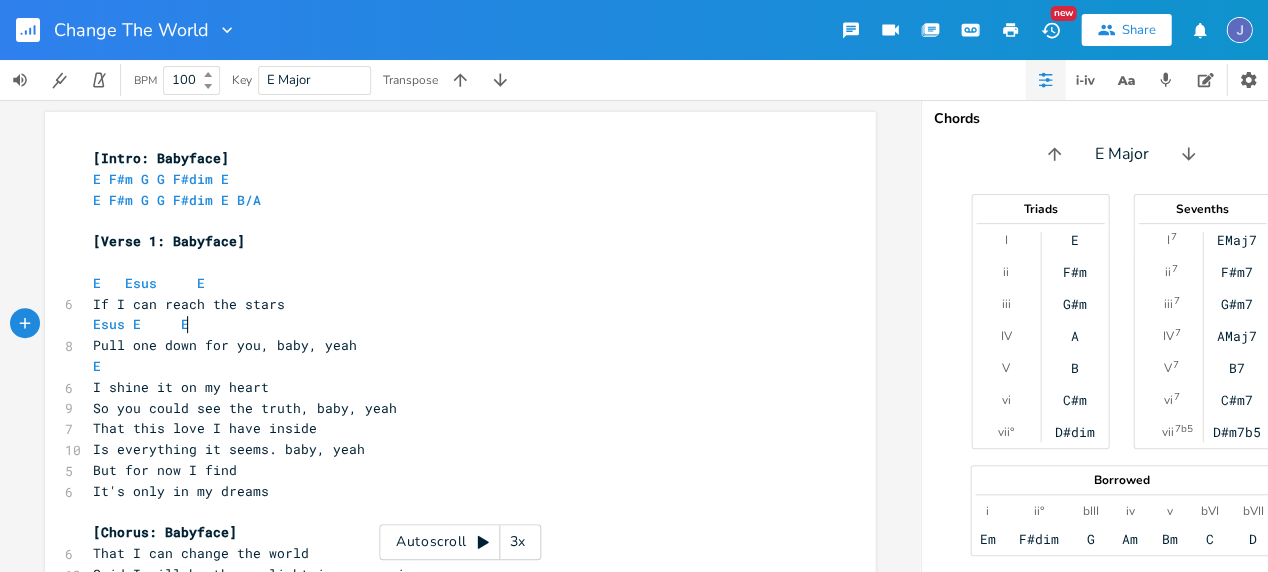 click on "Esus   E       E" at bounding box center [450, 324] 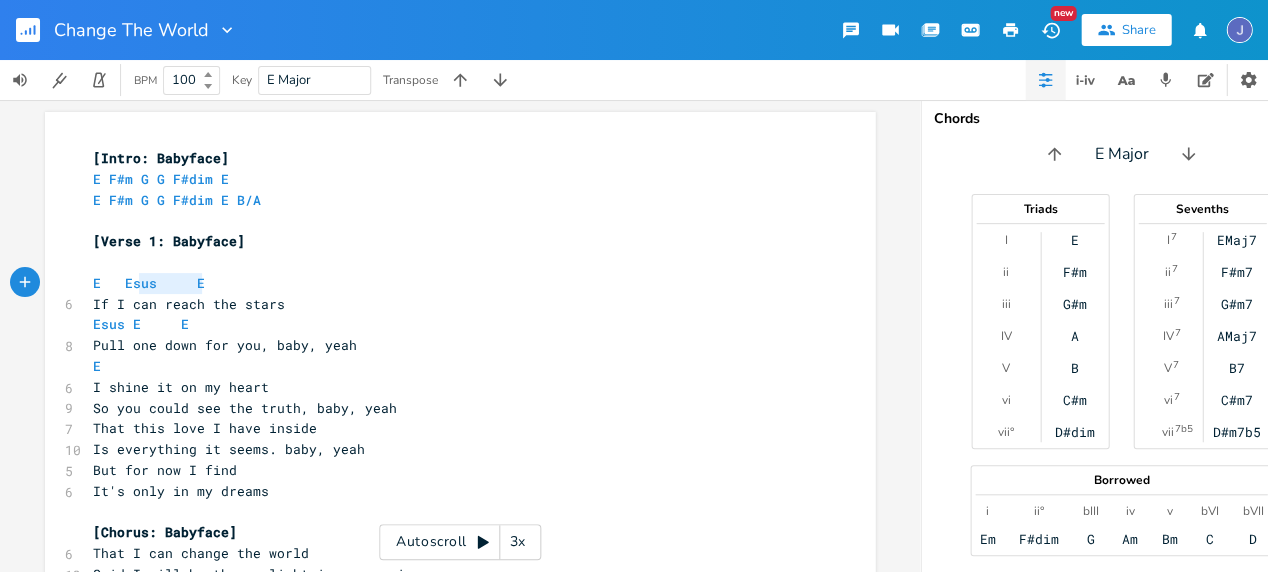 type on "E   Esus     E" 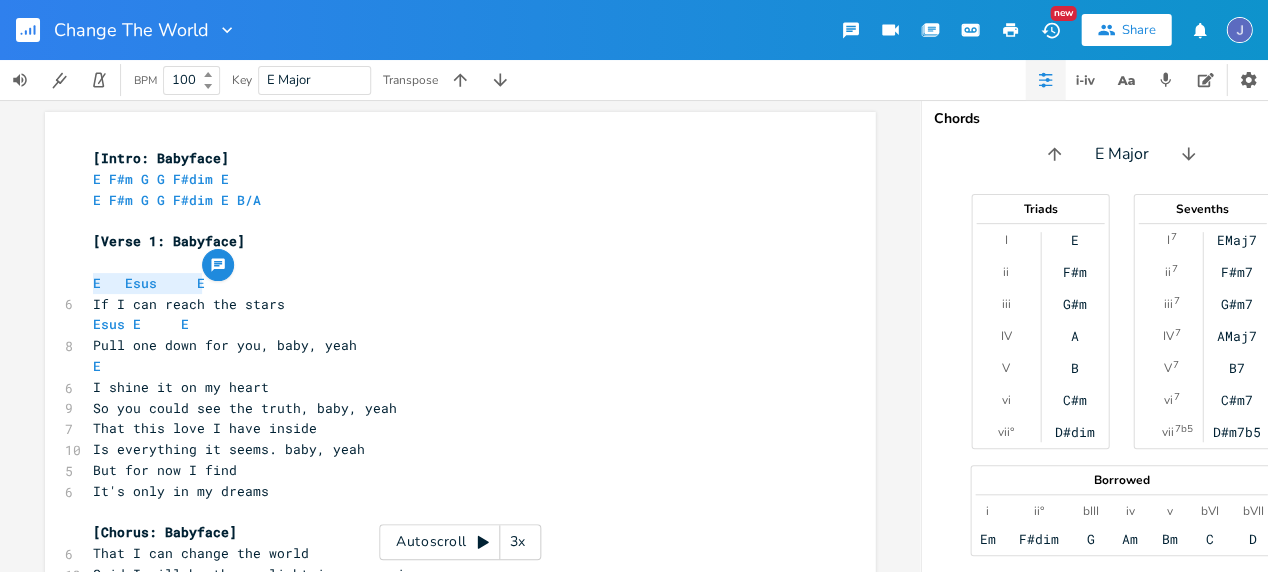 drag, startPoint x: 209, startPoint y: 284, endPoint x: 67, endPoint y: 279, distance: 142.088 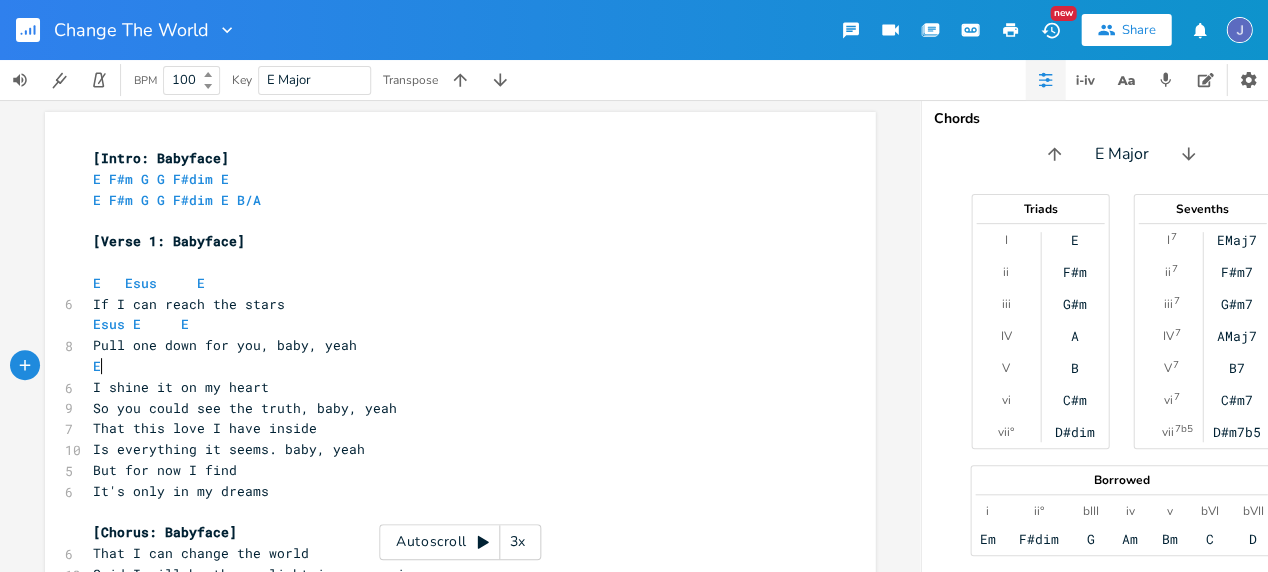 type on "E" 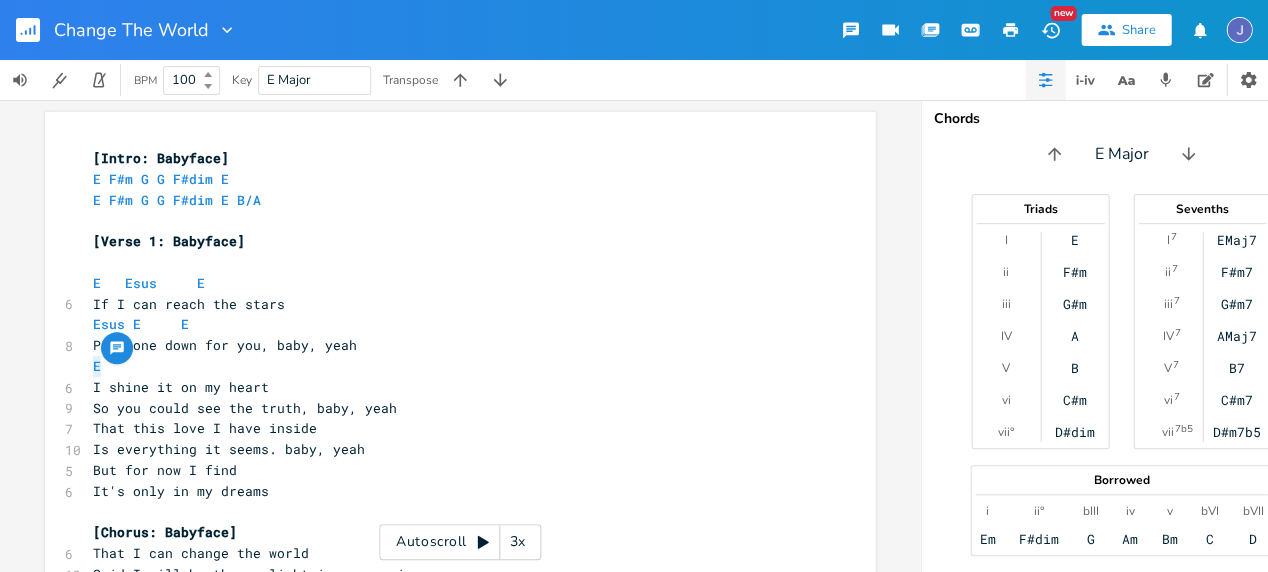 drag, startPoint x: 123, startPoint y: 366, endPoint x: 52, endPoint y: 361, distance: 71.17584 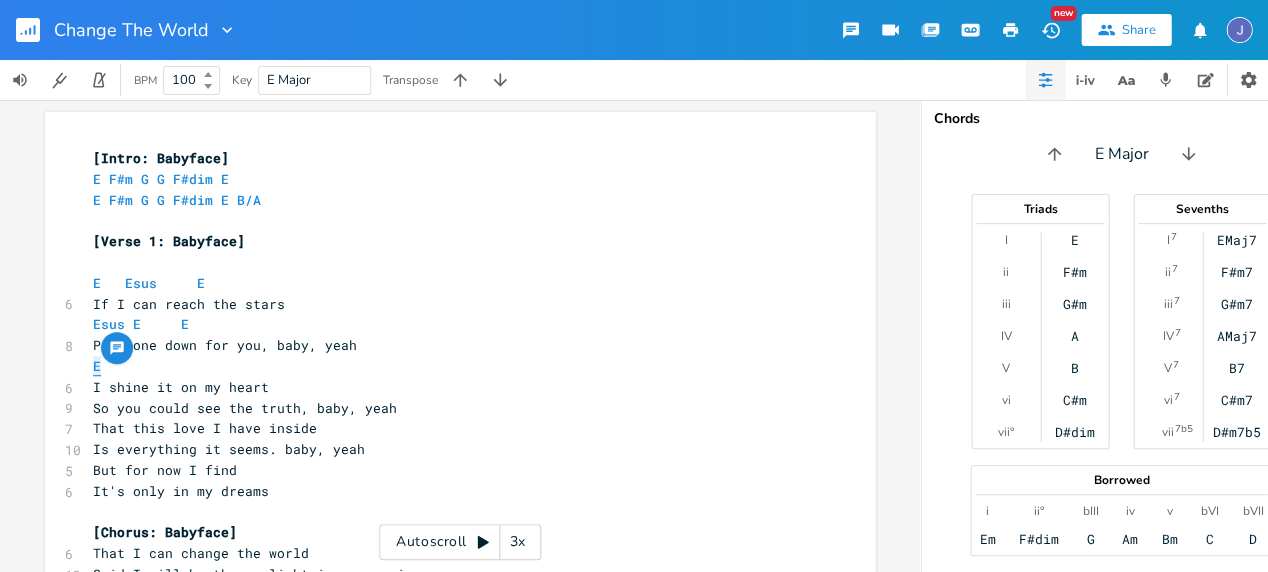 paste 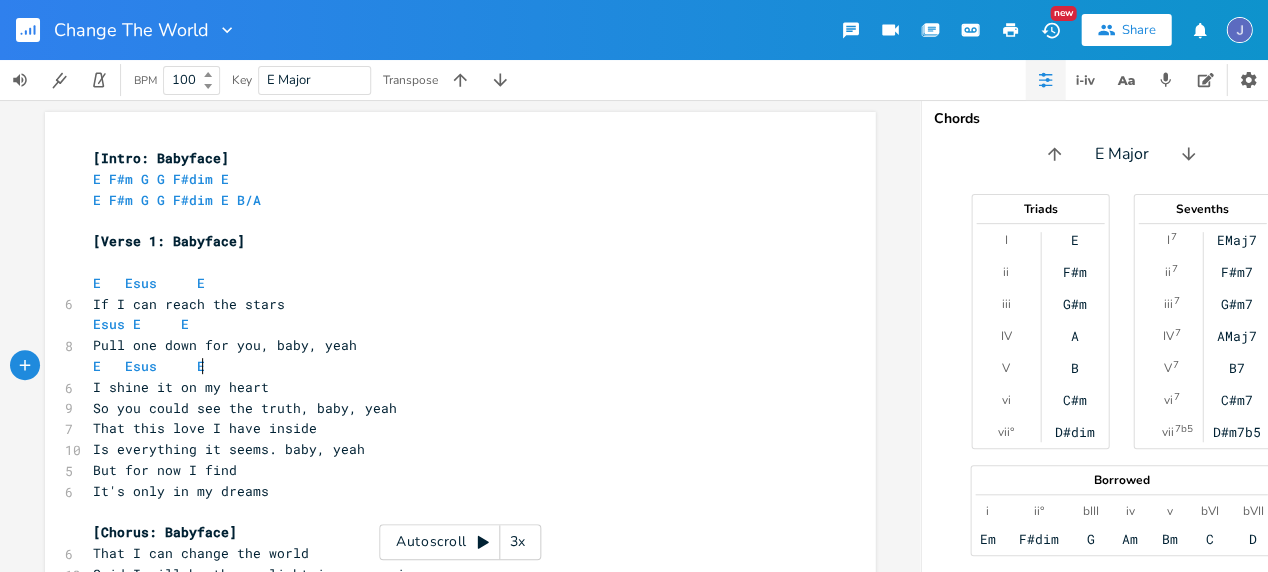 click on "E     Esus       E" at bounding box center [450, 366] 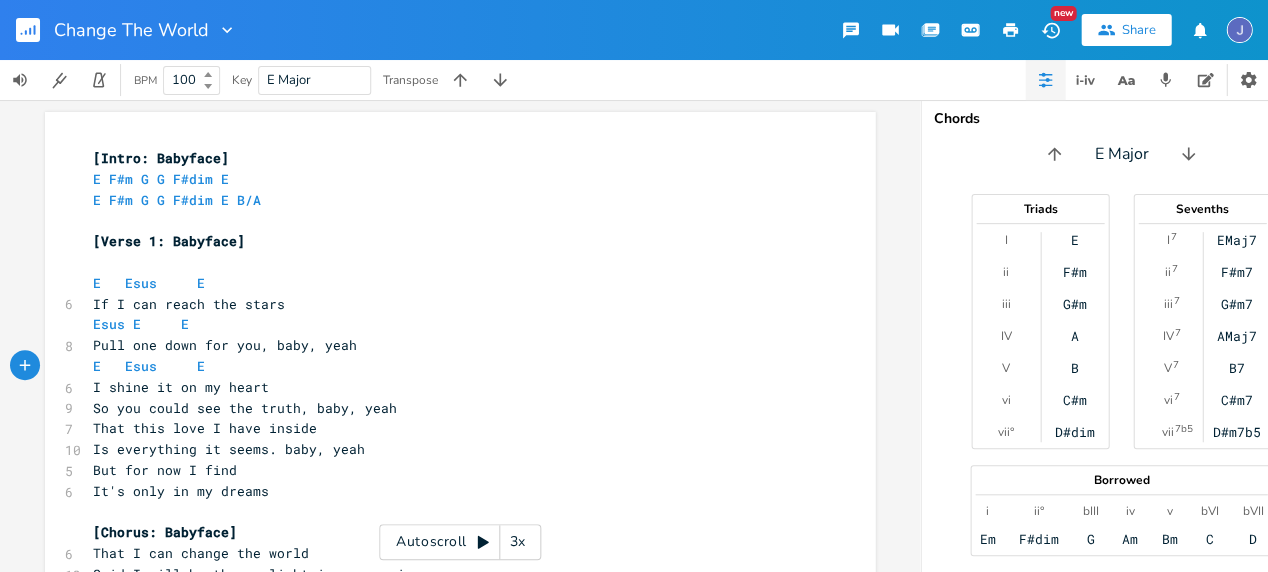 click on "I shine it on my heart" at bounding box center [450, 387] 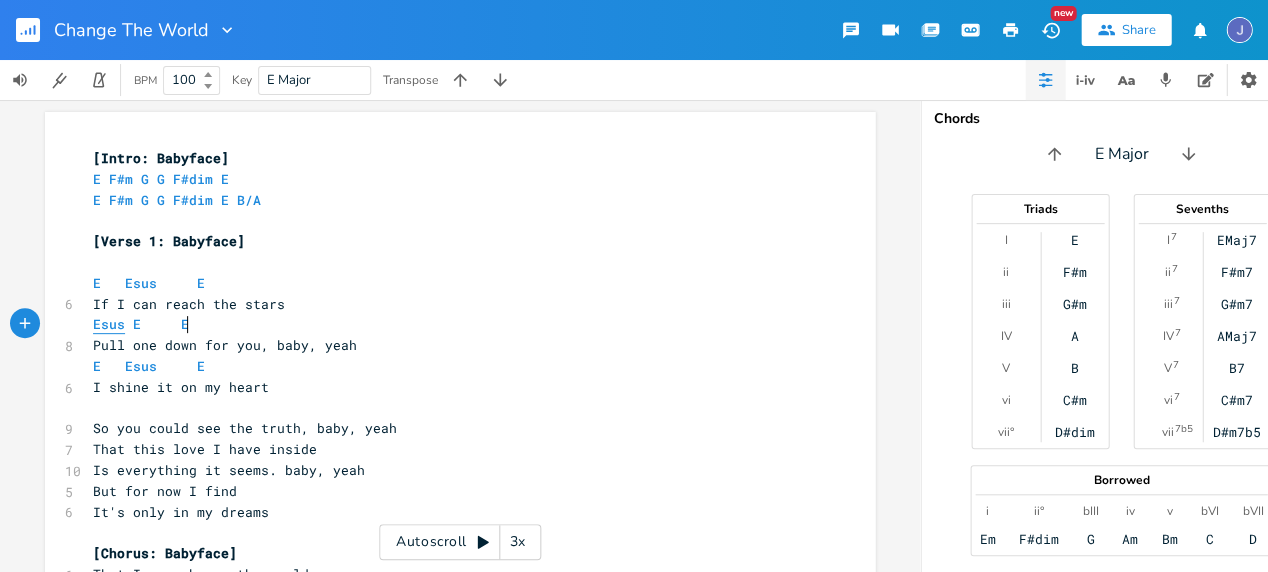 type on "Esus E     E" 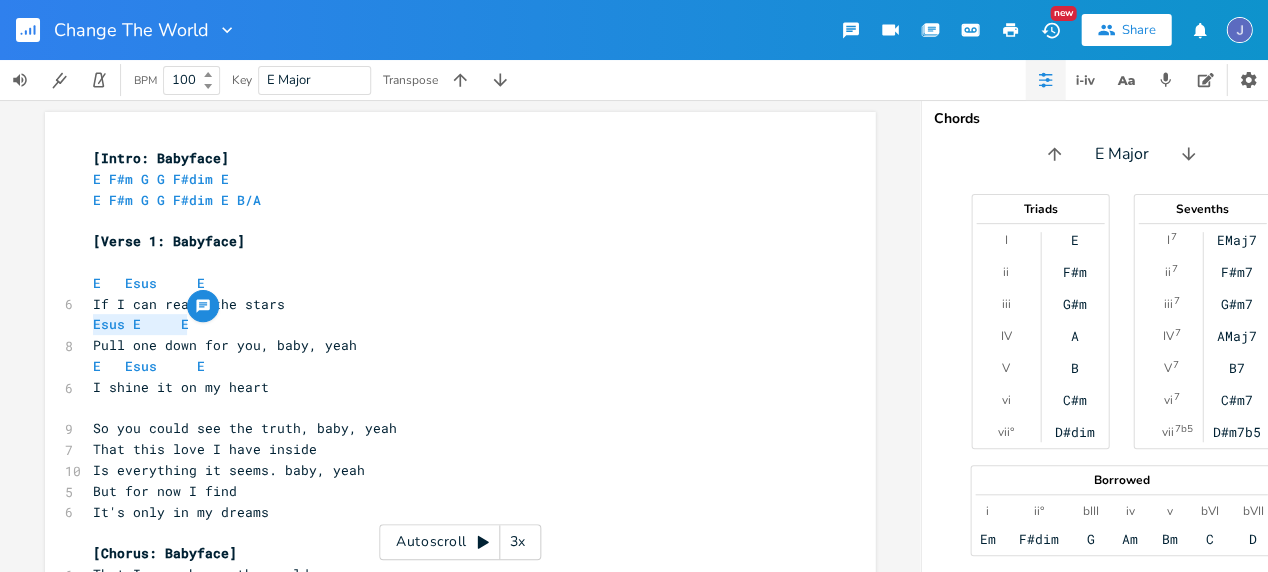 drag, startPoint x: 200, startPoint y: 325, endPoint x: 74, endPoint y: 320, distance: 126.09917 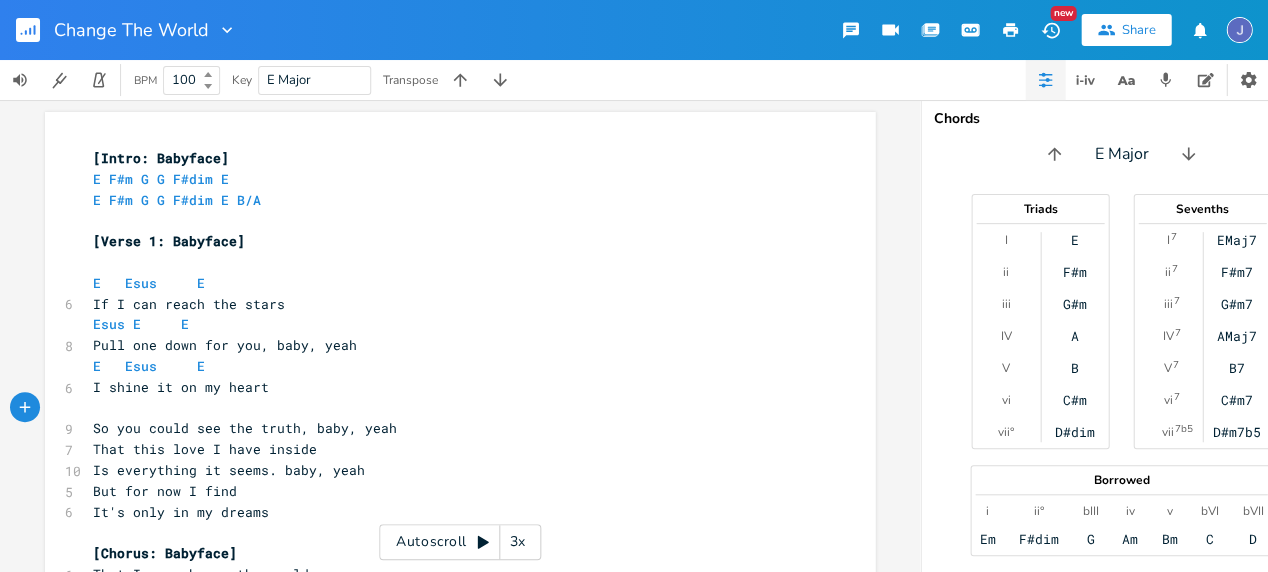 paste 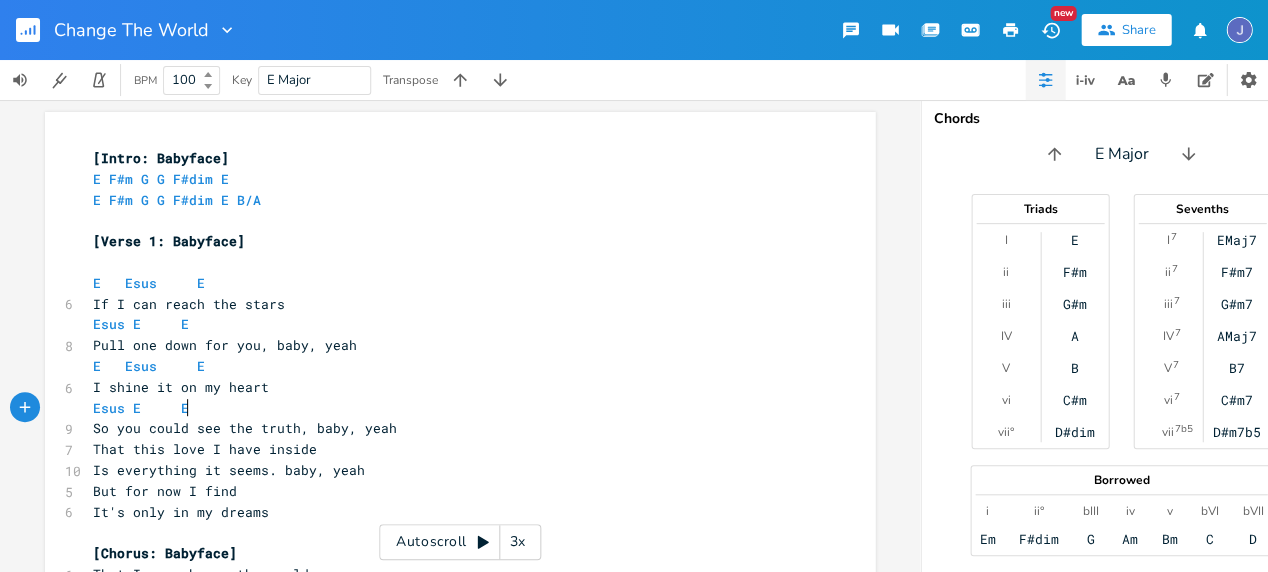 click on "Esus   E       E" at bounding box center [141, 408] 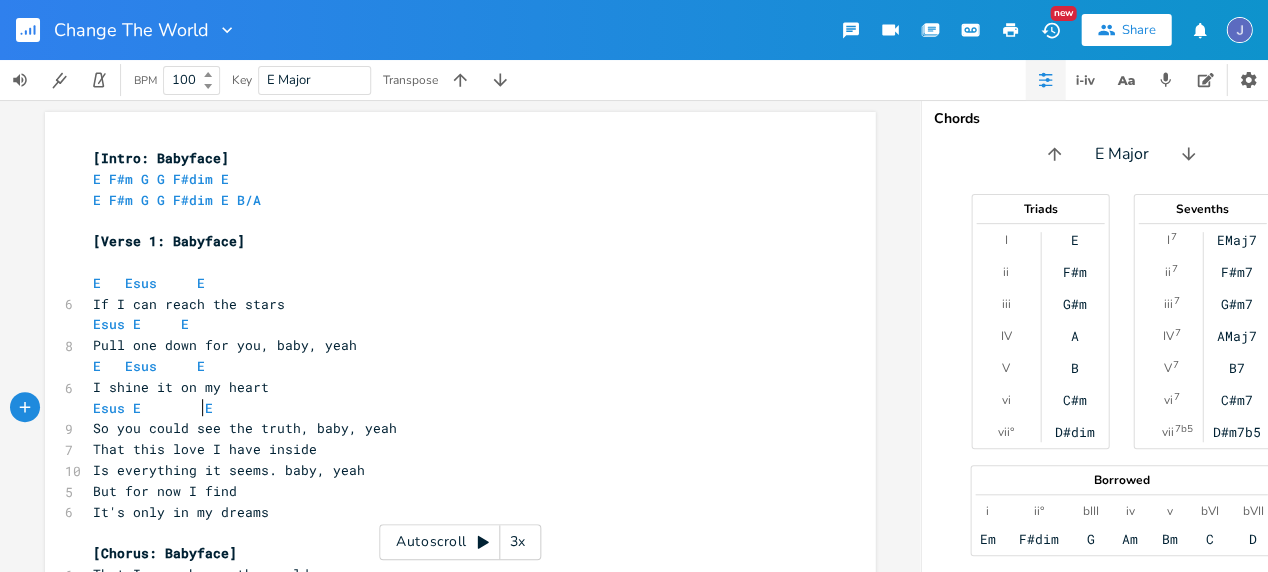 scroll, scrollTop: 0, scrollLeft: 13, axis: horizontal 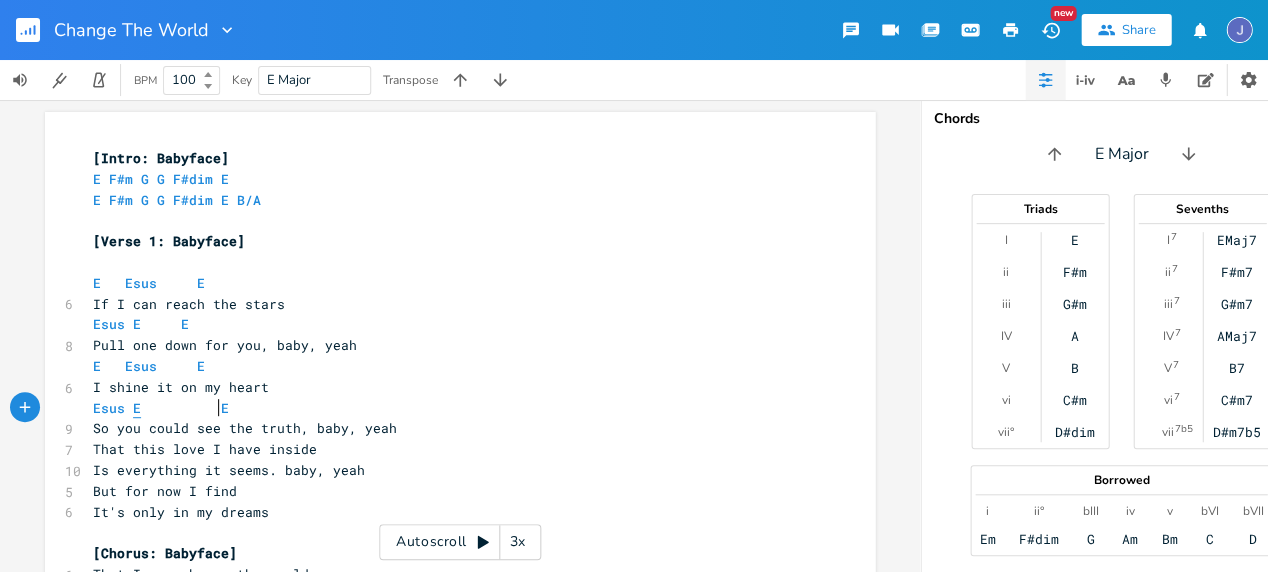 click on "E" at bounding box center (137, 408) 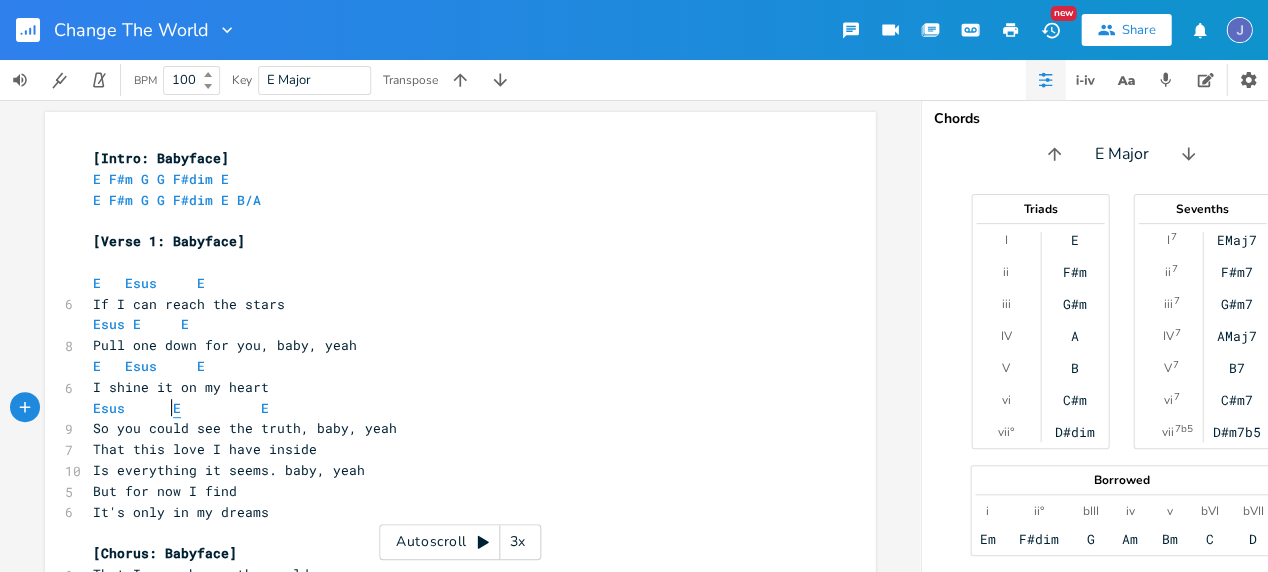 scroll, scrollTop: 0, scrollLeft: 17, axis: horizontal 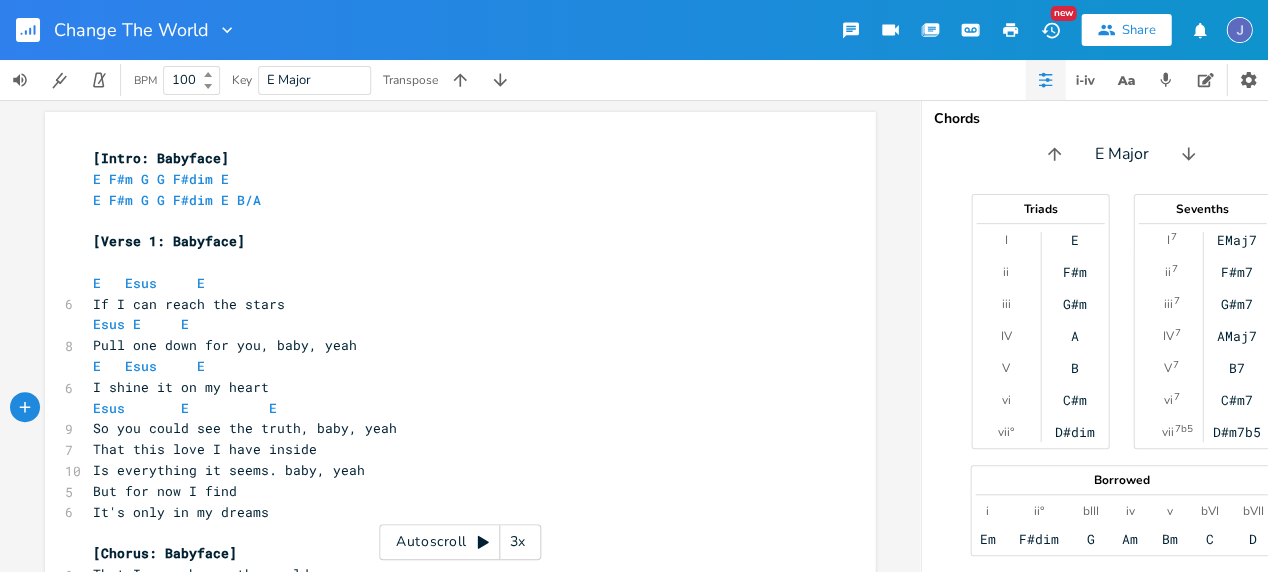 click on "Esus         E            E" at bounding box center [450, 408] 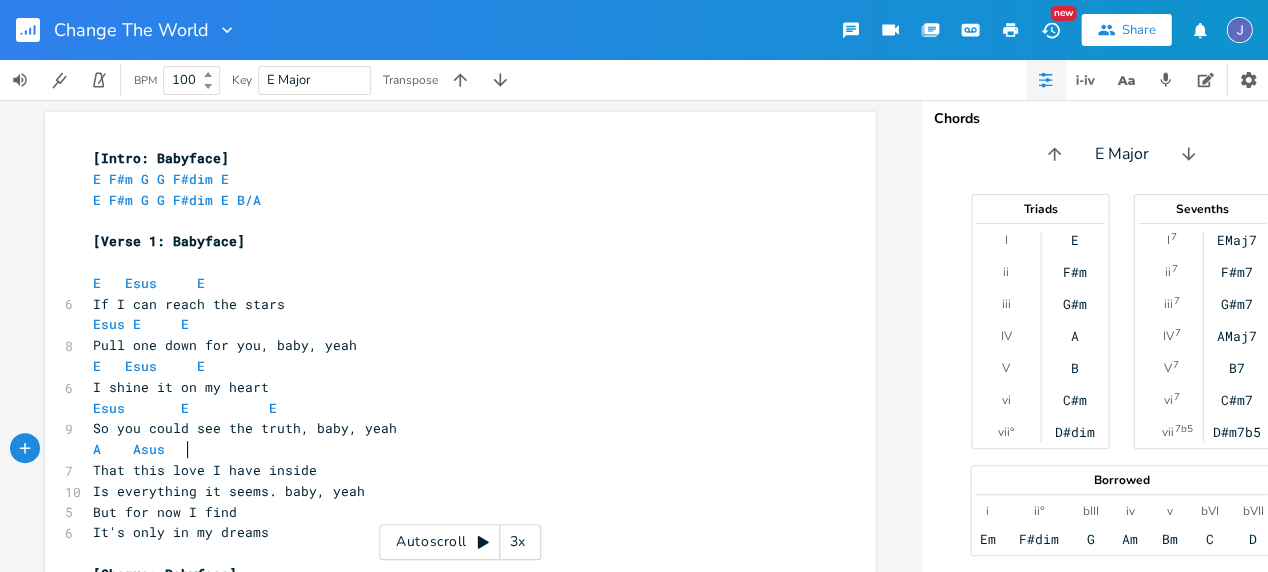 scroll, scrollTop: 0, scrollLeft: 55, axis: horizontal 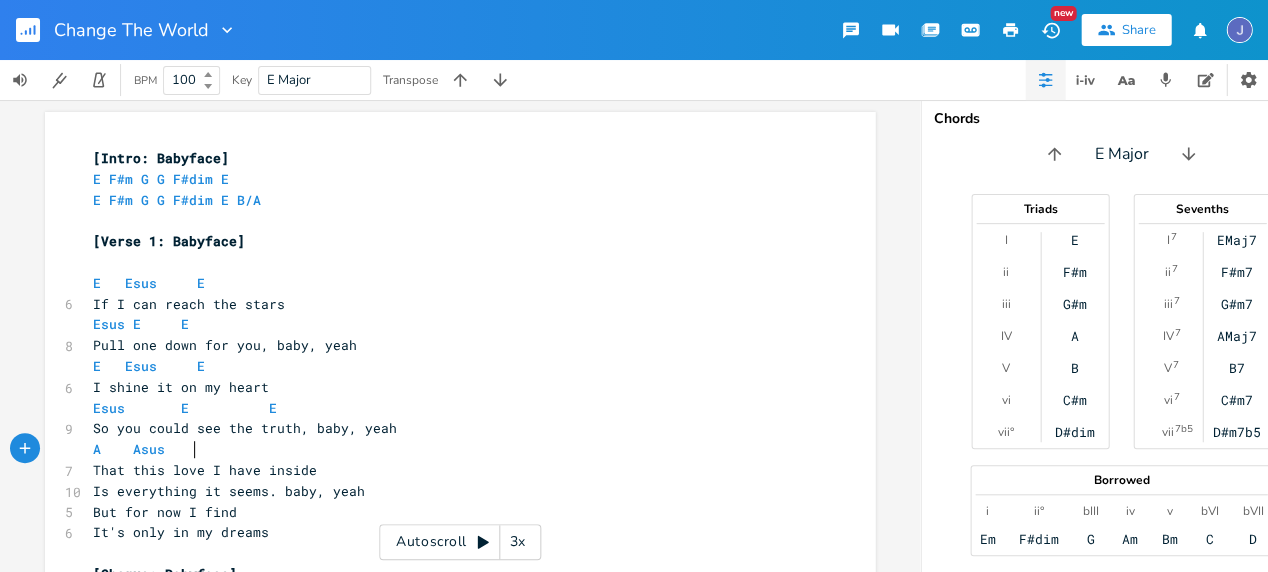 type on "A    Asus    A" 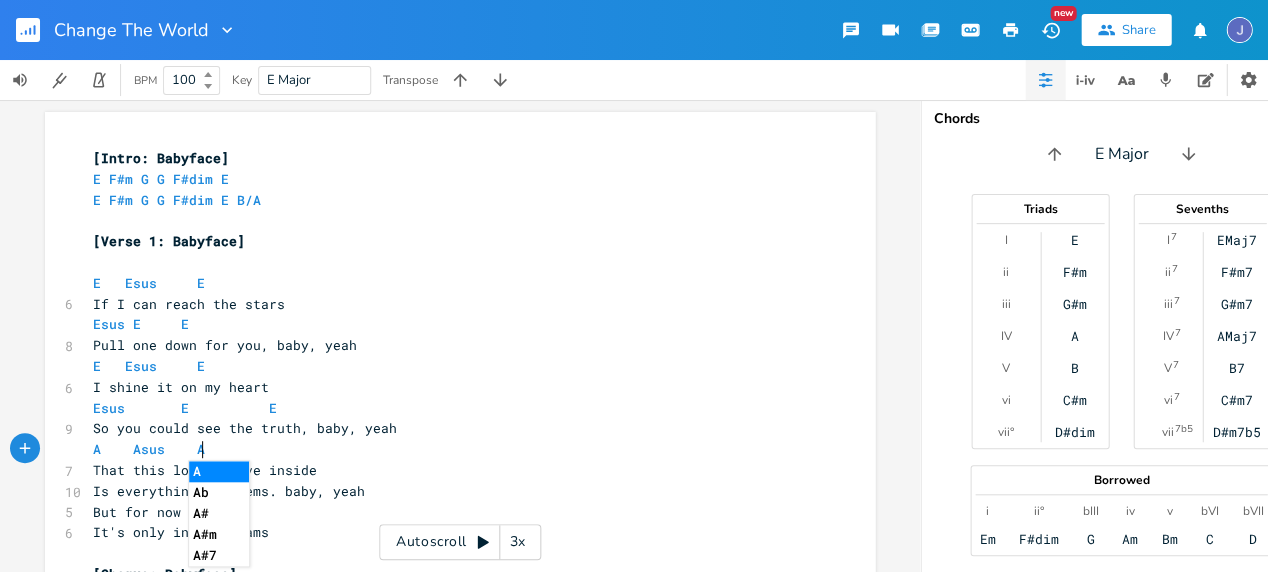click on "A      Asus      A" at bounding box center (450, 449) 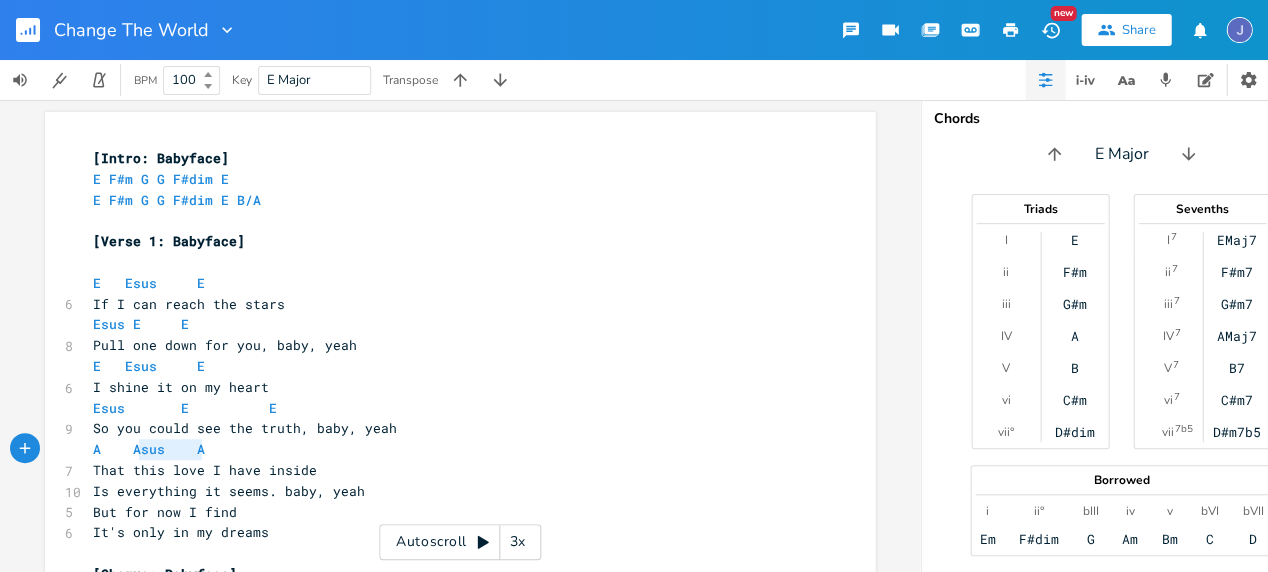 type on "A    Asus    A" 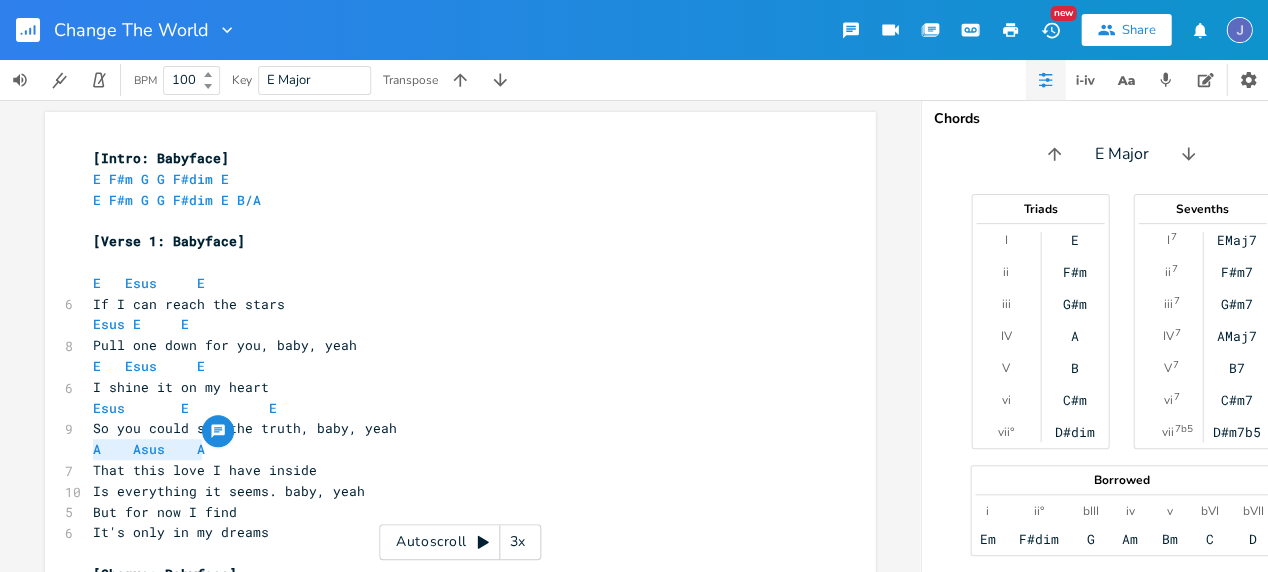 drag, startPoint x: 228, startPoint y: 449, endPoint x: 76, endPoint y: 442, distance: 152.1611 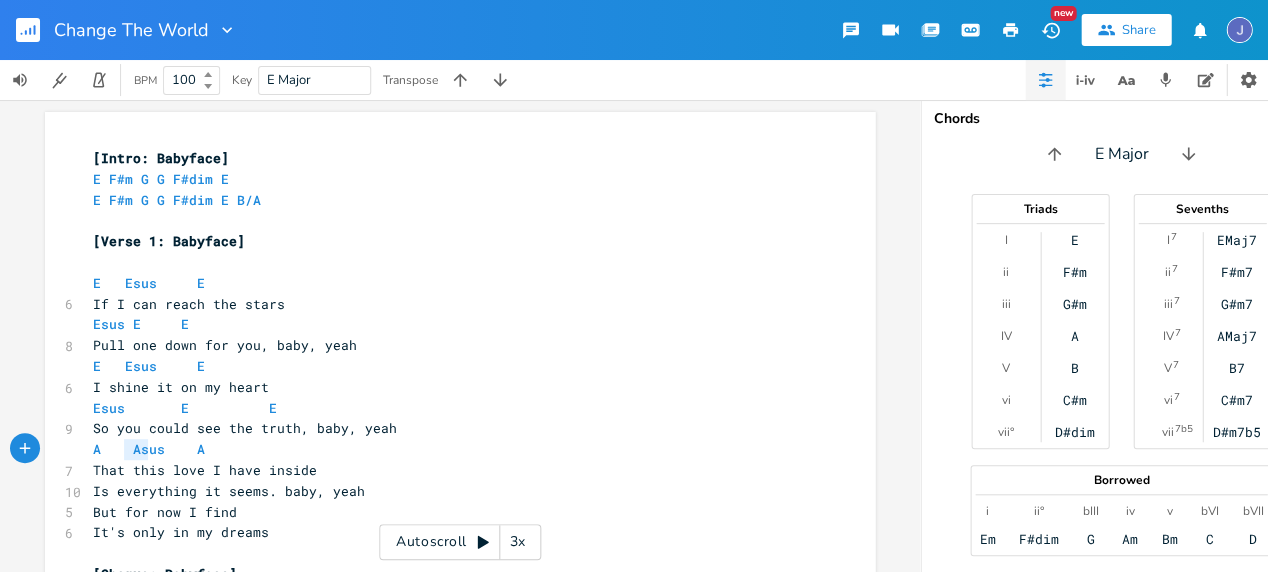 type on "Asus    A" 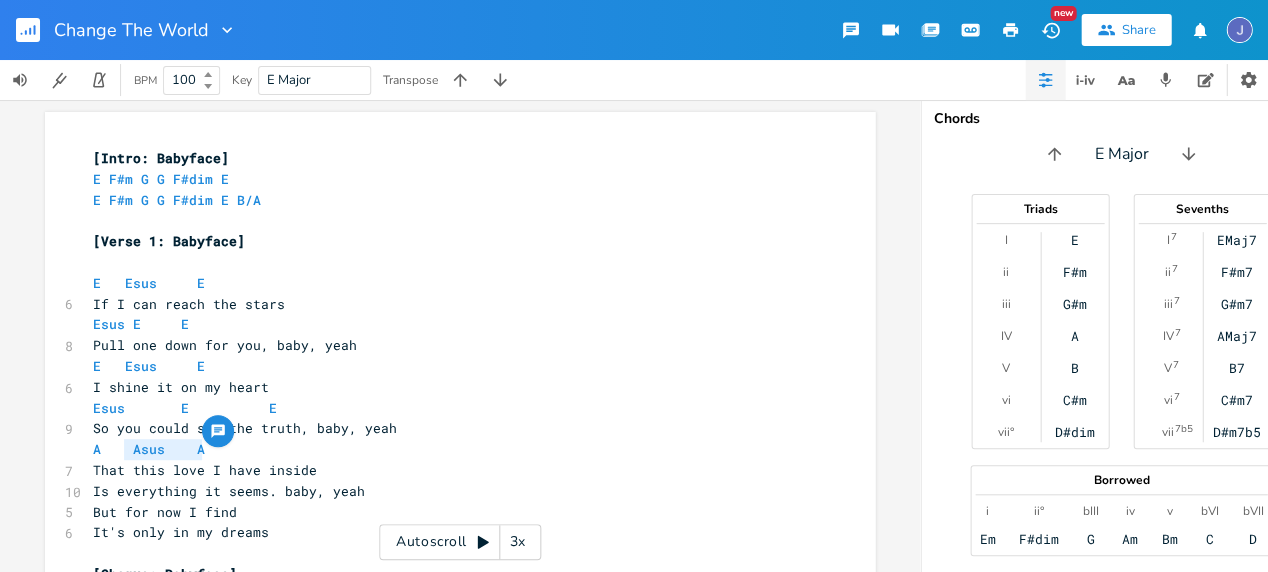drag, startPoint x: 123, startPoint y: 449, endPoint x: 219, endPoint y: 449, distance: 96 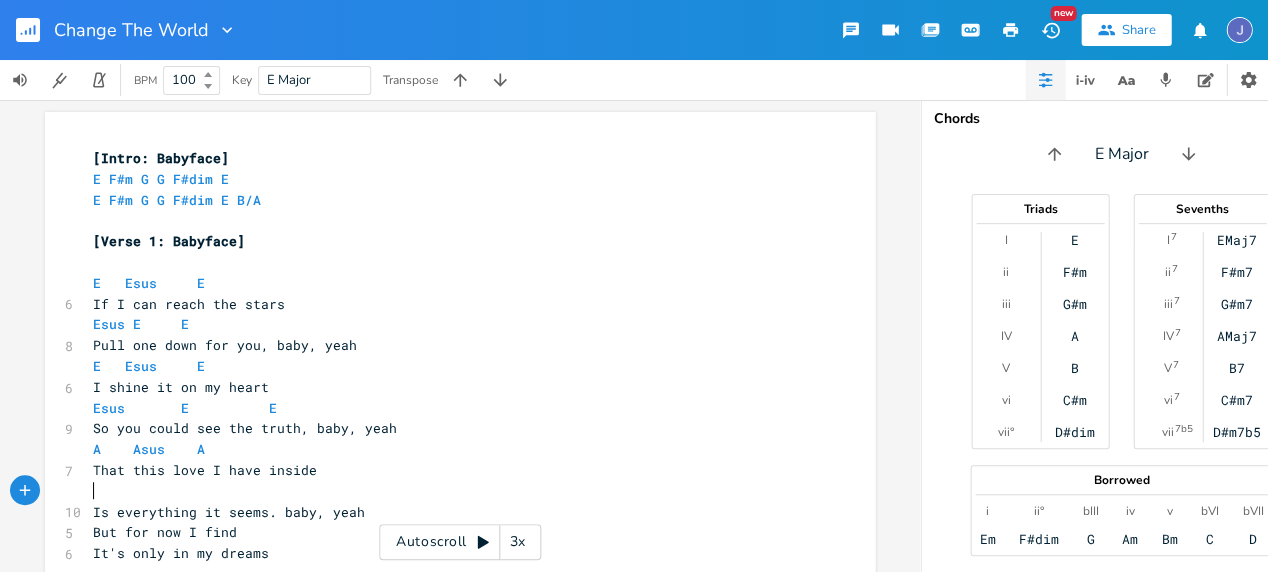 paste 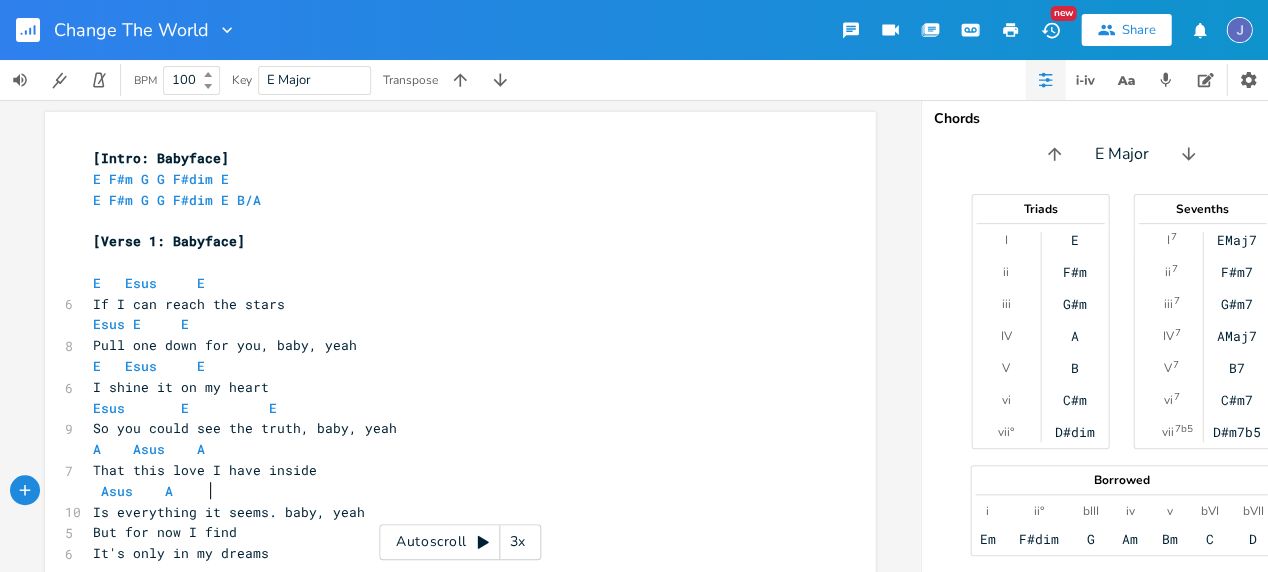 type on "A" 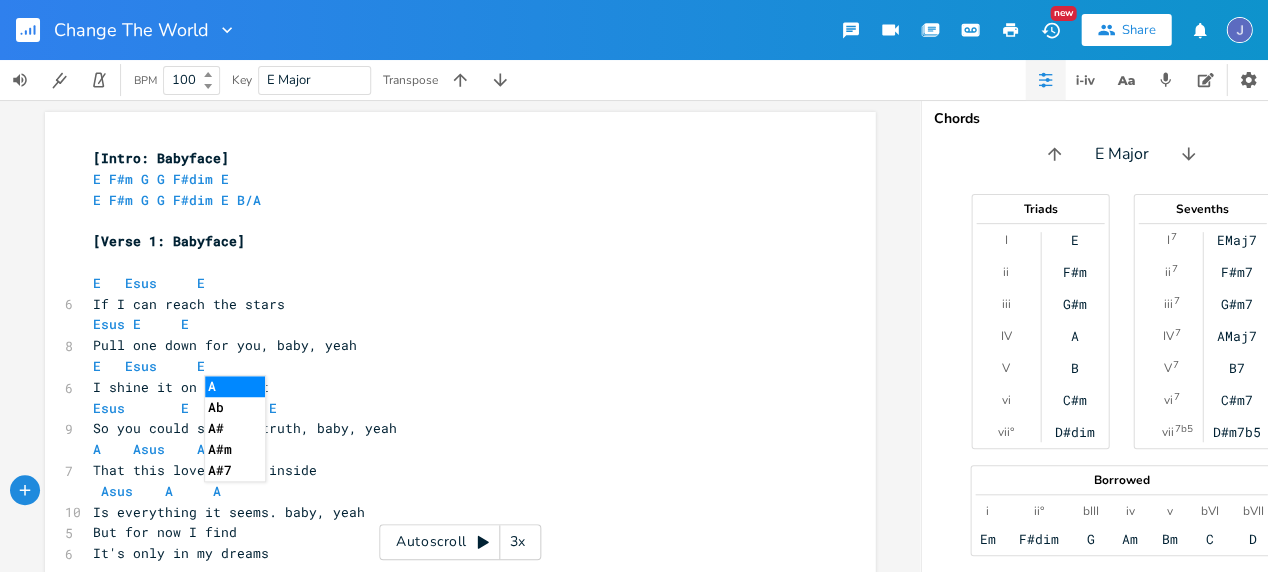click on "So you could see the truth, baby, yeah" at bounding box center [450, 428] 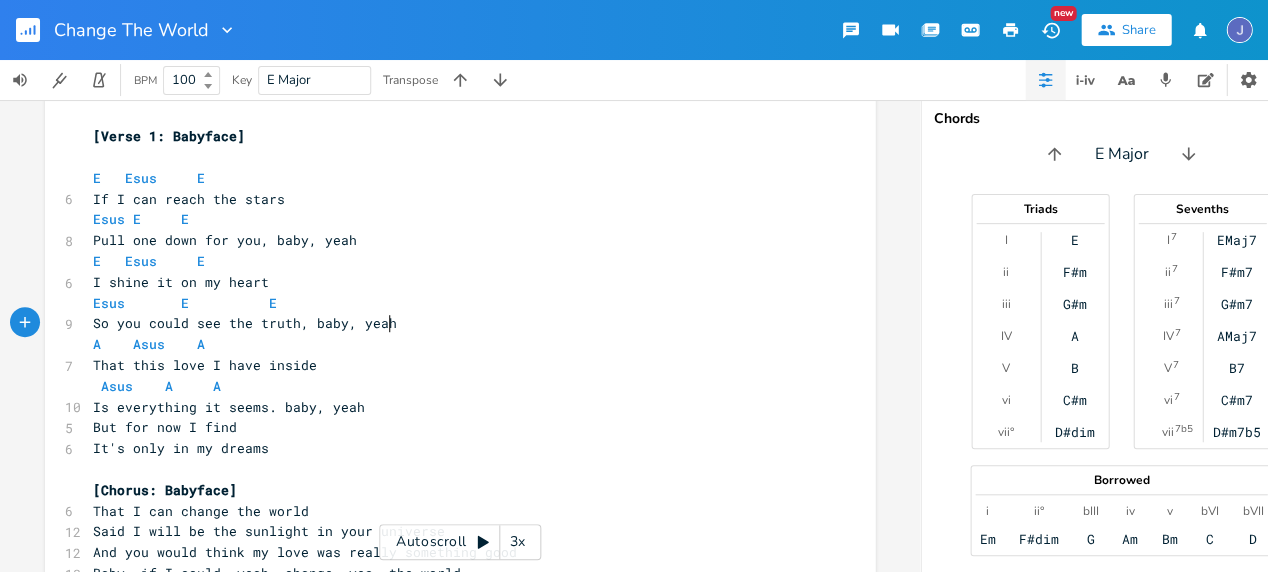 scroll, scrollTop: 144, scrollLeft: 0, axis: vertical 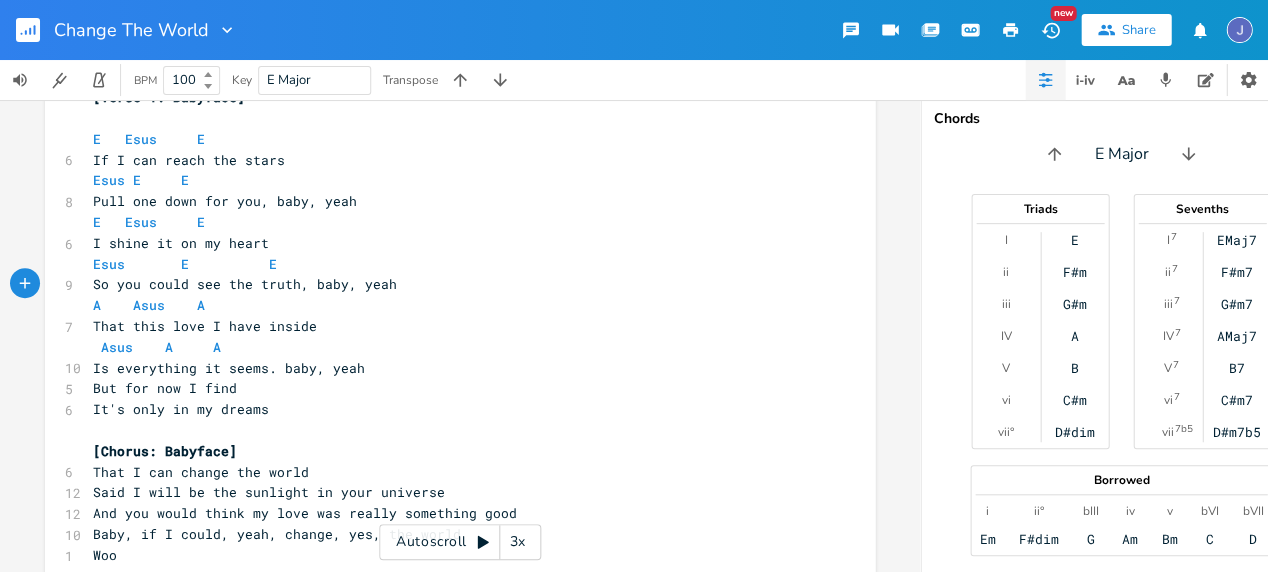 click on "Esus   E       E" at bounding box center (141, 180) 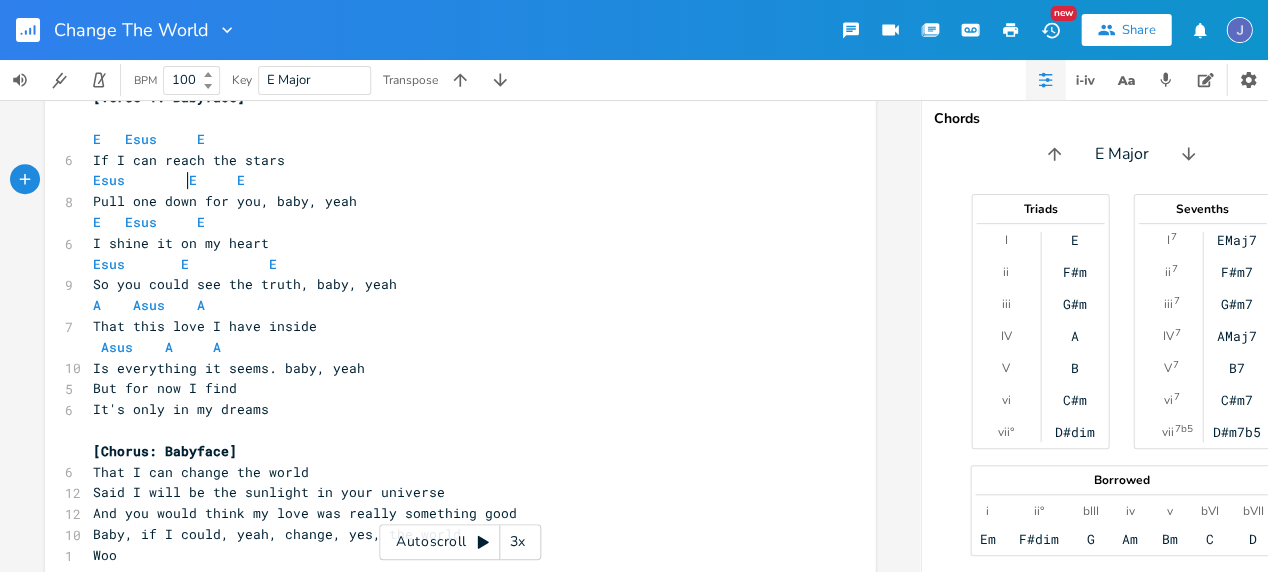 scroll, scrollTop: 0, scrollLeft: 22, axis: horizontal 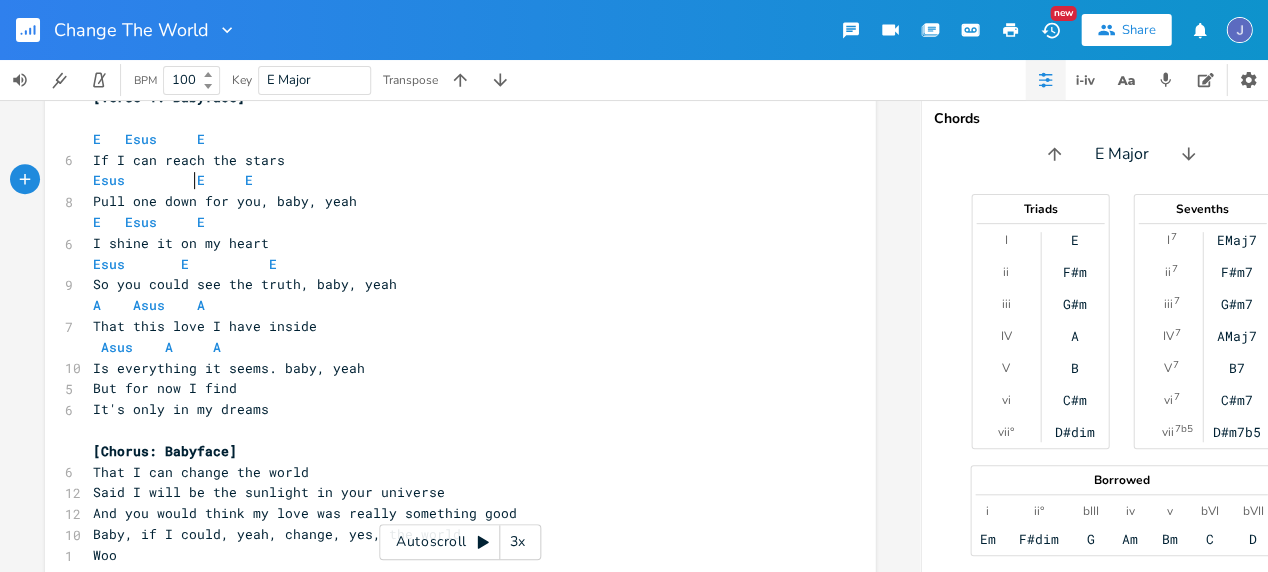 click on "So you could see the truth, baby, yeah" at bounding box center [450, 284] 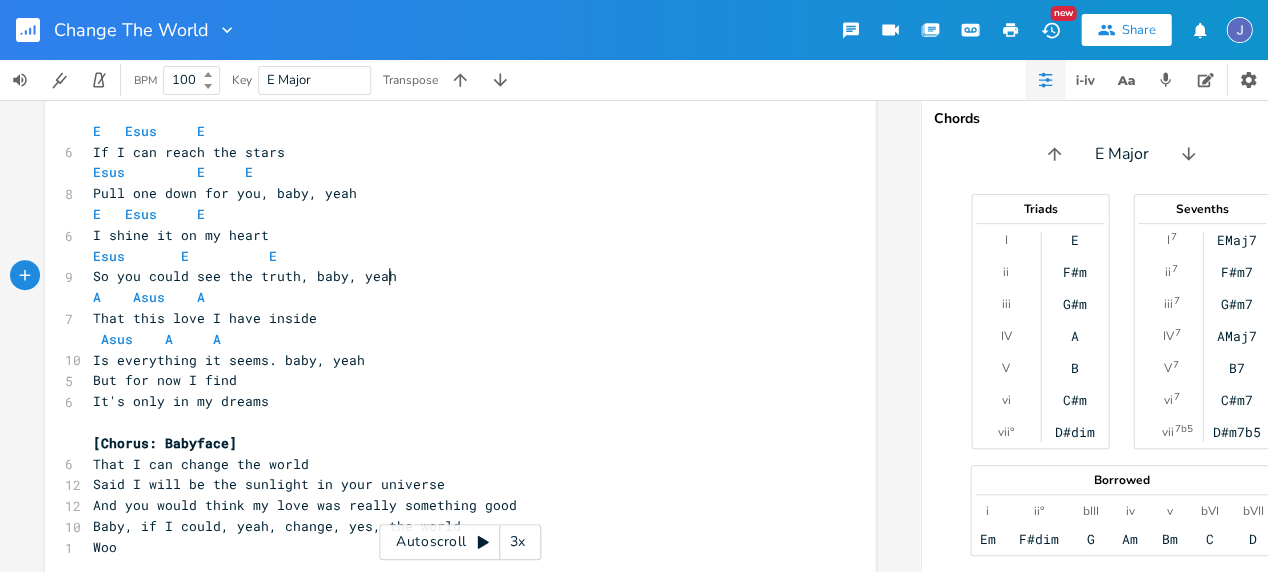 scroll, scrollTop: 173, scrollLeft: 0, axis: vertical 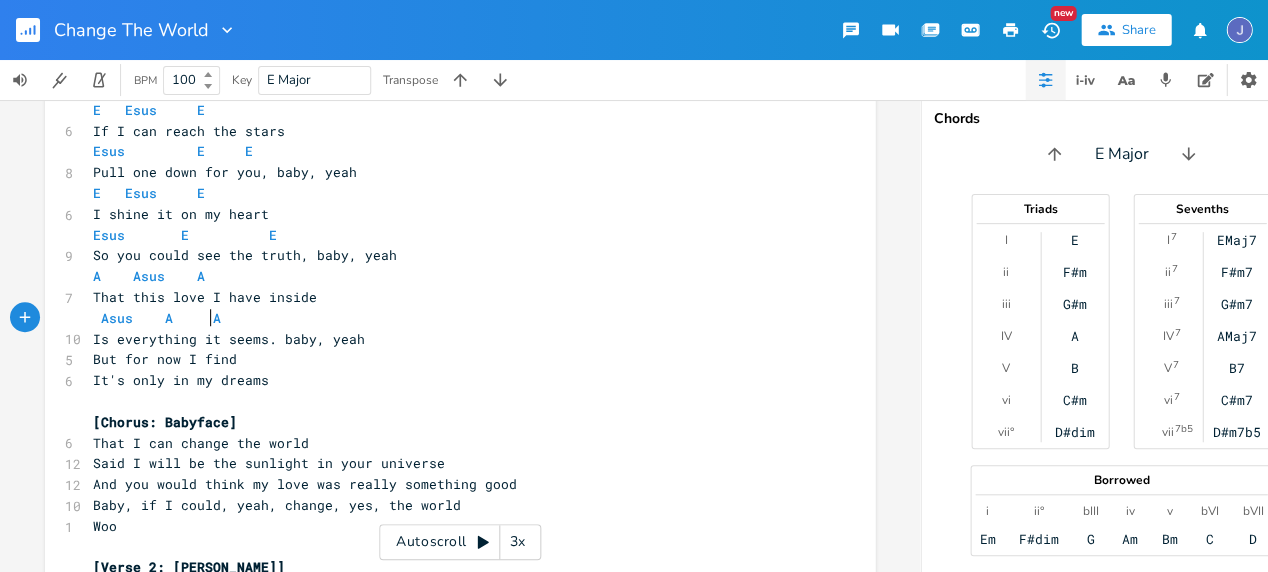 click on "Asus      A       A" at bounding box center [157, 318] 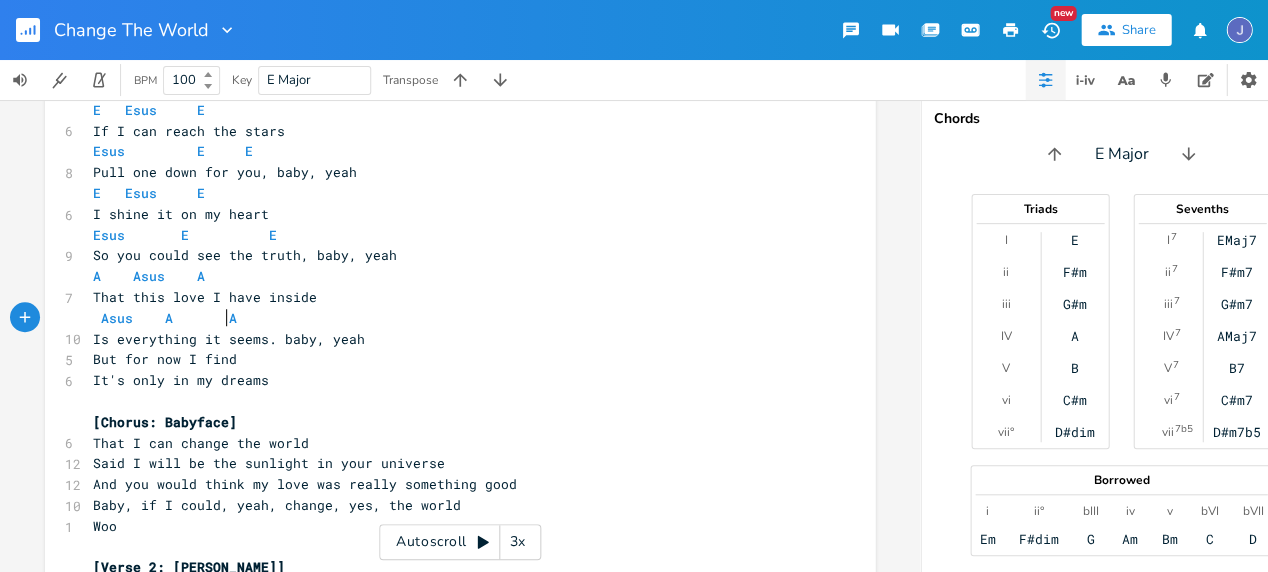 scroll, scrollTop: 0, scrollLeft: 8, axis: horizontal 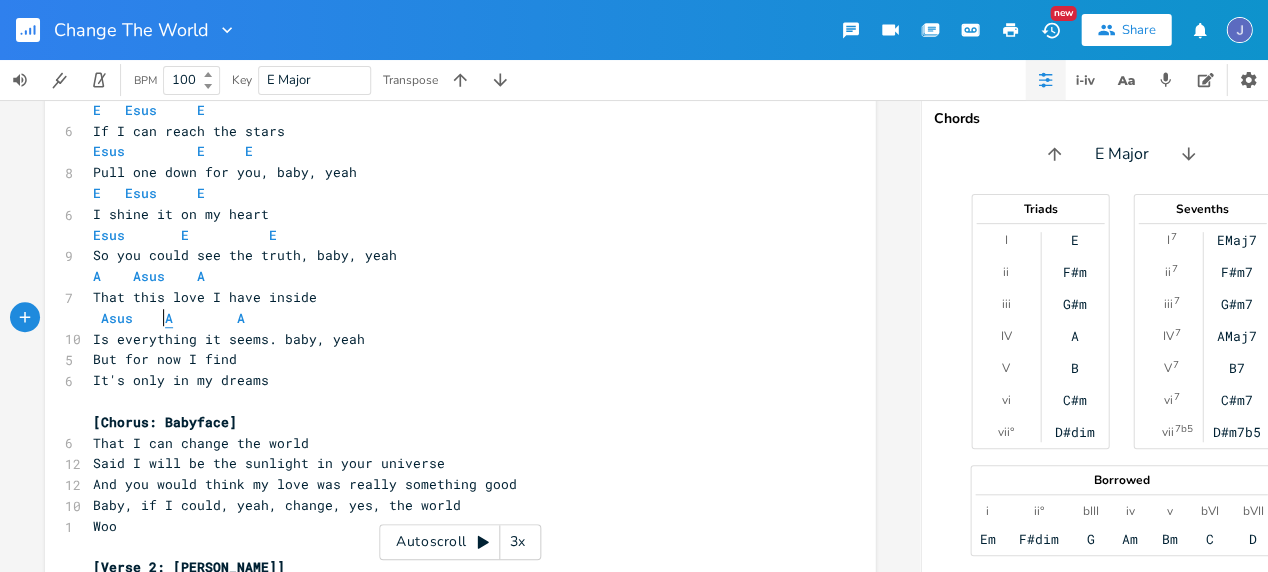 click on "A" at bounding box center [169, 318] 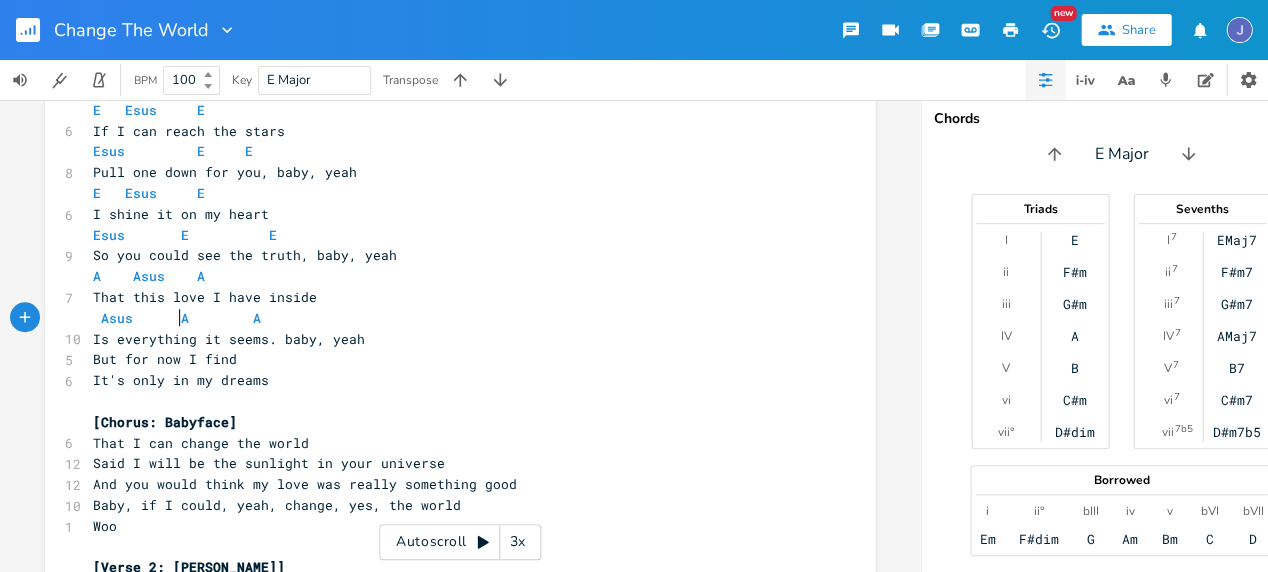 scroll, scrollTop: 0, scrollLeft: 6, axis: horizontal 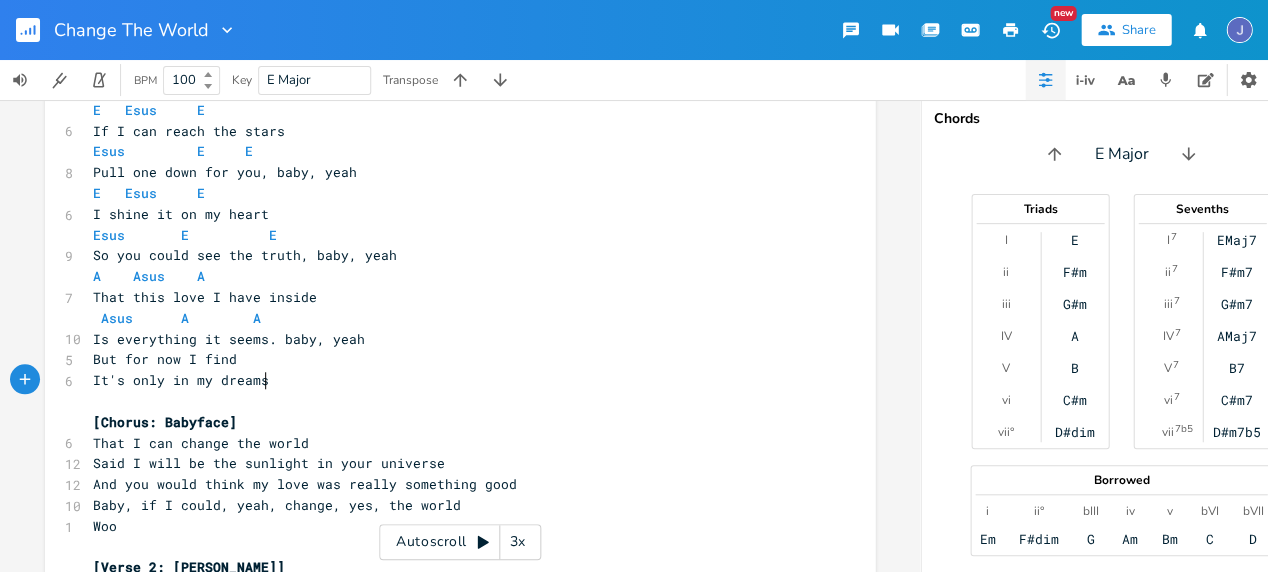 click on "It's only in my dreams" at bounding box center (450, 380) 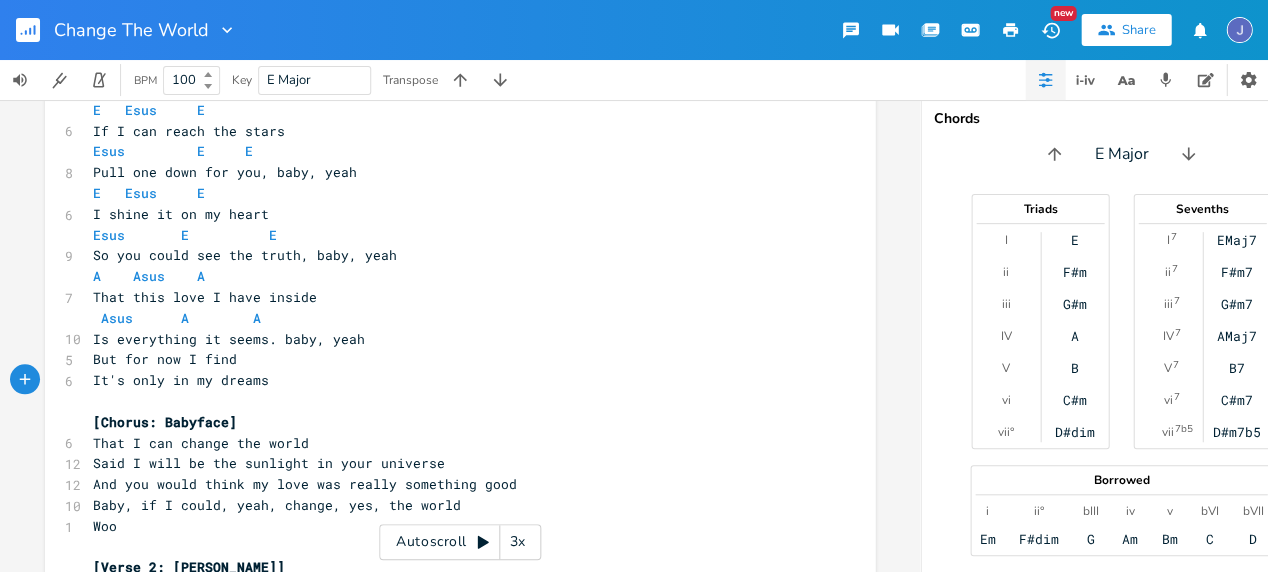 click on "But for now I find" at bounding box center [450, 359] 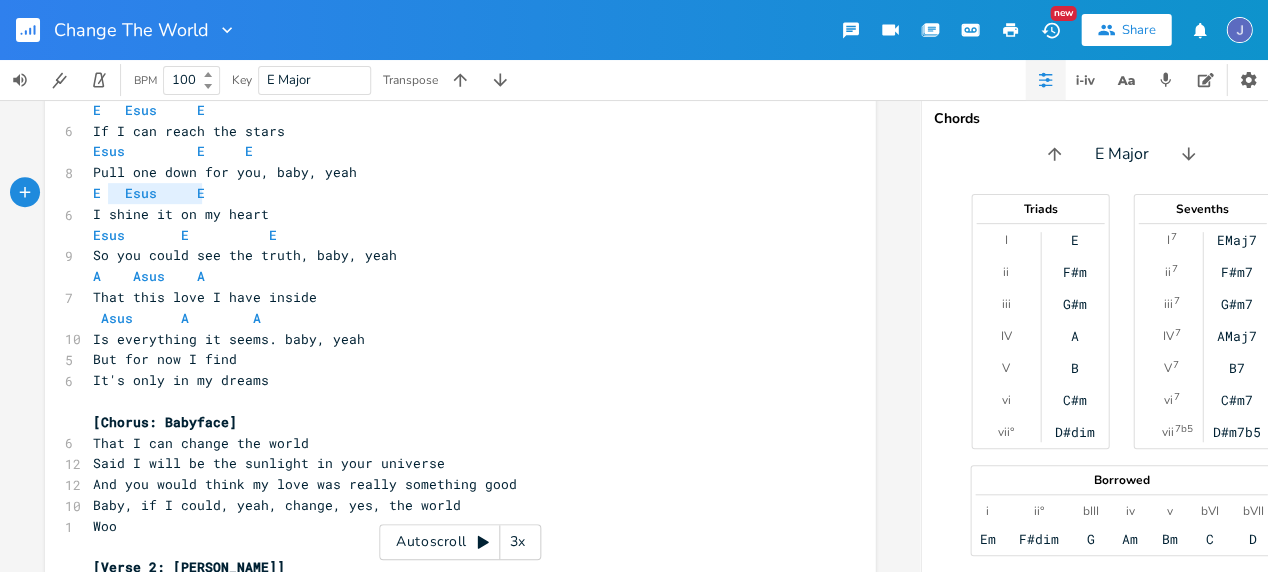 type on "E   Esus     E" 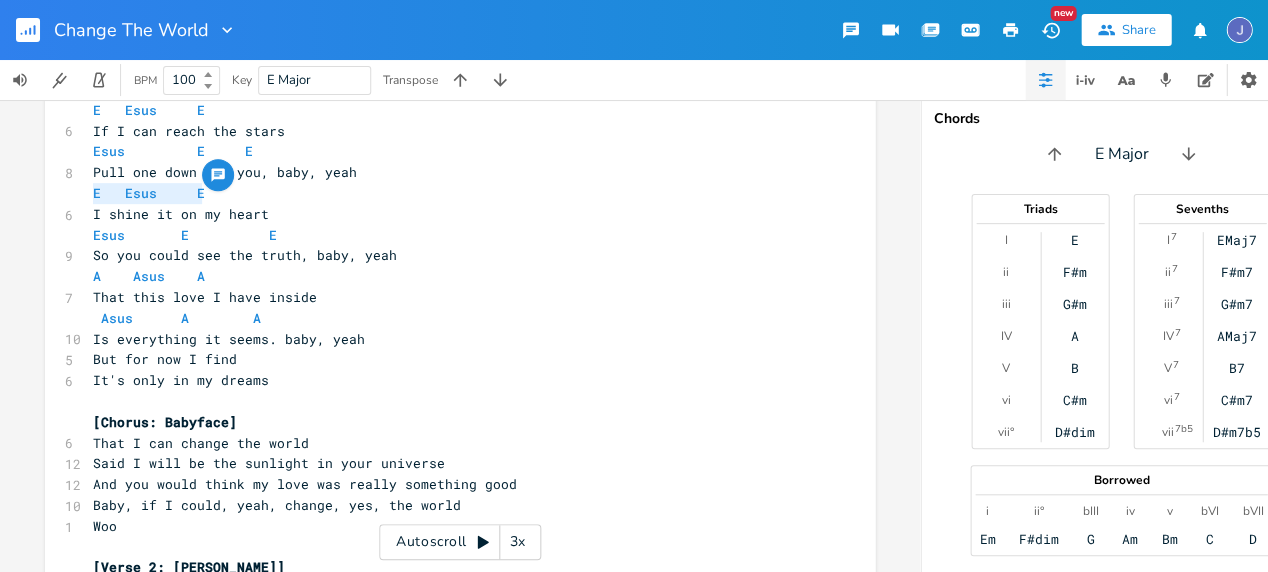 drag, startPoint x: 219, startPoint y: 193, endPoint x: 76, endPoint y: 188, distance: 143.08739 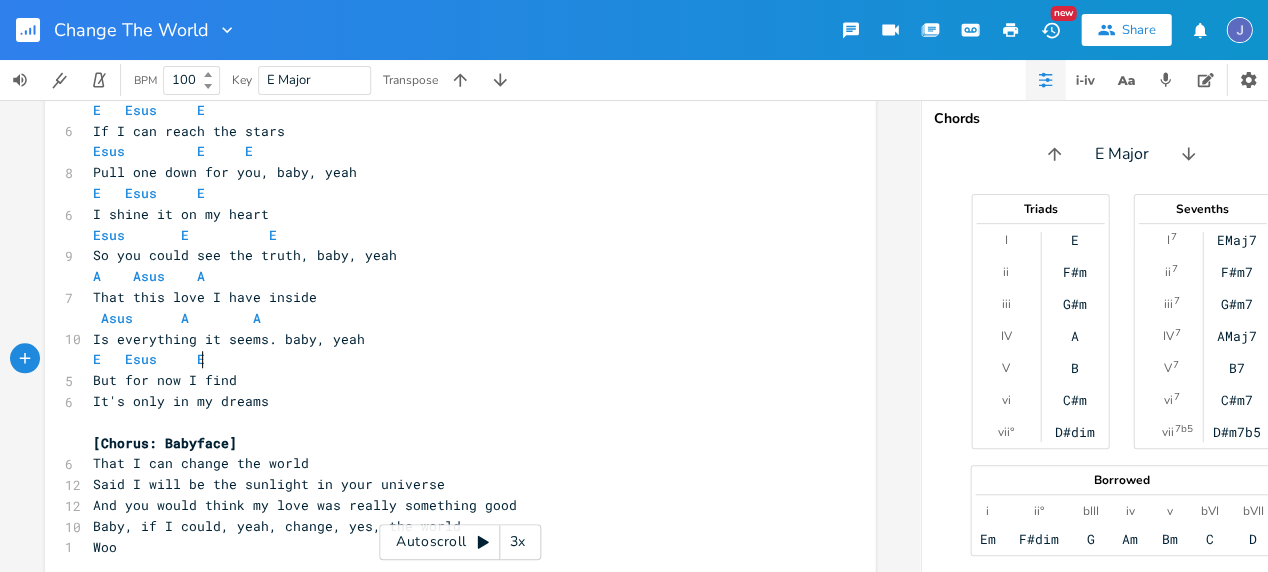 click on "It's only in my dreams" at bounding box center (450, 401) 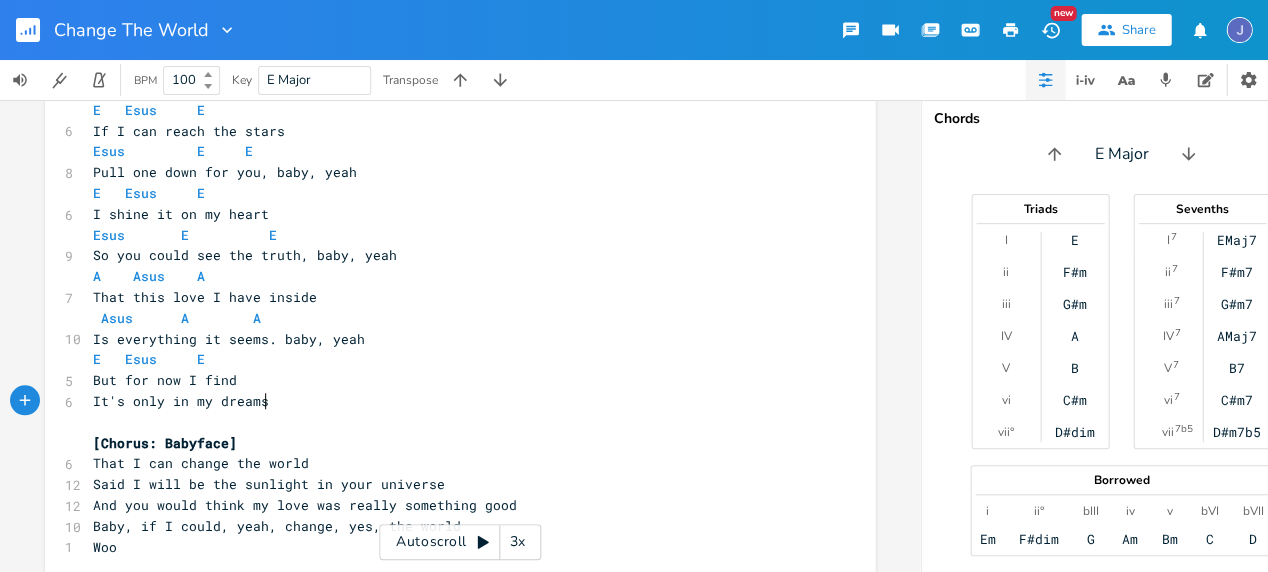 click on "But for now I find" at bounding box center [450, 380] 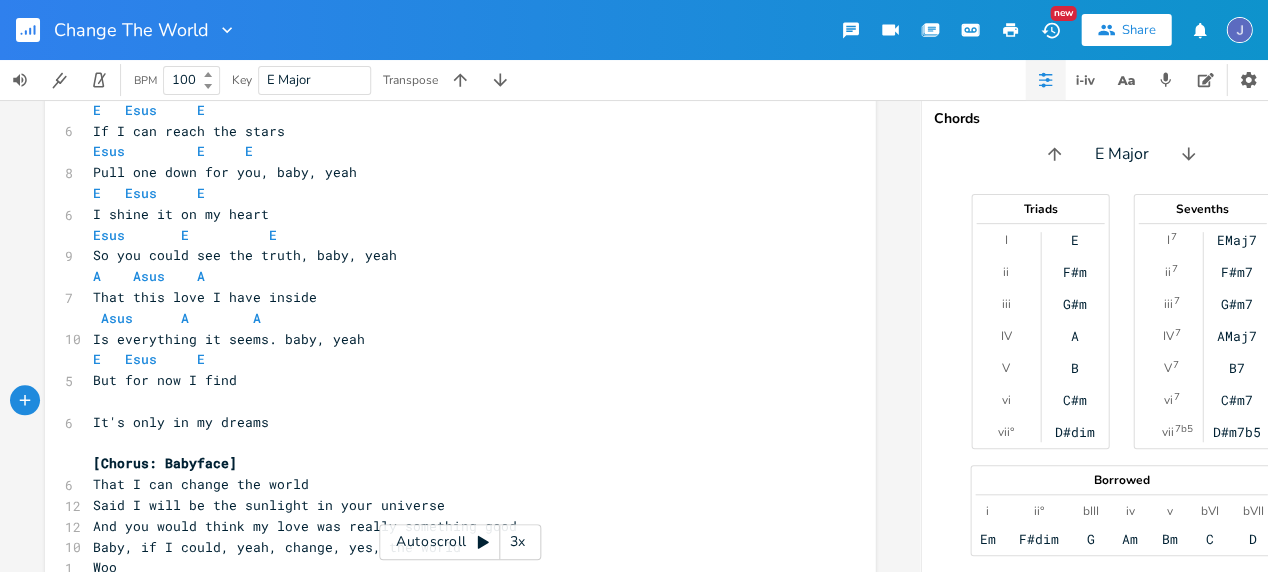 click on "It's only in my dreams" at bounding box center (450, 422) 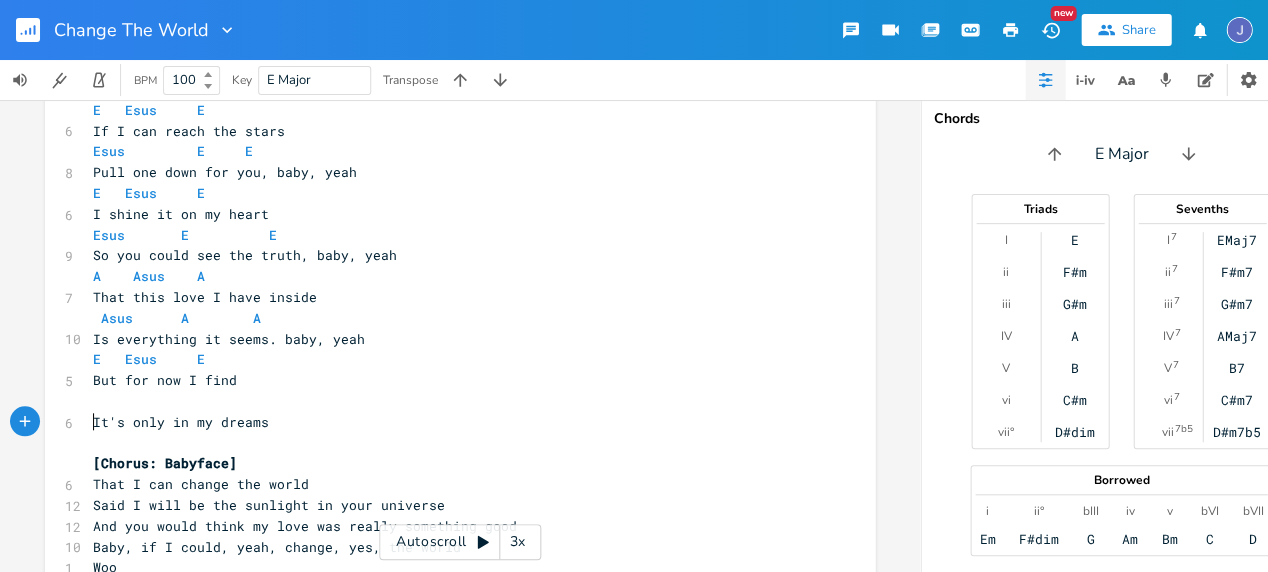 click on "It's only in my dreams" at bounding box center [181, 422] 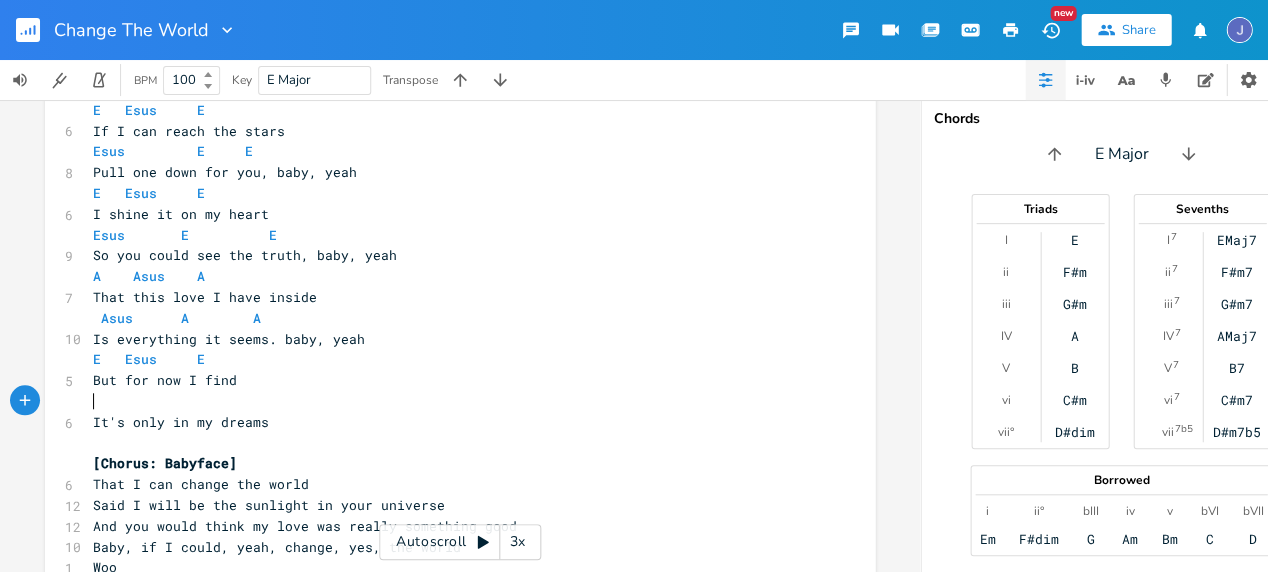 click on "​" at bounding box center [450, 401] 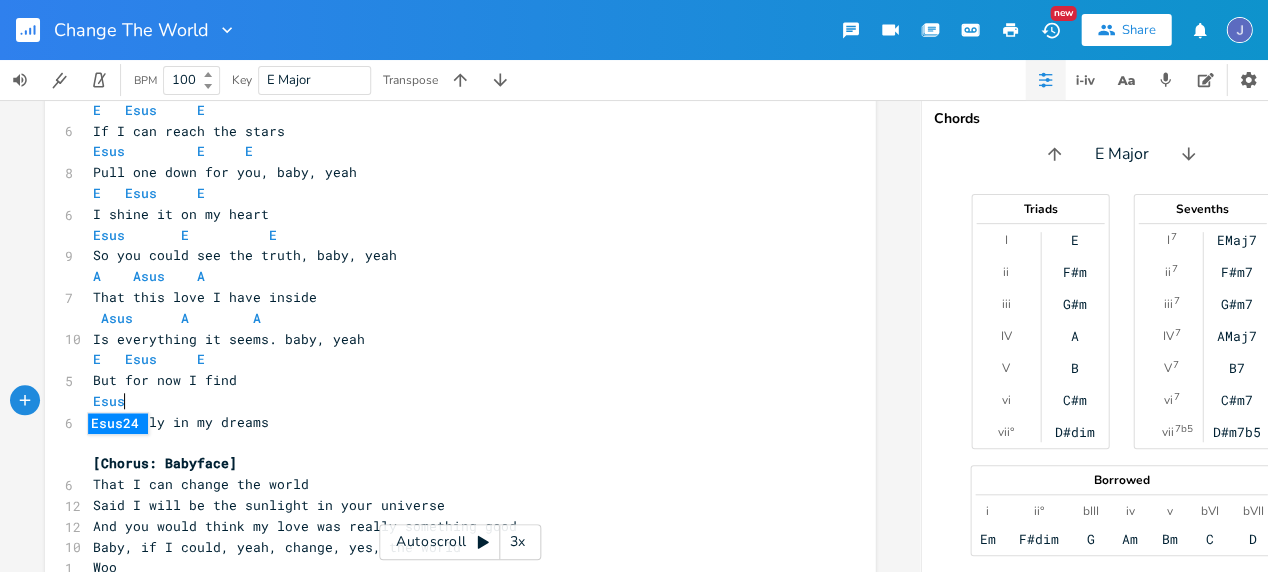 scroll, scrollTop: 0, scrollLeft: 25, axis: horizontal 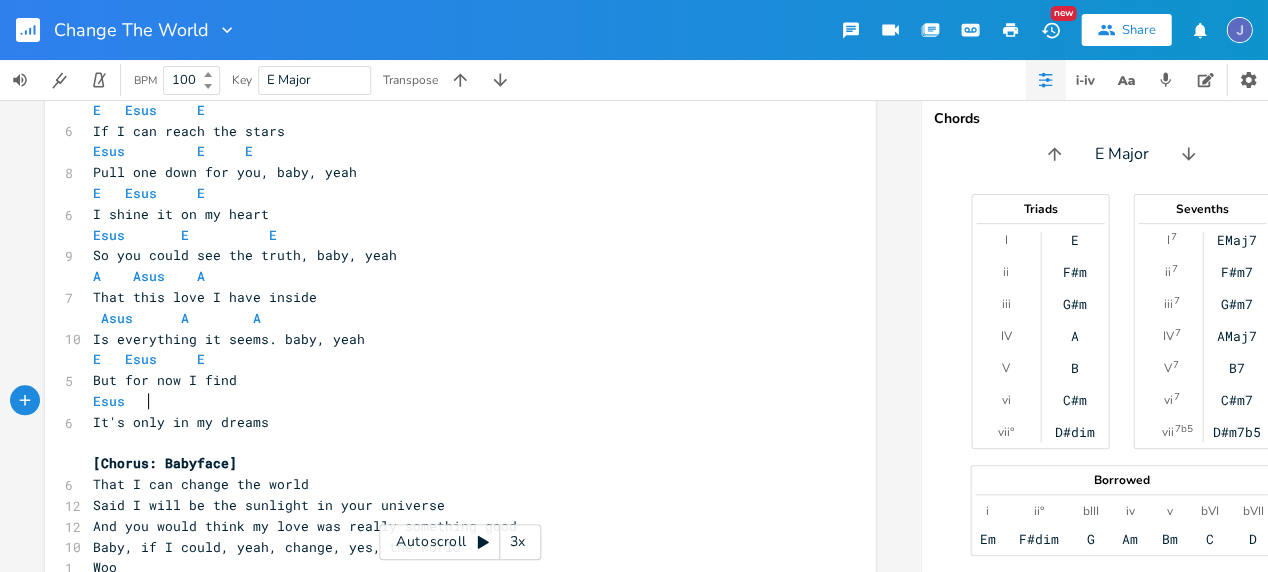 type on "Esus   G" 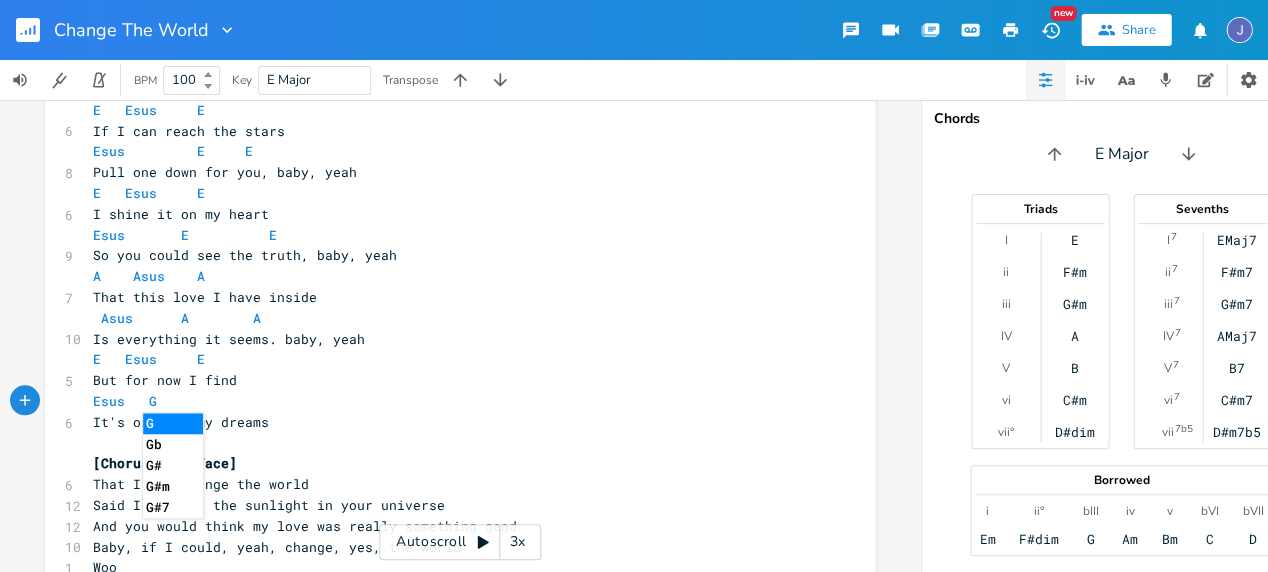 click on "G#7" at bounding box center (173, 507) 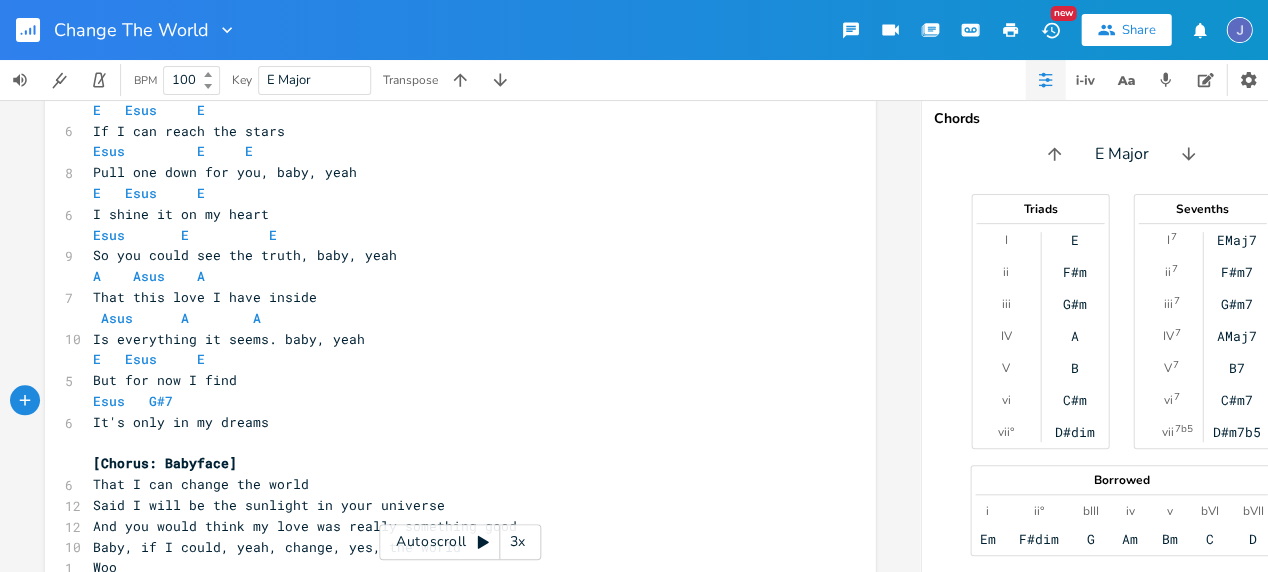 click on "Esus     G#7" at bounding box center (450, 401) 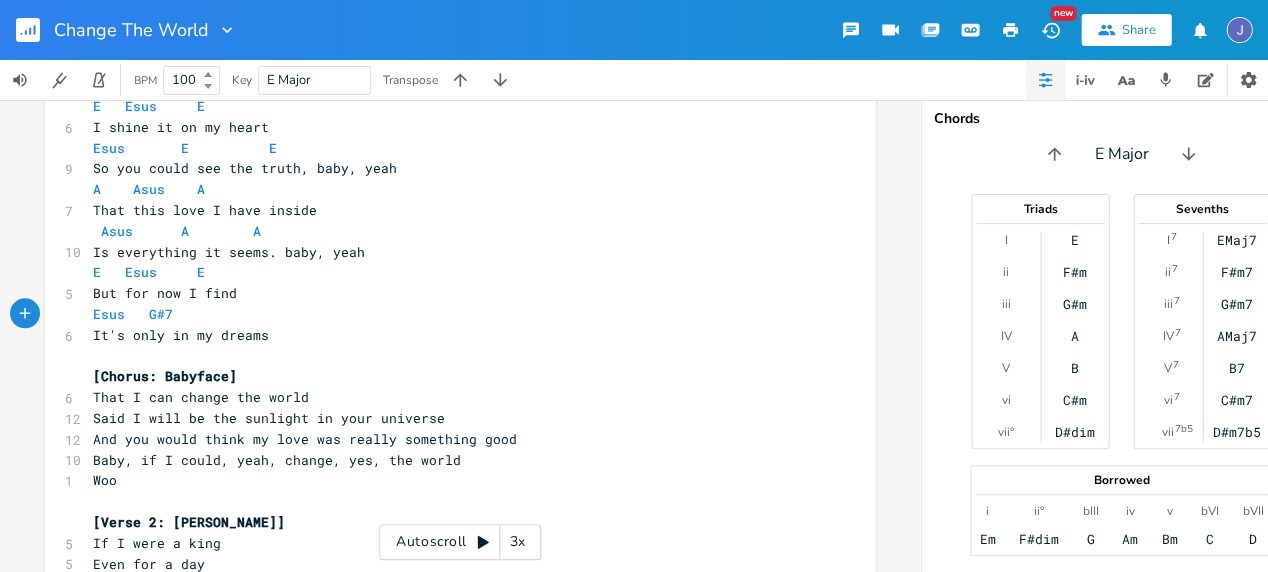 scroll, scrollTop: 459, scrollLeft: 0, axis: vertical 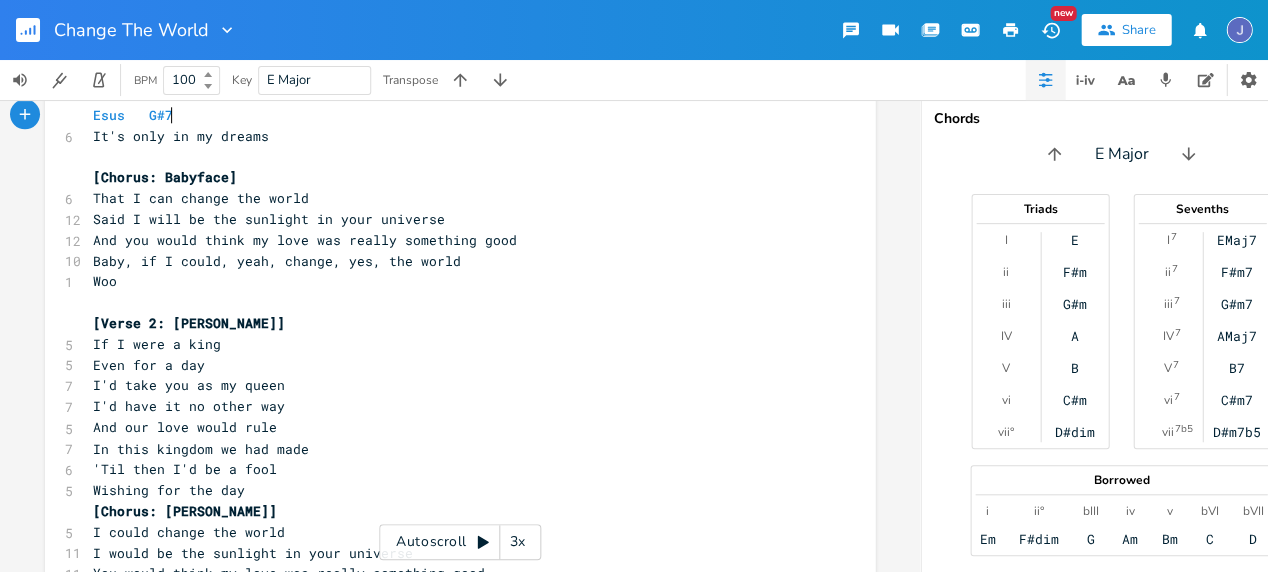 click on "That I can change the world" at bounding box center [450, 198] 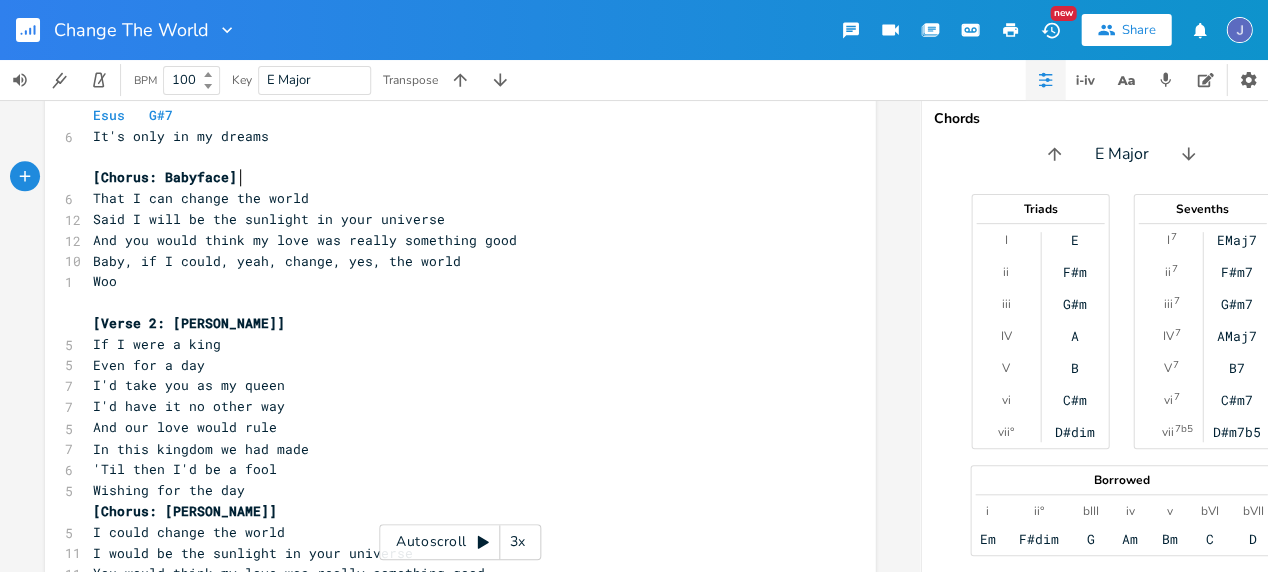 click on "[Chorus: Babyface]" at bounding box center [450, 177] 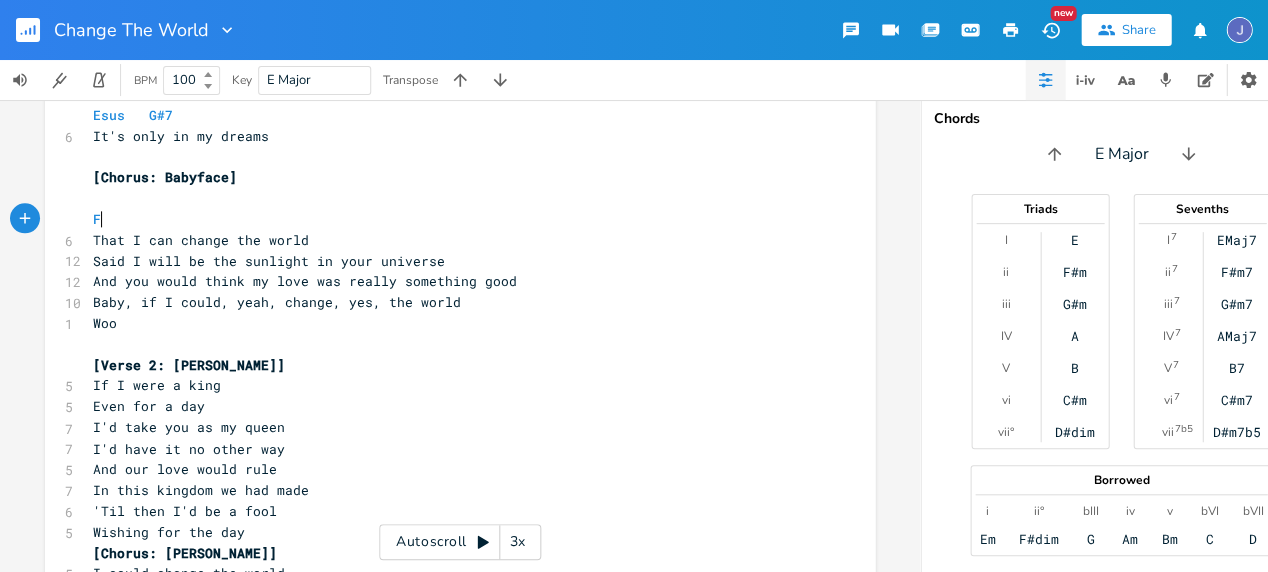 scroll, scrollTop: 0, scrollLeft: 6, axis: horizontal 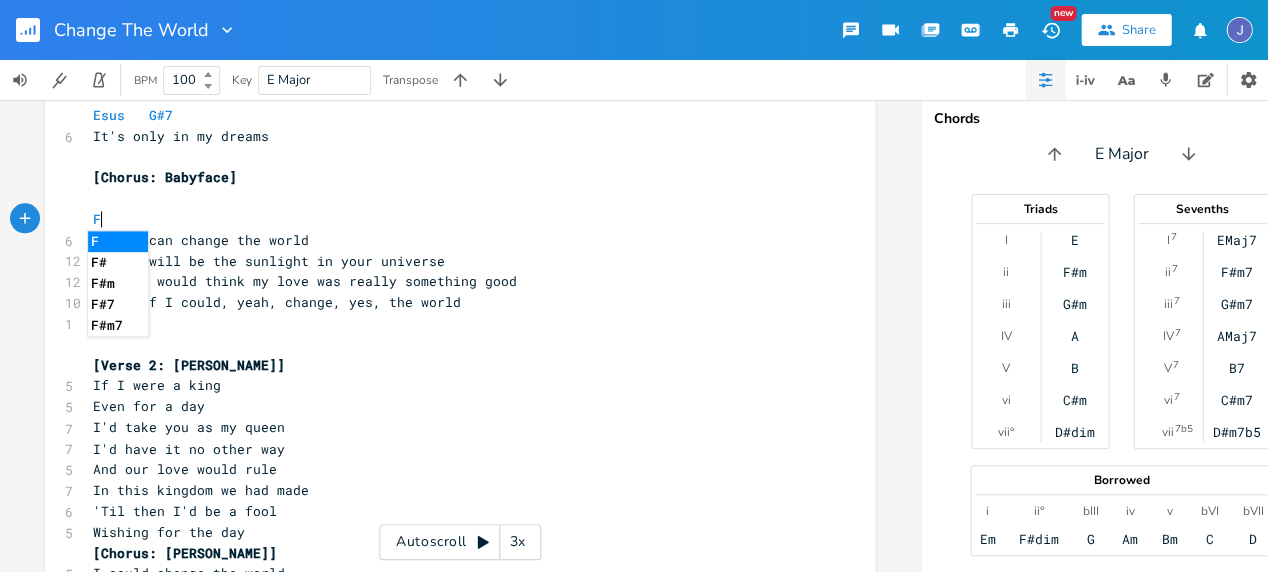 type on "F" 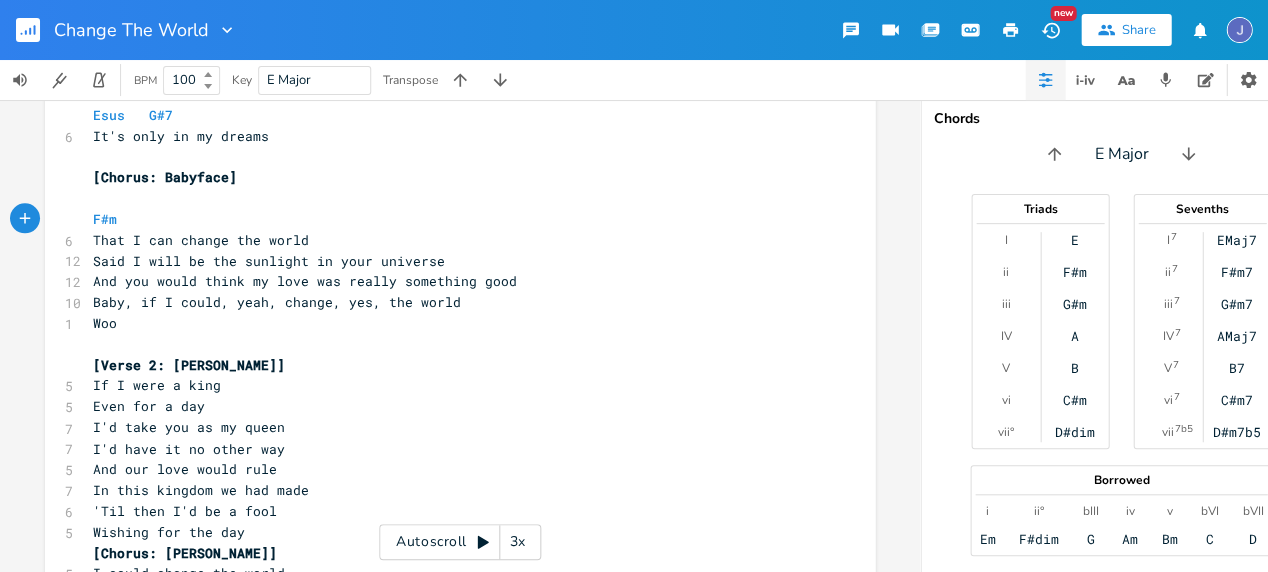 scroll, scrollTop: 4, scrollLeft: 0, axis: vertical 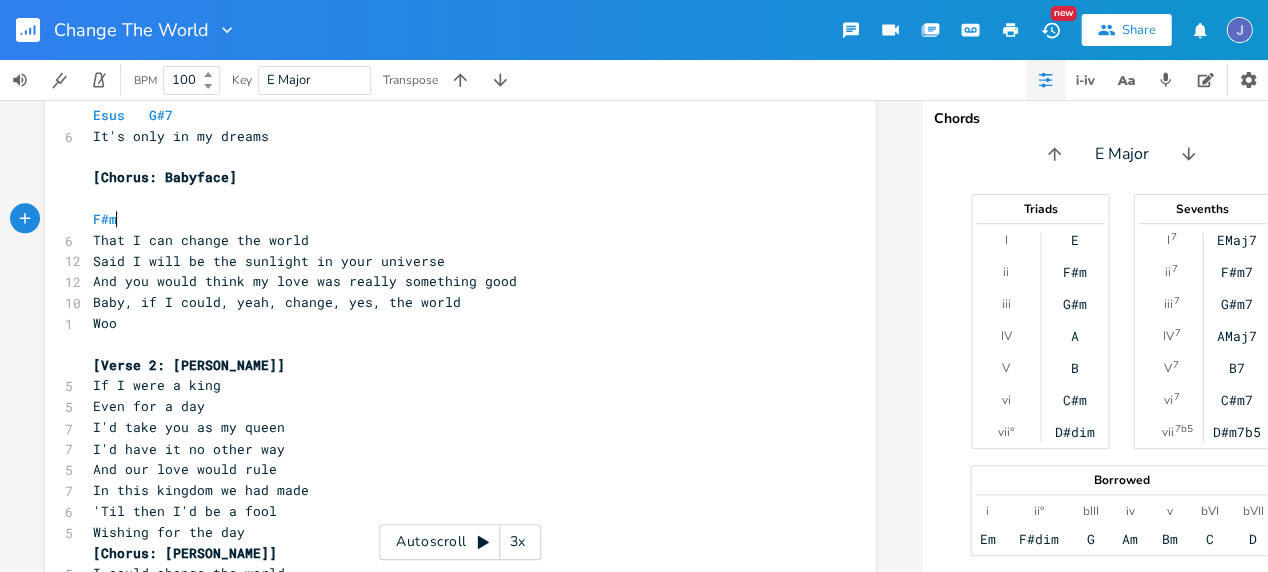 click on "F#m7" at bounding box center (1236, 272) 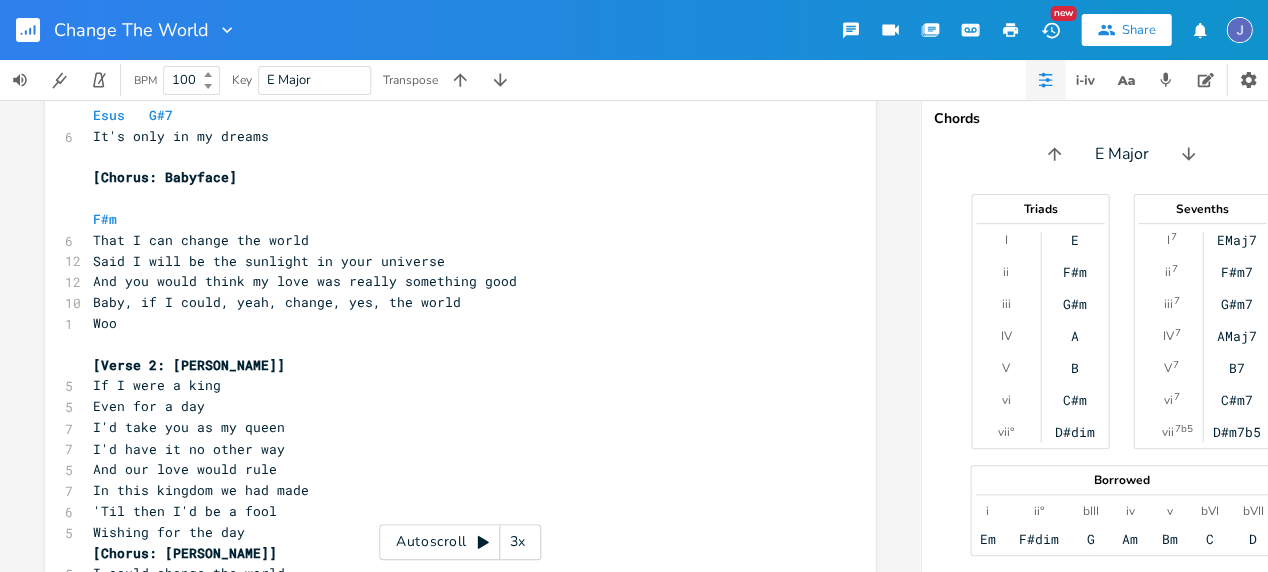 scroll, scrollTop: 0, scrollLeft: 0, axis: both 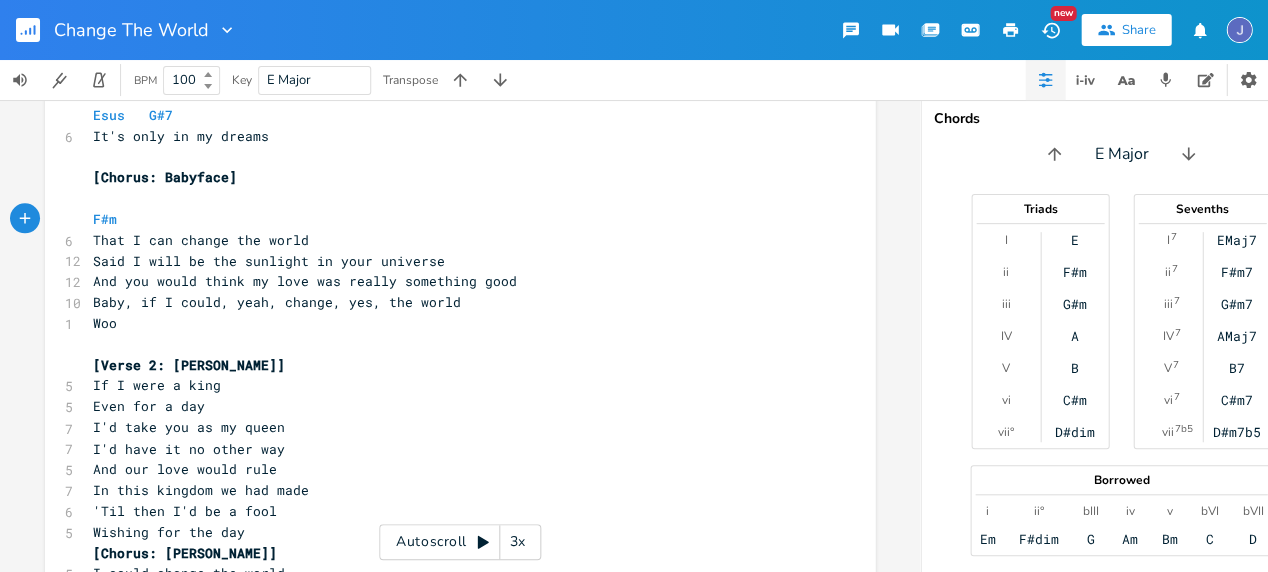 click on "G#m7" at bounding box center (1236, 304) 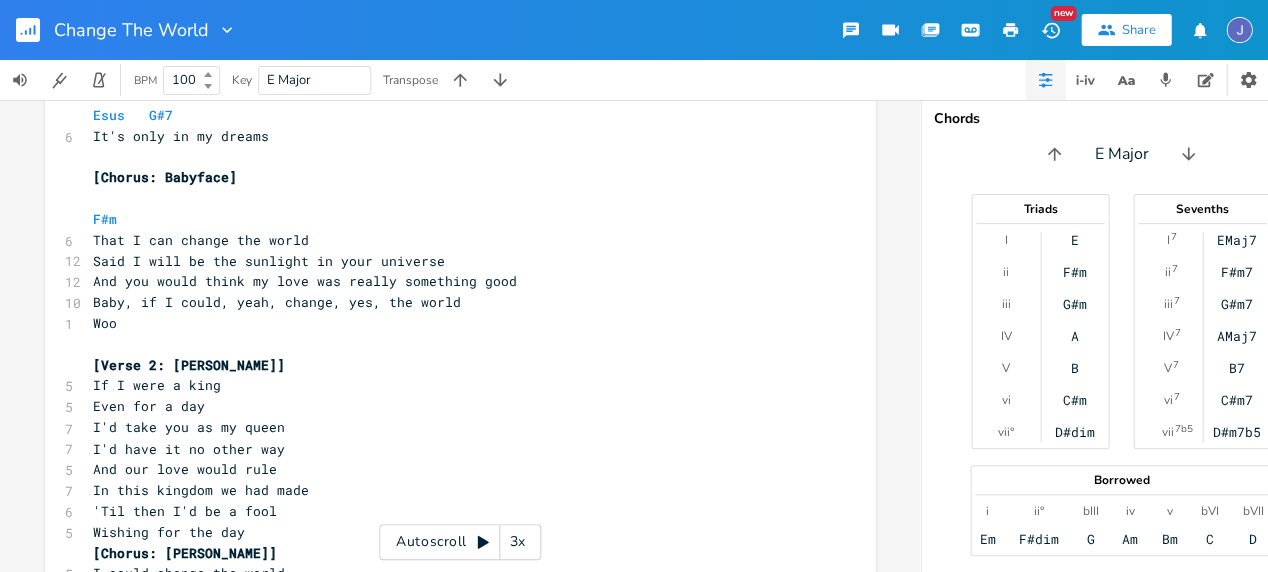 click on "F#m7" at bounding box center [1236, 272] 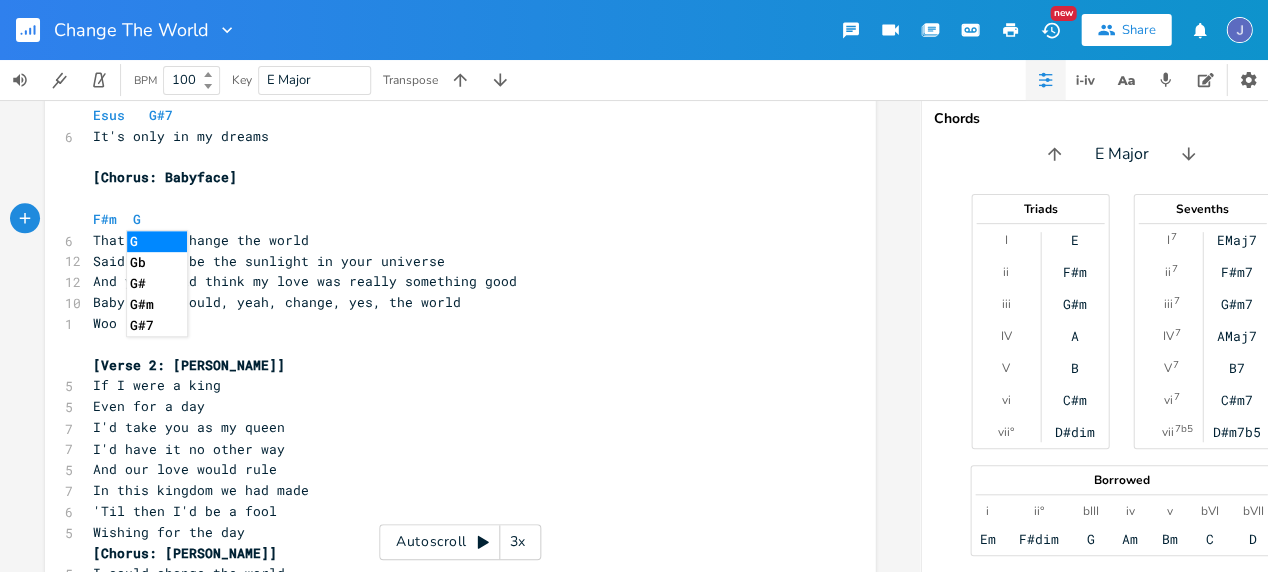 scroll, scrollTop: 0, scrollLeft: 14, axis: horizontal 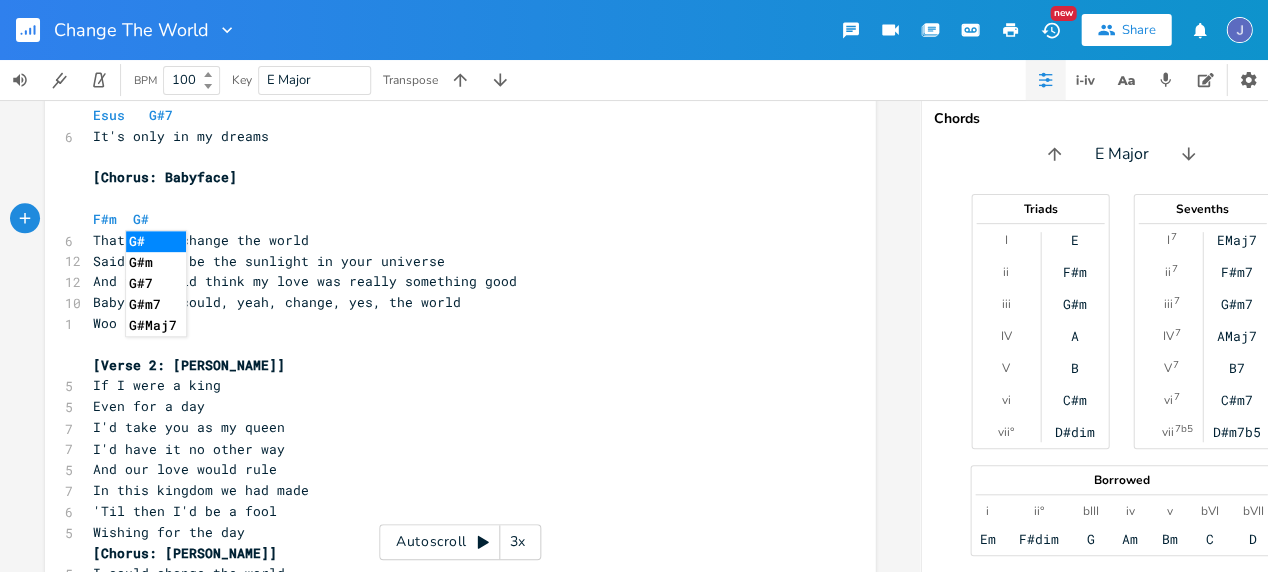 type on "G#" 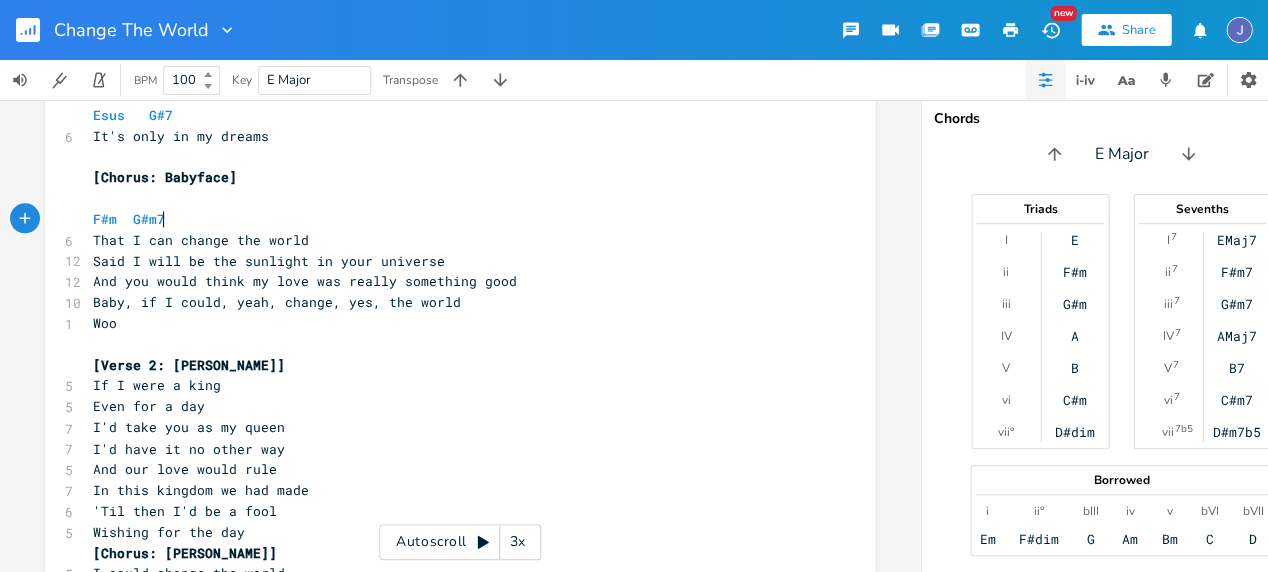 click on "C#m7" at bounding box center [1236, 400] 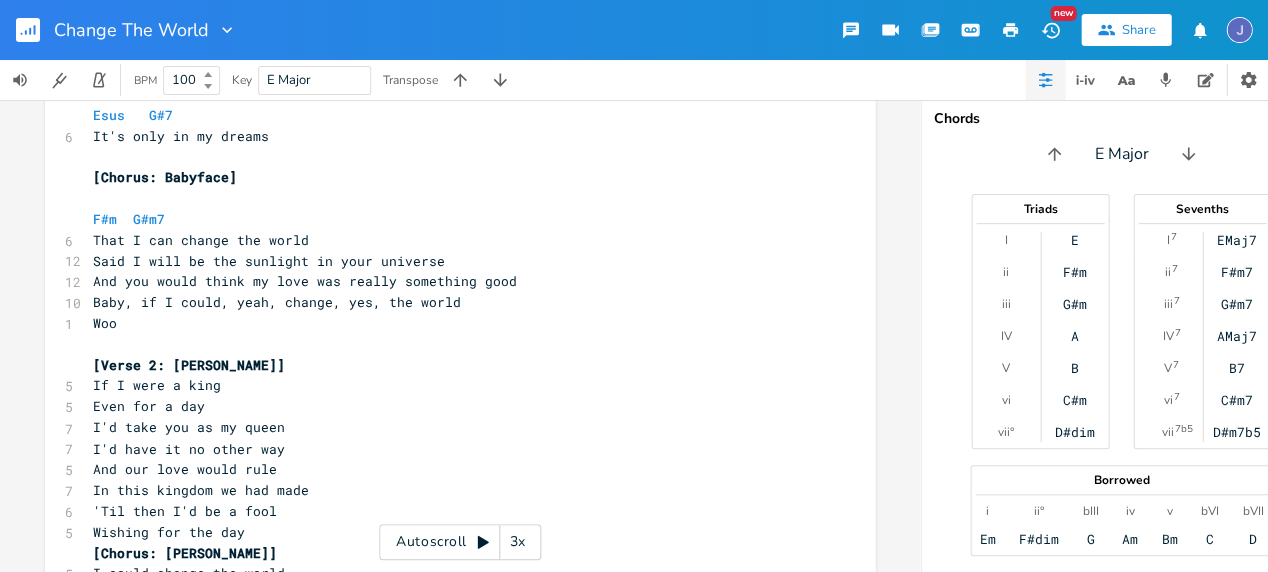 click on "C#m" at bounding box center (1074, 400) 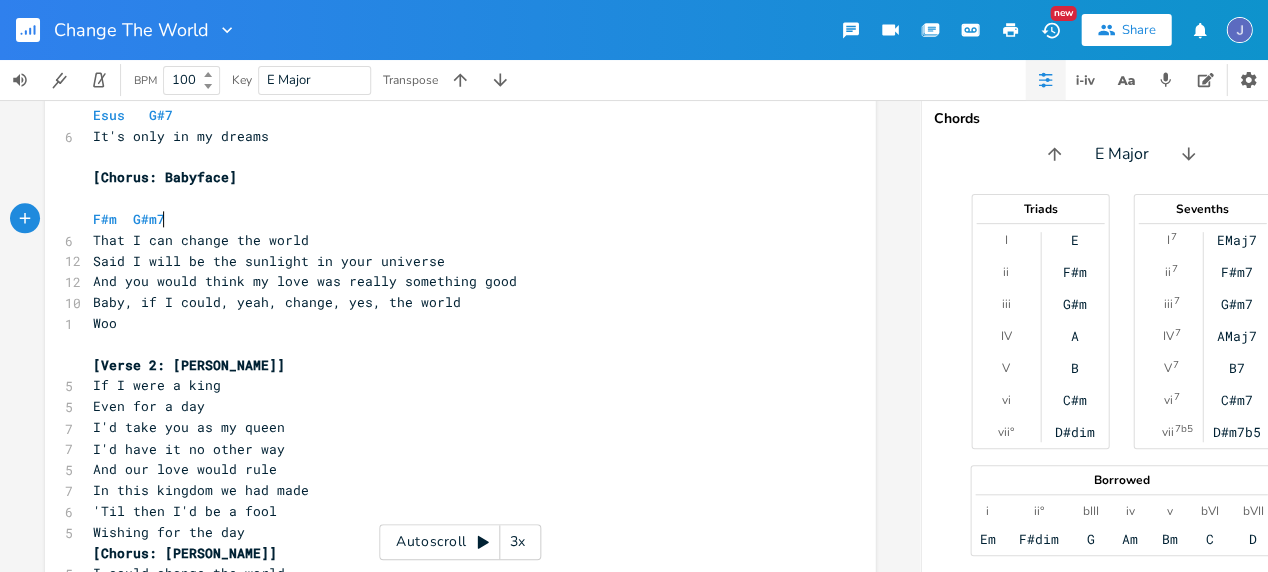 click on "F#m    G#m7" at bounding box center [450, 219] 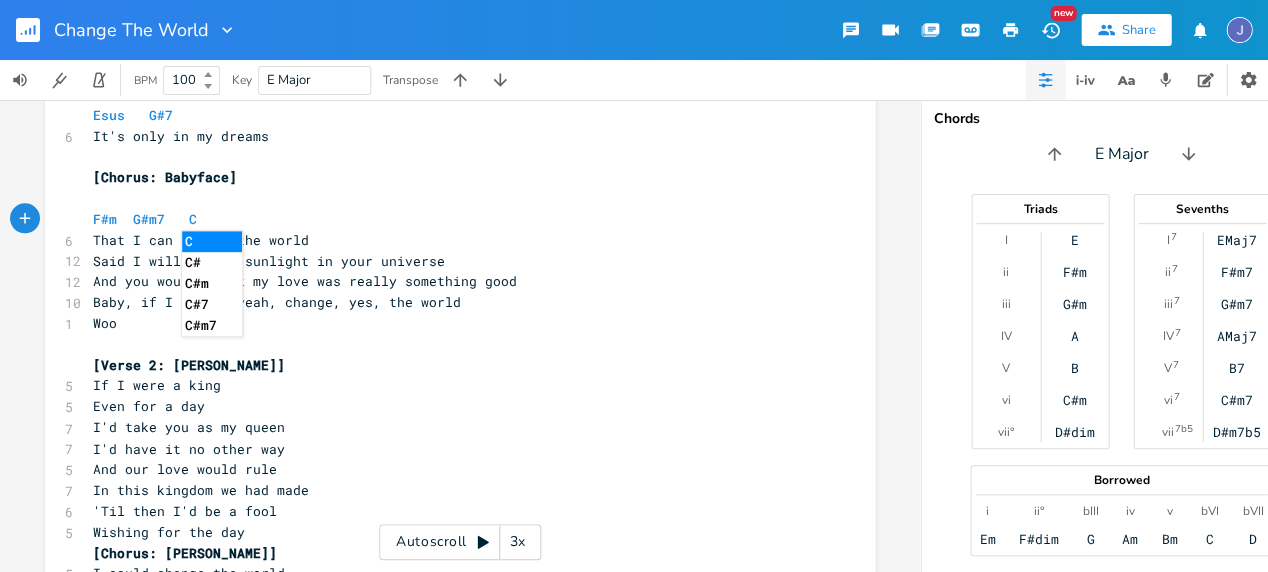 scroll, scrollTop: 0, scrollLeft: 22, axis: horizontal 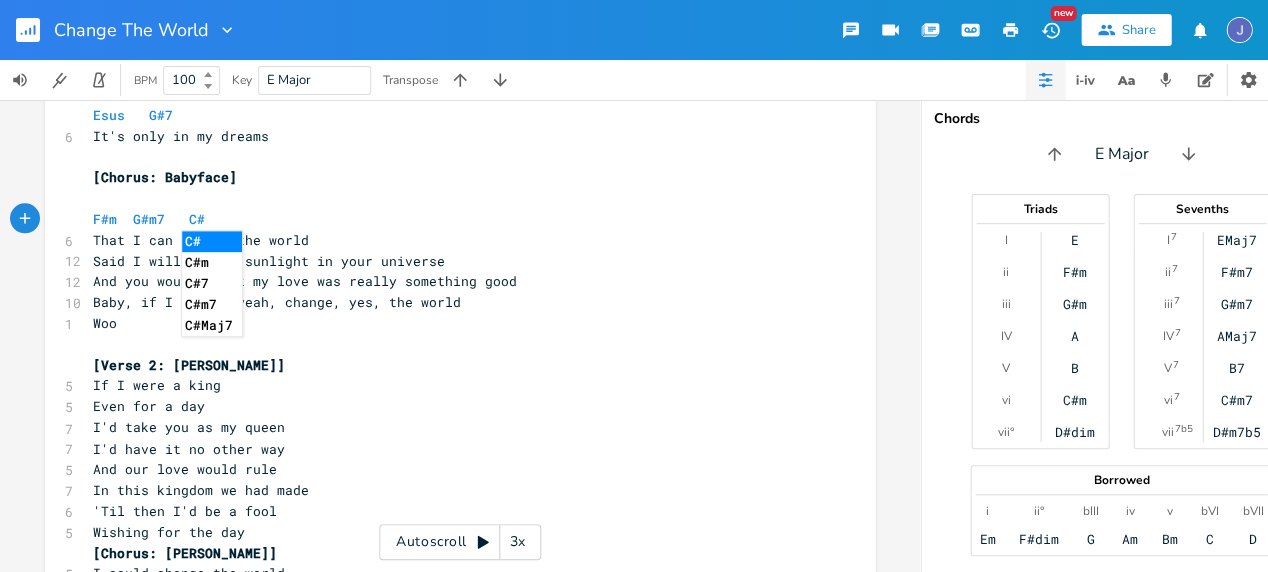 type on "C#" 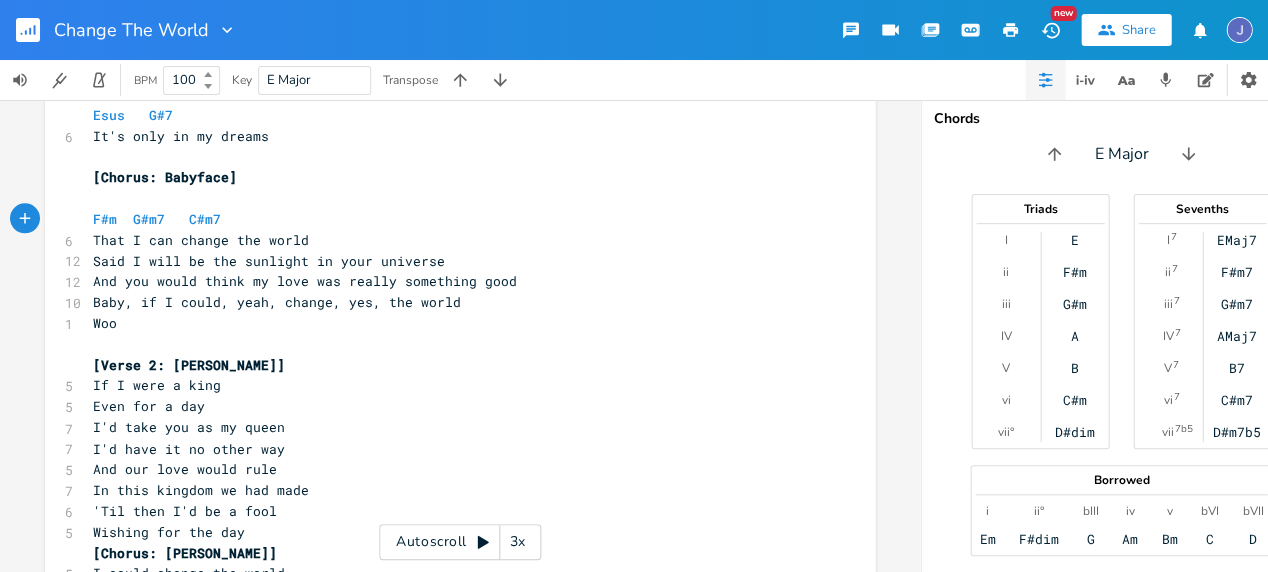 click on "That I can change the world" at bounding box center [450, 240] 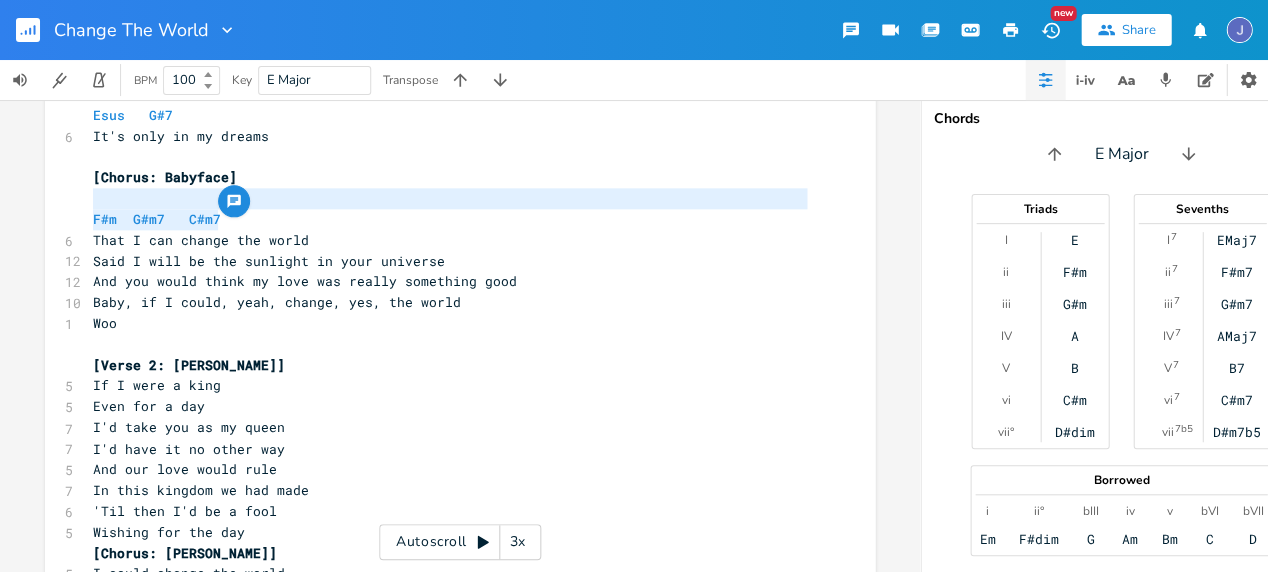 type on "F#m  G#m7   C#m7" 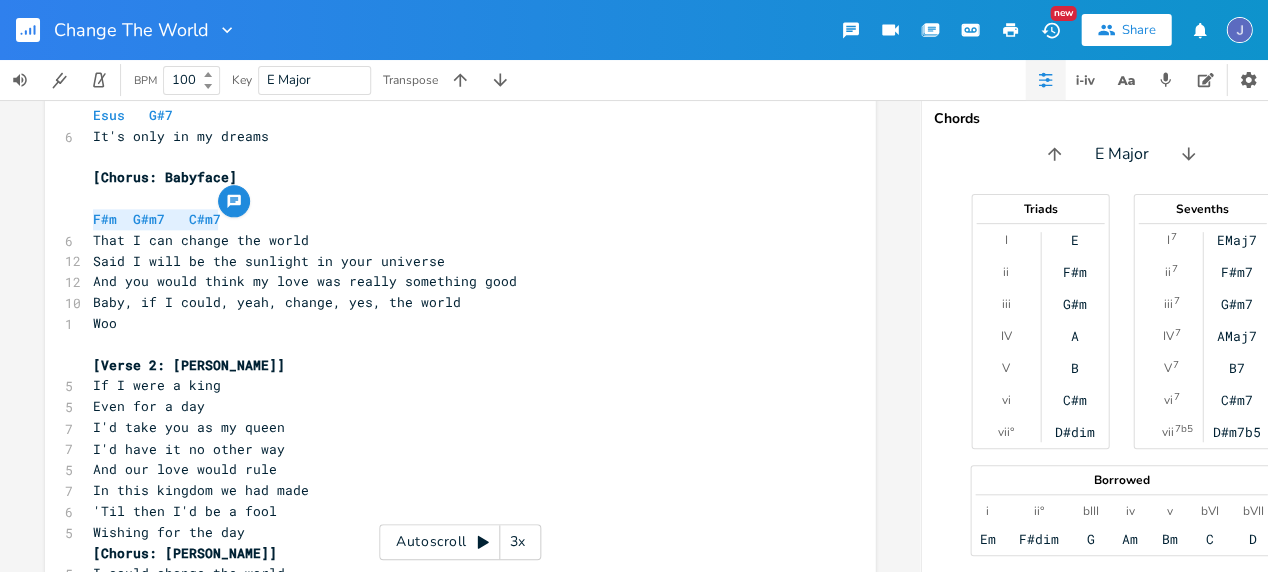 drag, startPoint x: 244, startPoint y: 224, endPoint x: 74, endPoint y: 217, distance: 170.14406 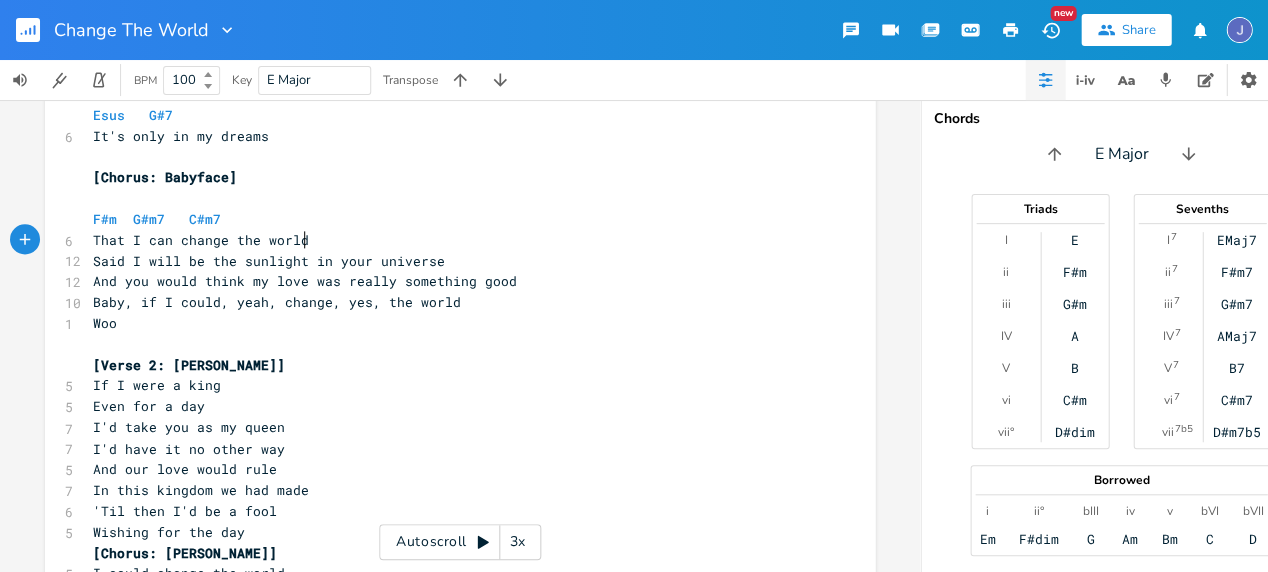 click on "That I can change the world" at bounding box center (450, 240) 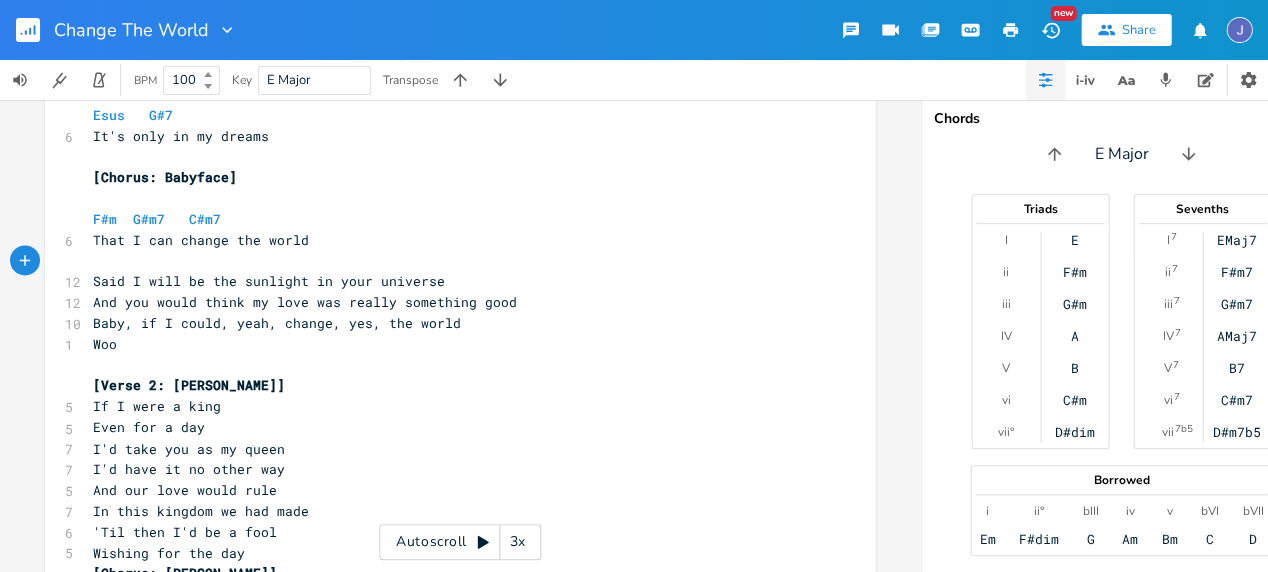 paste 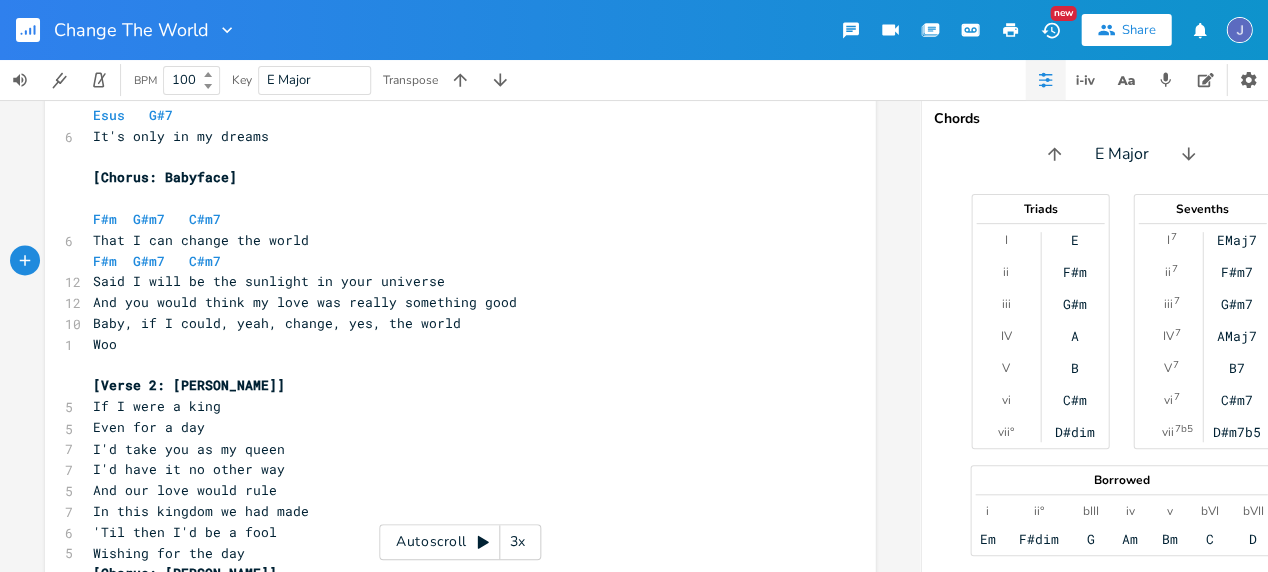 click on "F#m    G#m7     C#m7" at bounding box center (157, 261) 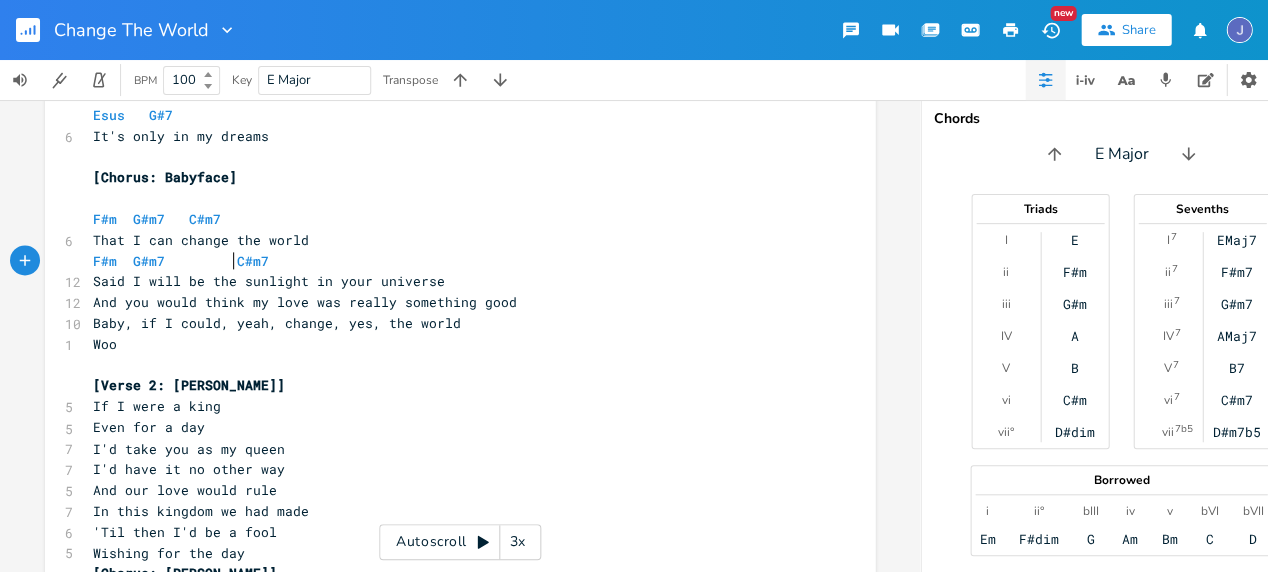 scroll, scrollTop: 0, scrollLeft: 20, axis: horizontal 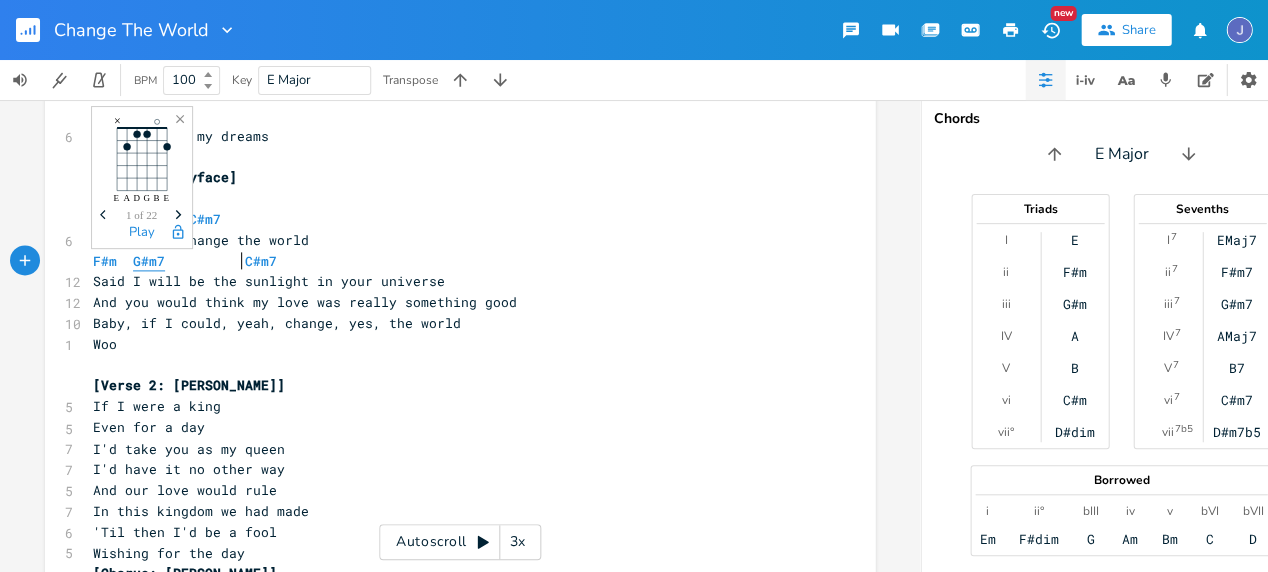 click on "G#m7" at bounding box center (149, 261) 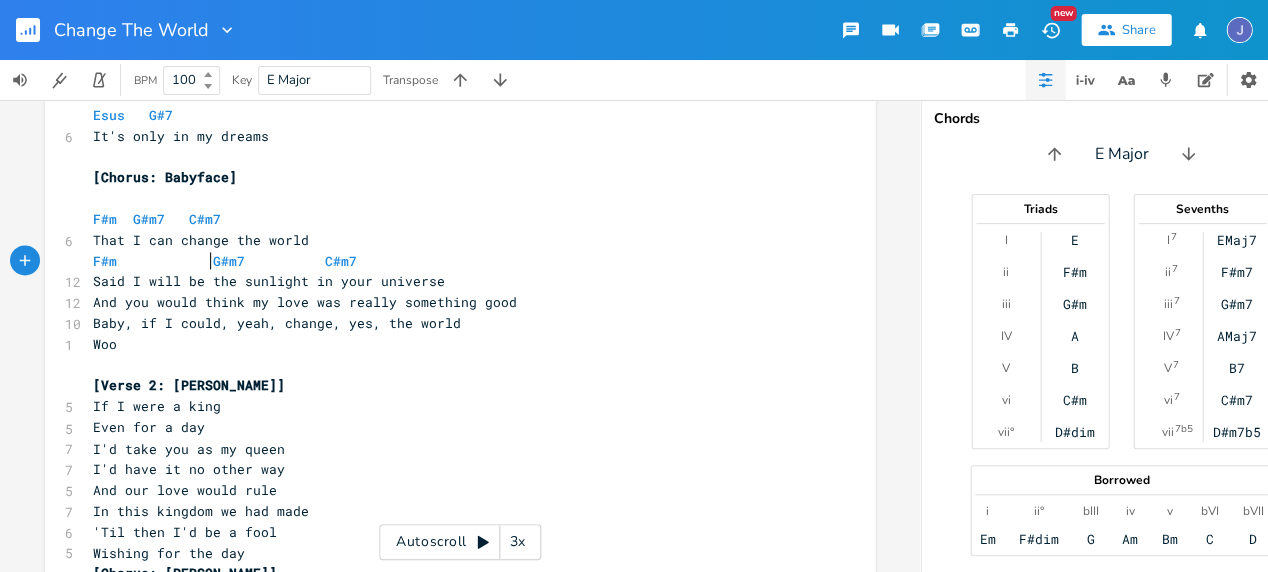 scroll, scrollTop: 0, scrollLeft: 28, axis: horizontal 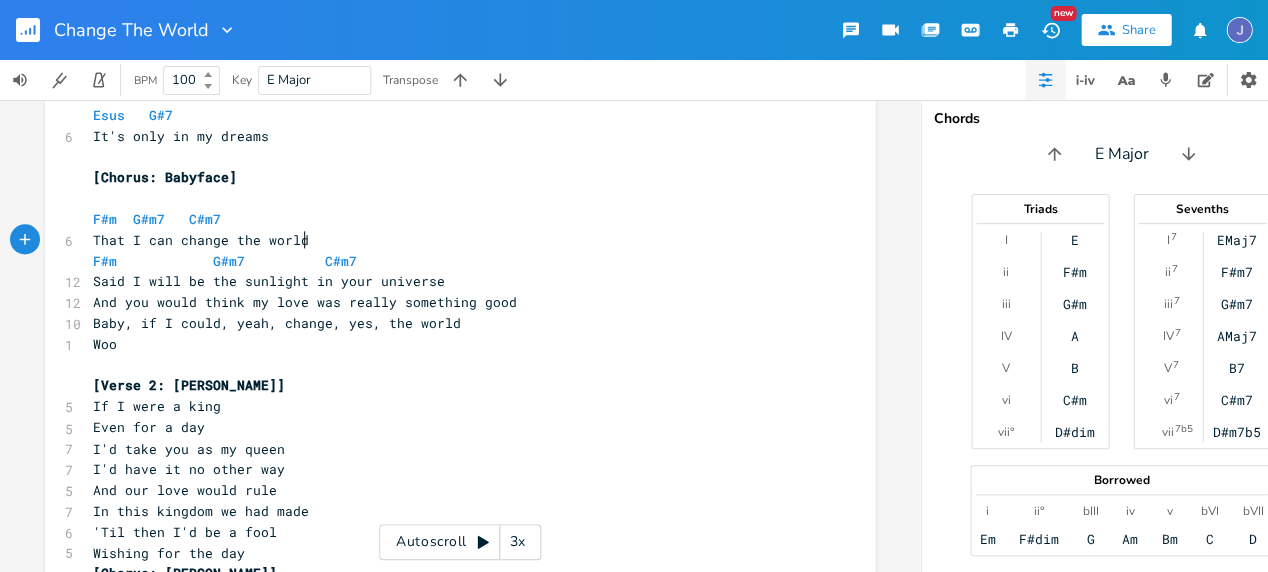 click on "That I can change the world" at bounding box center [450, 240] 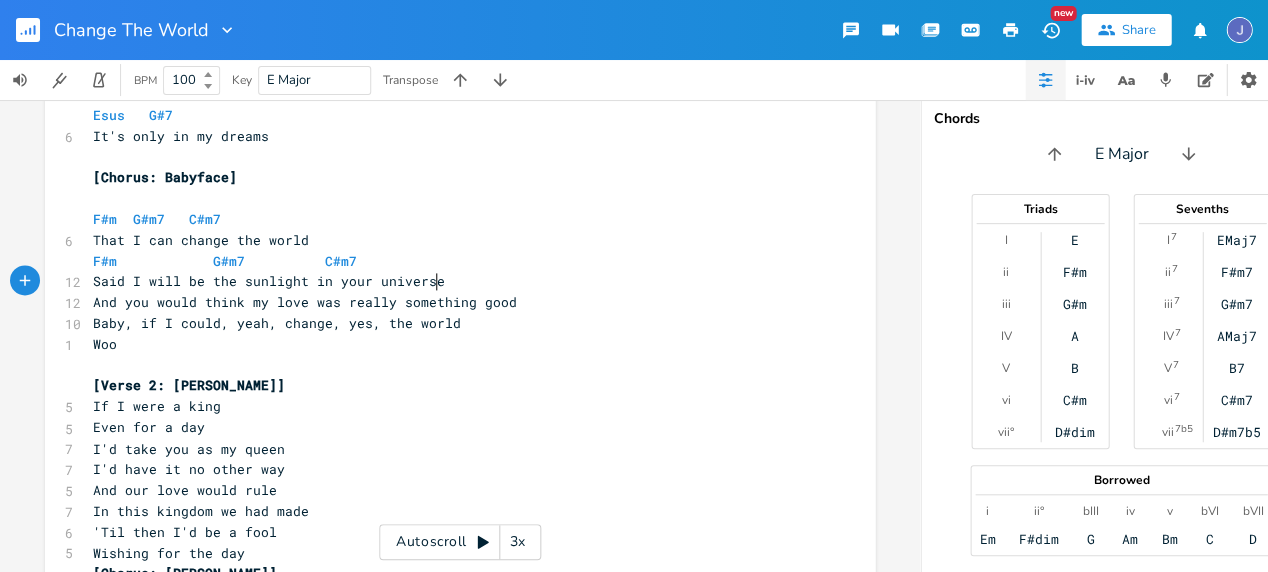 click on "Said I will be the sunlight in your universe" at bounding box center (450, 281) 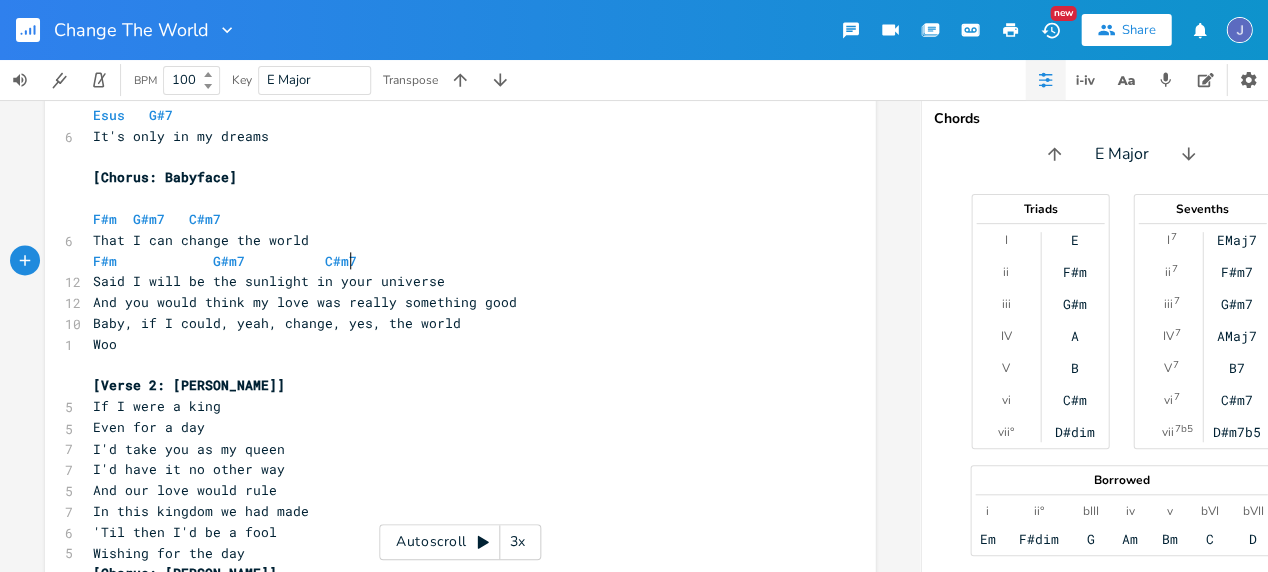 click on "F#m              G#m7            C#m7" at bounding box center [450, 261] 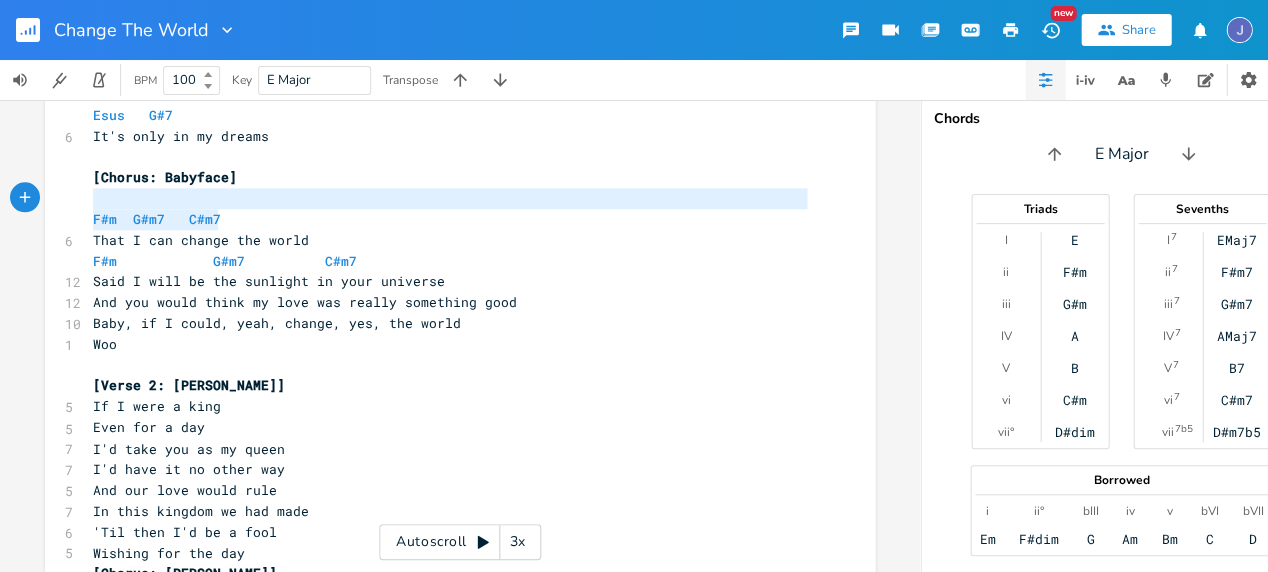 type on "F#m  G#m7   C#m7" 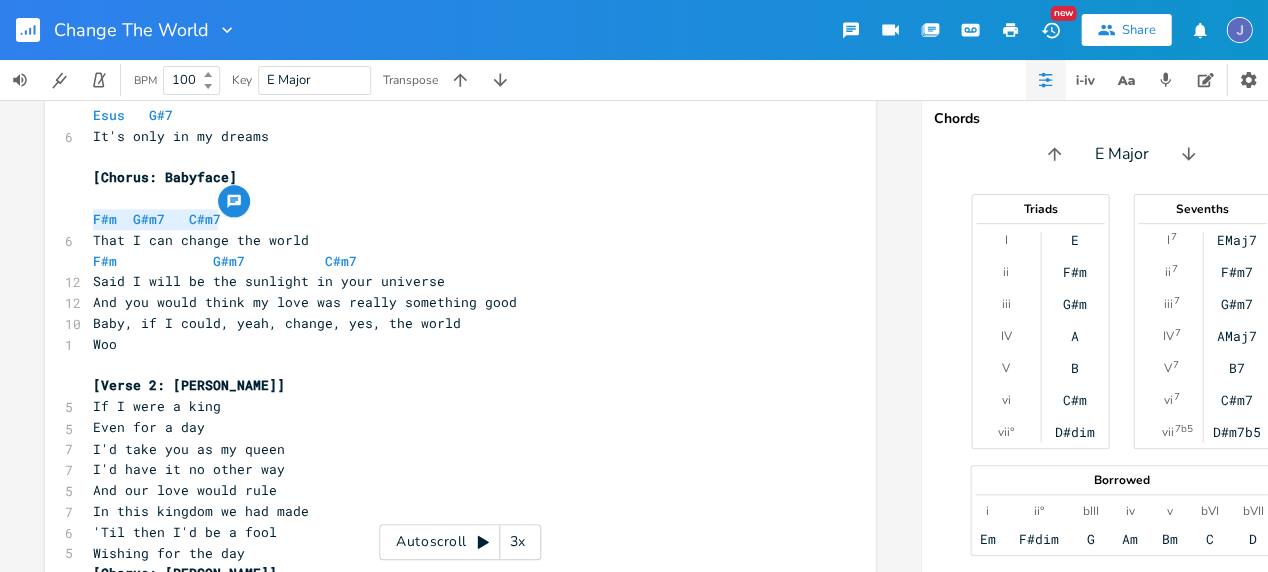 drag, startPoint x: 220, startPoint y: 216, endPoint x: 60, endPoint y: 216, distance: 160 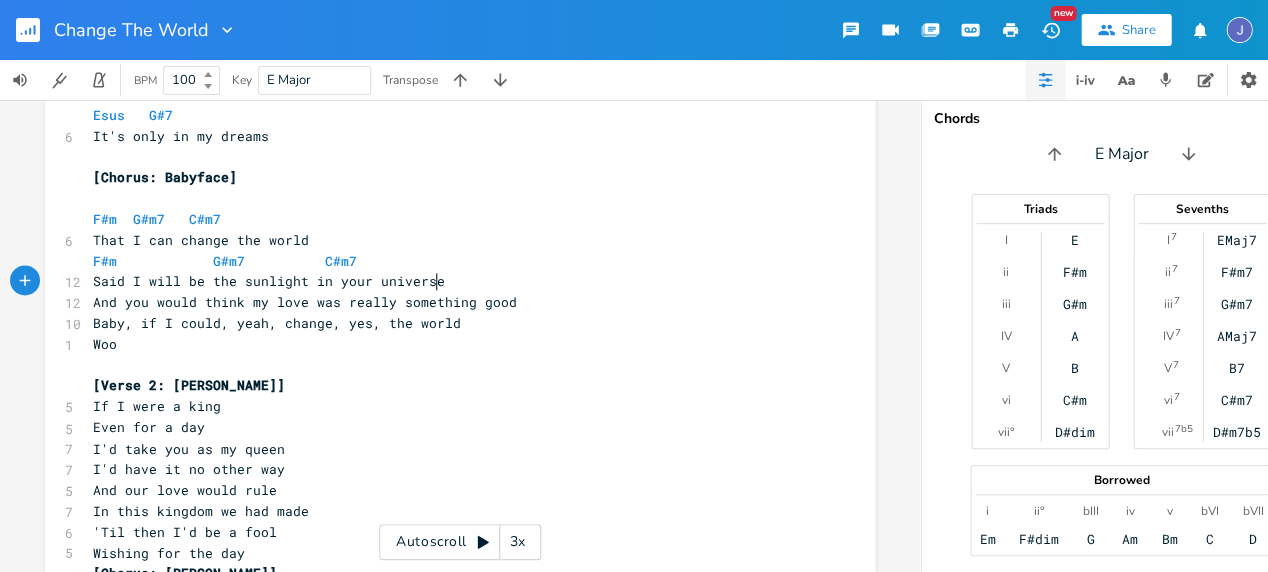 click on "Said I will be the sunlight in your universe" at bounding box center (450, 281) 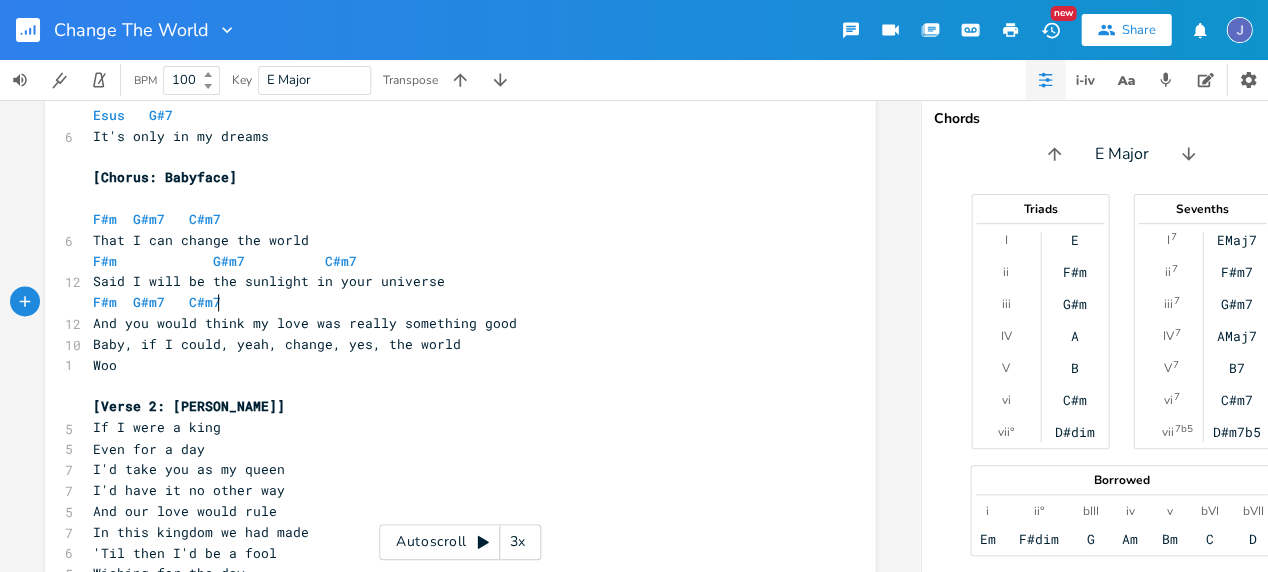 click on "F#m    G#m7     C#m7" at bounding box center [157, 302] 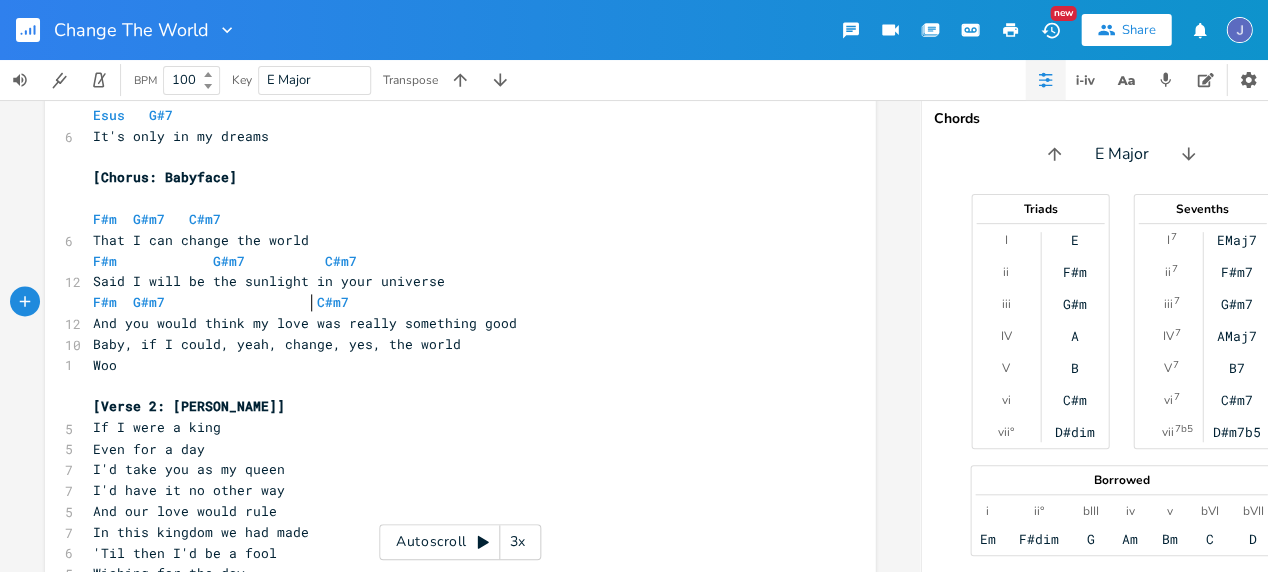 scroll, scrollTop: 0, scrollLeft: 45, axis: horizontal 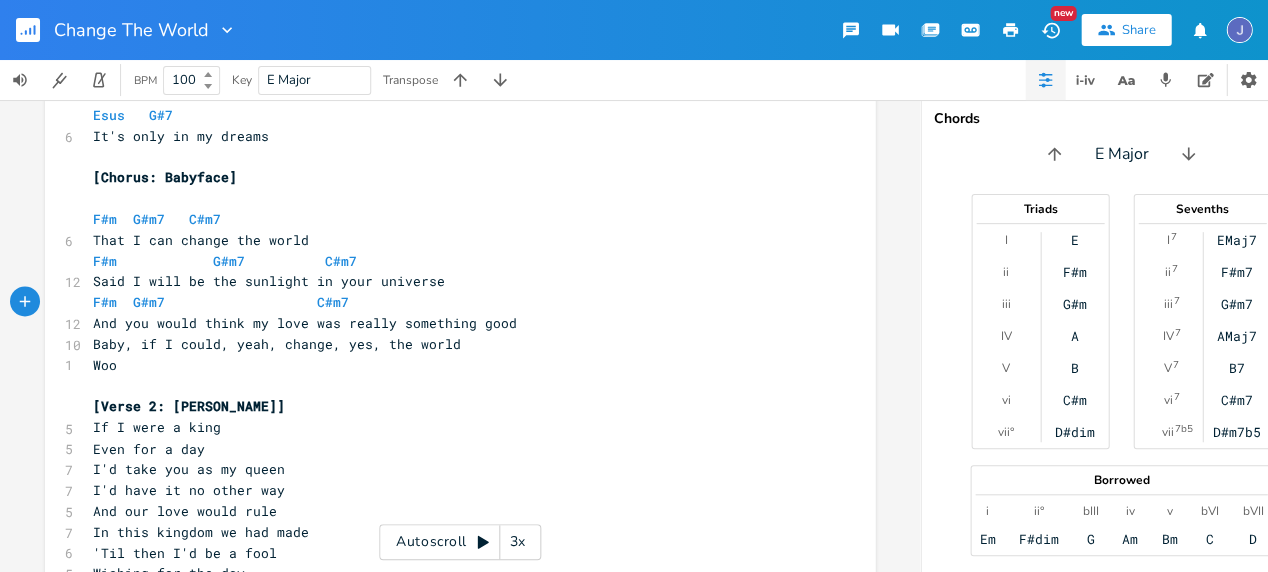 click on "F#m    G#m7                     C#m7" at bounding box center [221, 302] 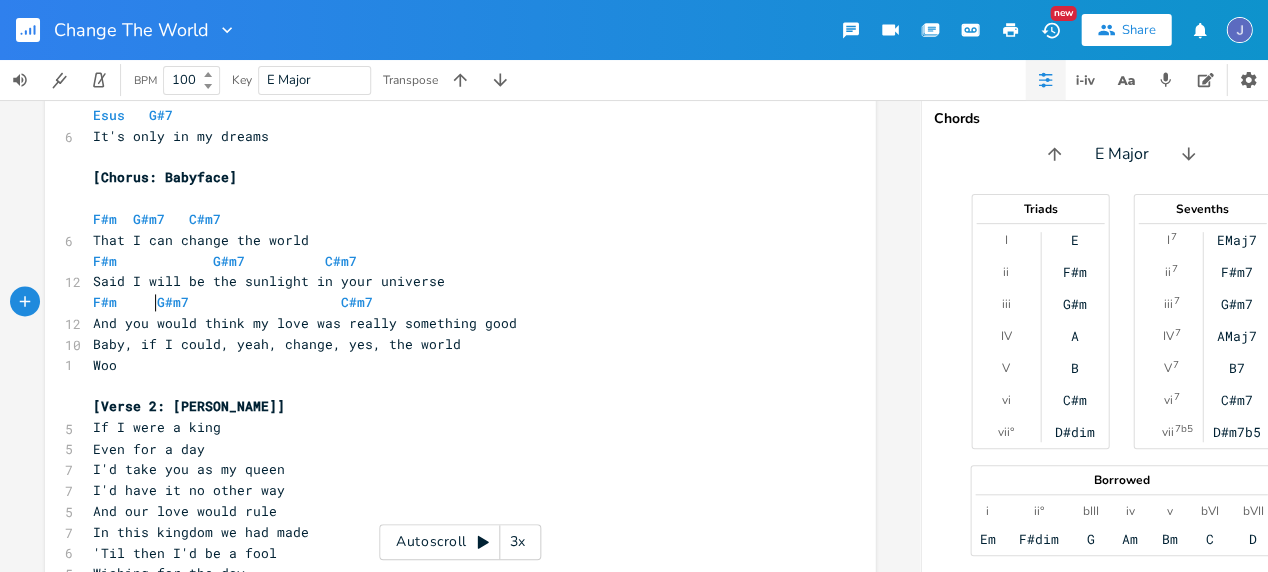 scroll, scrollTop: 0, scrollLeft: 11, axis: horizontal 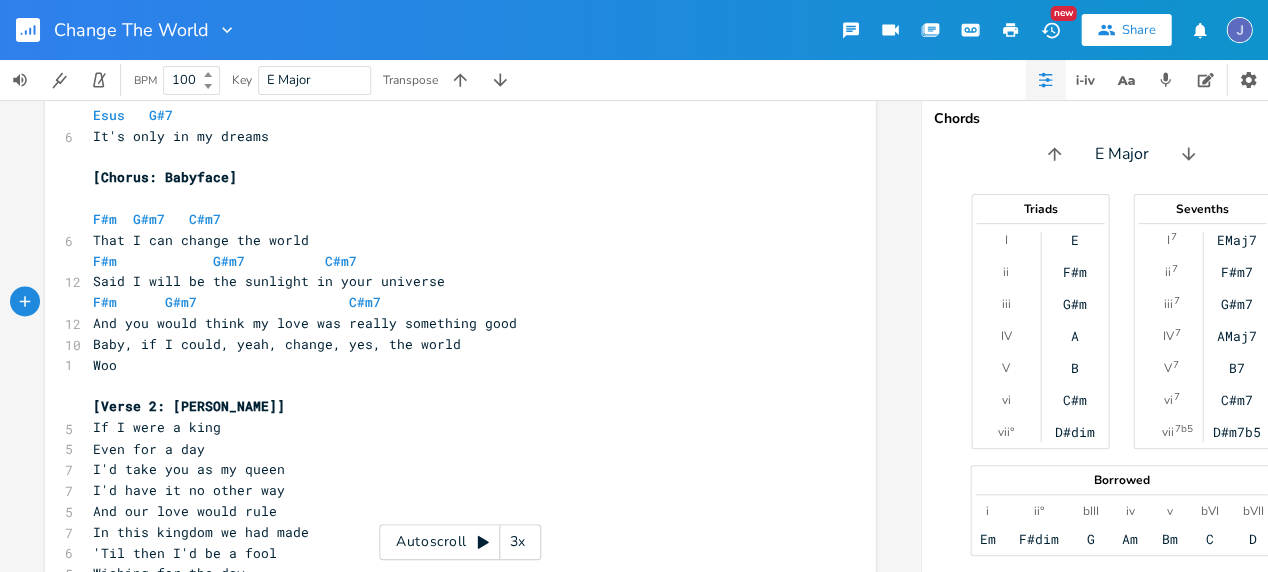click on "F#m        G#m7                     C#m7" at bounding box center [237, 302] 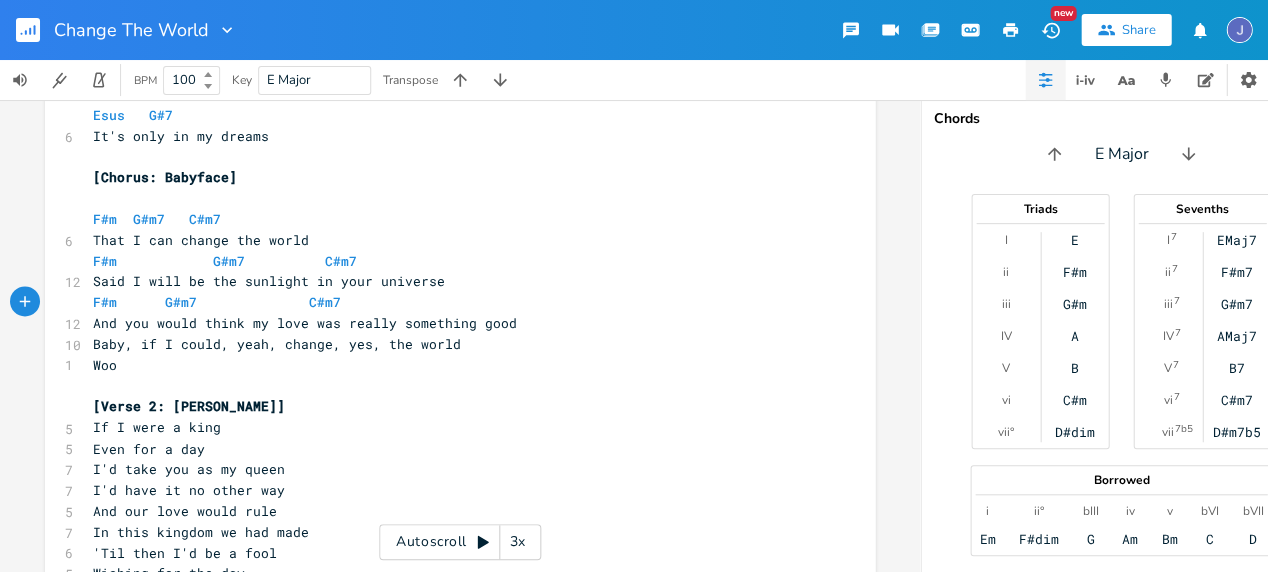 click on "F#m        G#m7                C#m7" at bounding box center [217, 302] 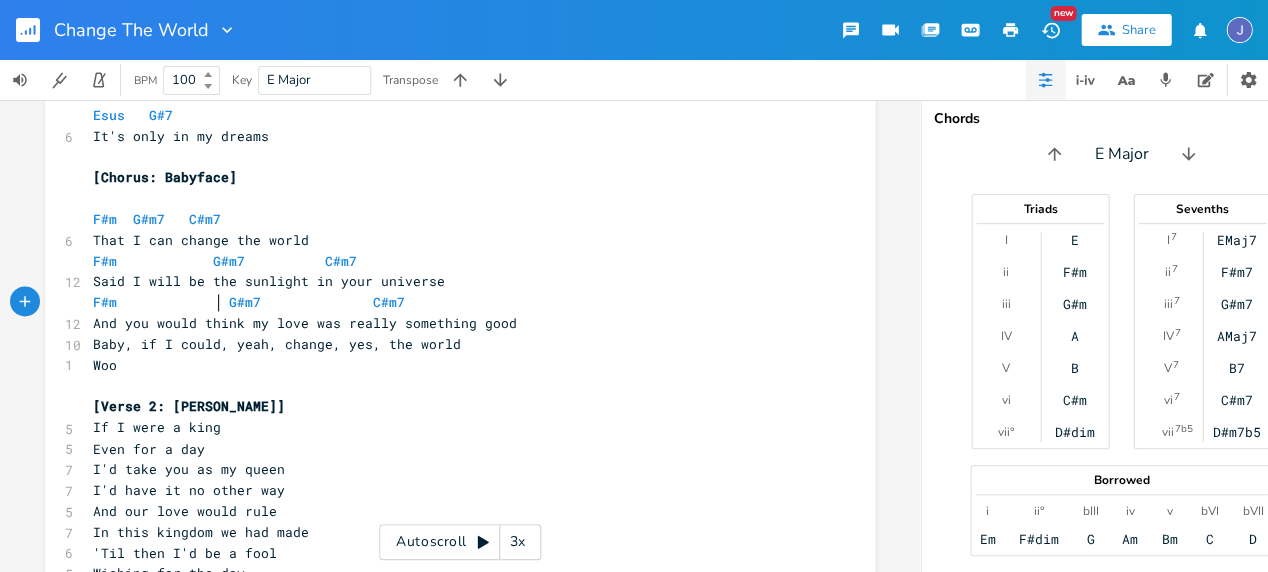 scroll, scrollTop: 0, scrollLeft: 25, axis: horizontal 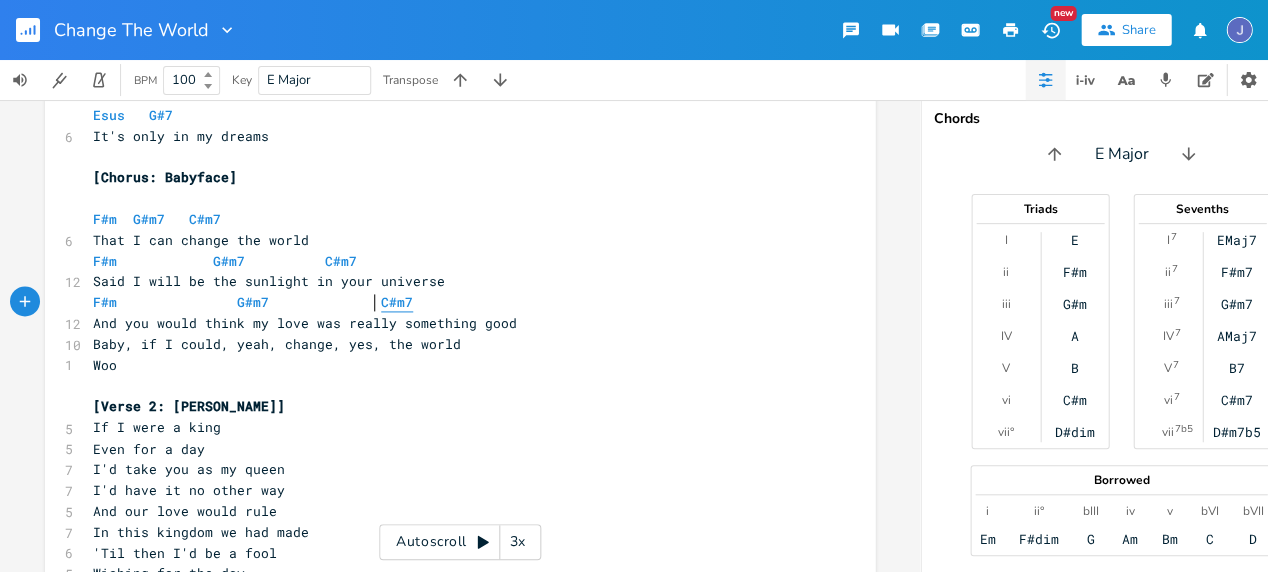 click on "C#m7" at bounding box center [397, 302] 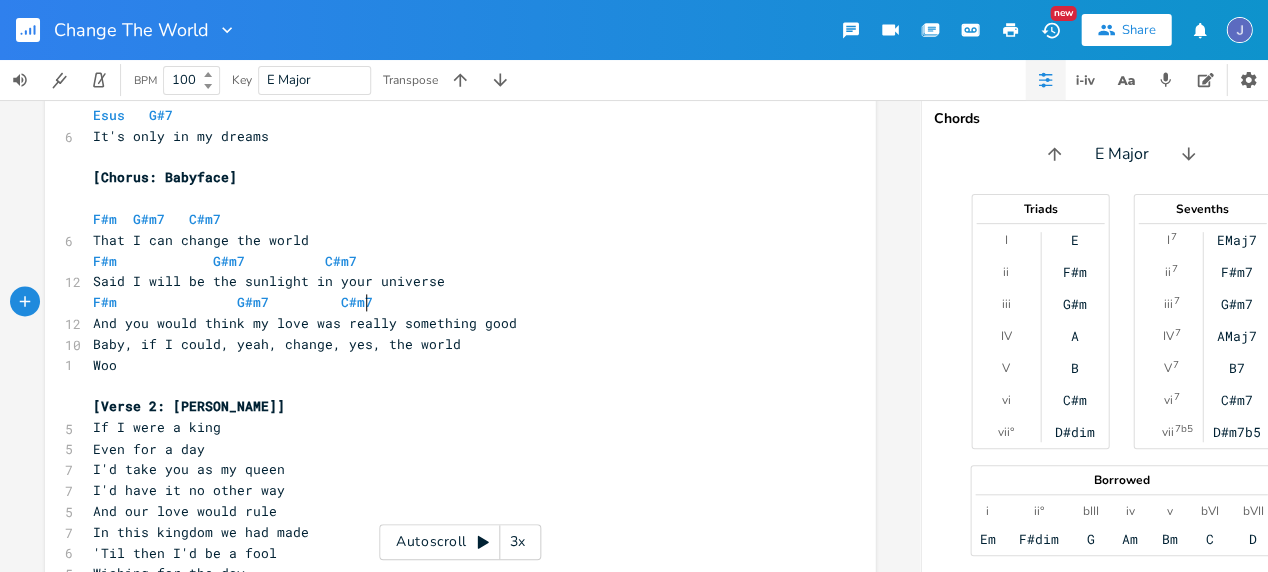 click on "F#m                 G#m7           C#m7" at bounding box center [450, 302] 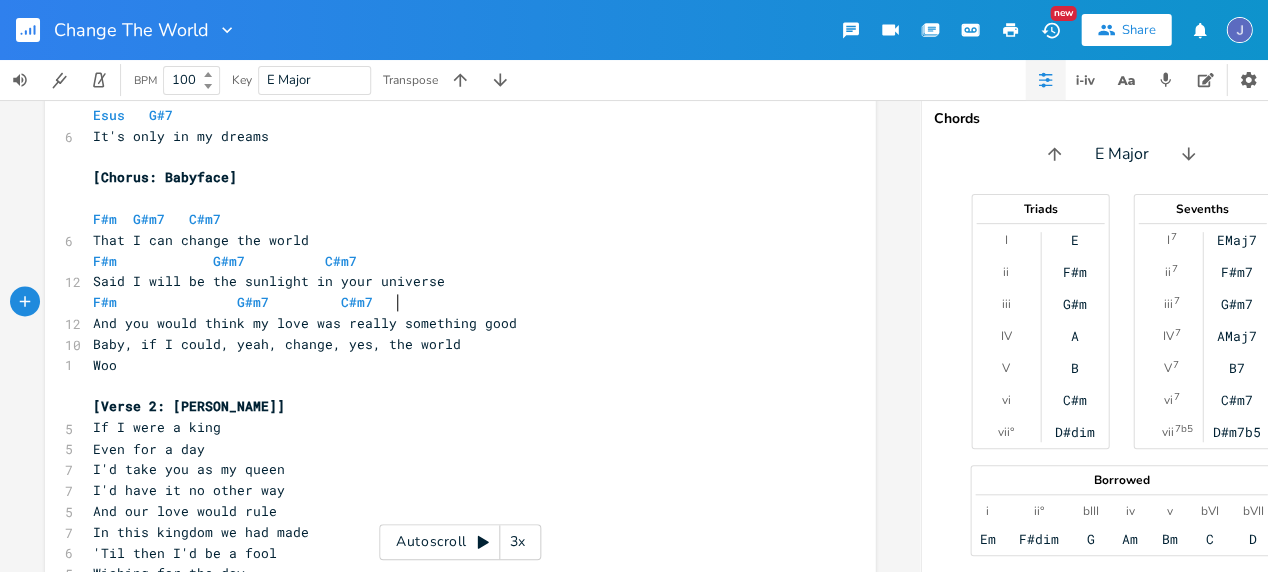 scroll, scrollTop: 0, scrollLeft: 12, axis: horizontal 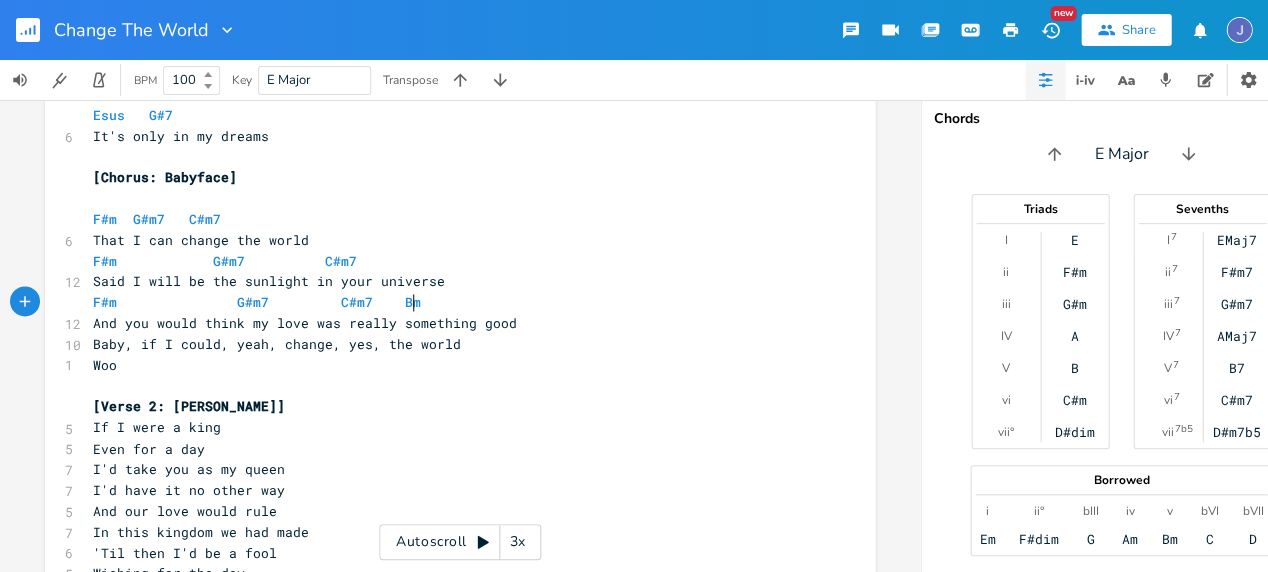 click on "C#m7" at bounding box center (1236, 400) 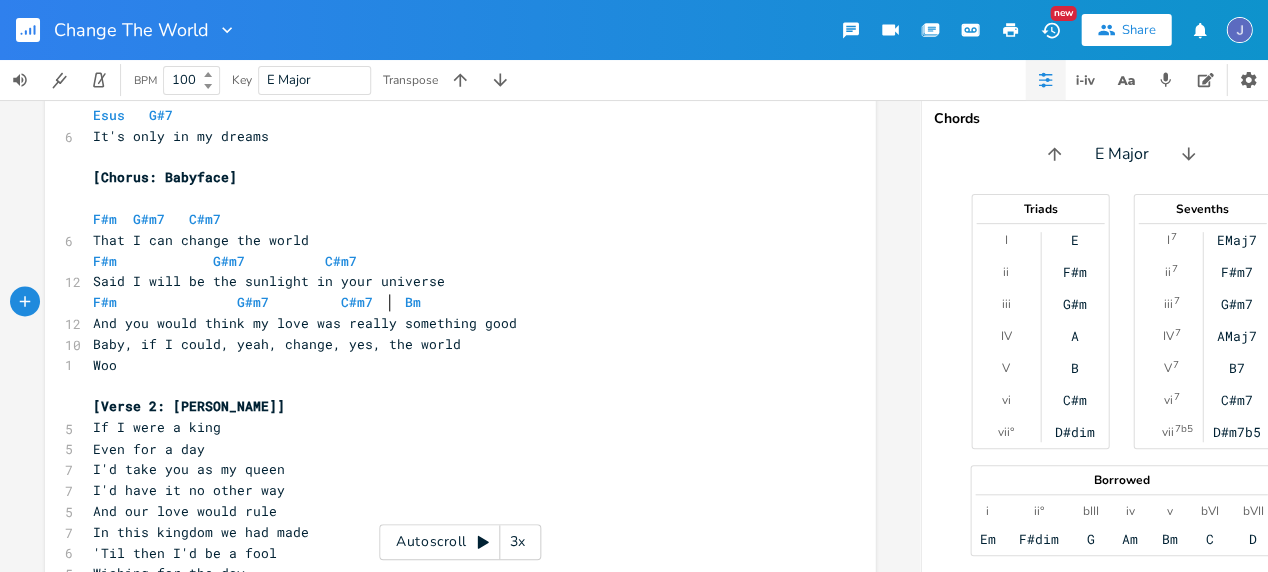 scroll, scrollTop: 0, scrollLeft: 0, axis: both 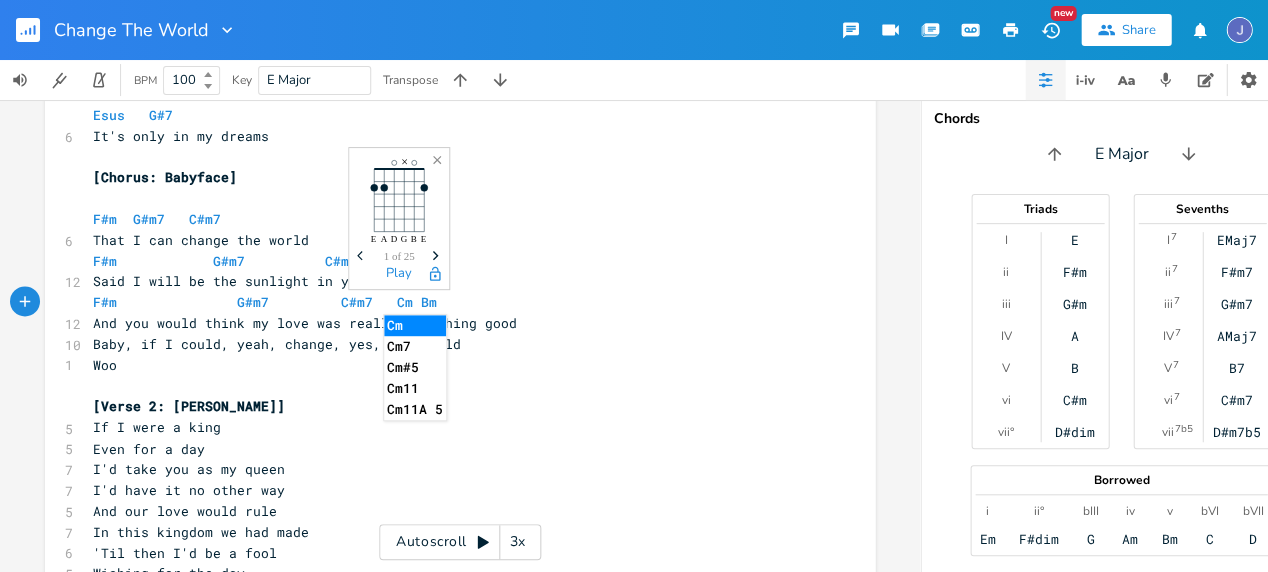 type on "Cm" 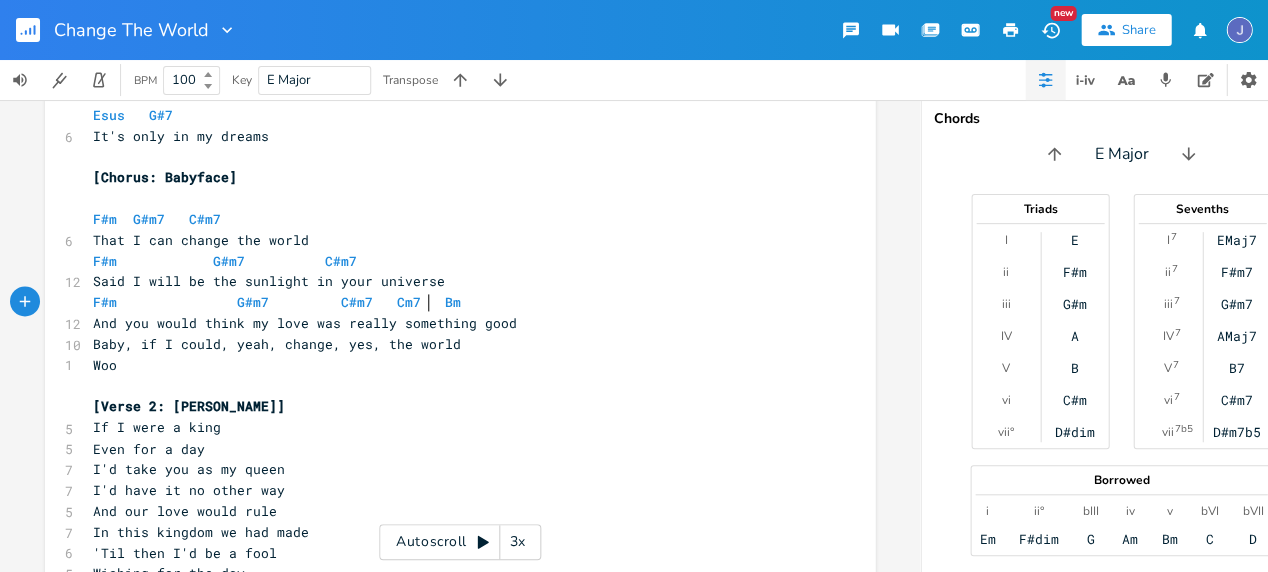 scroll, scrollTop: 0, scrollLeft: 8, axis: horizontal 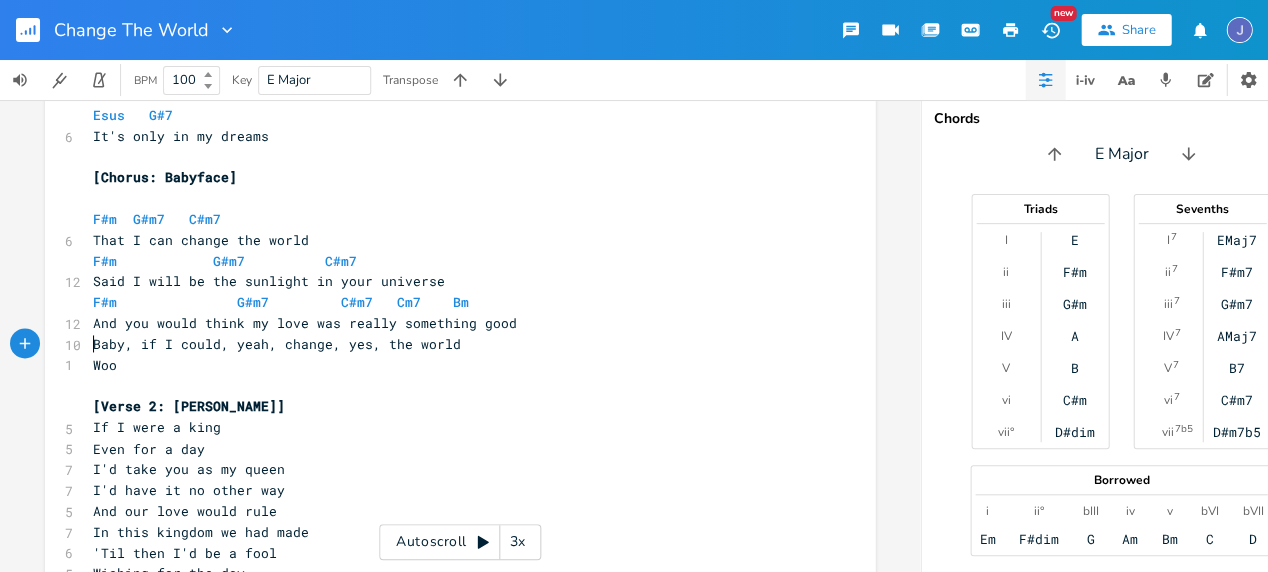 click on "Baby, if I could, yeah, change, yes, the world" at bounding box center (277, 344) 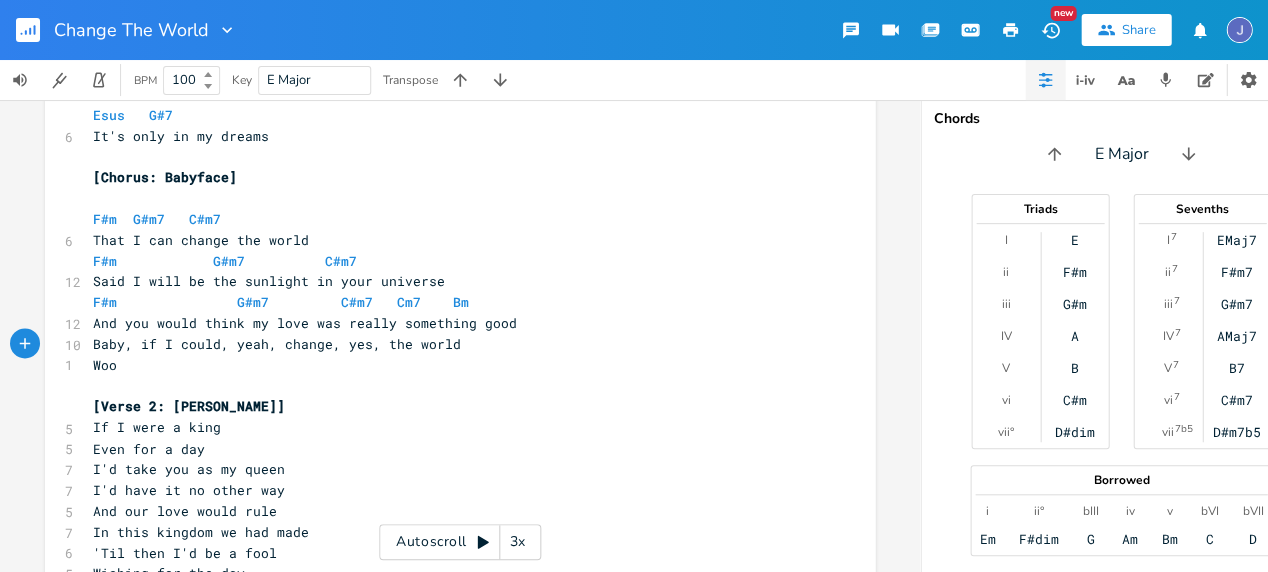 click on "And you would think my love was really something good" at bounding box center (450, 323) 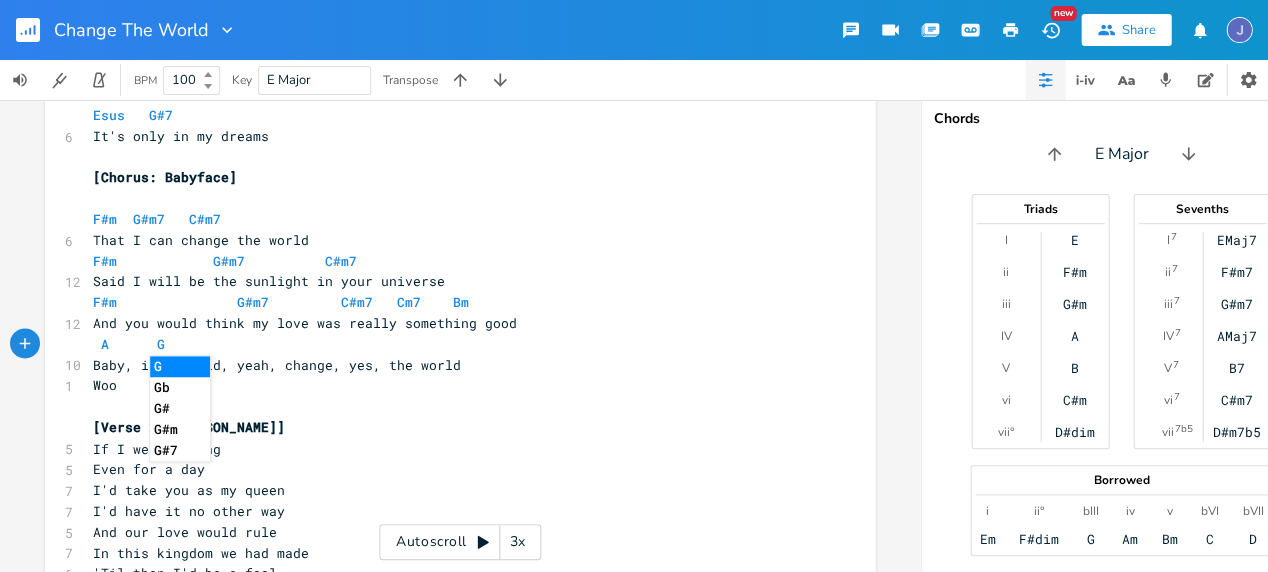 scroll, scrollTop: 0, scrollLeft: 42, axis: horizontal 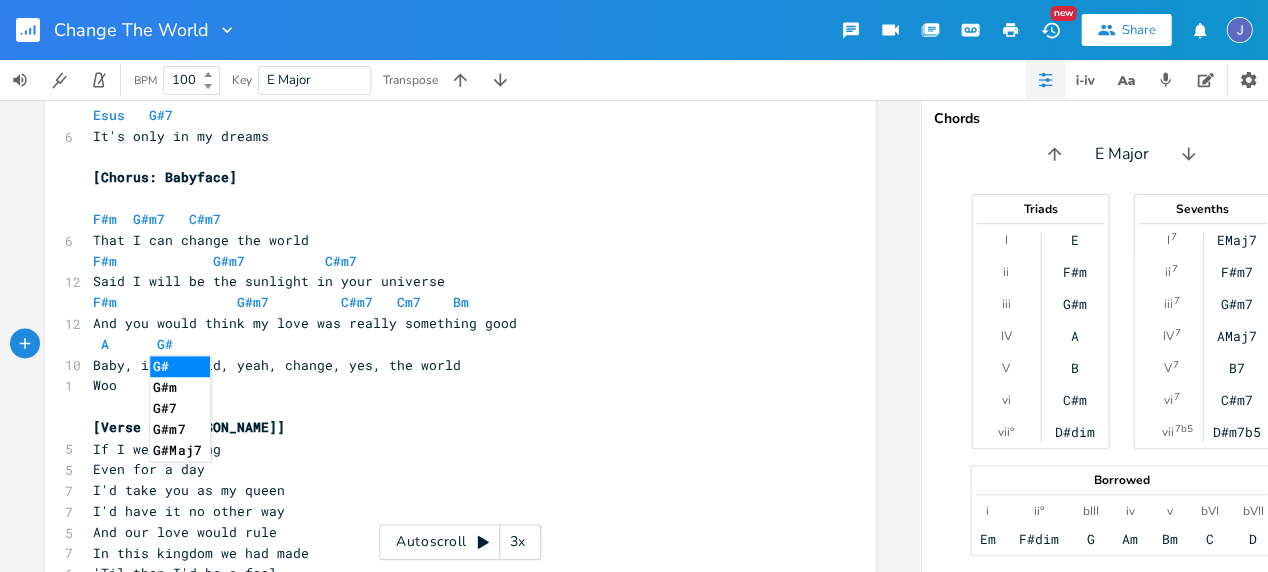 type on "A      G#" 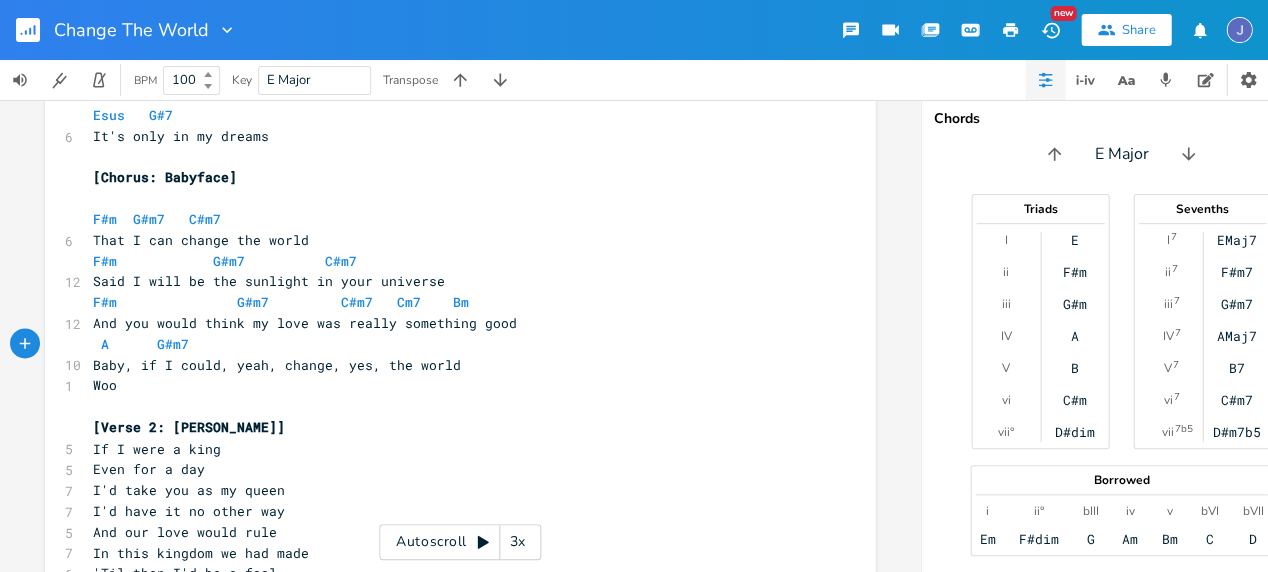 click on "G#m7" at bounding box center (1236, 304) 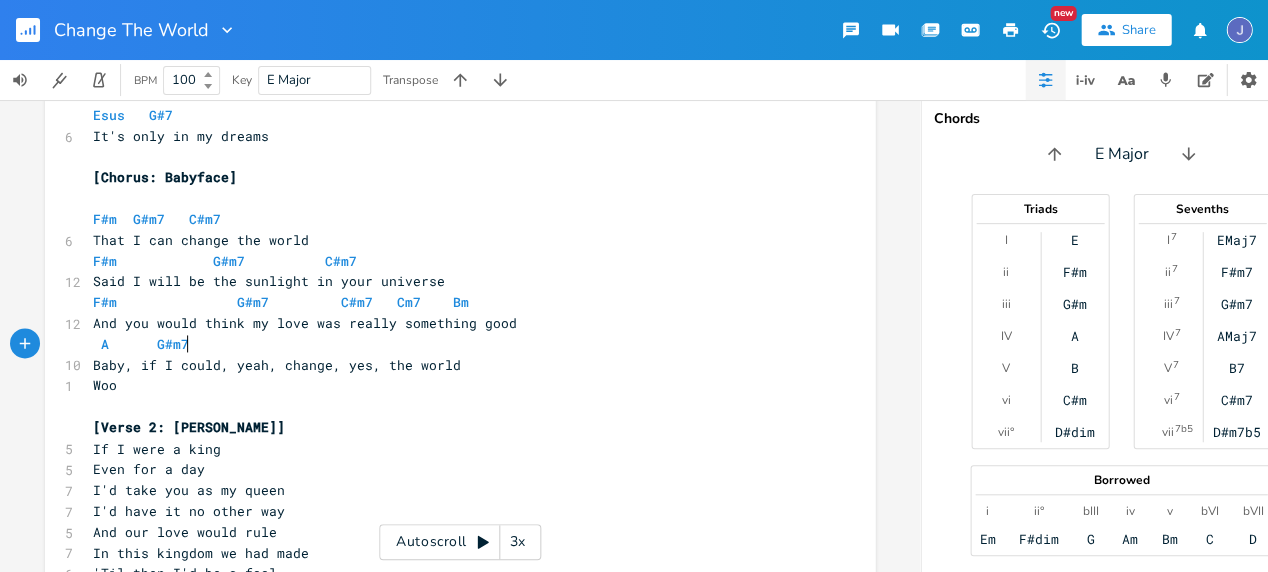 scroll, scrollTop: 0, scrollLeft: 0, axis: both 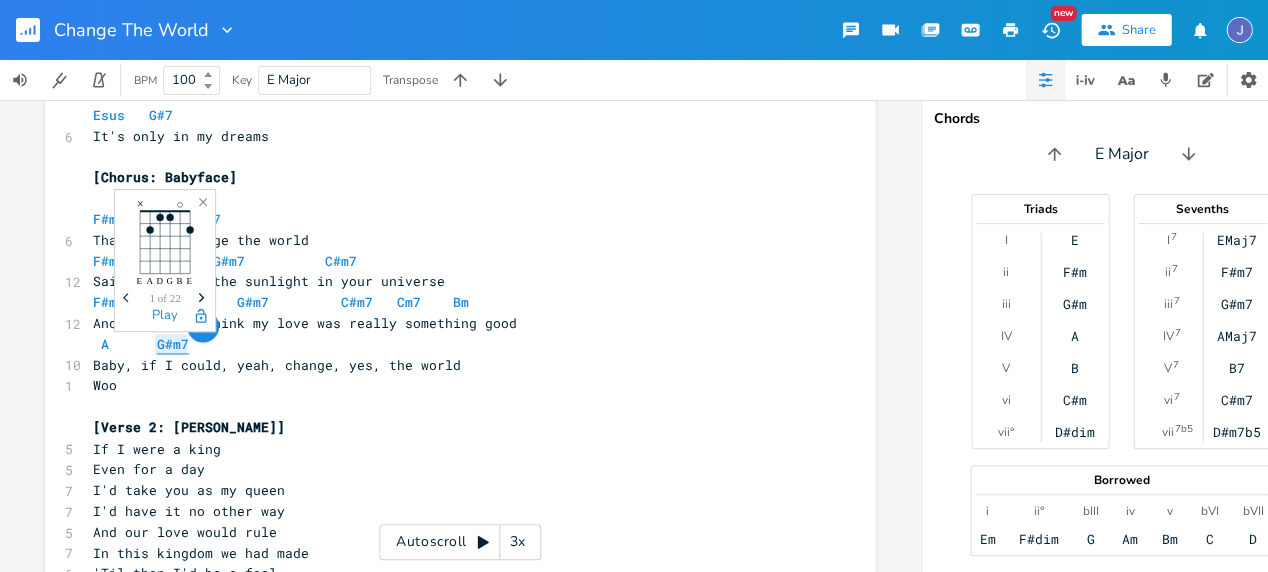 drag, startPoint x: 215, startPoint y: 342, endPoint x: 151, endPoint y: 341, distance: 64.00781 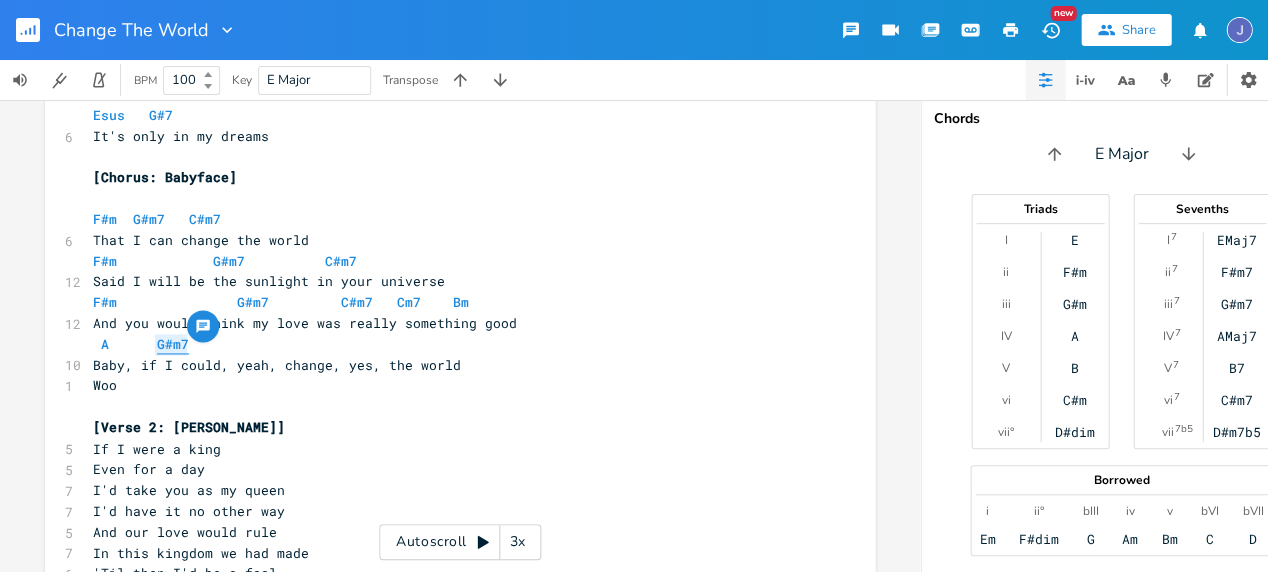 scroll, scrollTop: 0, scrollLeft: 8, axis: horizontal 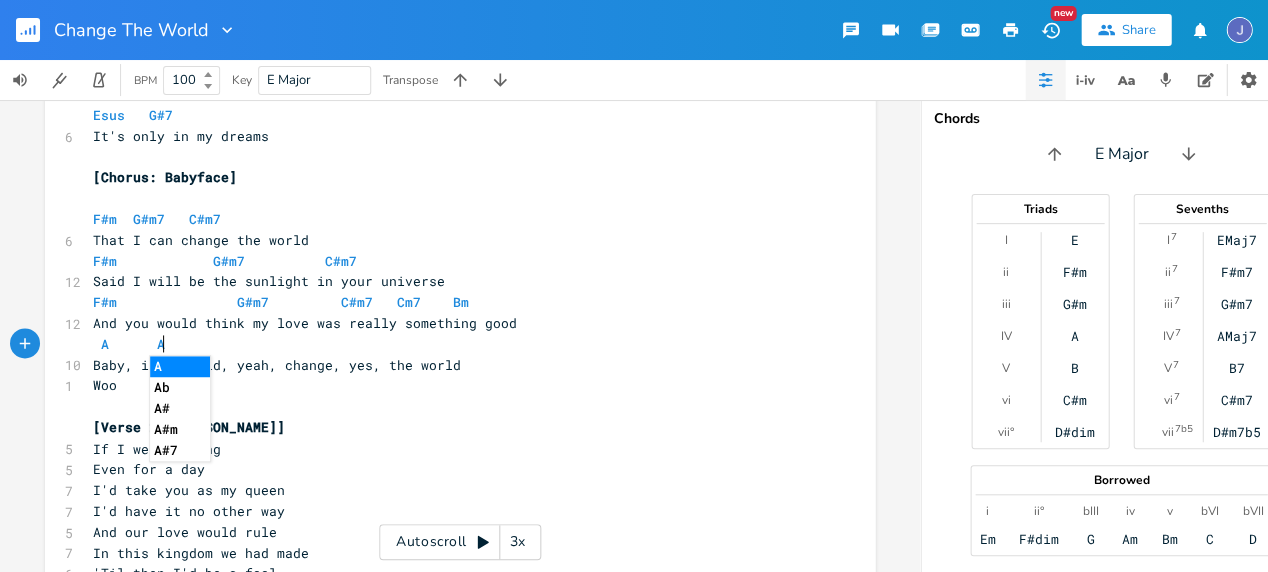 type on "A" 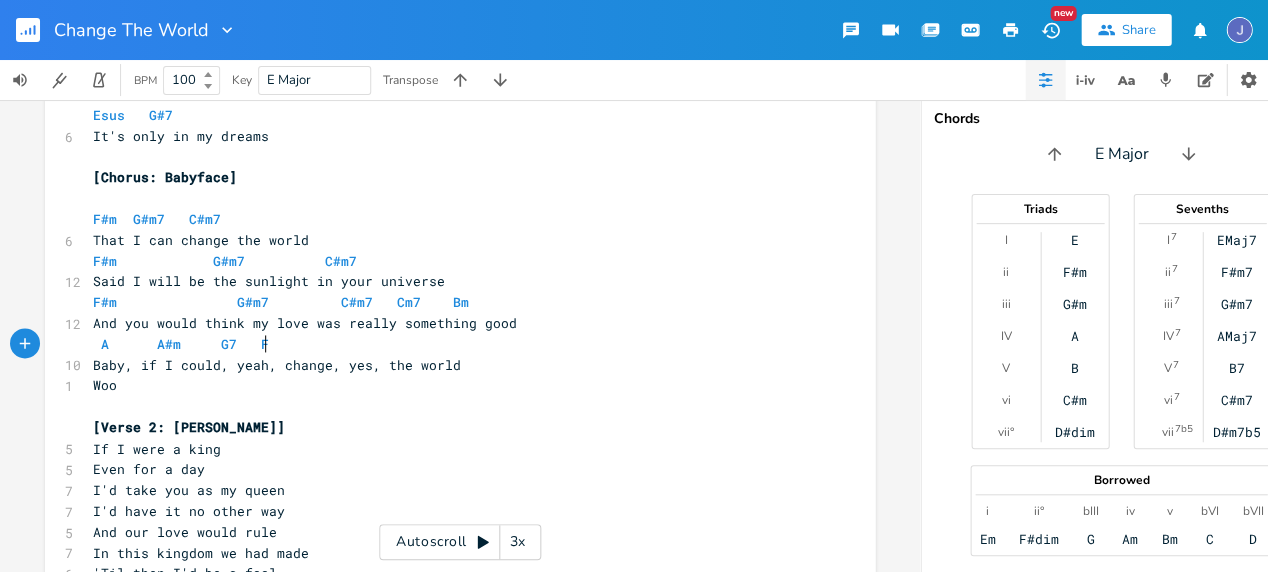 scroll, scrollTop: 0, scrollLeft: 43, axis: horizontal 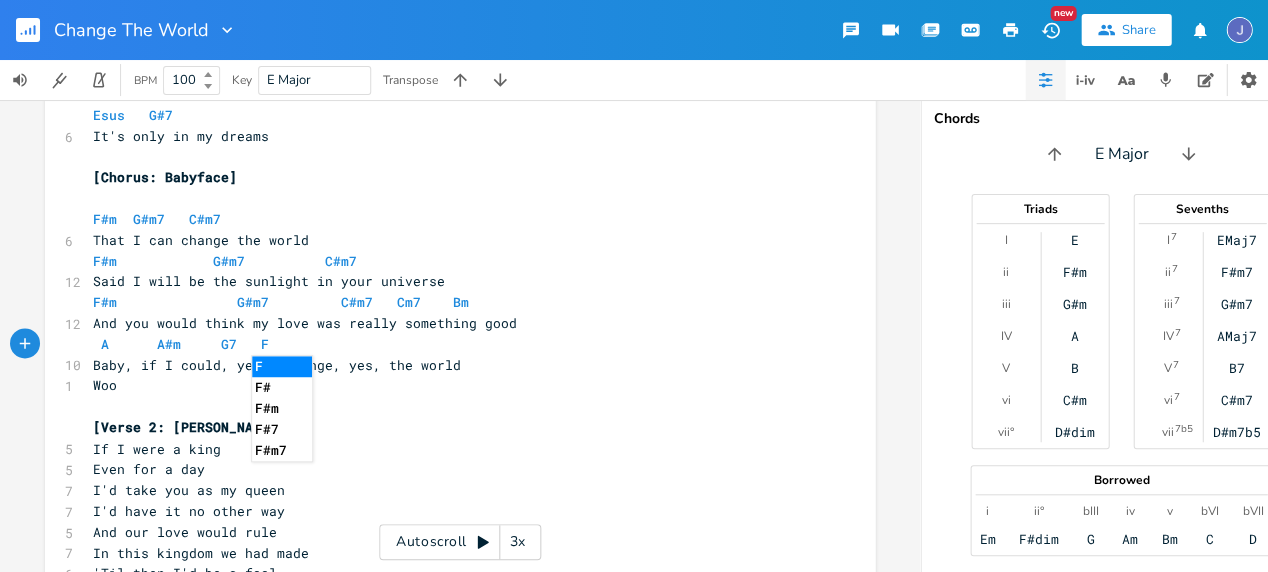 type on "G7   F" 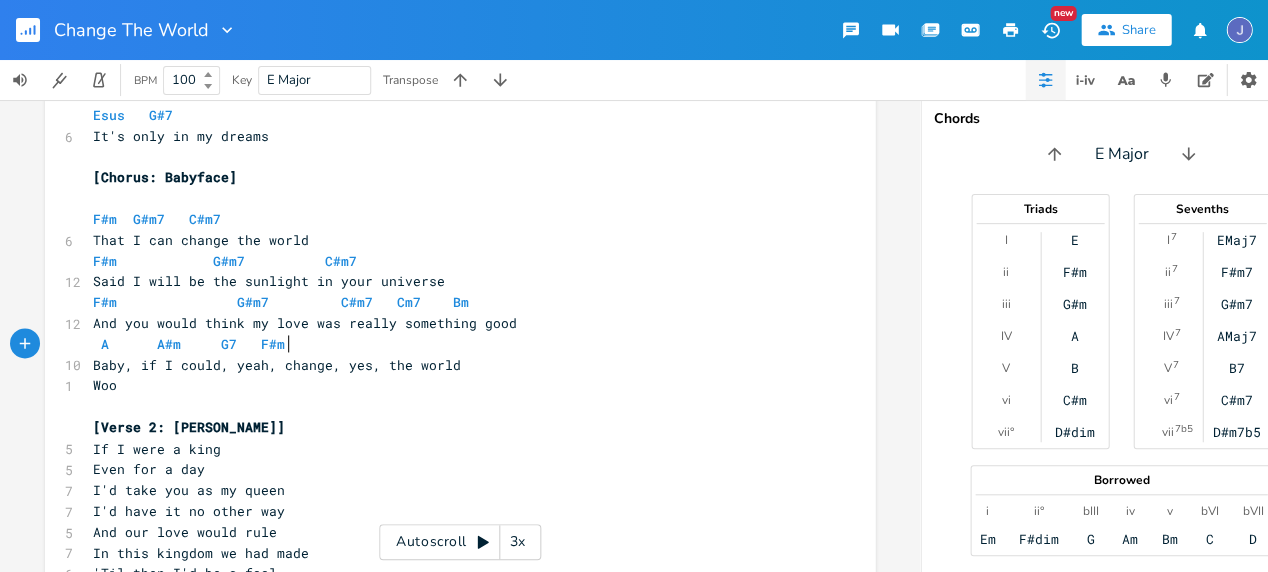 scroll, scrollTop: 0, scrollLeft: 3, axis: horizontal 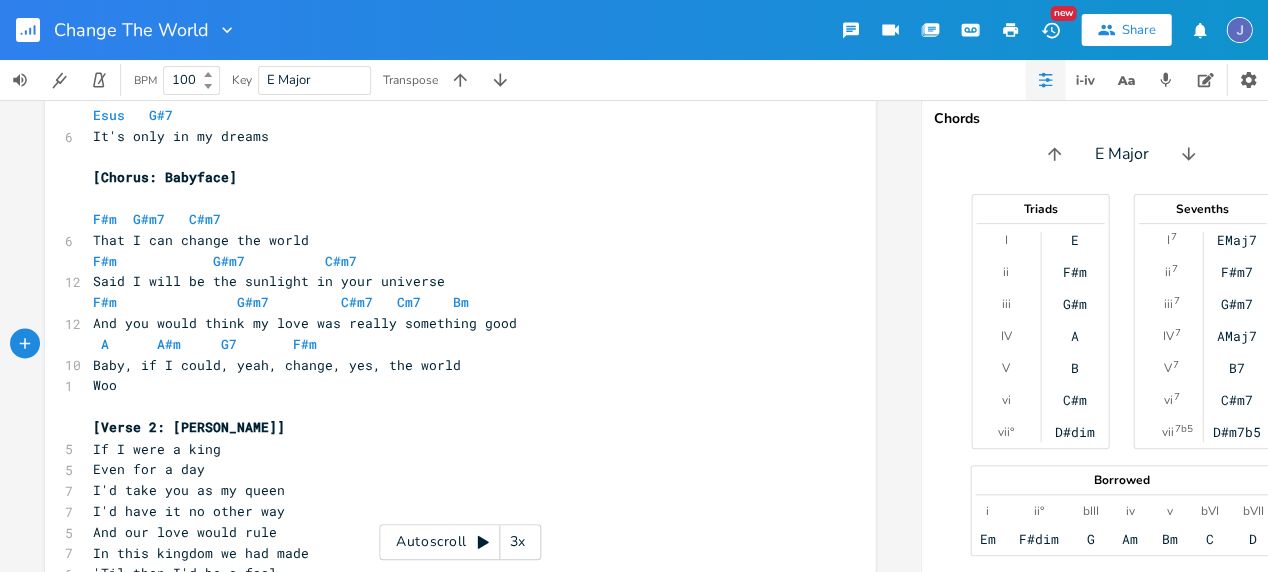 click on "A        A#m       G7         F#m" at bounding box center (450, 344) 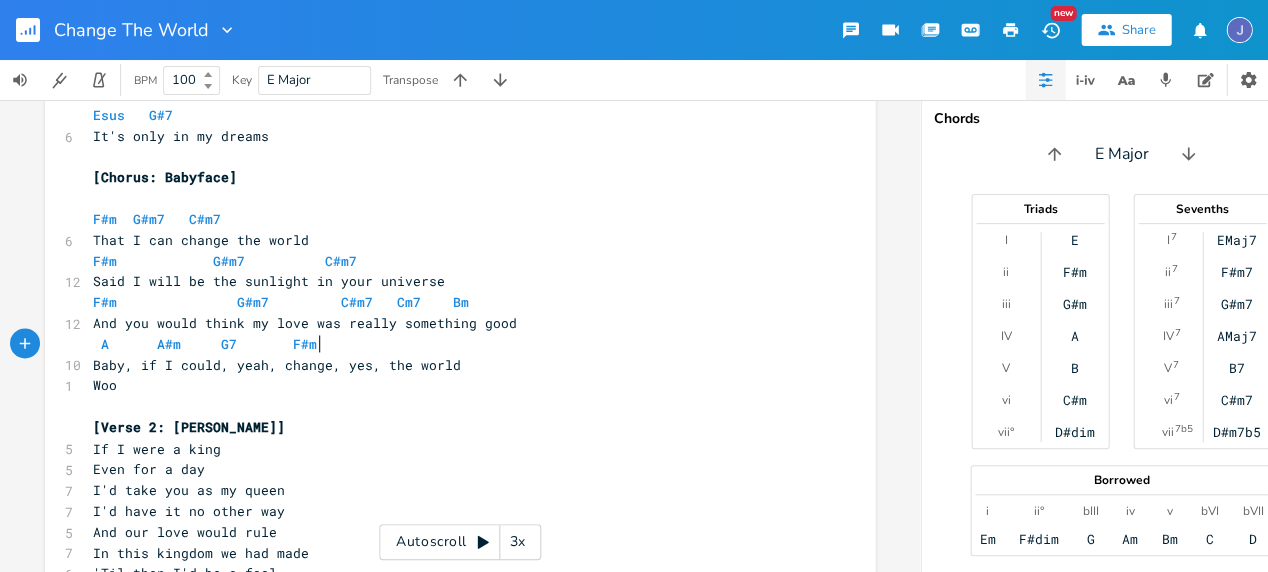 click on "A        A#m       G7         F#m" at bounding box center [450, 344] 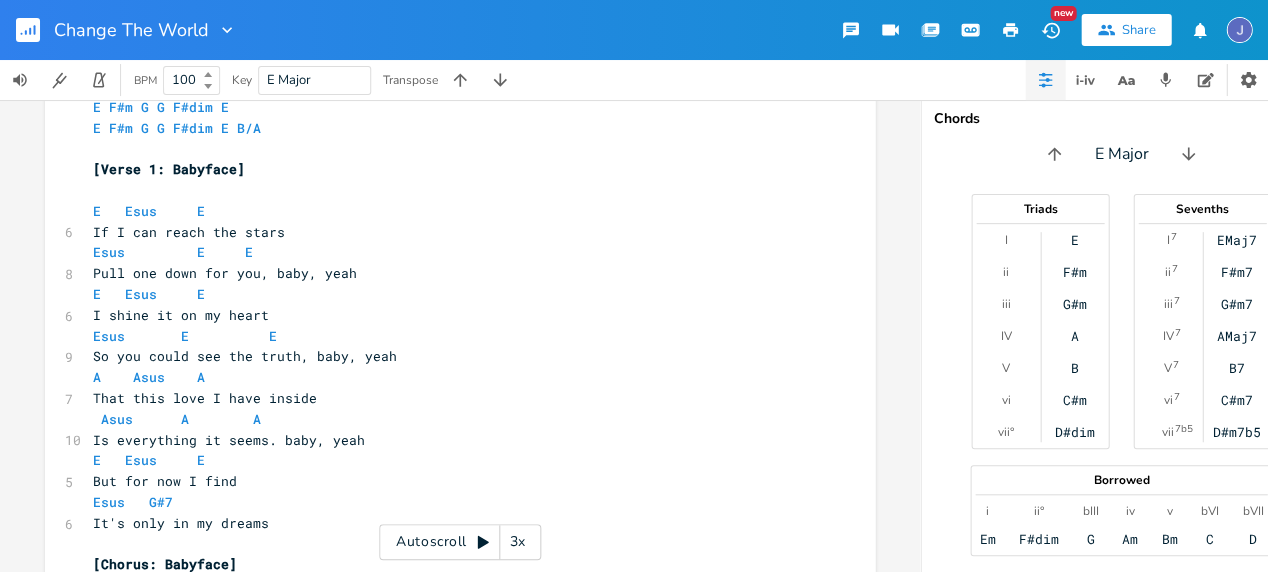 scroll, scrollTop: 39, scrollLeft: 0, axis: vertical 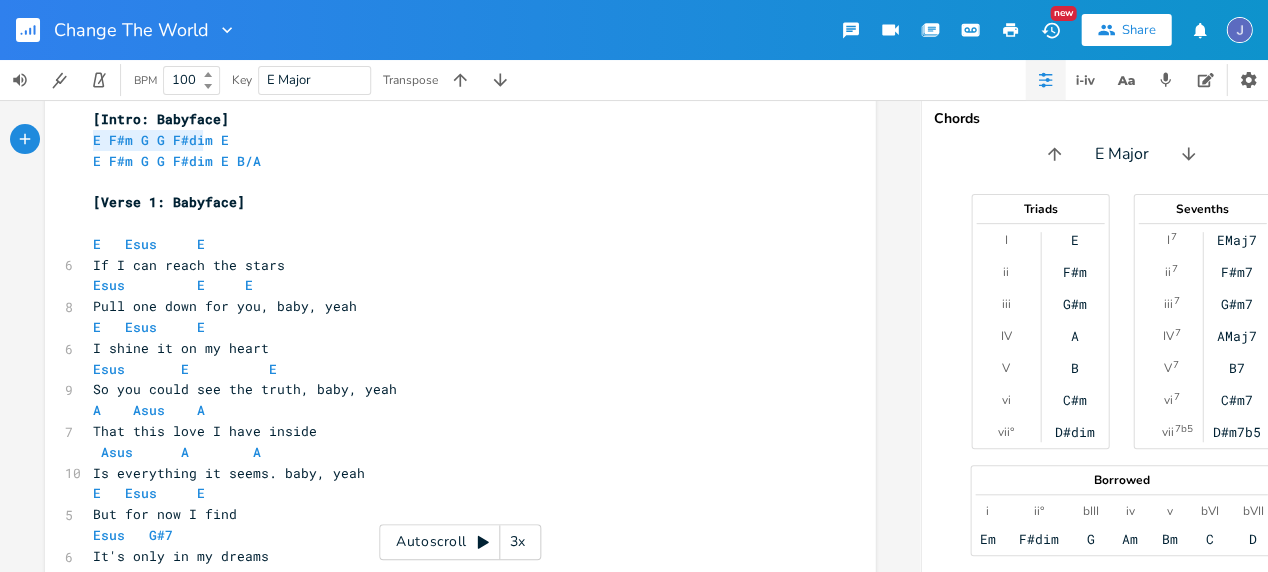 type on "E F#m G G F#dim E" 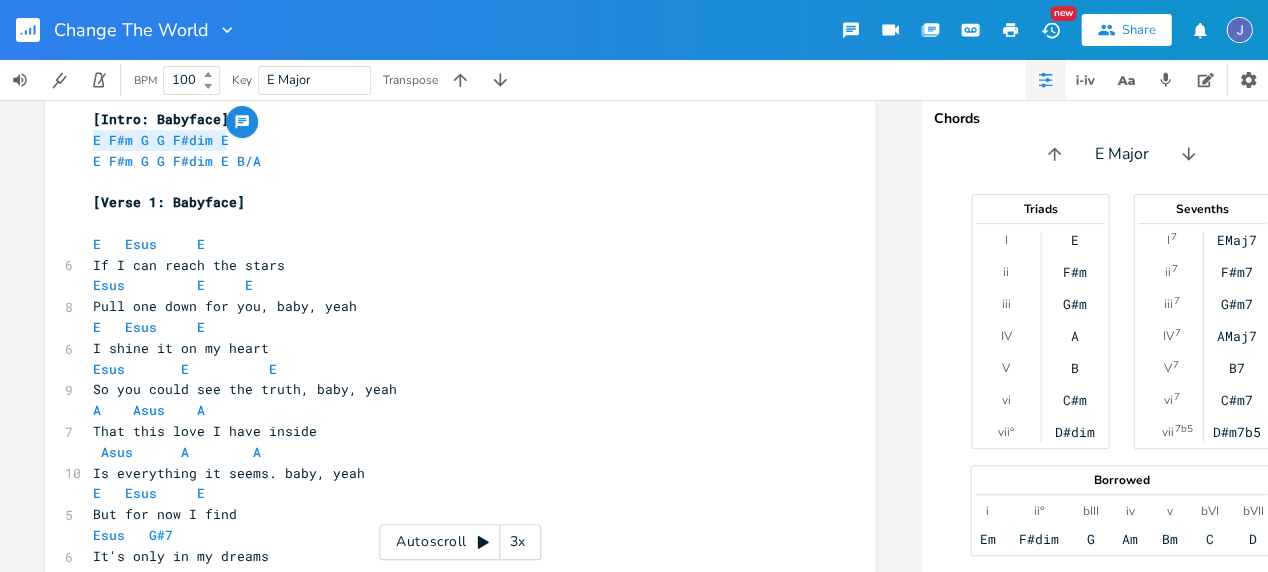 drag, startPoint x: 83, startPoint y: 140, endPoint x: 238, endPoint y: 143, distance: 155.02902 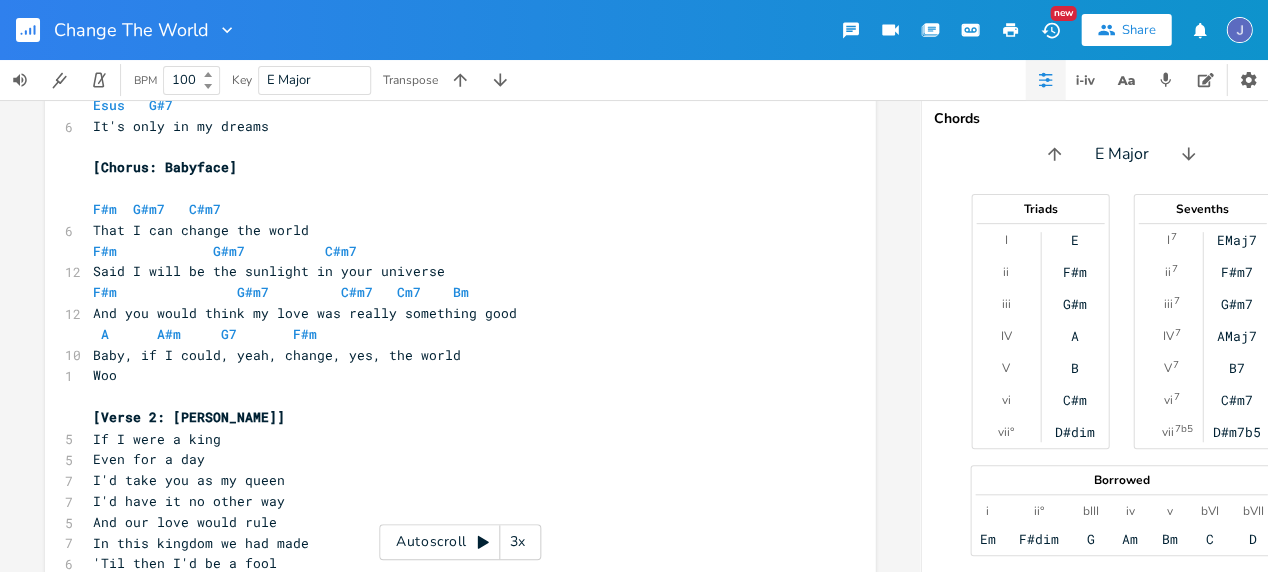 scroll, scrollTop: 472, scrollLeft: 0, axis: vertical 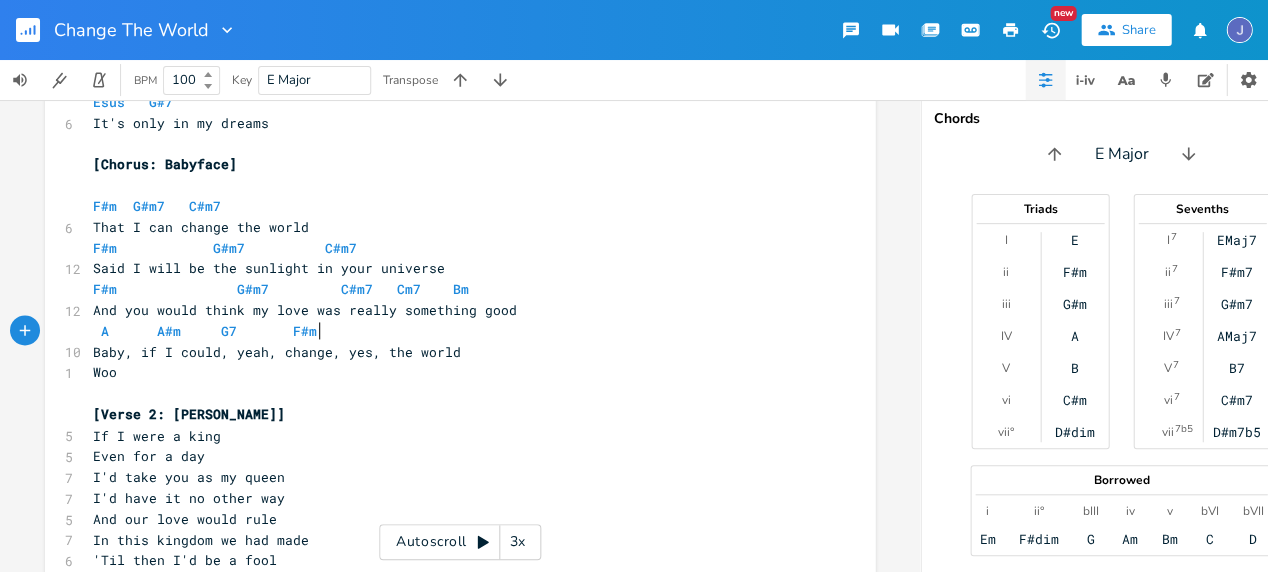 click on "A        A#m       G7         F#m" at bounding box center [450, 331] 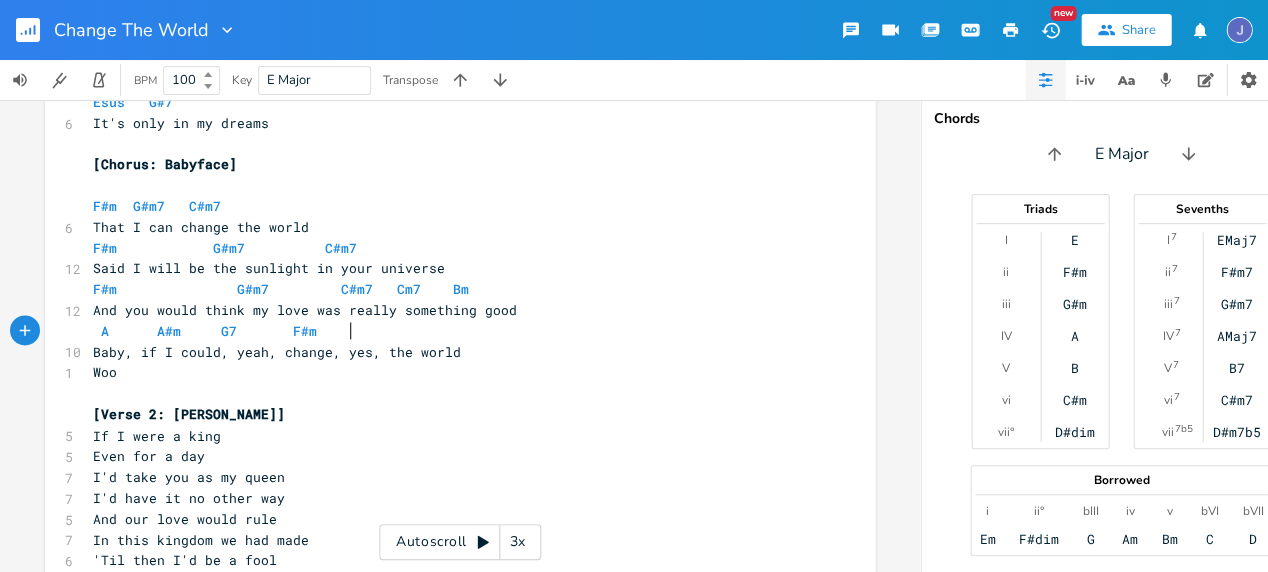 scroll, scrollTop: 0, scrollLeft: 11, axis: horizontal 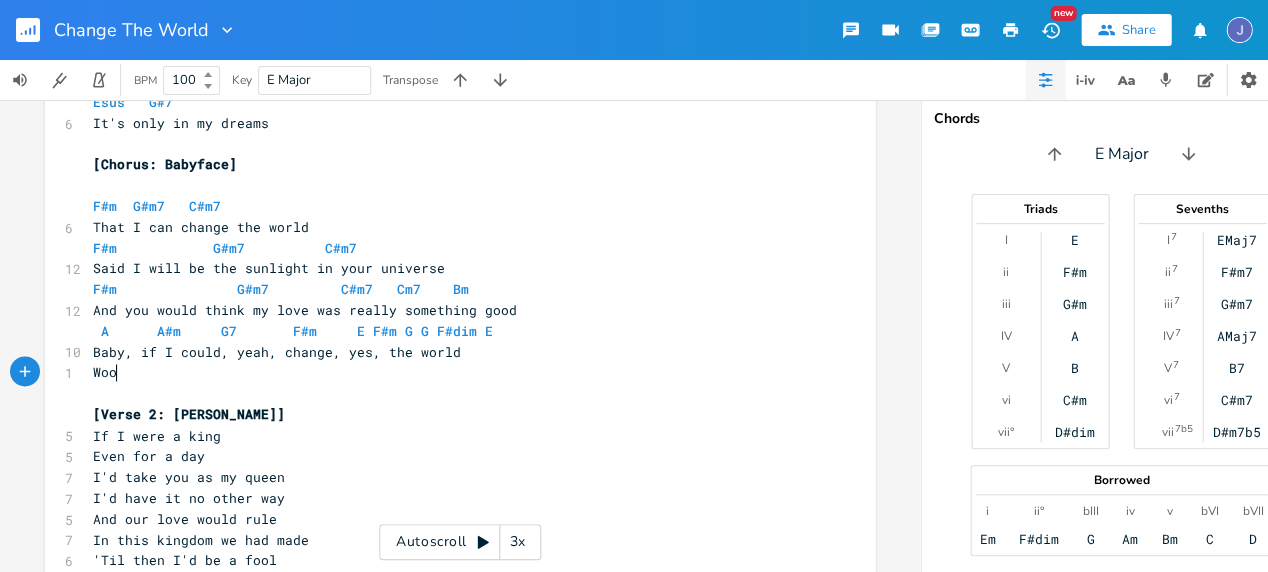 click on "Woo" at bounding box center (450, 372) 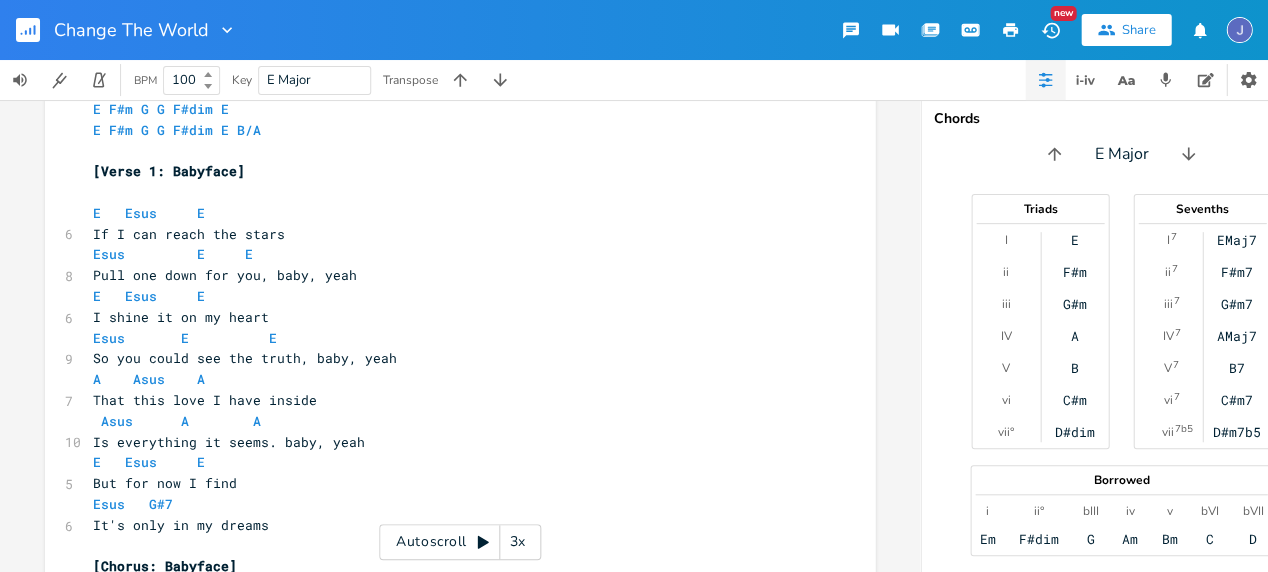 scroll, scrollTop: 40, scrollLeft: 0, axis: vertical 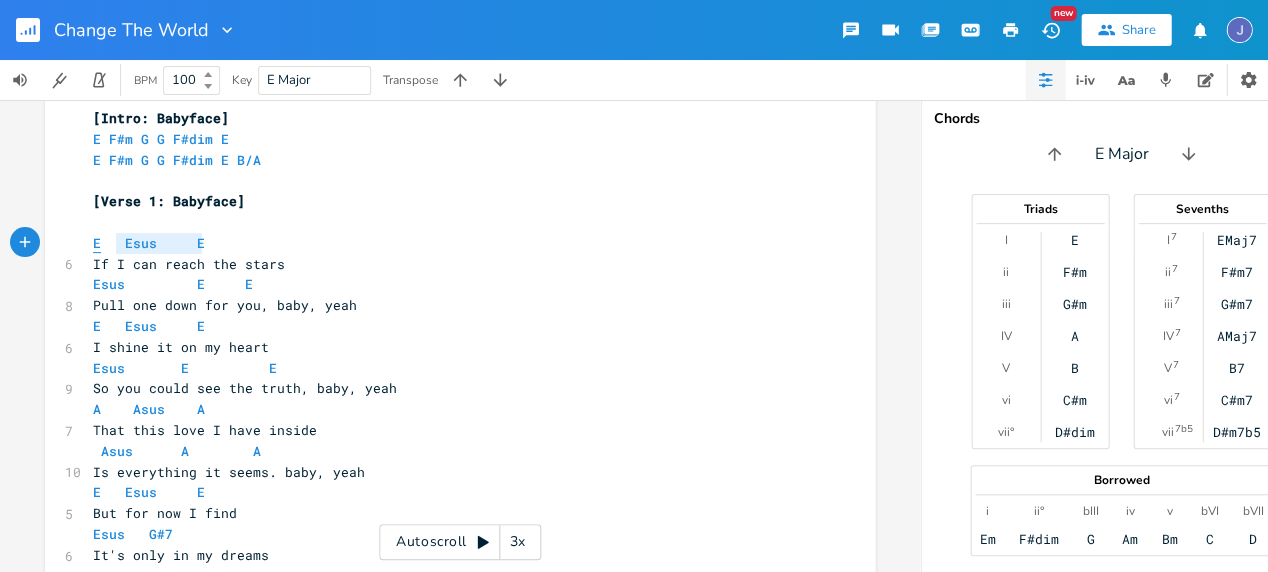 type on "E   Esus     E" 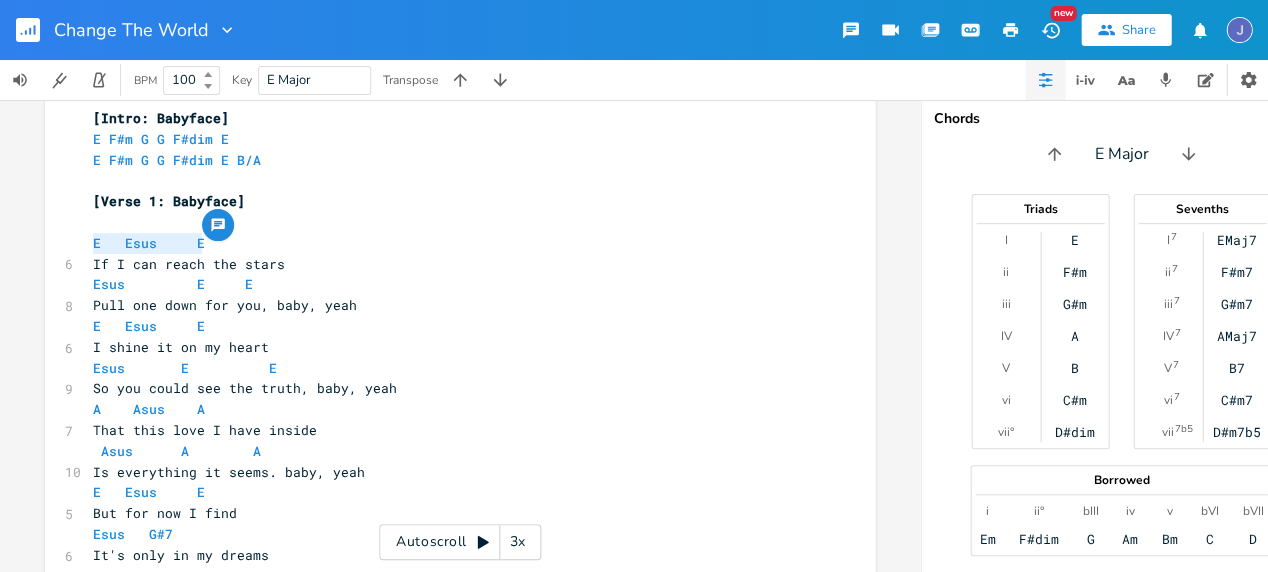 drag, startPoint x: 215, startPoint y: 244, endPoint x: 83, endPoint y: 239, distance: 132.09467 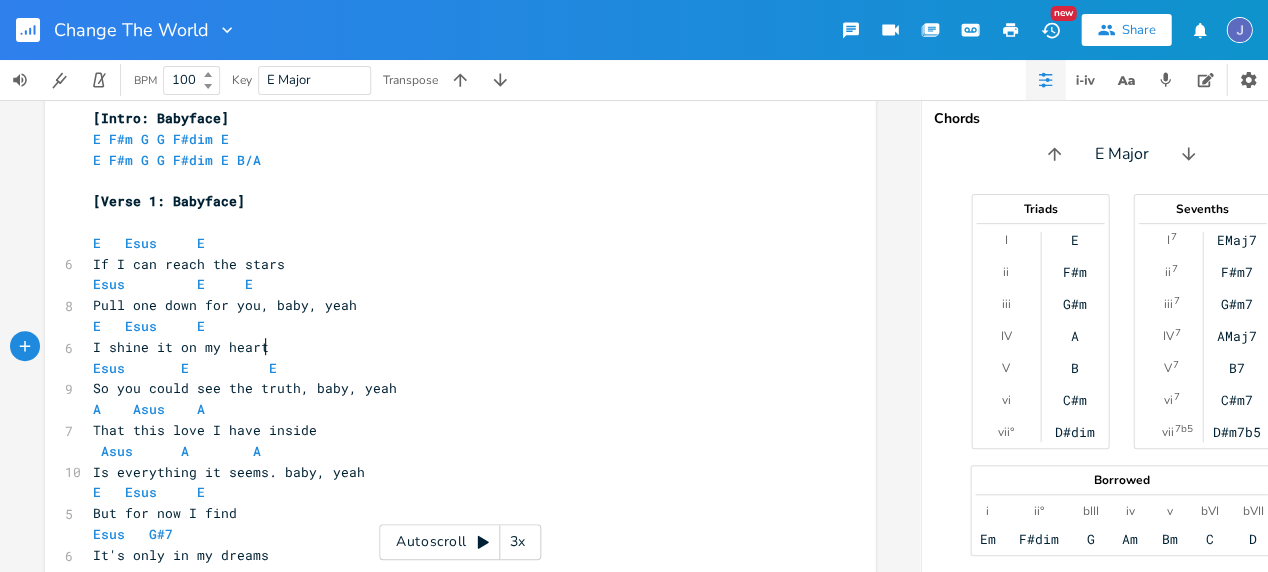 click on "I shine it on my heart" at bounding box center (450, 347) 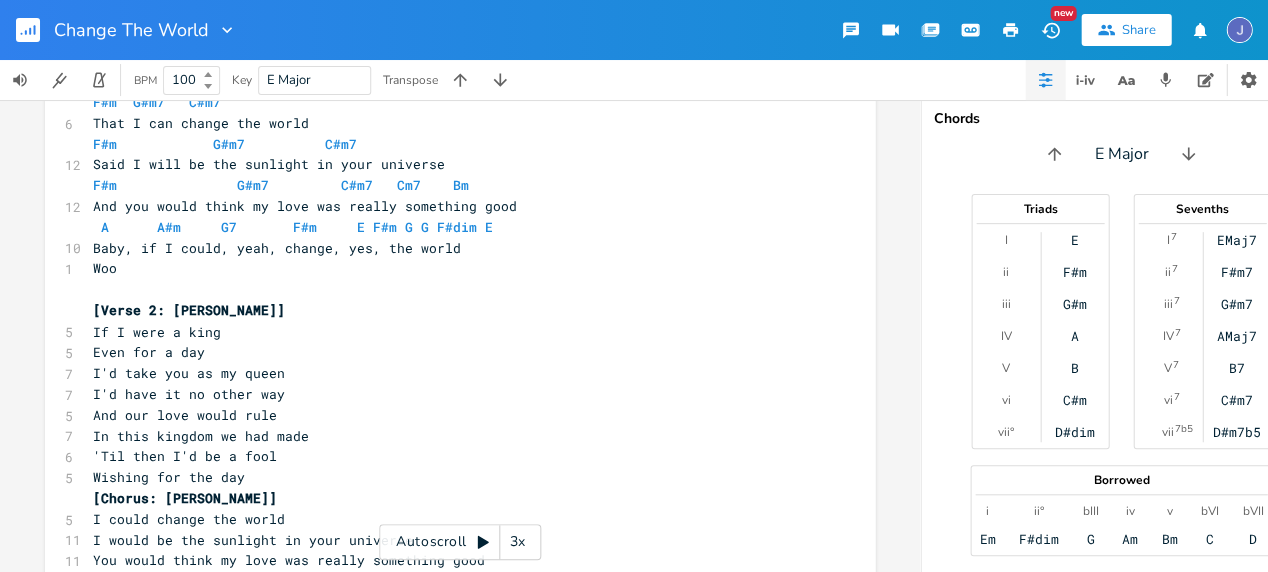 scroll, scrollTop: 685, scrollLeft: 0, axis: vertical 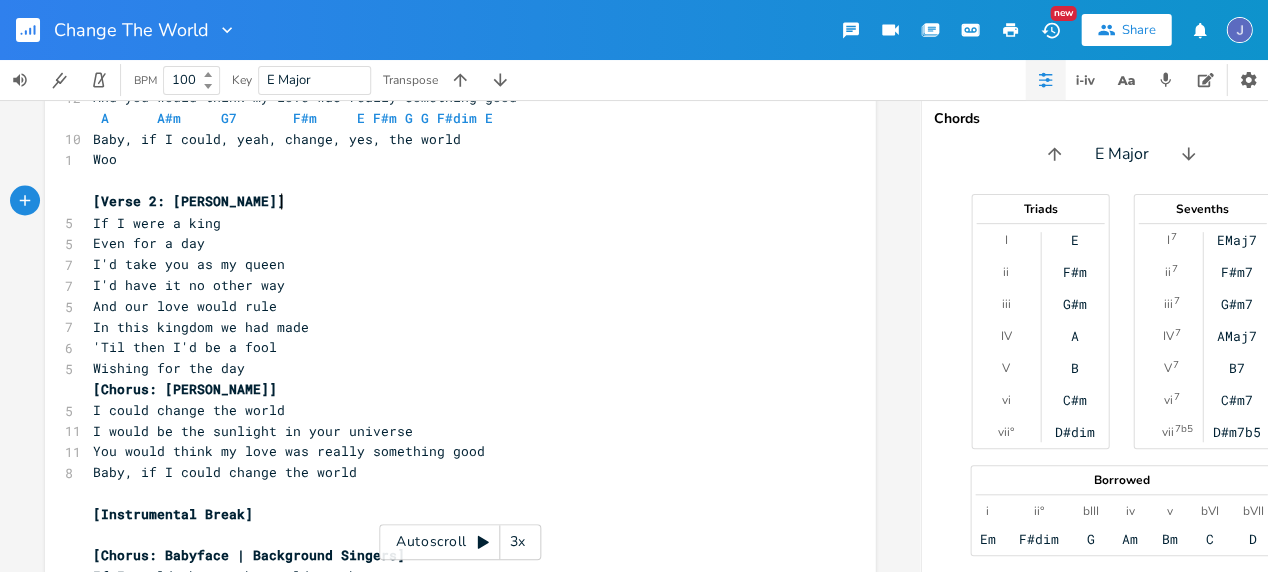 click on "[Verse 2: [PERSON_NAME]]" at bounding box center [189, 201] 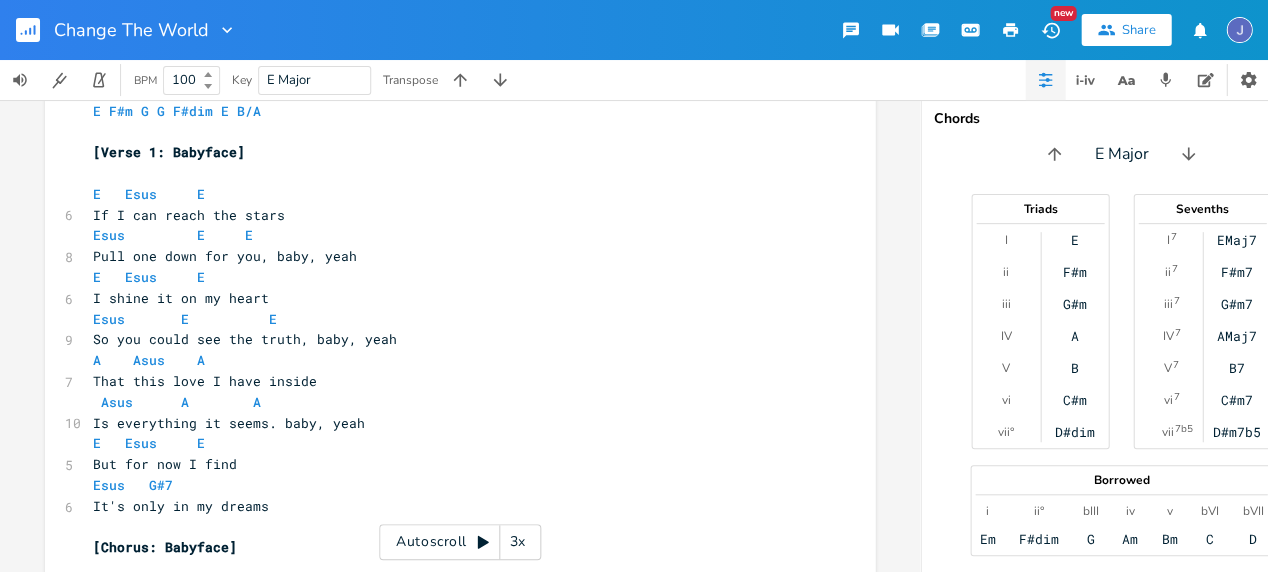 scroll, scrollTop: 86, scrollLeft: 0, axis: vertical 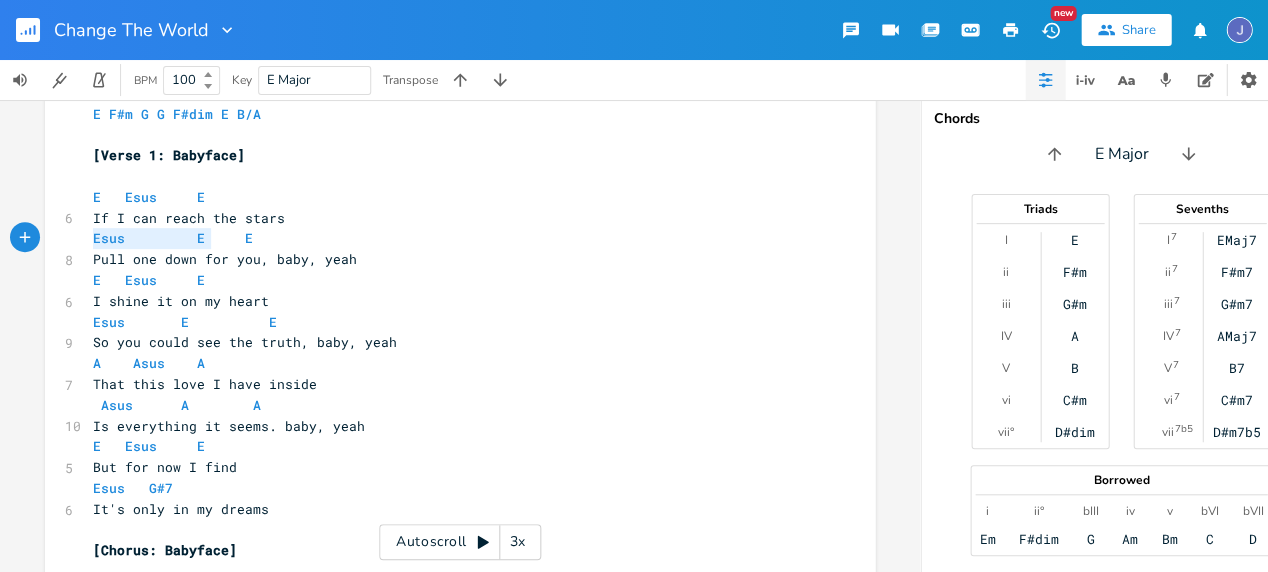 type on "Esus         E     E" 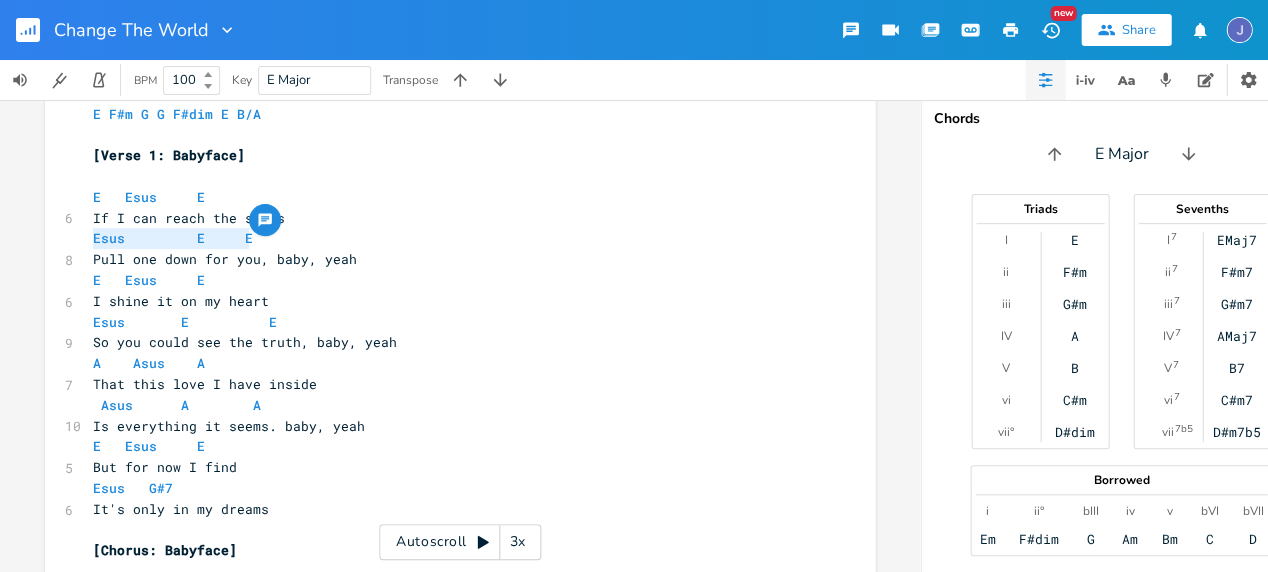 drag, startPoint x: 83, startPoint y: 236, endPoint x: 276, endPoint y: 243, distance: 193.1269 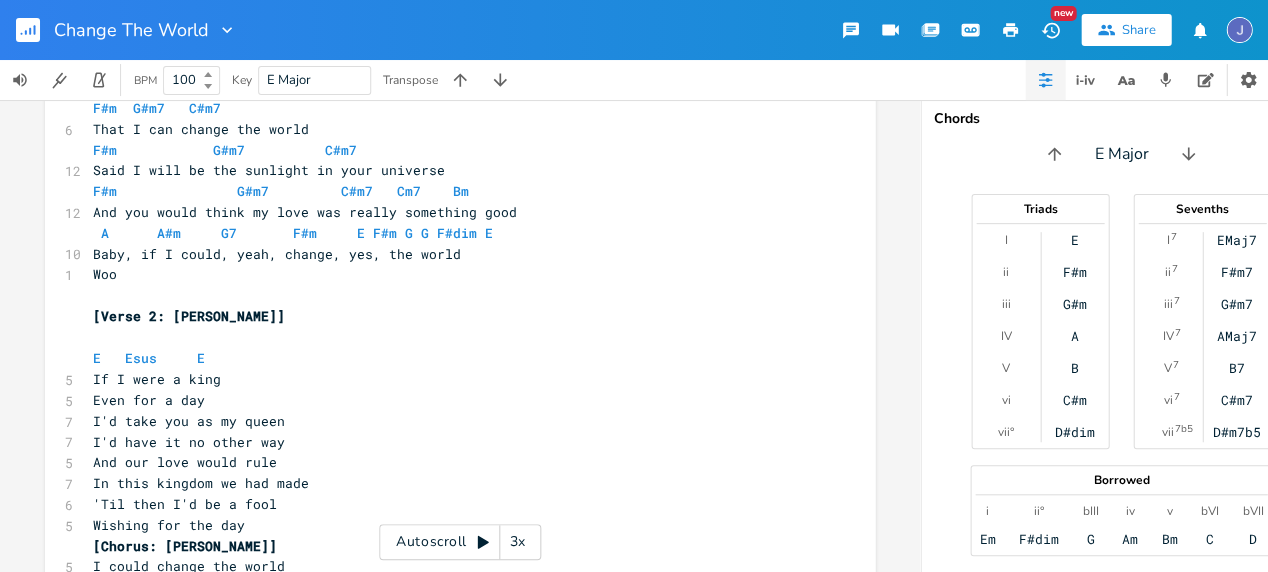 scroll, scrollTop: 573, scrollLeft: 0, axis: vertical 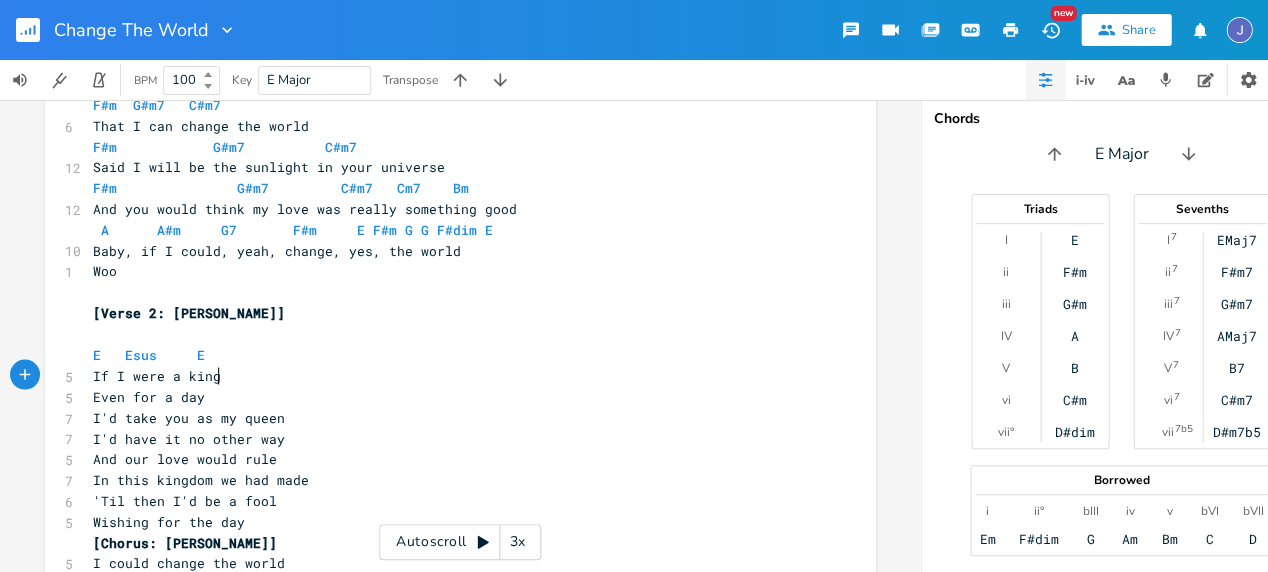 click on "If I were a king" at bounding box center (450, 375) 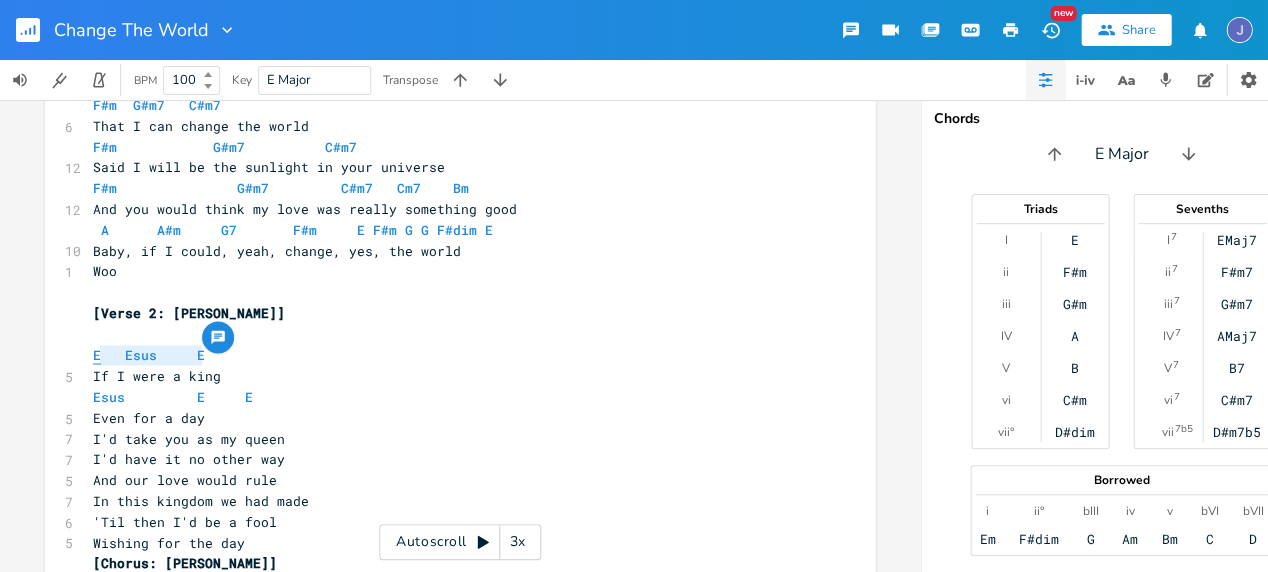 type on "E   Esus     E" 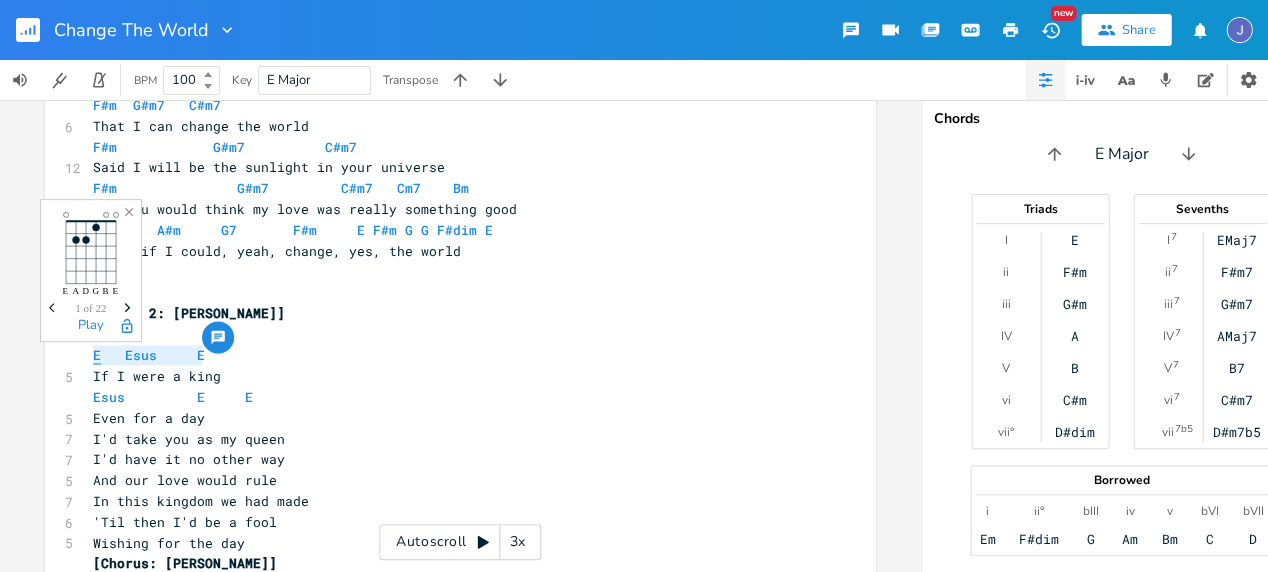 drag, startPoint x: 220, startPoint y: 352, endPoint x: 87, endPoint y: 347, distance: 133.09395 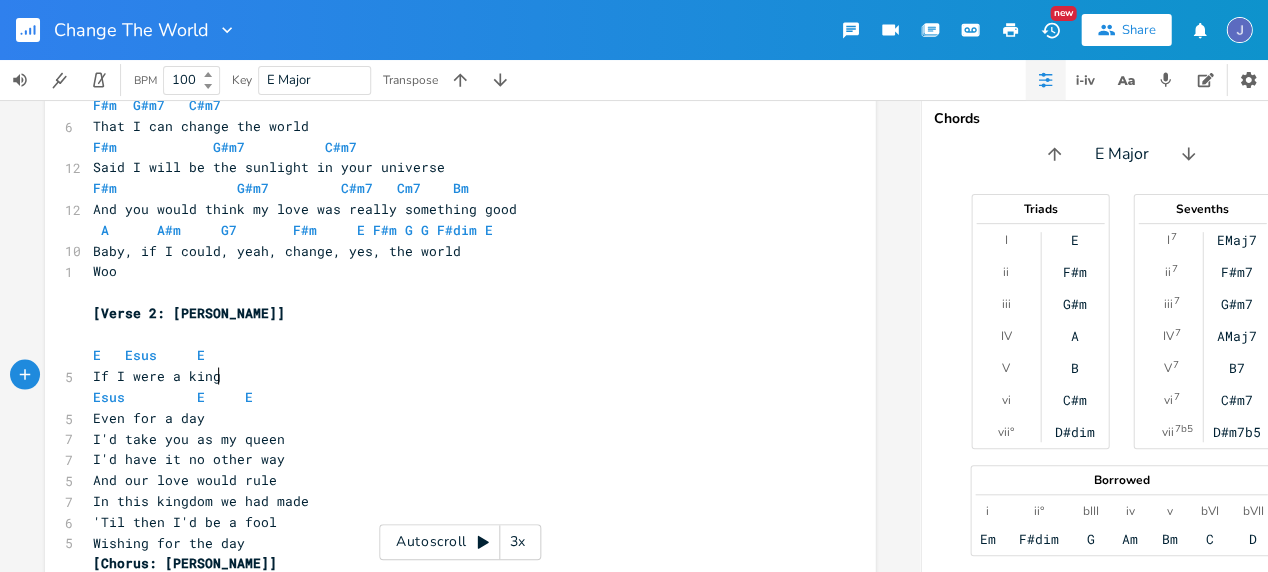 click on "If I were a king" at bounding box center [450, 375] 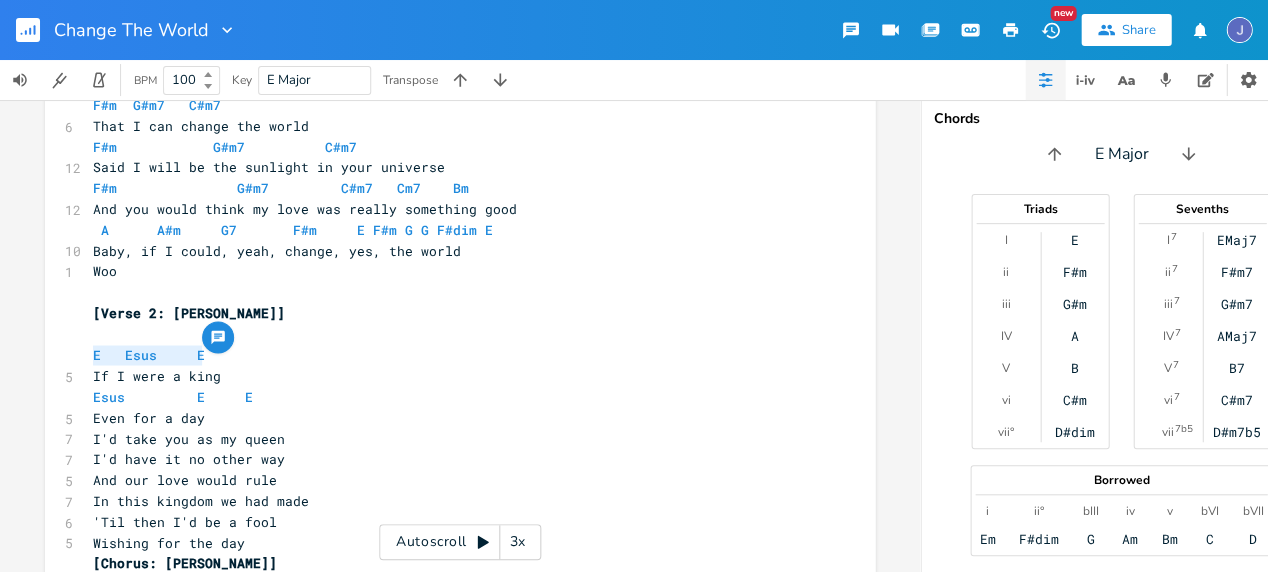 drag, startPoint x: 223, startPoint y: 352, endPoint x: 73, endPoint y: 346, distance: 150.11995 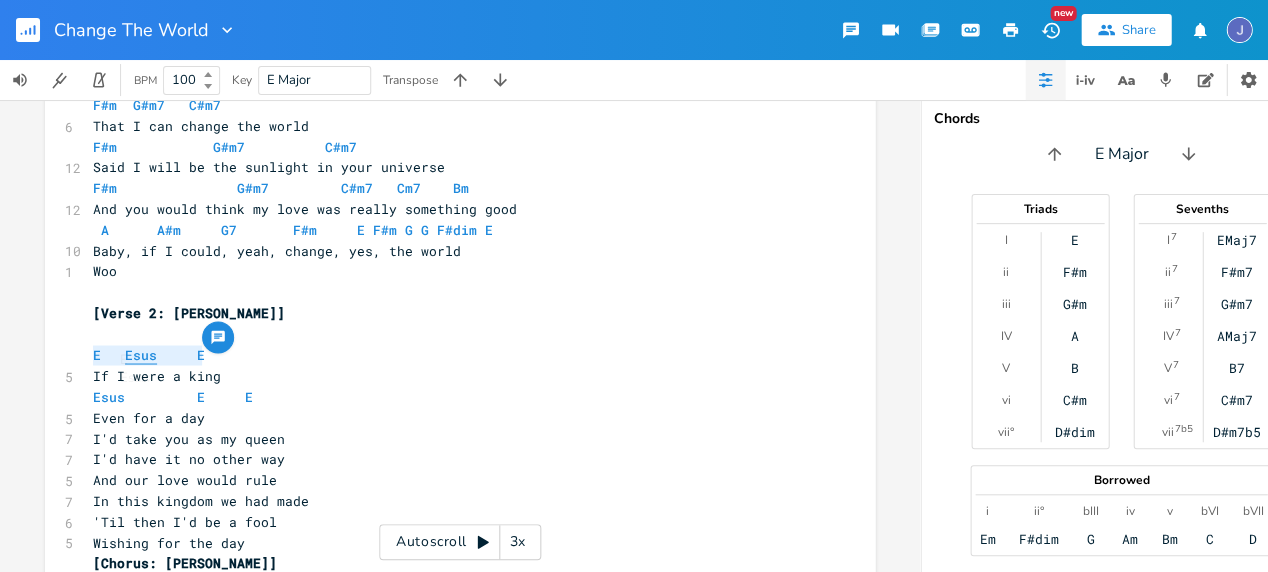 type on "​E   Esus     E" 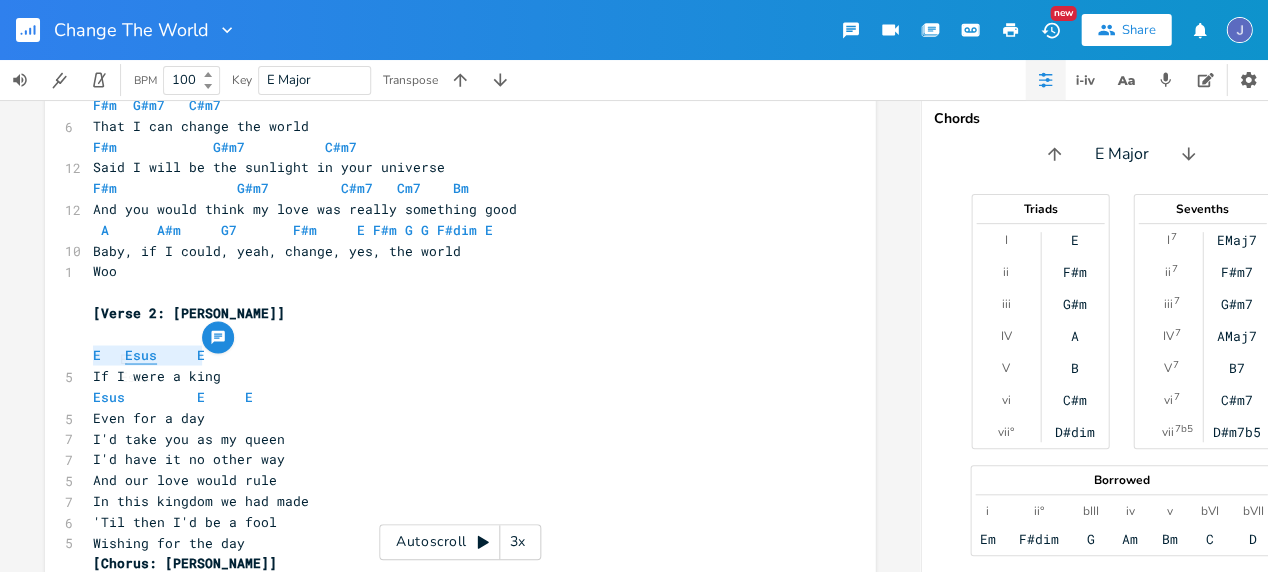 scroll, scrollTop: 4, scrollLeft: 0, axis: vertical 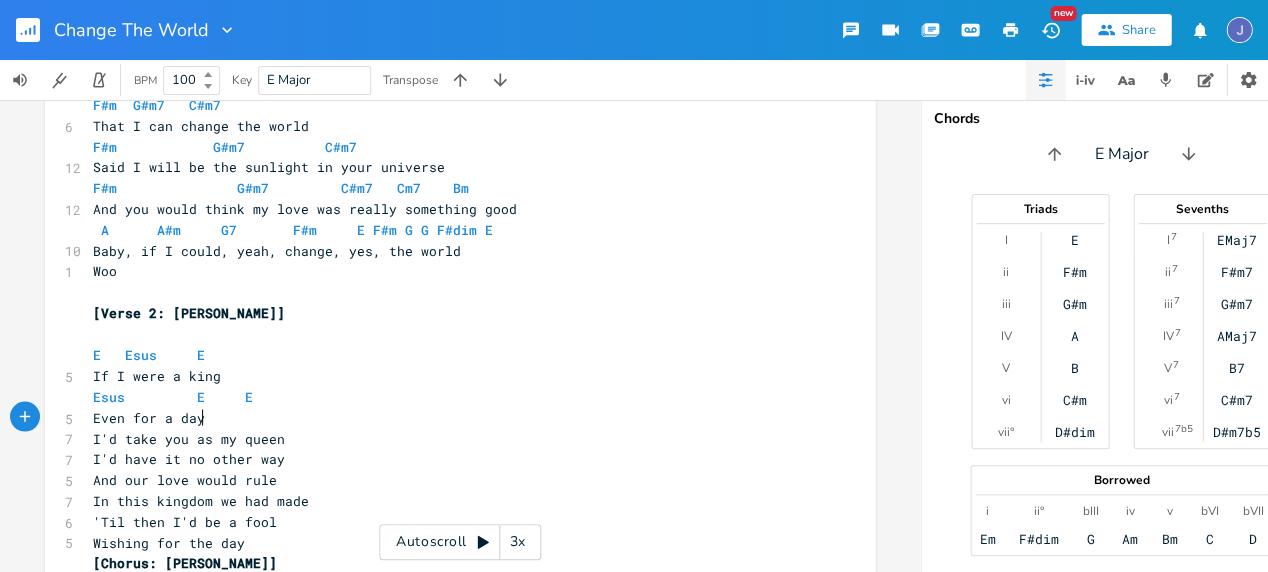 click on "Even for a day" at bounding box center (450, 417) 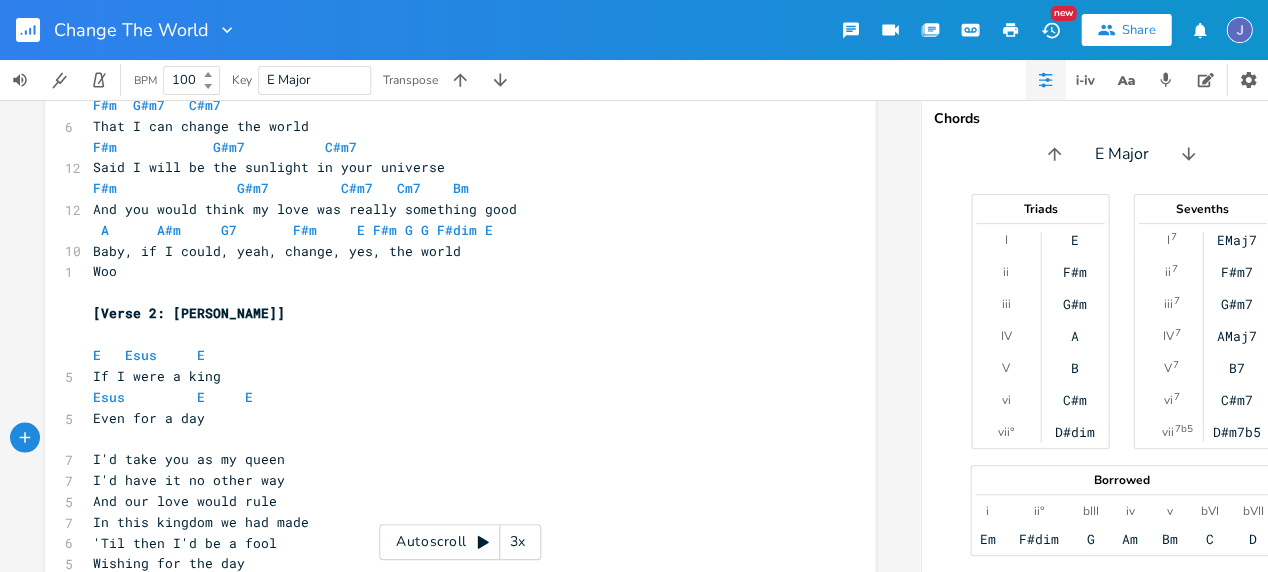 paste on "Es" 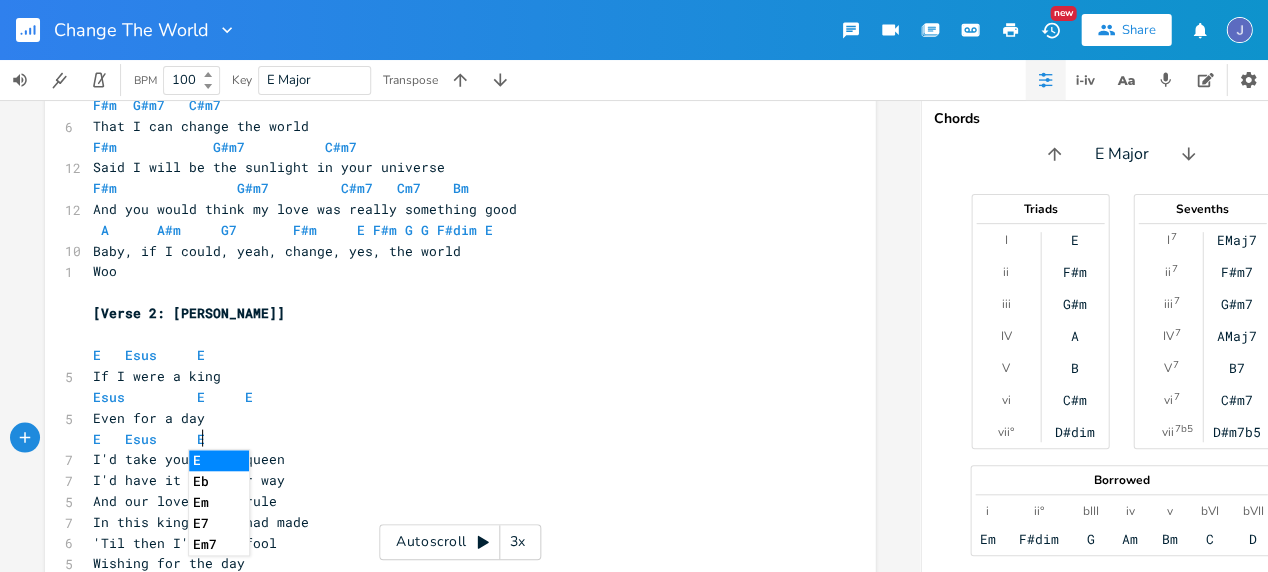 click on "Even for a day" at bounding box center [450, 417] 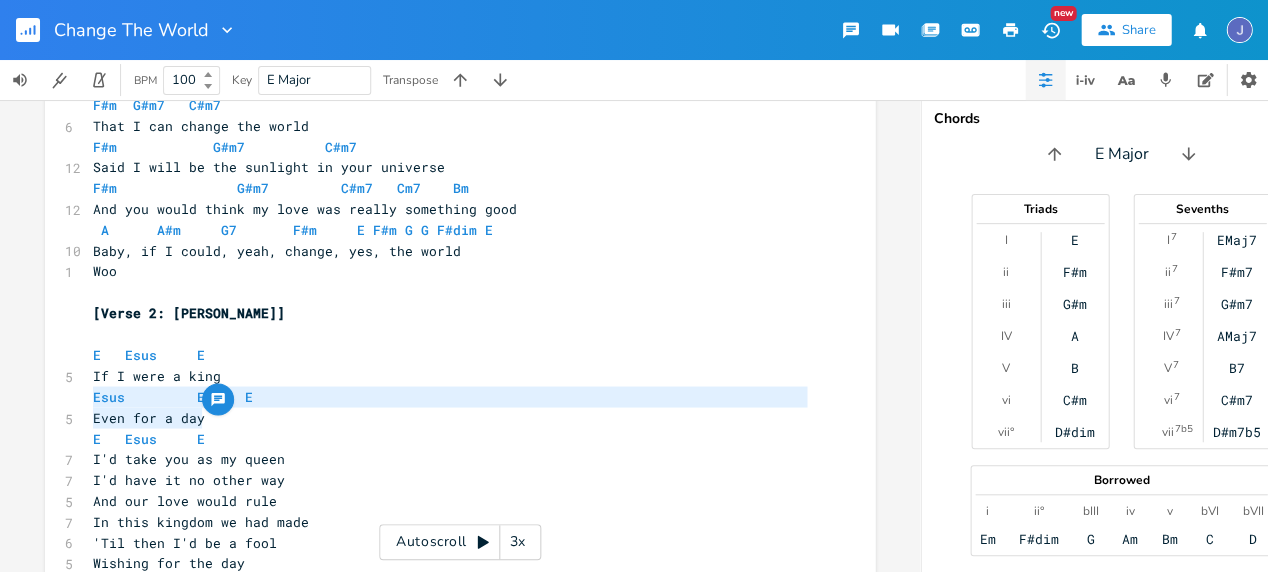 type on "Esus         E     E" 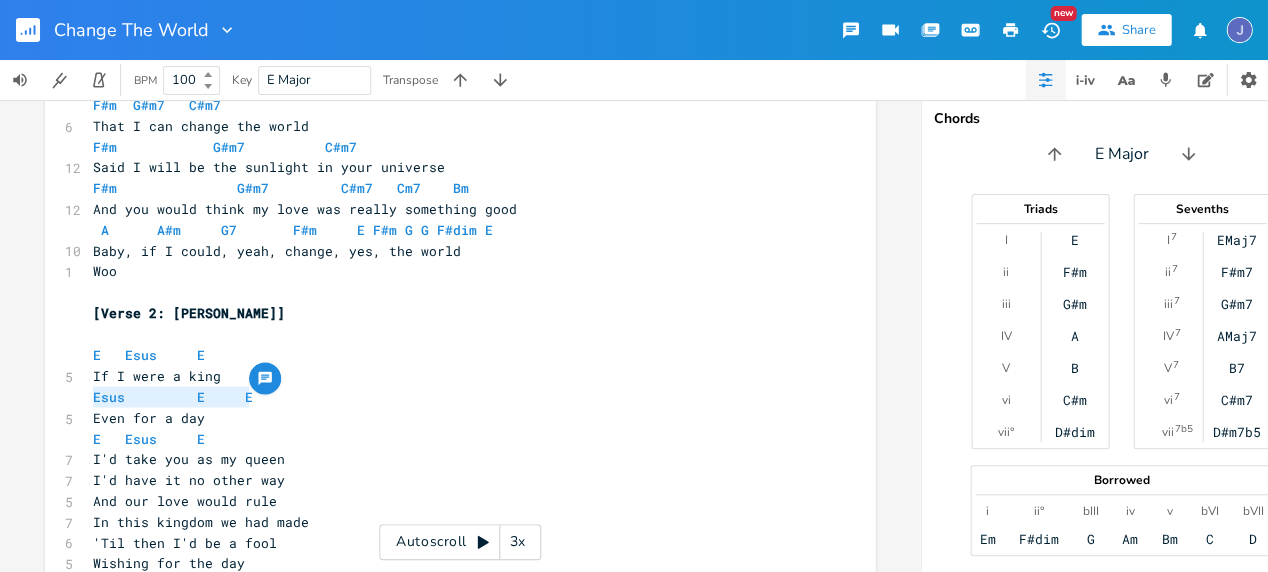 drag, startPoint x: 84, startPoint y: 399, endPoint x: 292, endPoint y: 400, distance: 208.00241 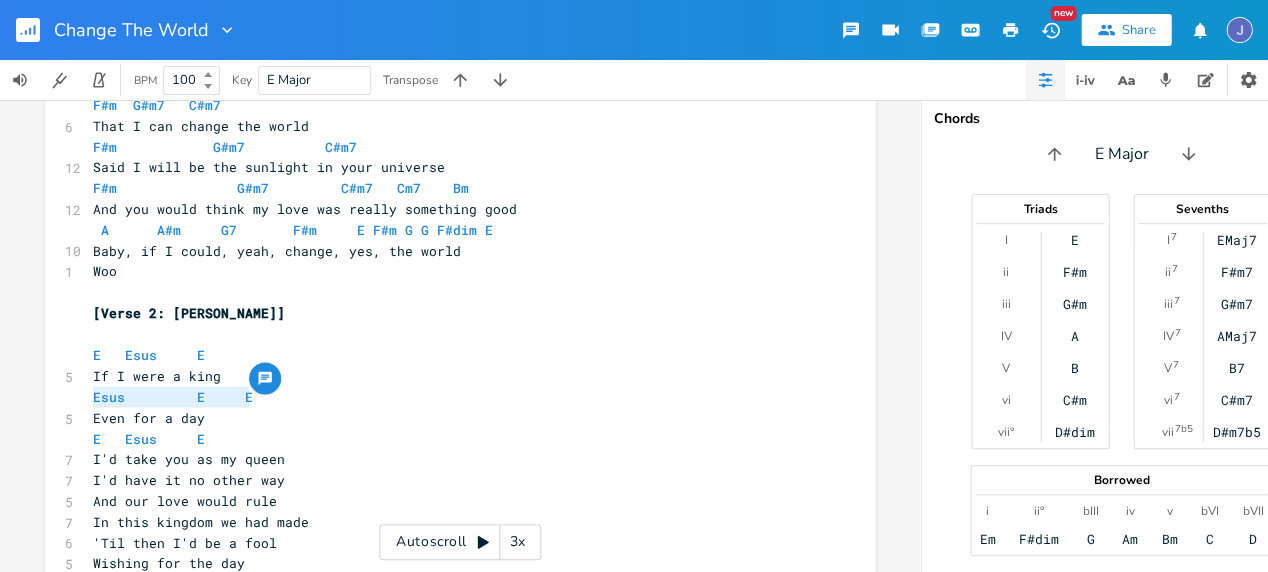 click on "I'd take you as my queen" at bounding box center [450, 458] 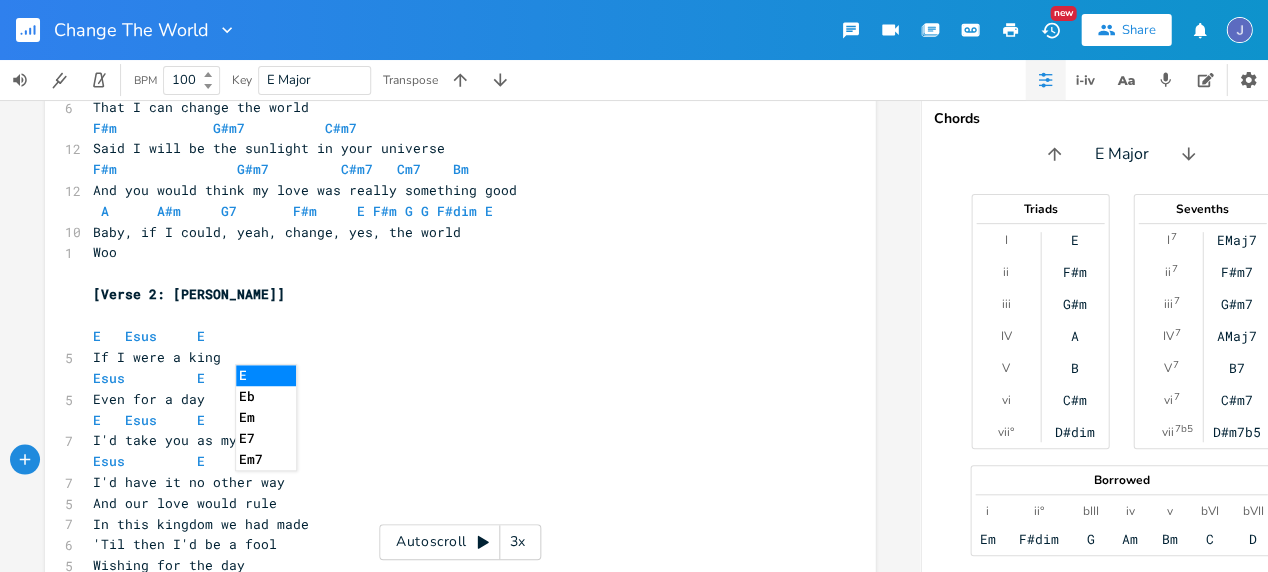 scroll, scrollTop: 624, scrollLeft: 0, axis: vertical 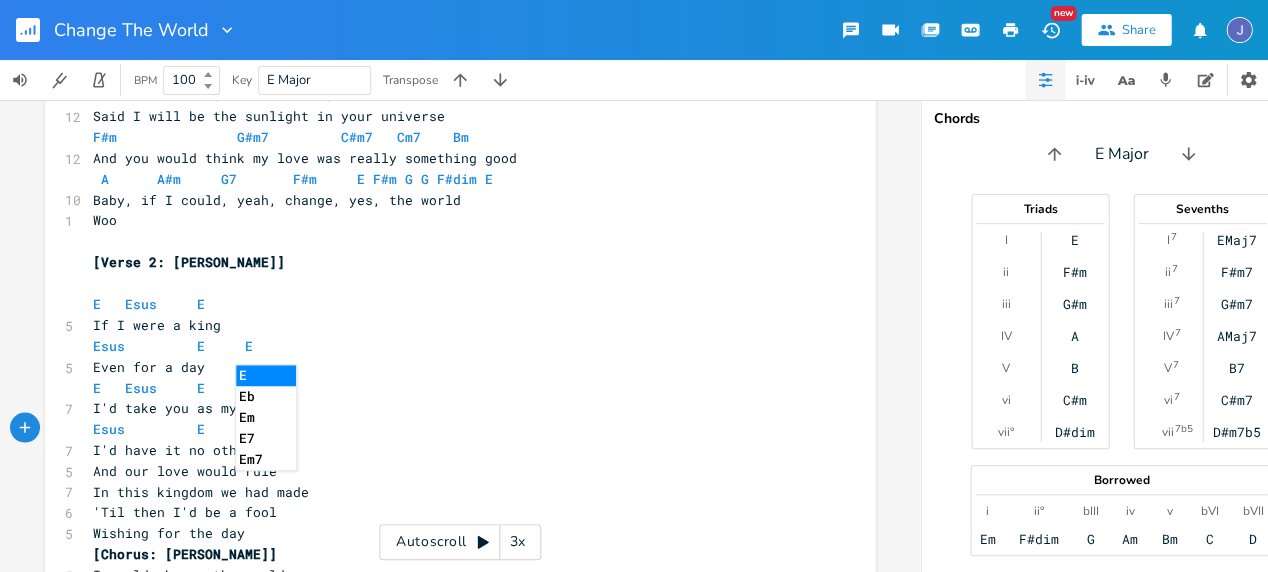 click on "E     Esus       E" at bounding box center (450, 387) 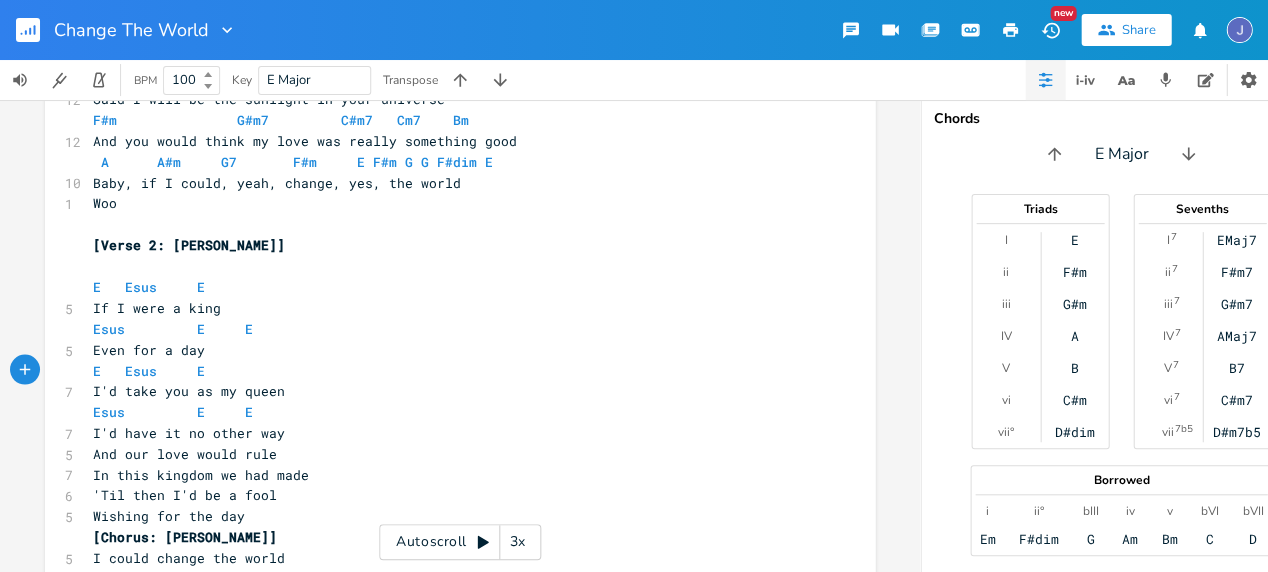scroll, scrollTop: 720, scrollLeft: 0, axis: vertical 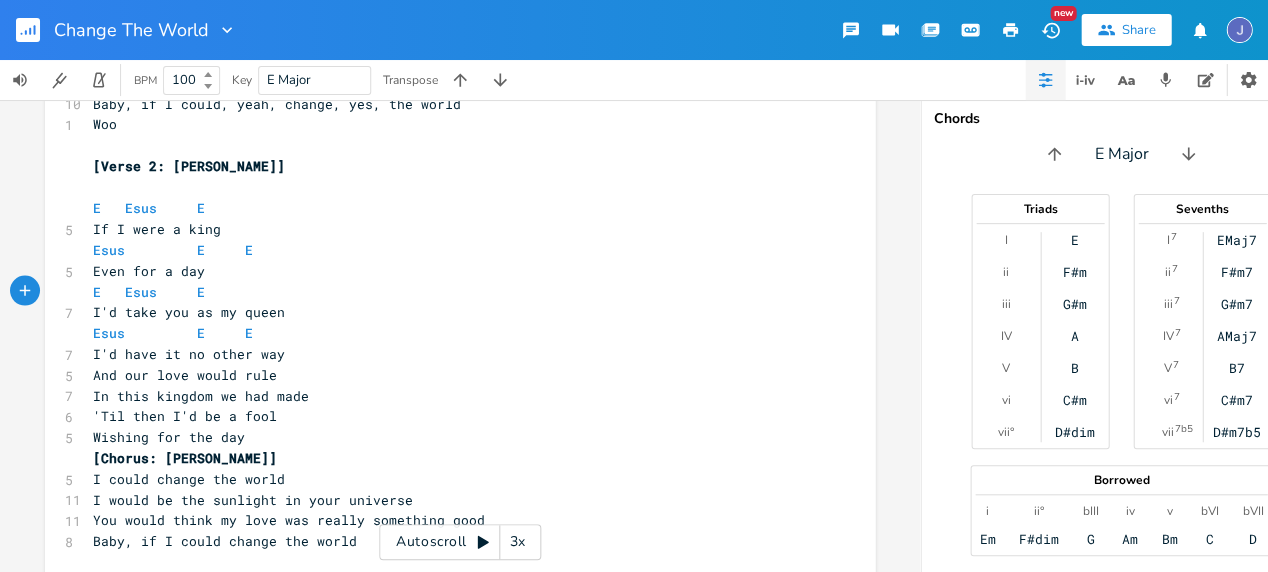 click on "And our love would rule" at bounding box center (450, 374) 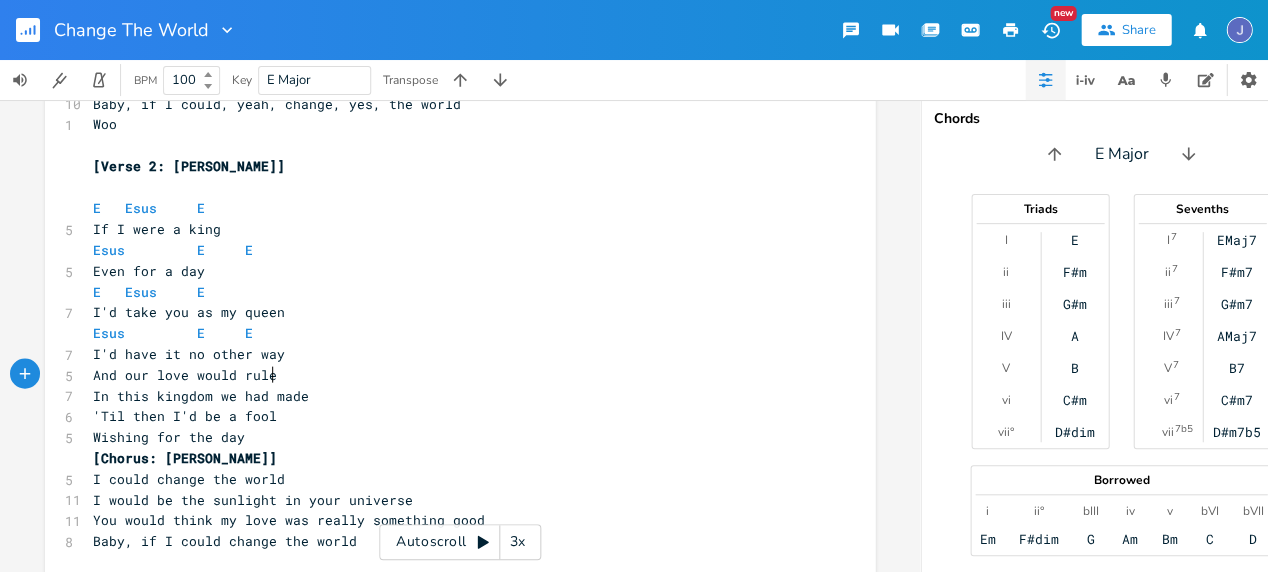 click on "And our love would rule" at bounding box center [450, 374] 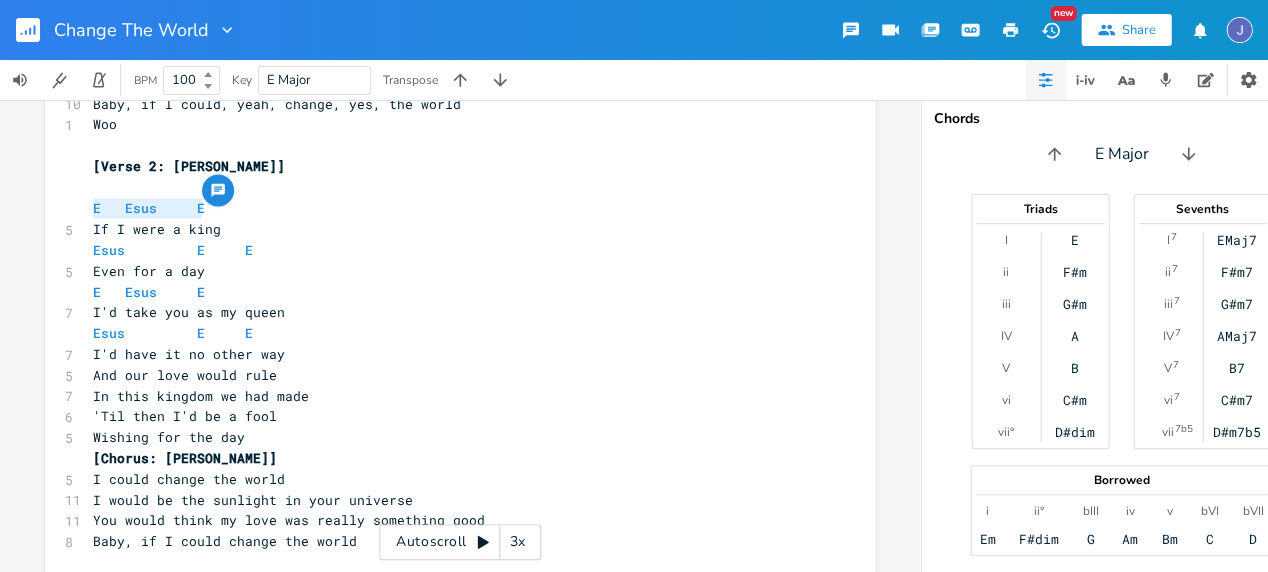 drag, startPoint x: 84, startPoint y: 207, endPoint x: 208, endPoint y: 204, distance: 124.036285 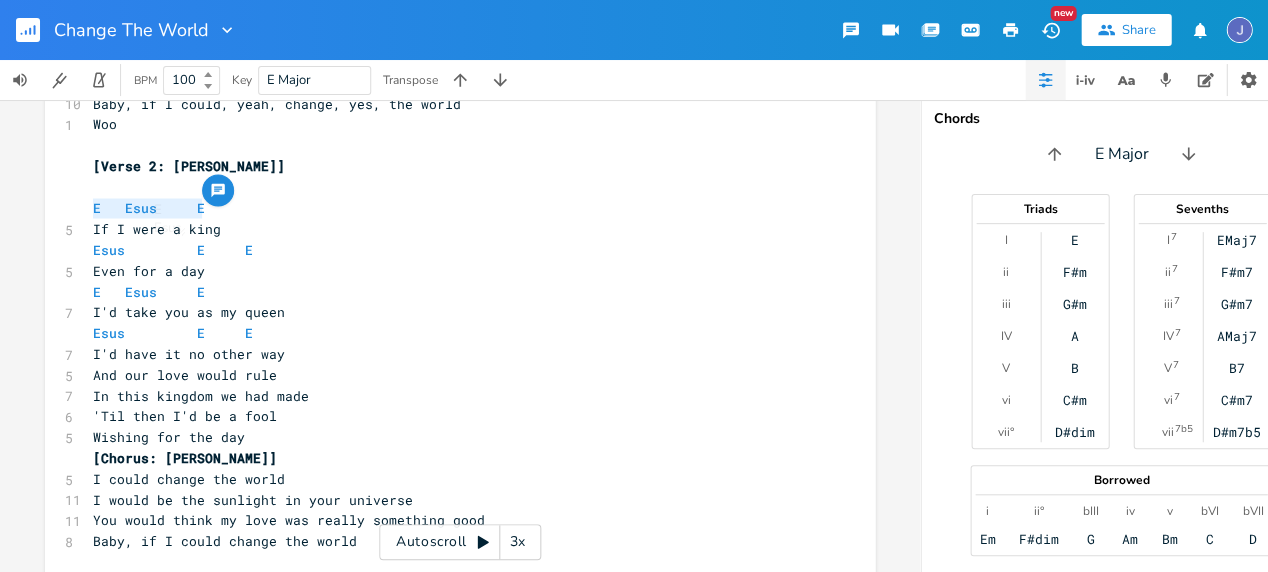 scroll, scrollTop: 4, scrollLeft: 0, axis: vertical 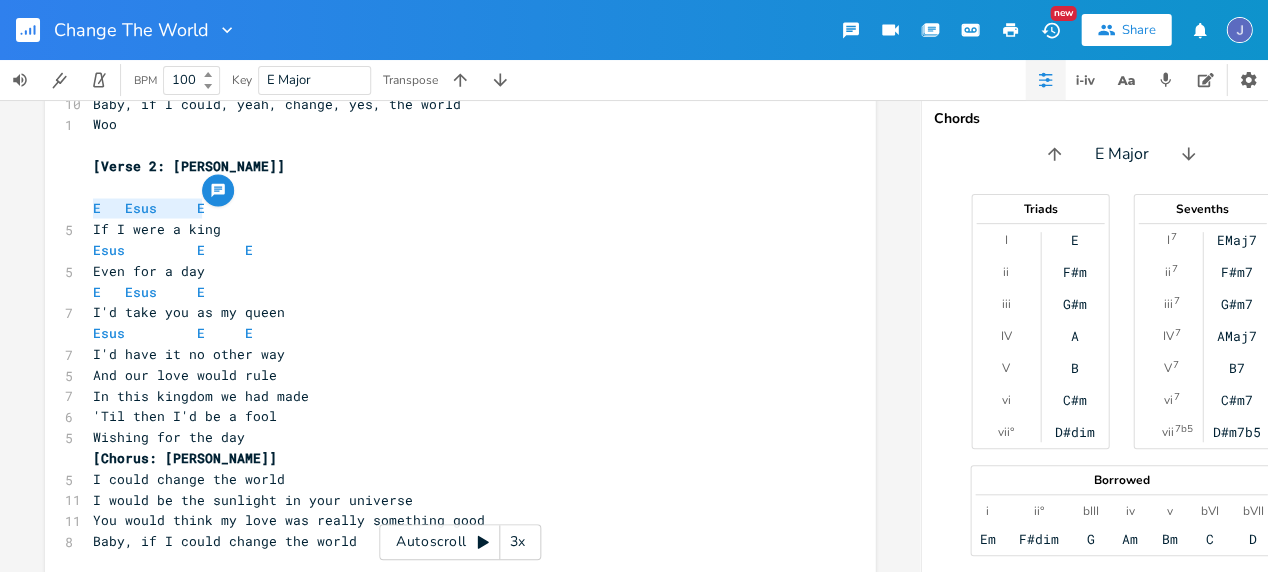 type on "E   Esus     E" 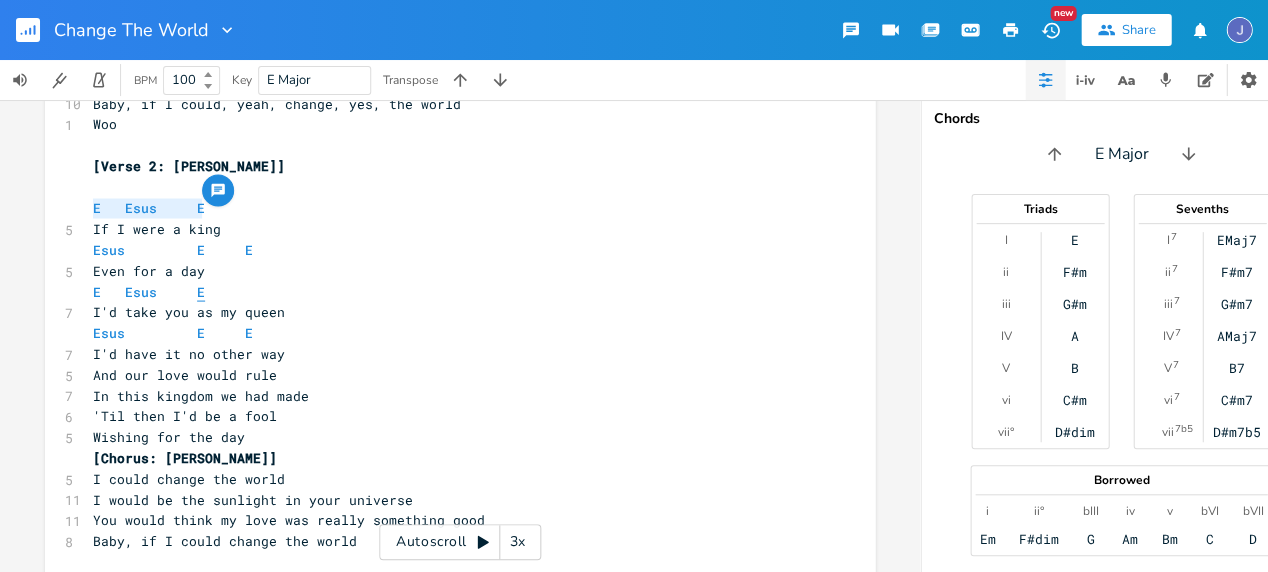 drag, startPoint x: 82, startPoint y: 290, endPoint x: 192, endPoint y: 293, distance: 110.0409 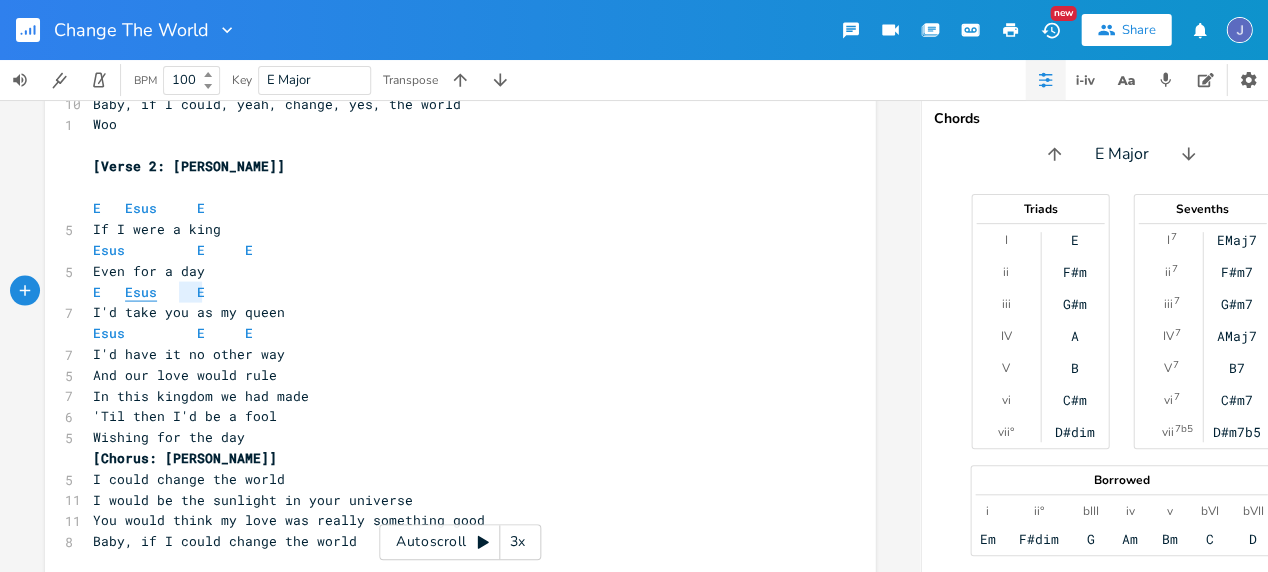 type on "s     E" 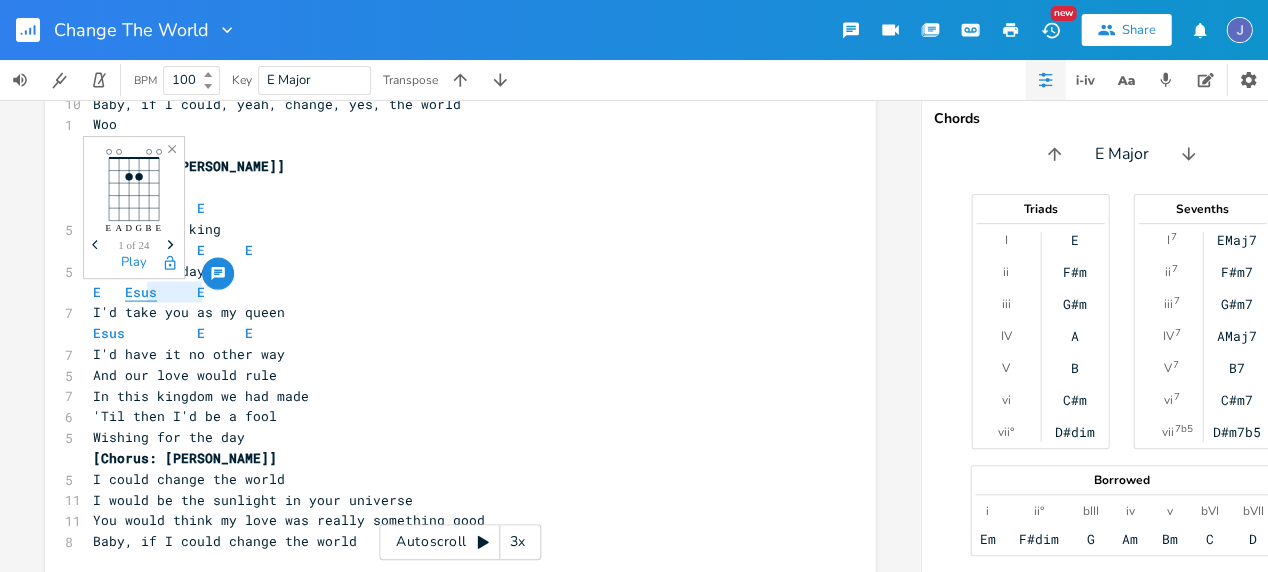 drag, startPoint x: 218, startPoint y: 293, endPoint x: 140, endPoint y: 291, distance: 78.025635 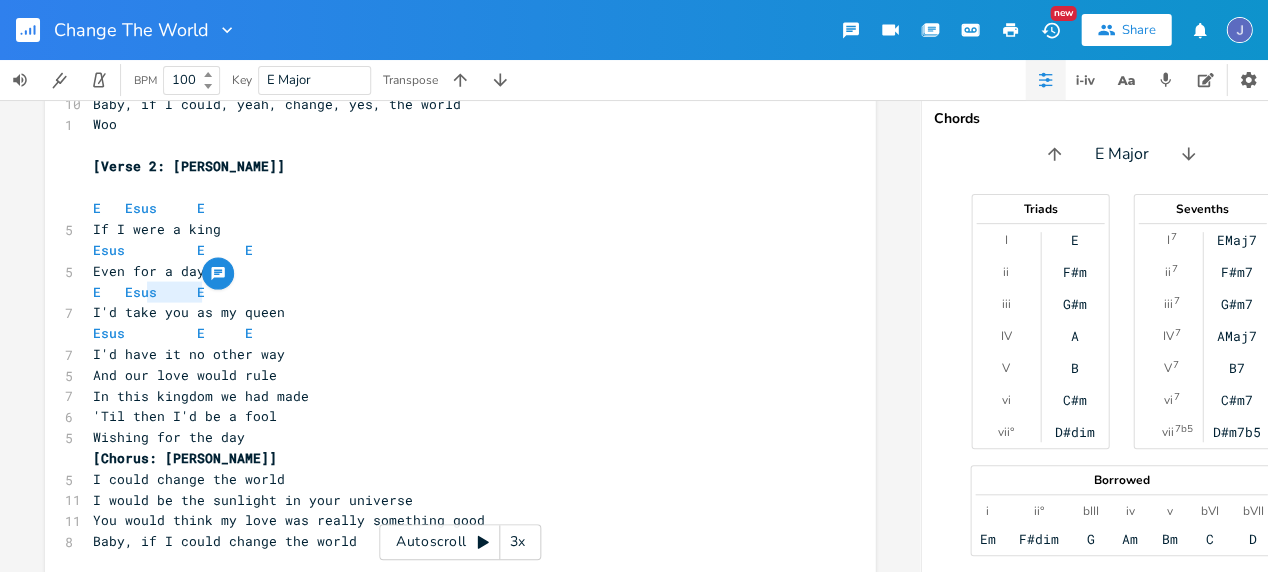 click on "E     Esus       E" at bounding box center [450, 291] 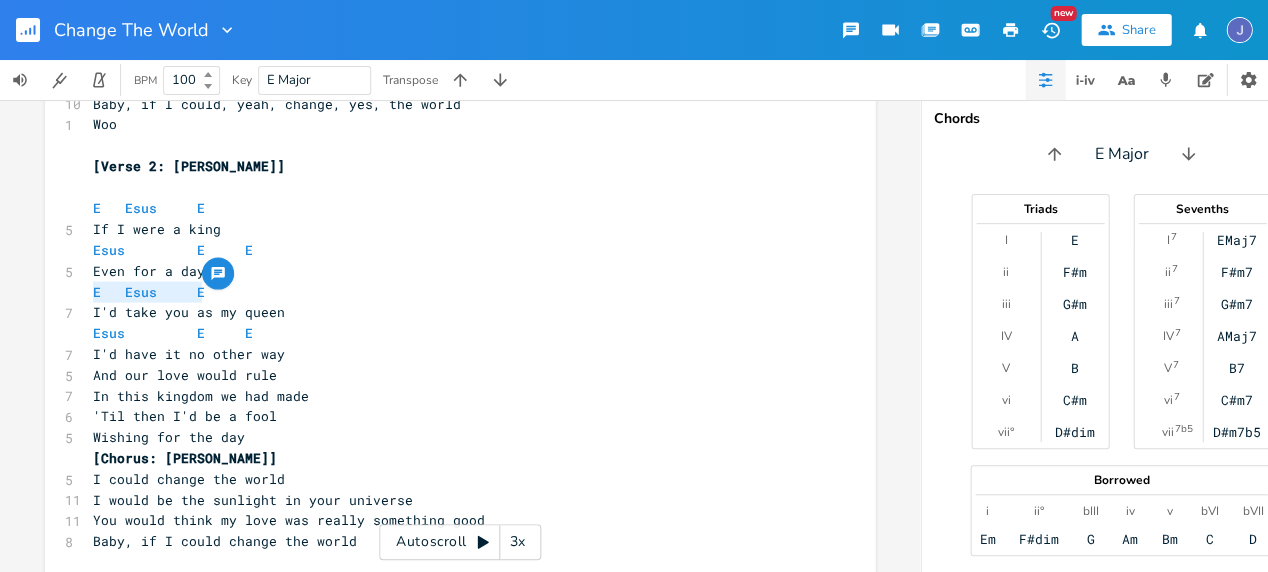 drag, startPoint x: 207, startPoint y: 293, endPoint x: 80, endPoint y: 294, distance: 127.00394 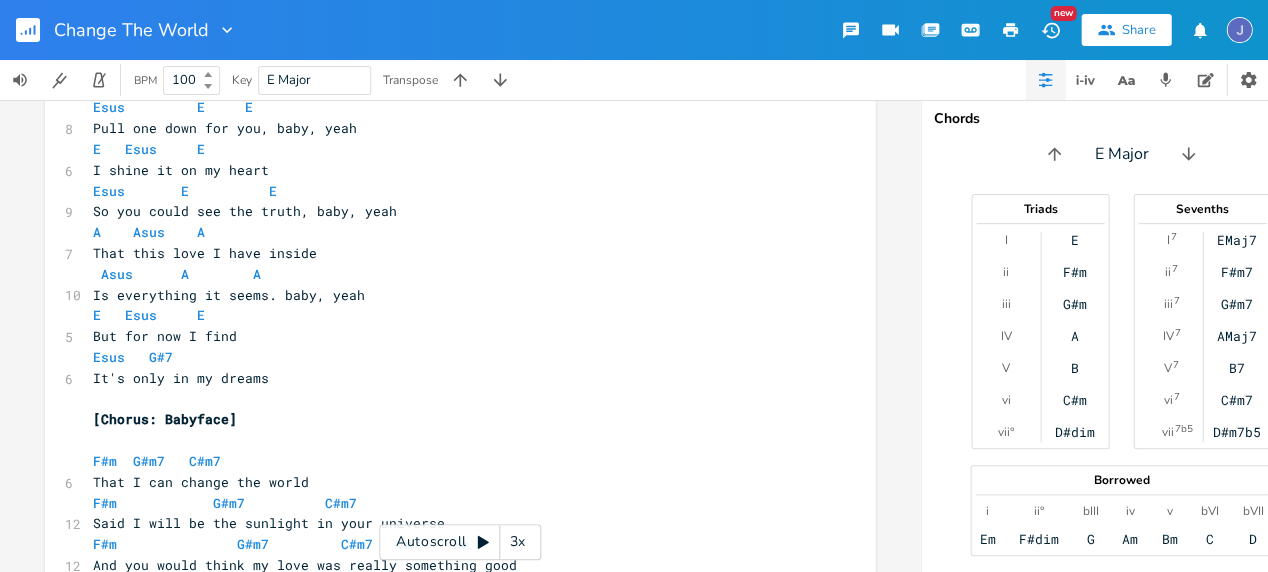 scroll, scrollTop: 76, scrollLeft: 0, axis: vertical 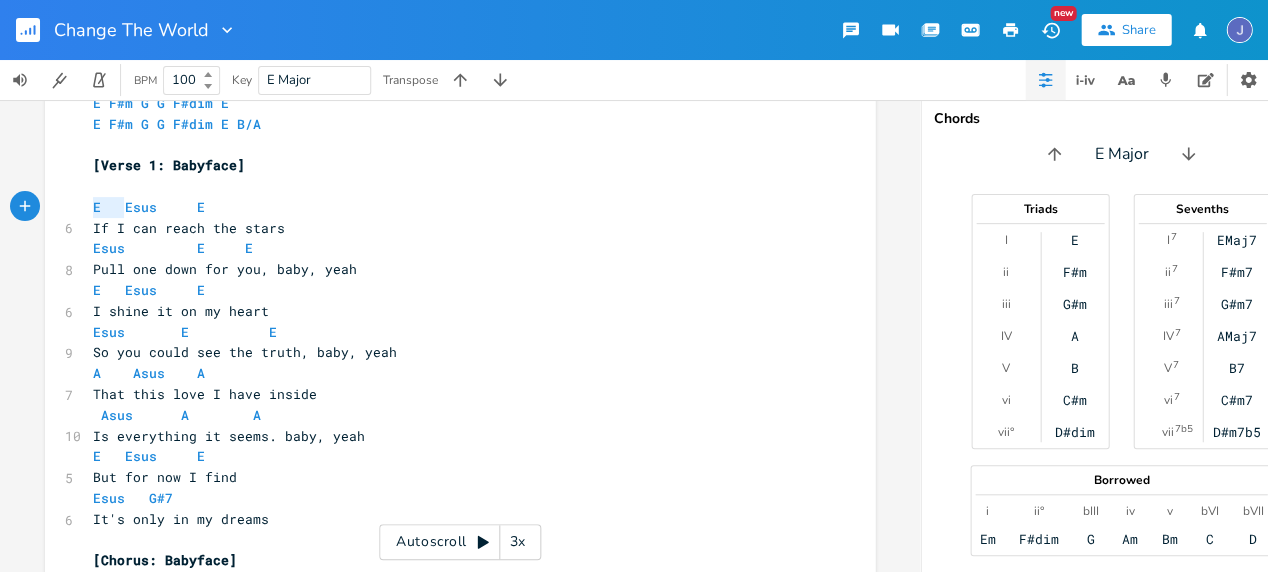 type on "E   Esus     E" 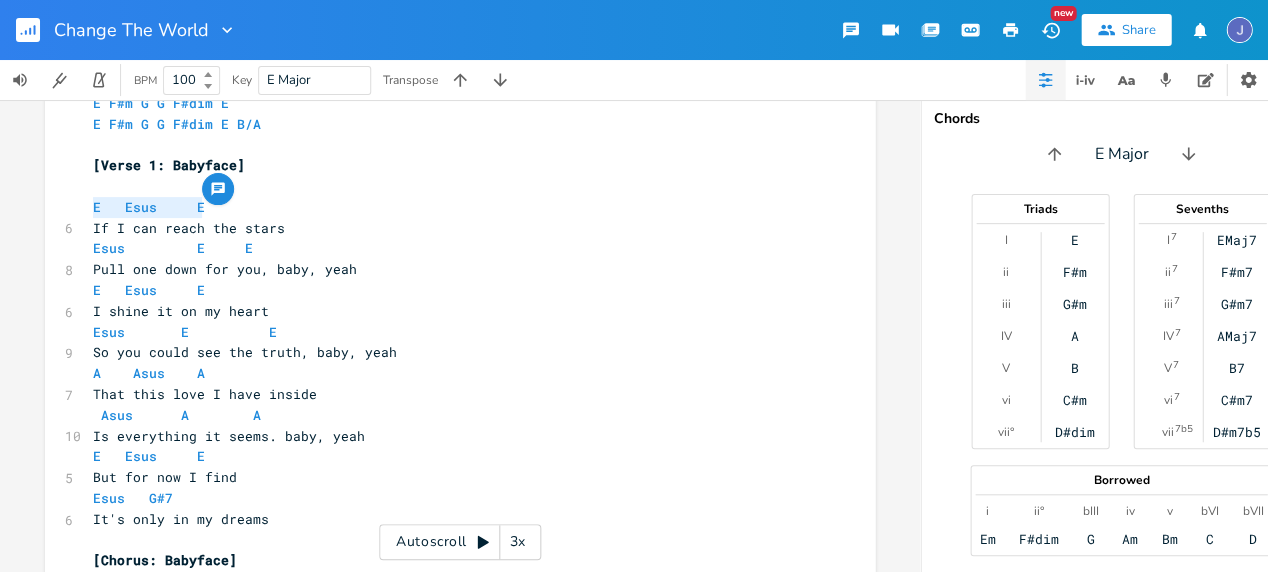 drag, startPoint x: 84, startPoint y: 207, endPoint x: 221, endPoint y: 205, distance: 137.0146 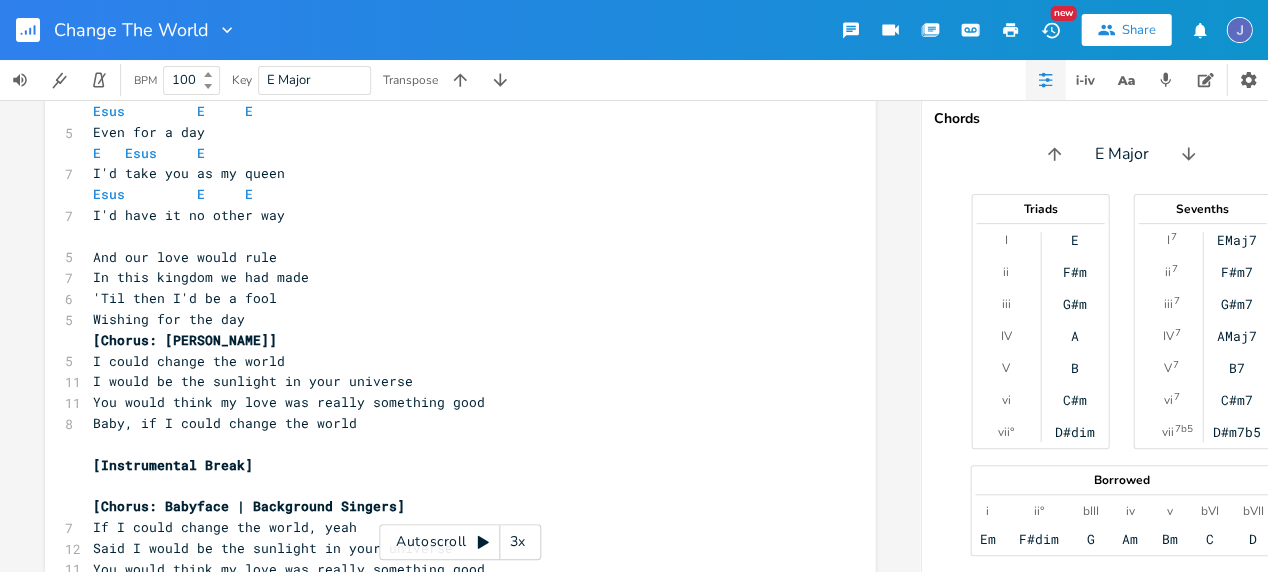 scroll, scrollTop: 855, scrollLeft: 0, axis: vertical 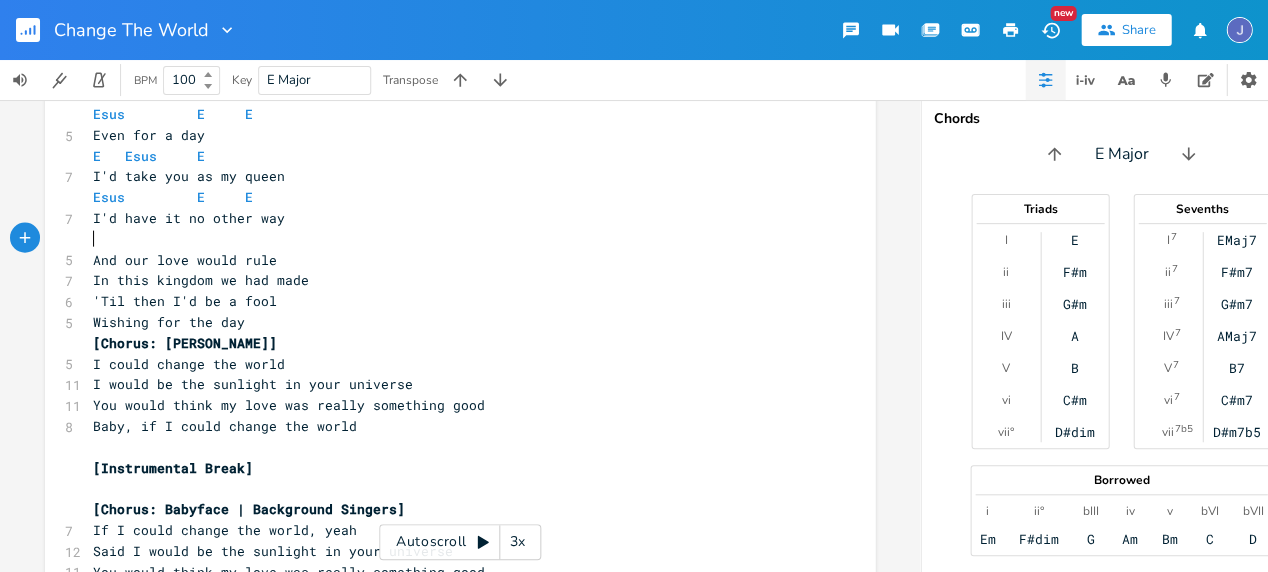 click on "​" at bounding box center [450, 239] 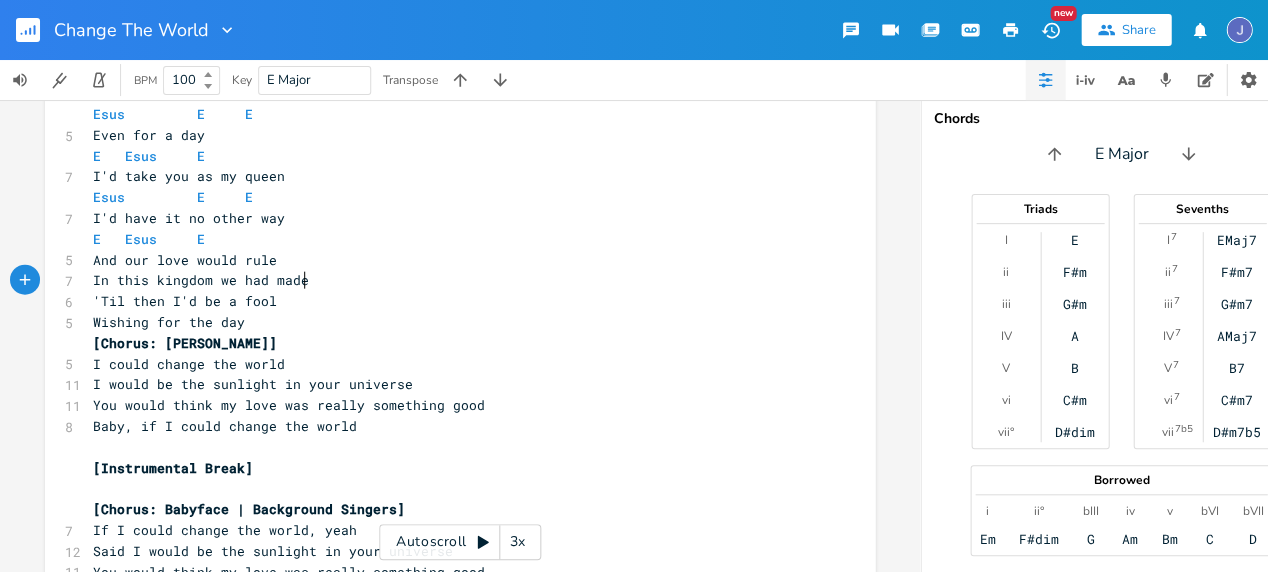 click on "In this kingdom we had made" at bounding box center [450, 280] 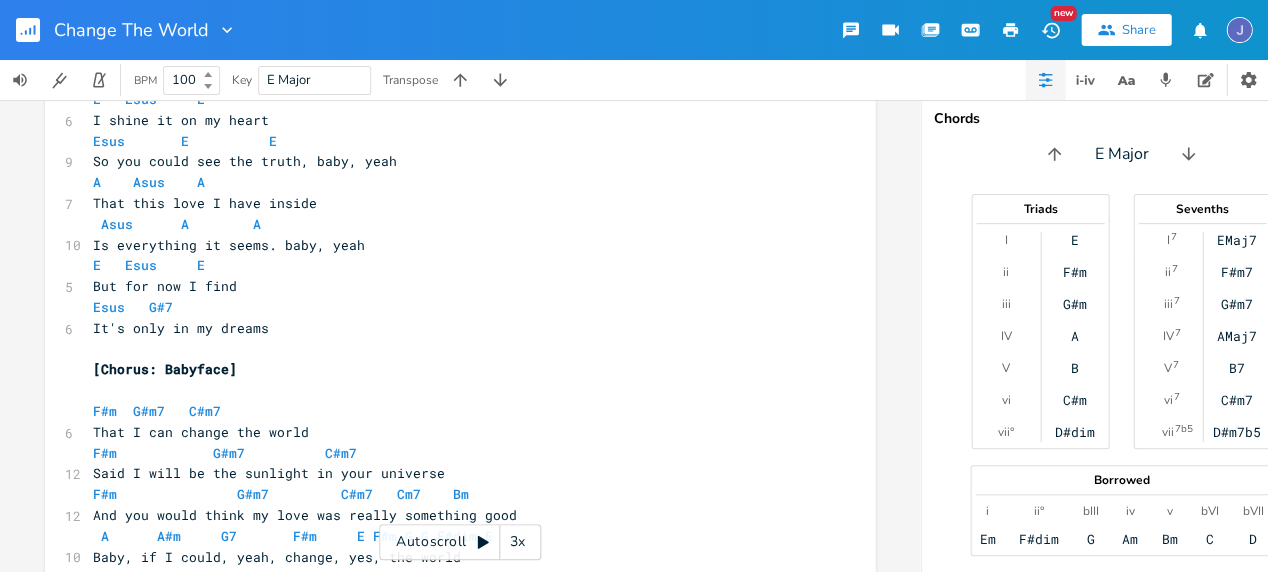scroll, scrollTop: 248, scrollLeft: 0, axis: vertical 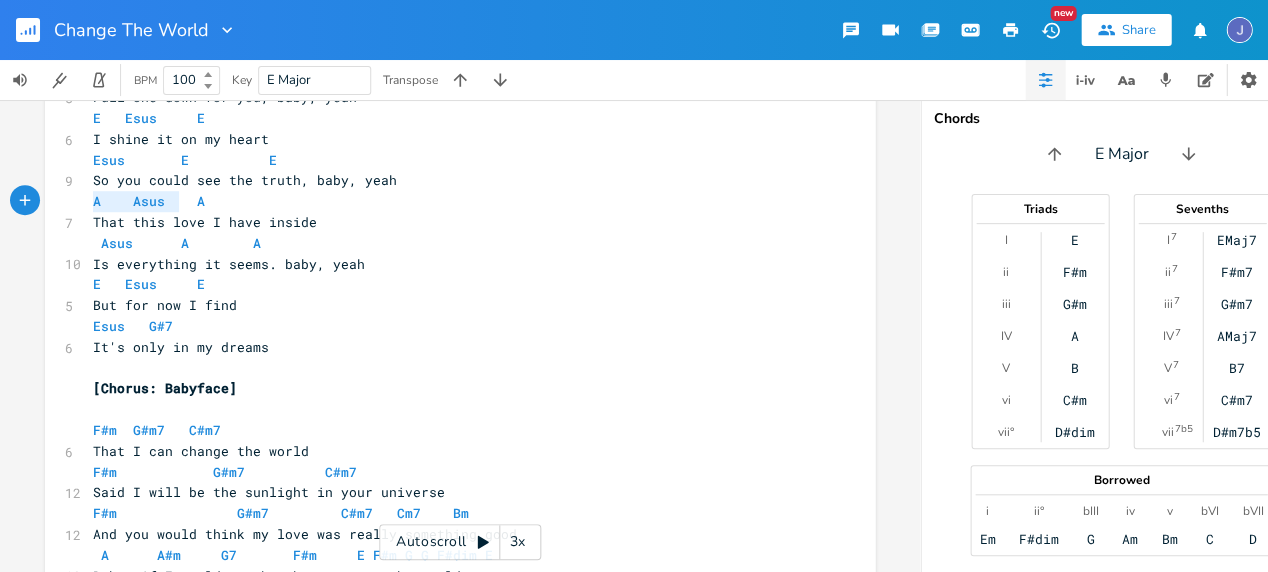 type on "A    Asus    A" 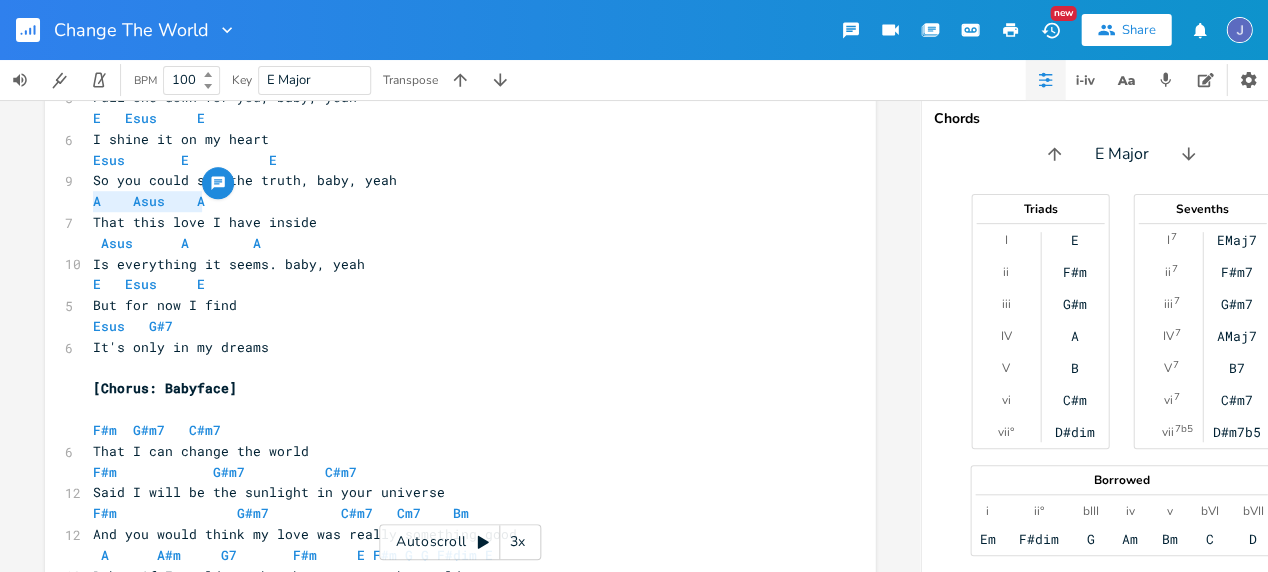 drag, startPoint x: 85, startPoint y: 200, endPoint x: 248, endPoint y: 202, distance: 163.01227 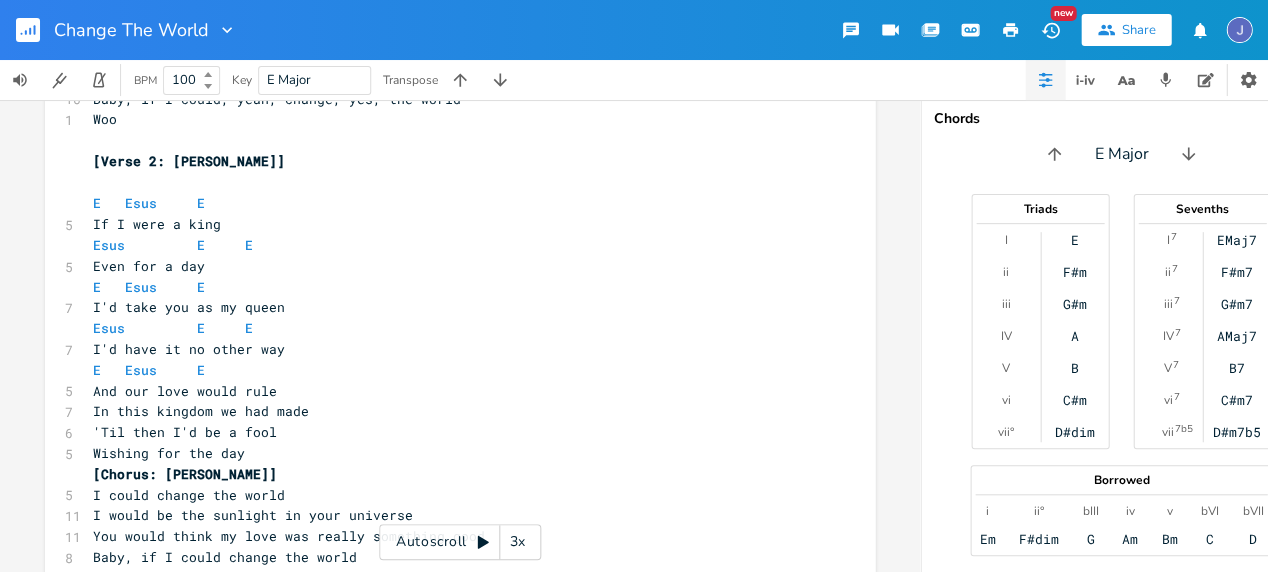 scroll, scrollTop: 872, scrollLeft: 0, axis: vertical 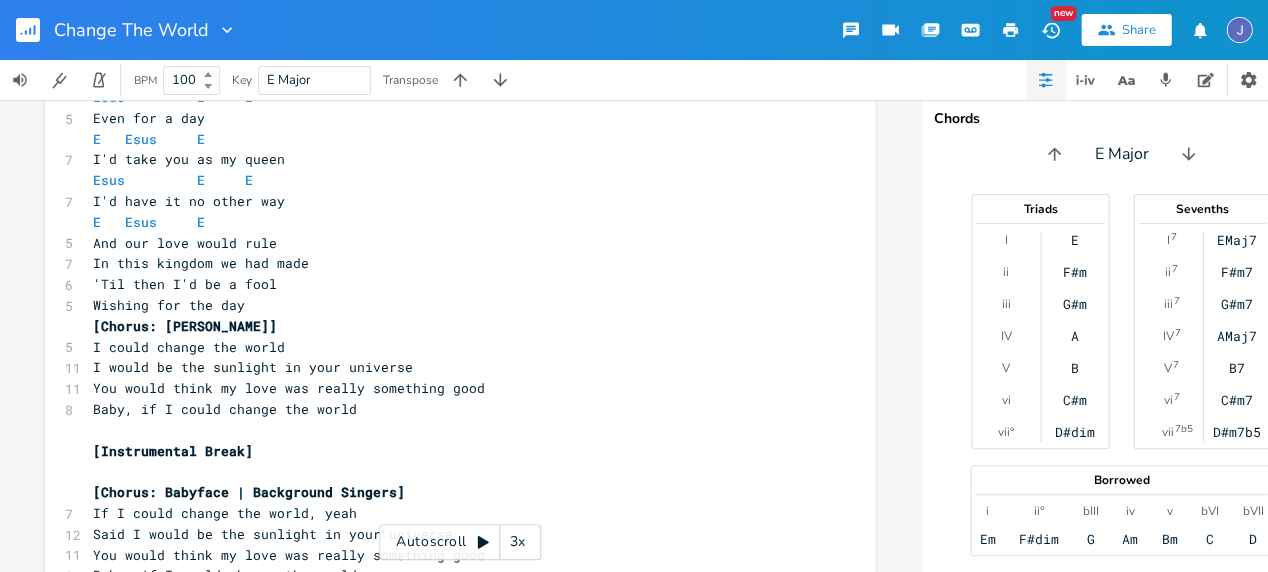 click on "And our love would rule" at bounding box center (450, 243) 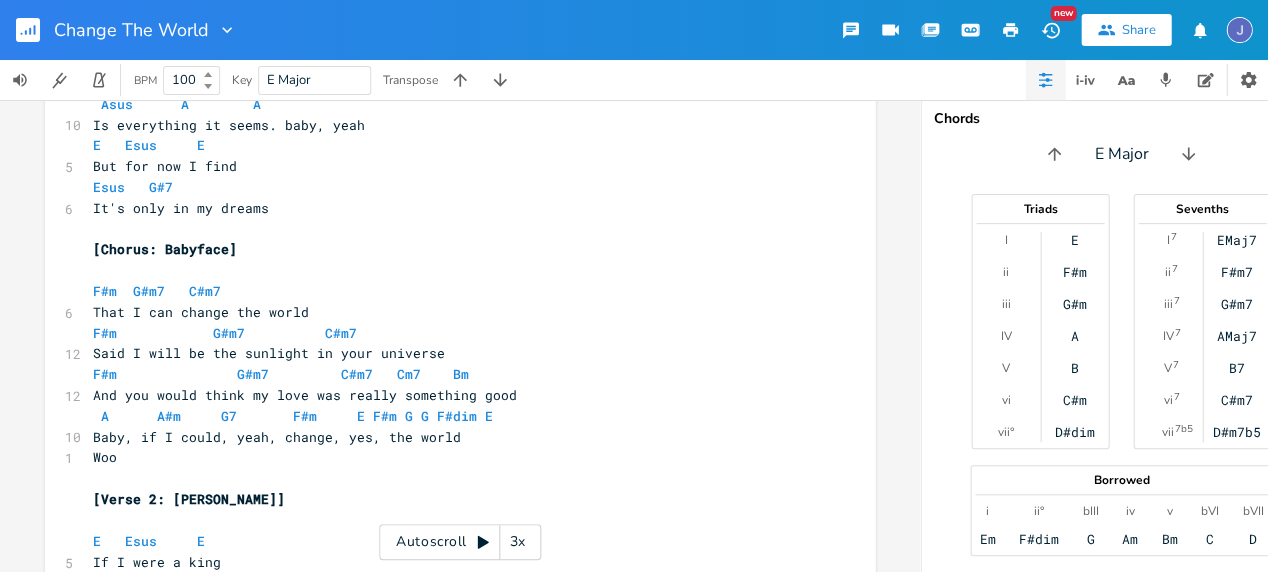 scroll, scrollTop: 272, scrollLeft: 0, axis: vertical 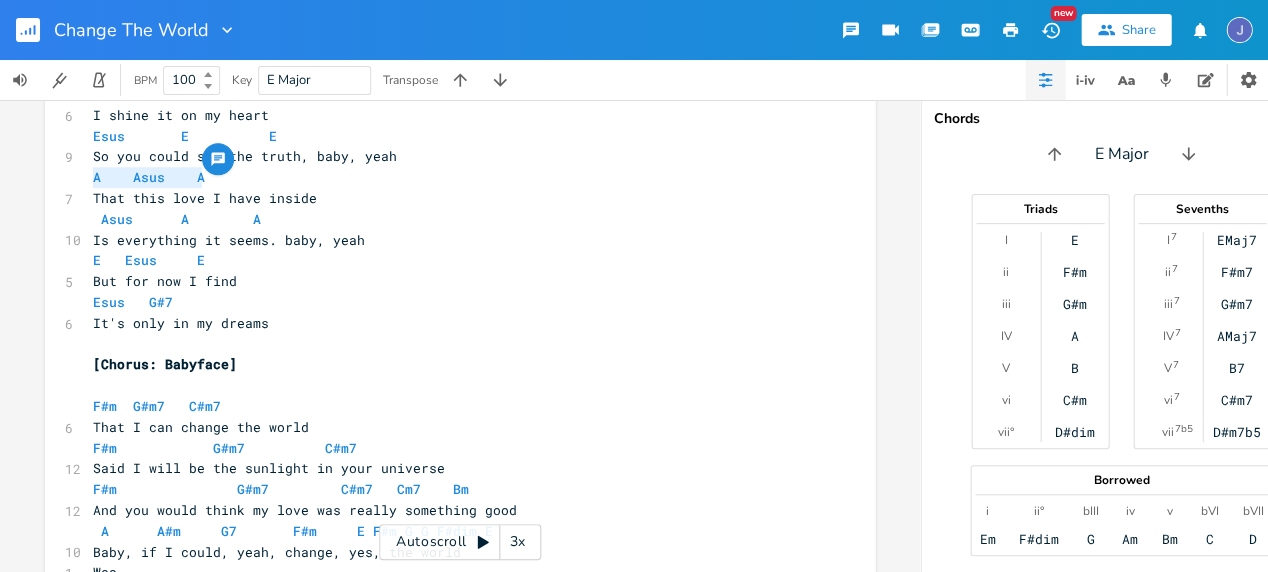 drag, startPoint x: 84, startPoint y: 179, endPoint x: 229, endPoint y: 179, distance: 145 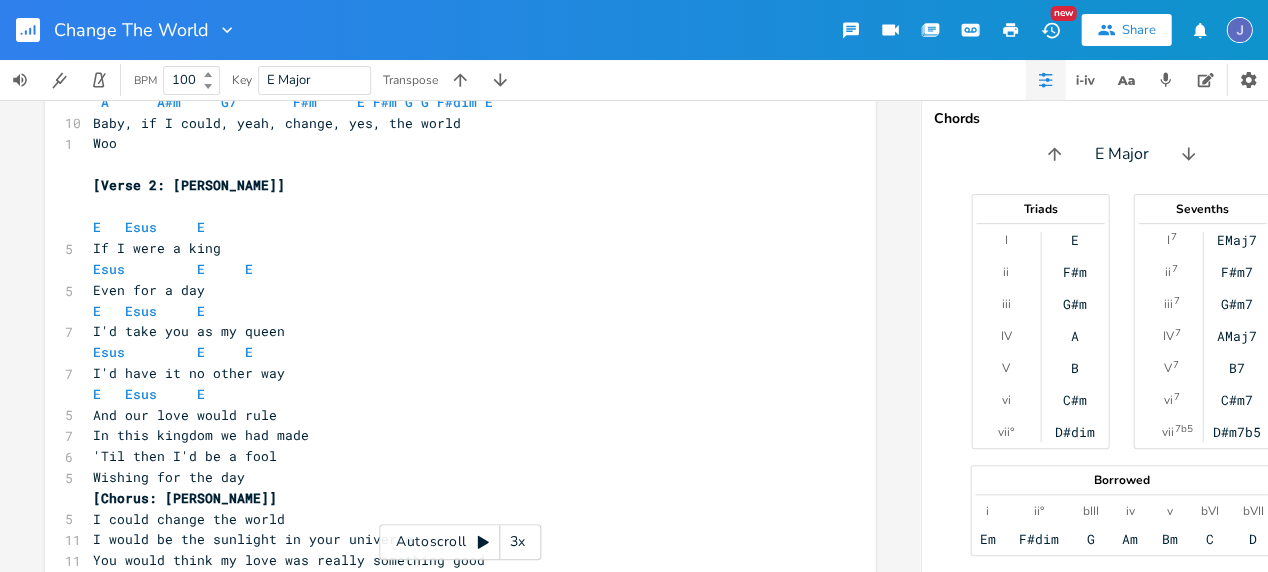 scroll, scrollTop: 716, scrollLeft: 0, axis: vertical 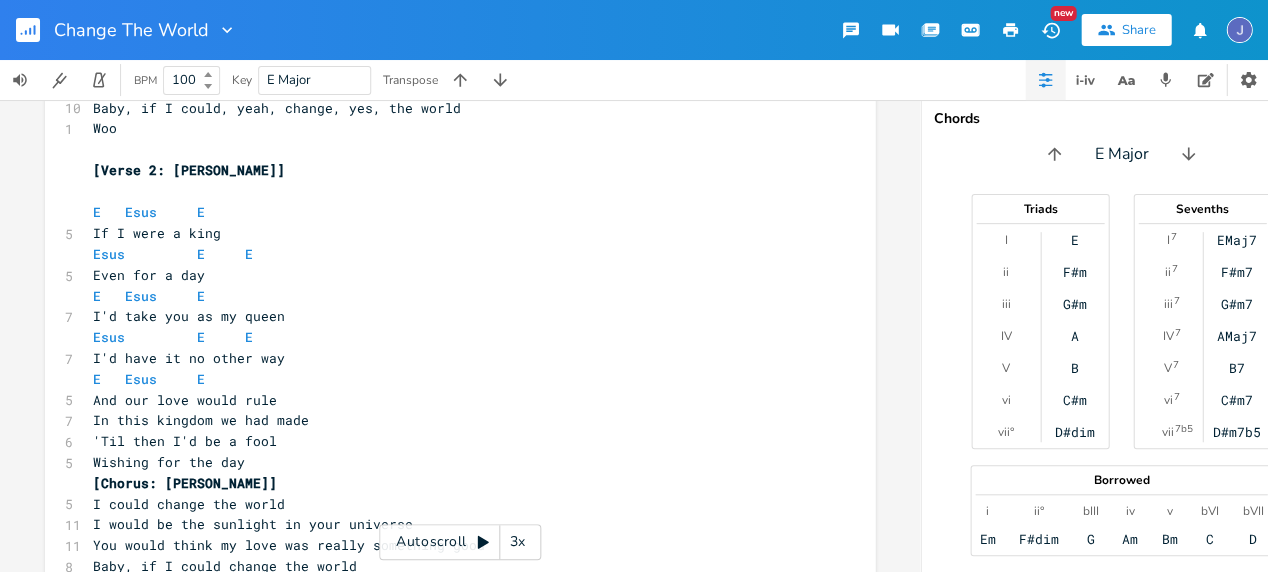 click on "E     Esus       E" at bounding box center (450, 378) 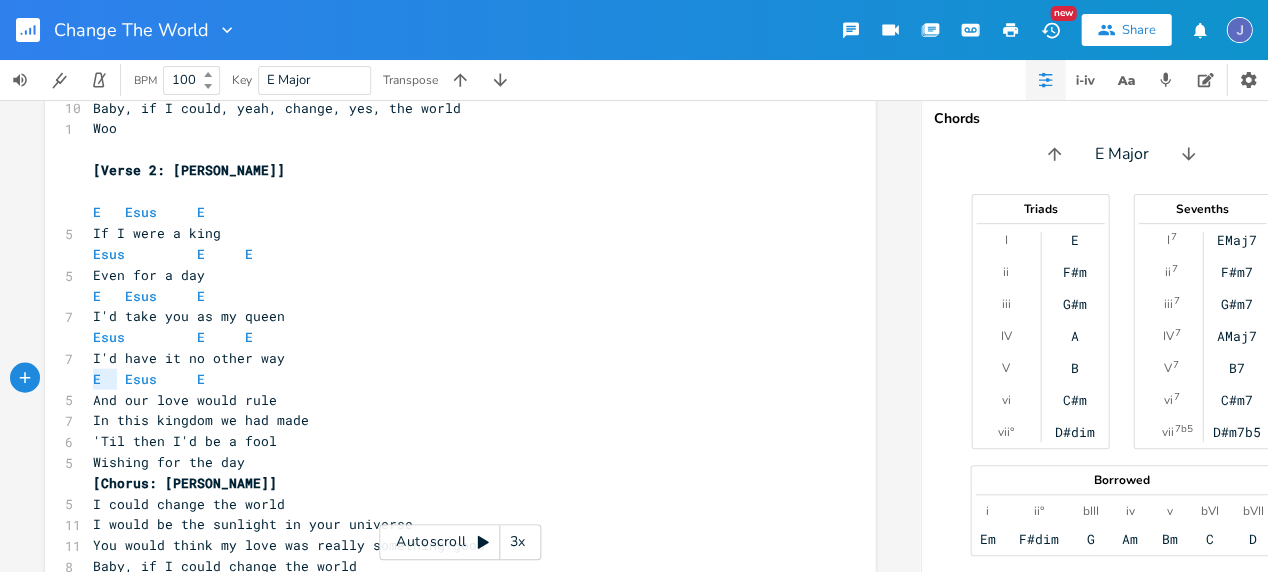 type on "E   Esus     E" 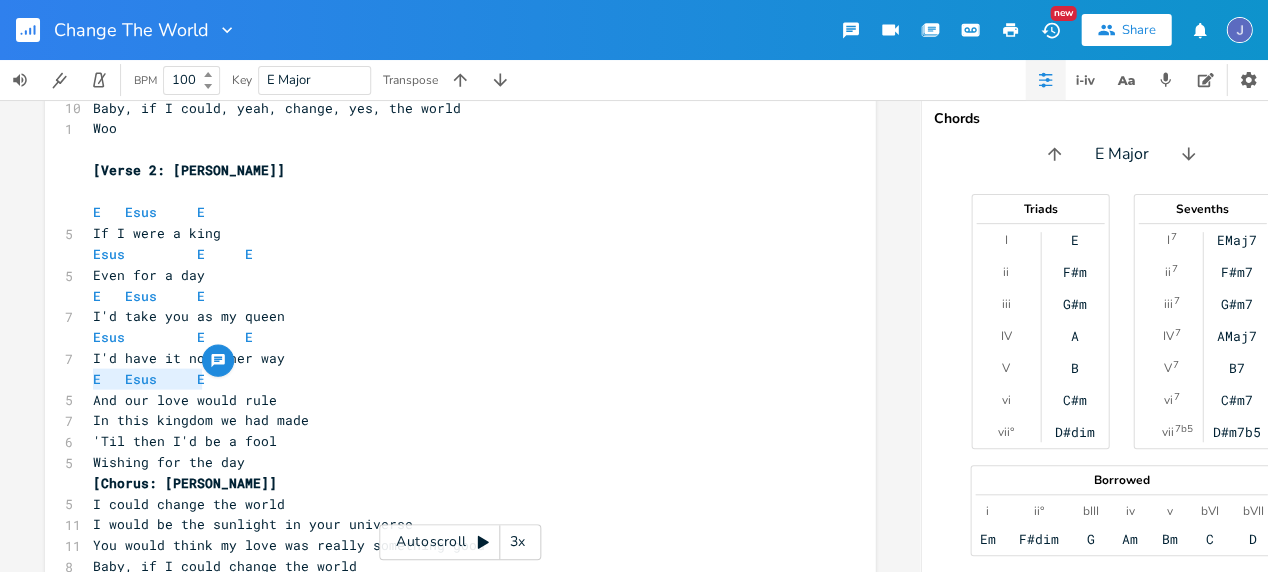 drag, startPoint x: 85, startPoint y: 377, endPoint x: 206, endPoint y: 369, distance: 121.264175 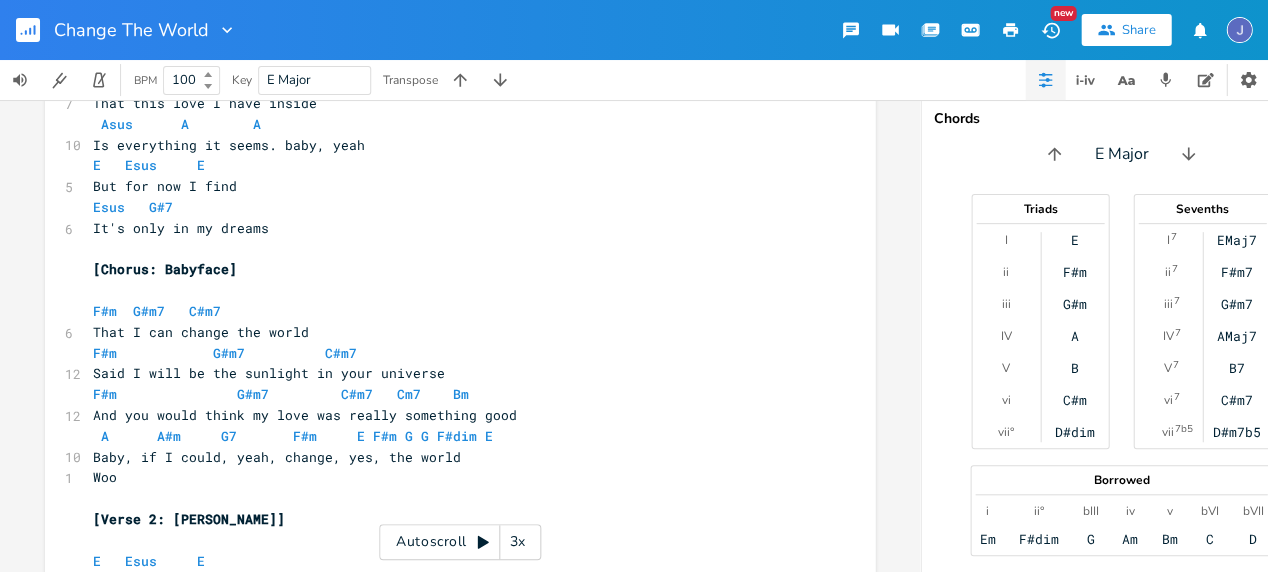 scroll, scrollTop: 309, scrollLeft: 0, axis: vertical 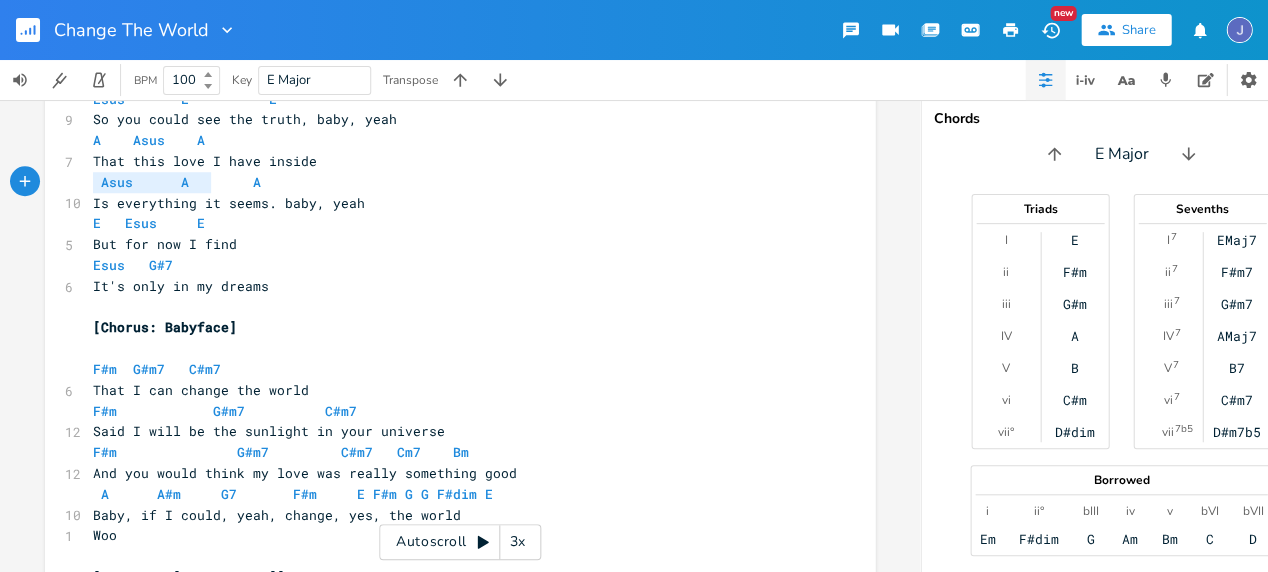 type on "Asus      A        A" 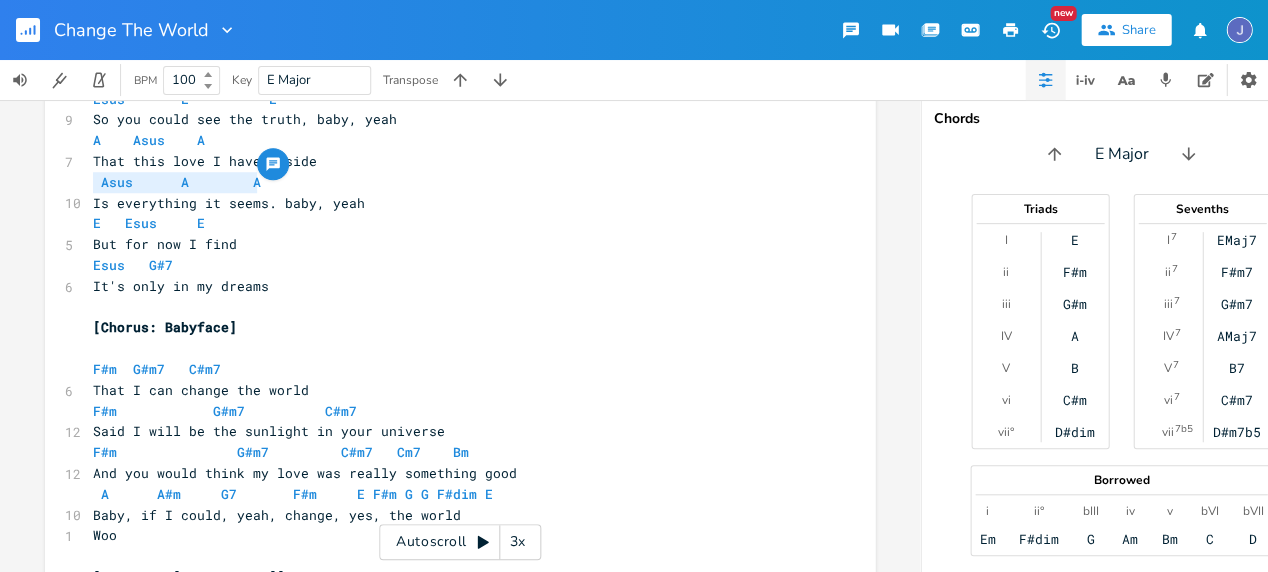 drag, startPoint x: 85, startPoint y: 179, endPoint x: 268, endPoint y: 184, distance: 183.0683 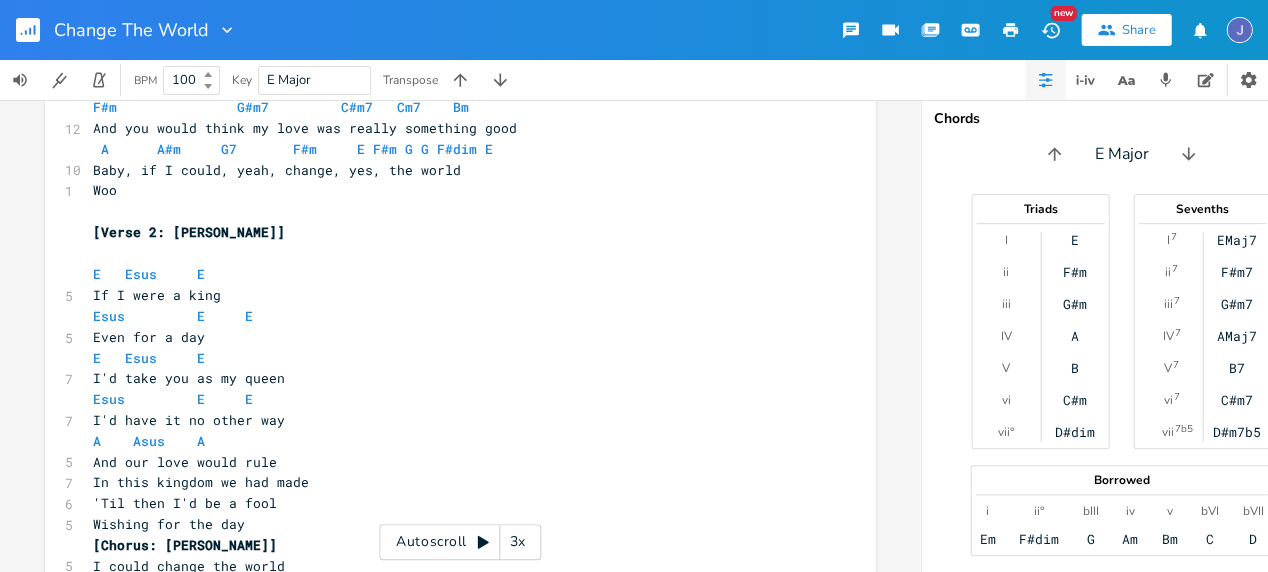 scroll, scrollTop: 684, scrollLeft: 0, axis: vertical 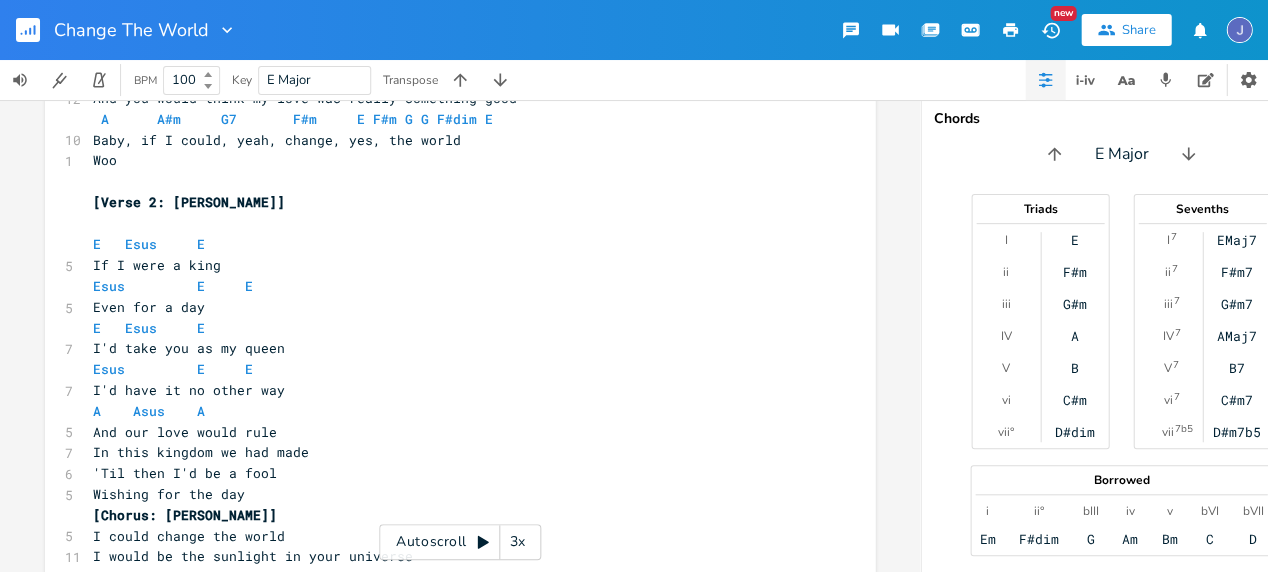 click on "And our love would rule" at bounding box center (450, 431) 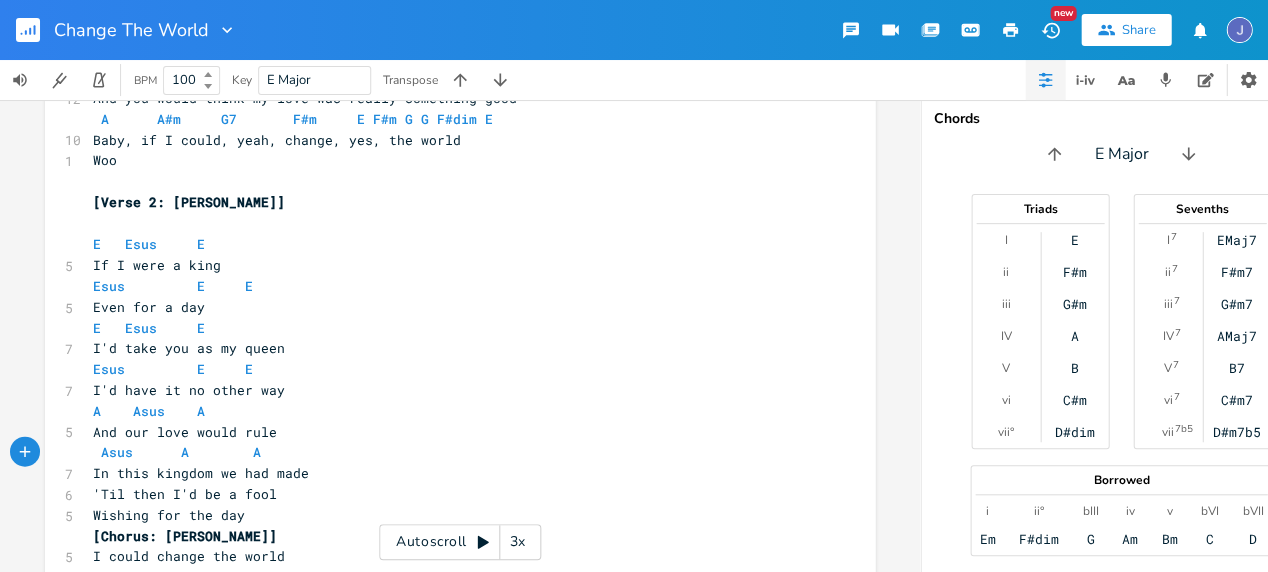 scroll, scrollTop: 695, scrollLeft: 0, axis: vertical 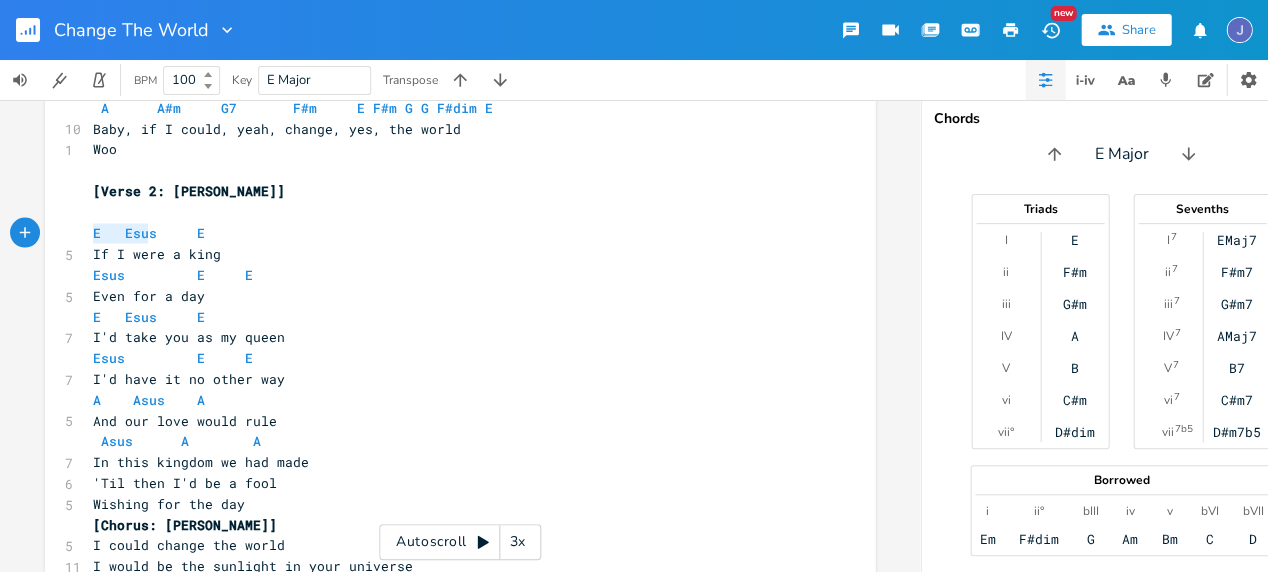 type on "E   Esus     E" 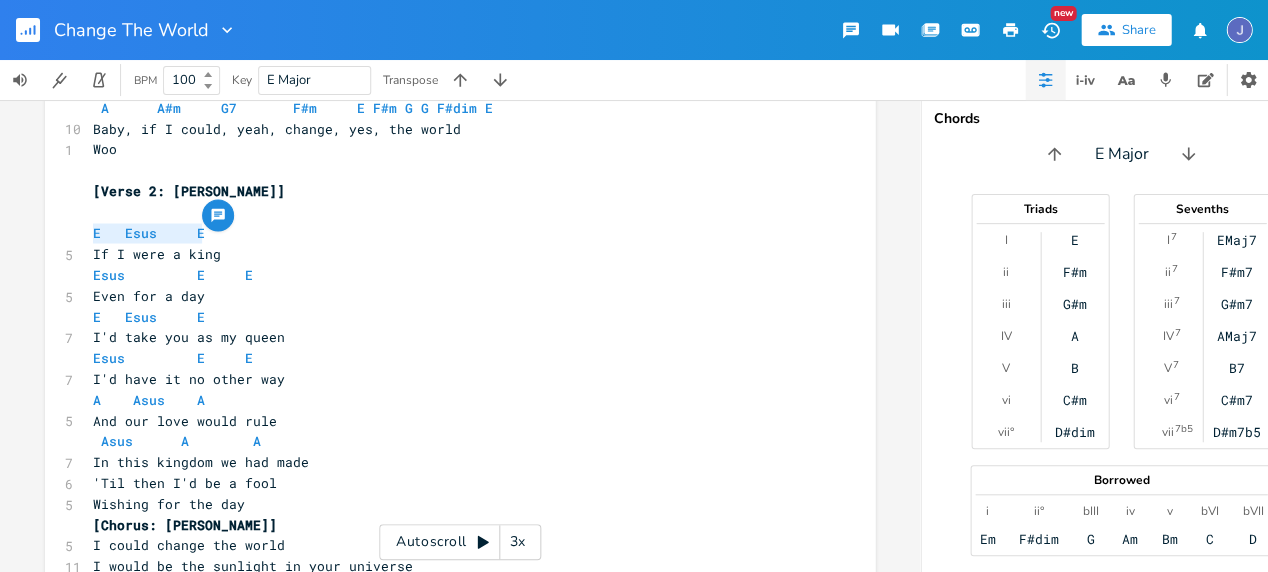 drag, startPoint x: 84, startPoint y: 234, endPoint x: 229, endPoint y: 230, distance: 145.05516 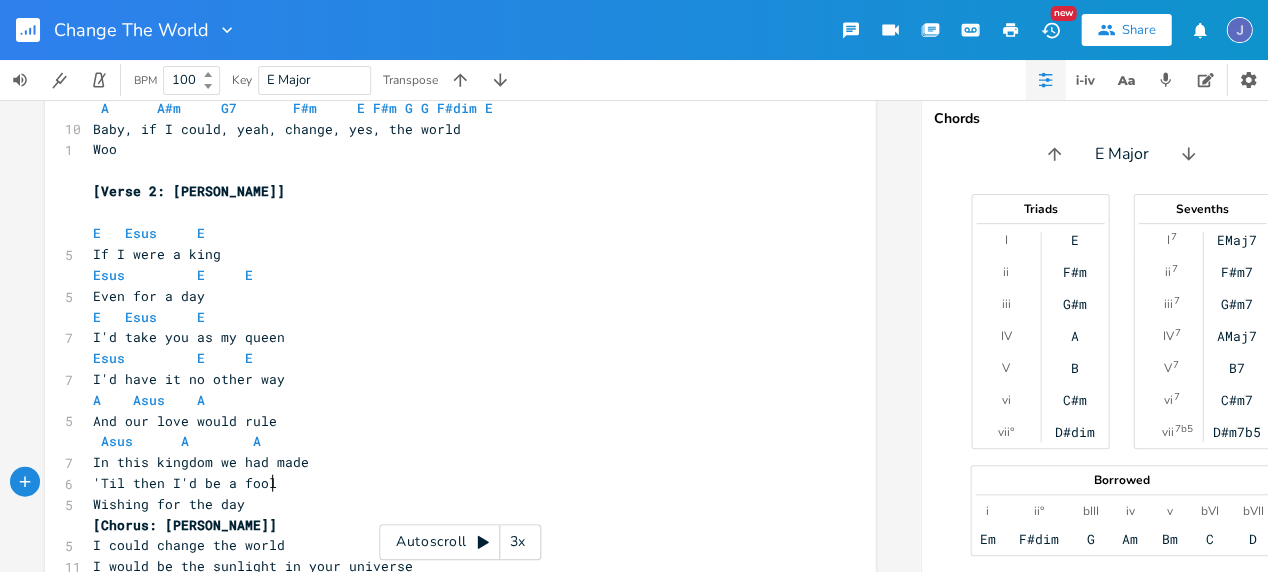 click on "In this kingdom we had made" at bounding box center (450, 461) 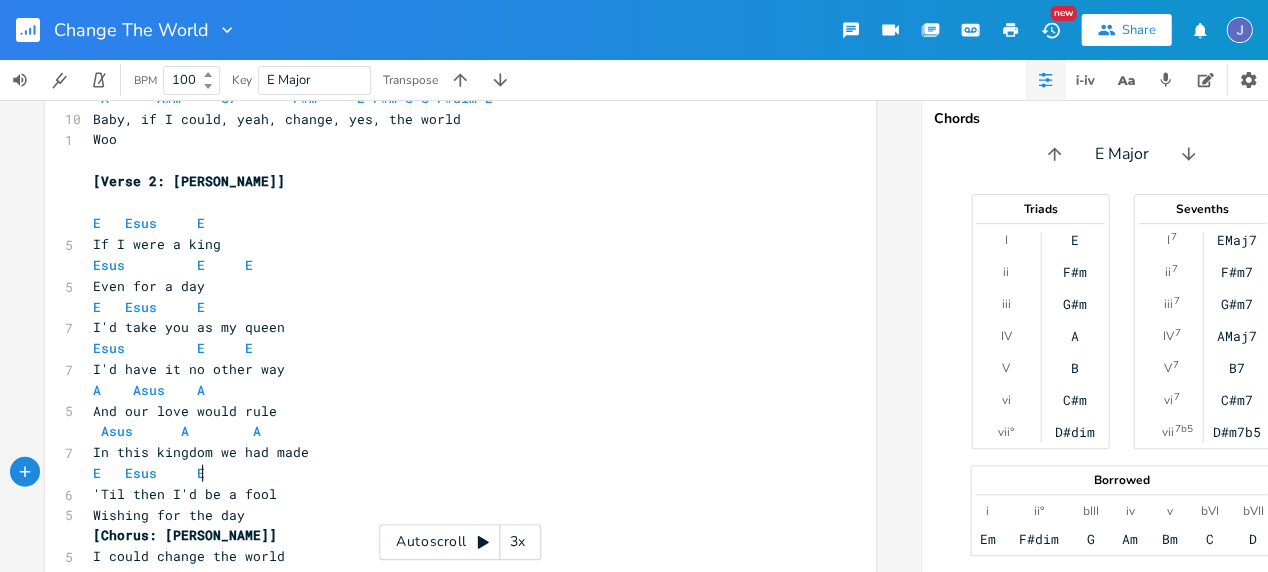 scroll, scrollTop: 752, scrollLeft: 0, axis: vertical 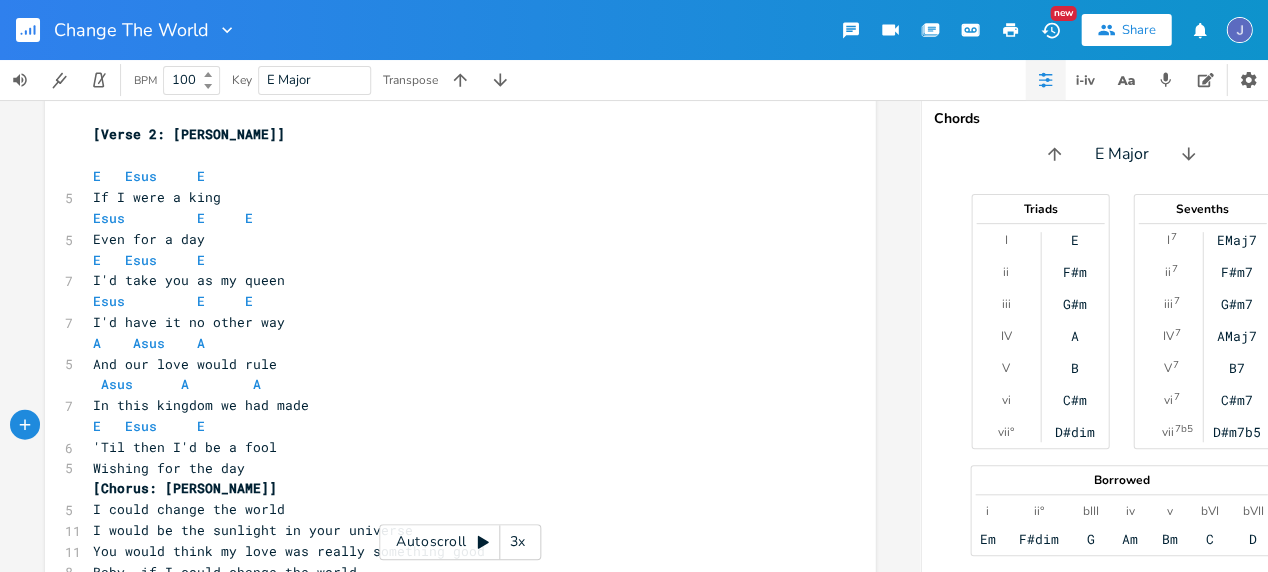 click on "'Til then I'd be a fool" at bounding box center [450, 446] 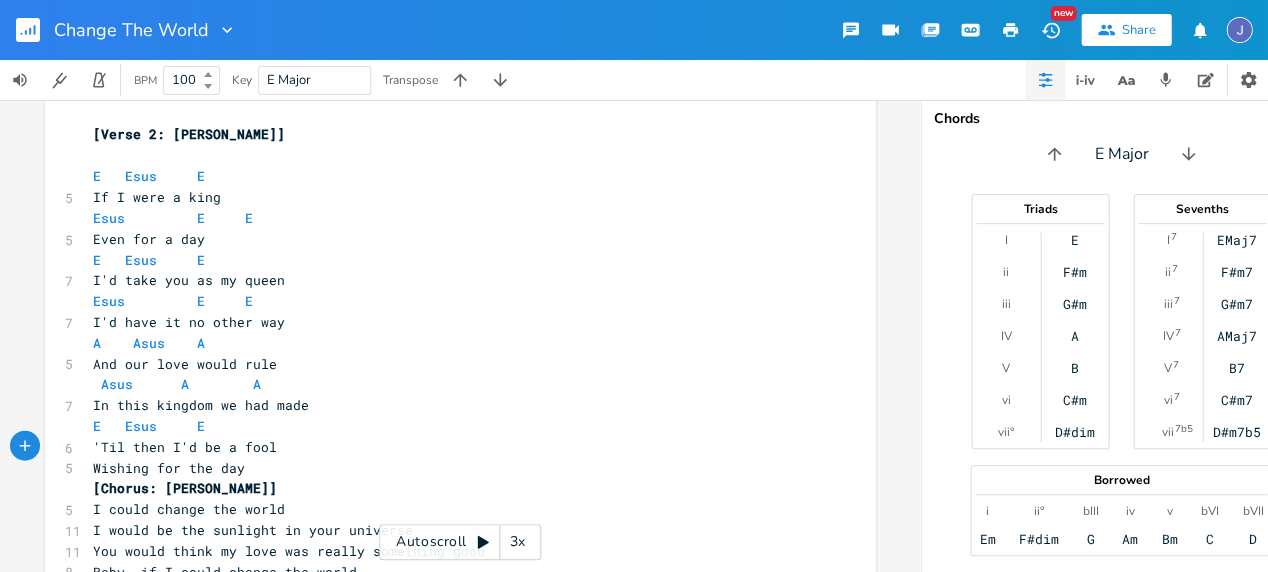click on "'Til then I'd be a fool" at bounding box center (450, 446) 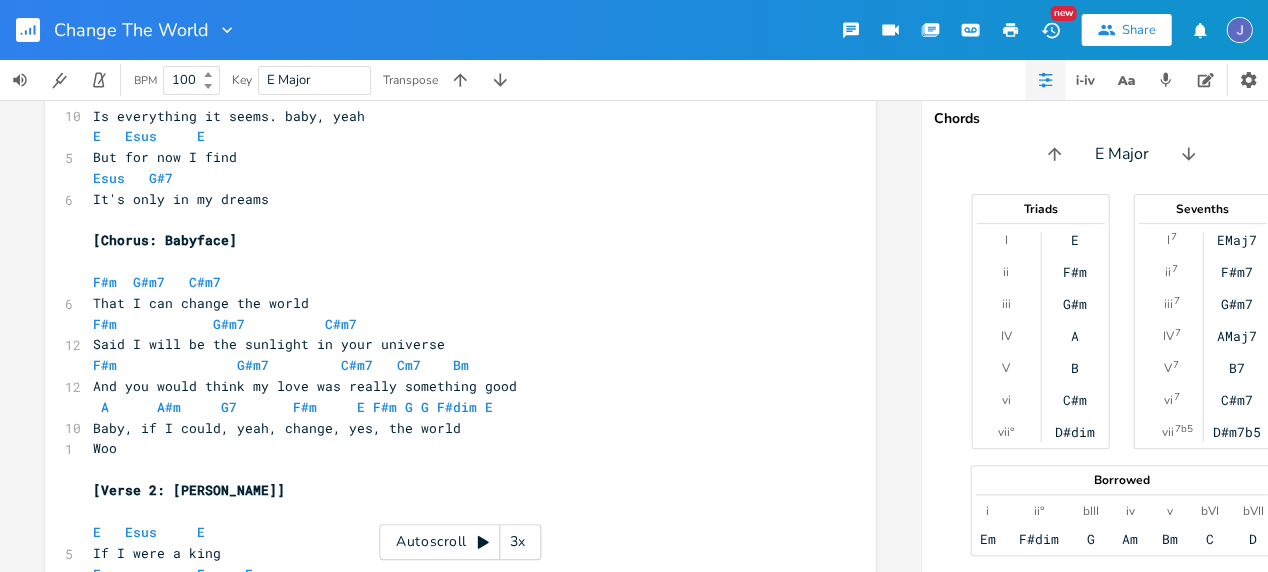 scroll, scrollTop: 365, scrollLeft: 0, axis: vertical 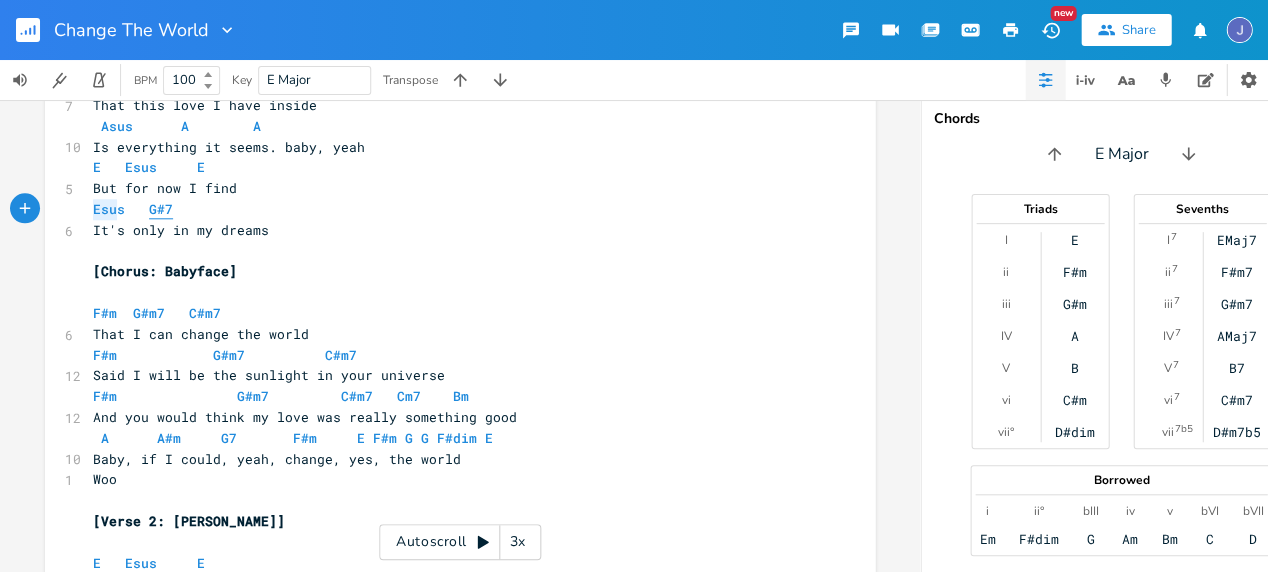 type on "Esus   G#7" 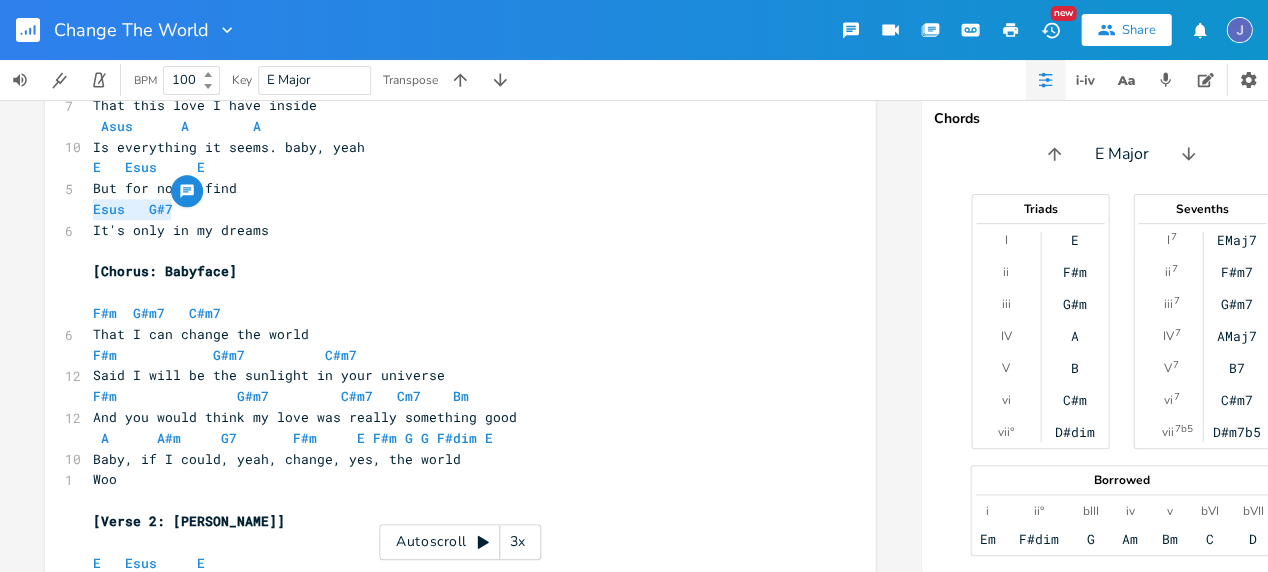 drag, startPoint x: 84, startPoint y: 209, endPoint x: 184, endPoint y: 201, distance: 100.31949 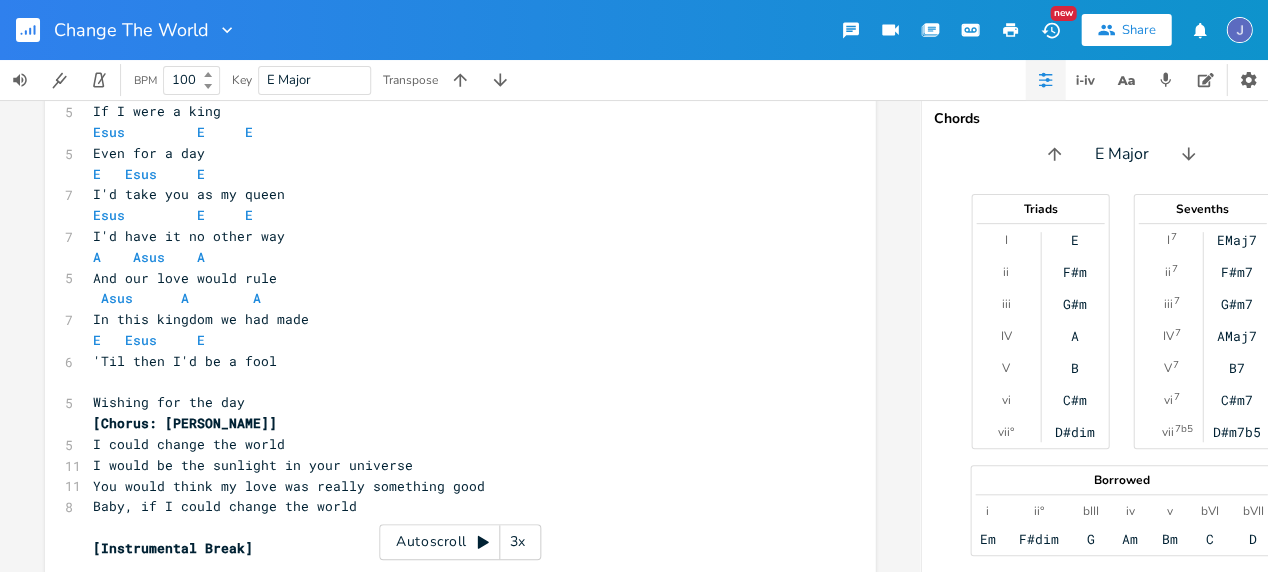 scroll, scrollTop: 831, scrollLeft: 0, axis: vertical 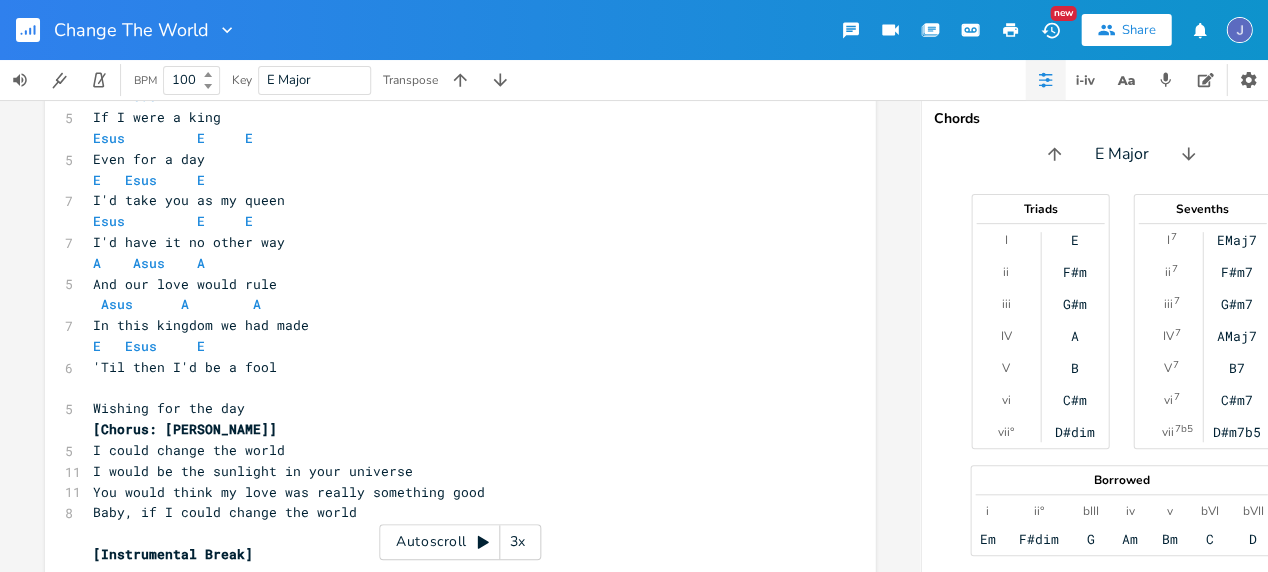 click on "​" at bounding box center [450, 388] 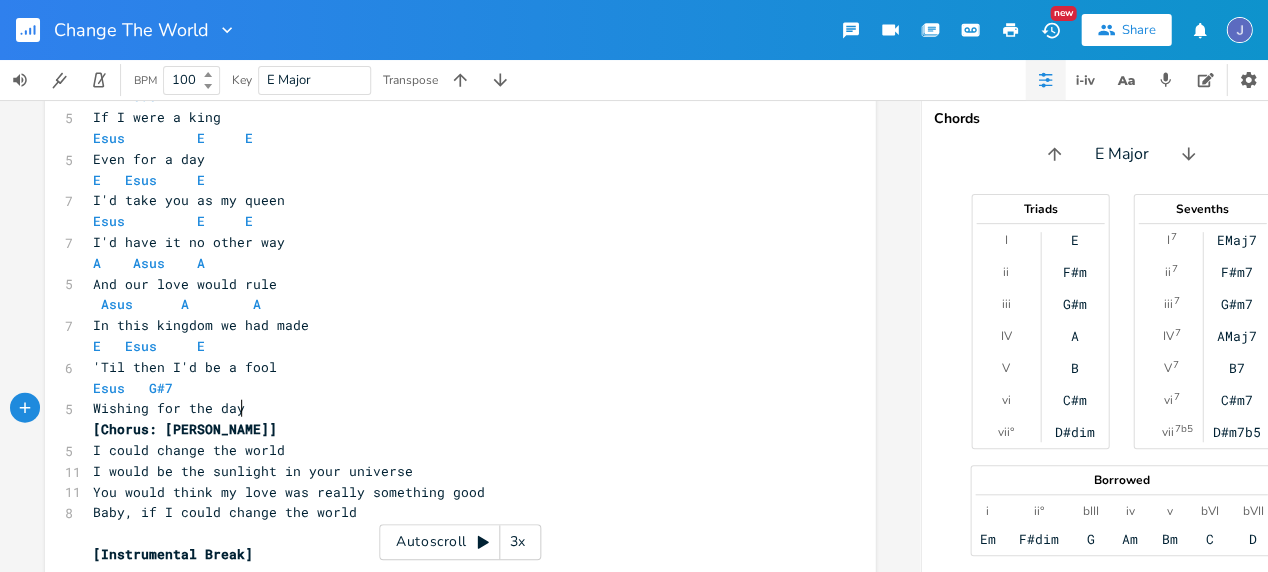 click on "Wishing for the day" at bounding box center (450, 408) 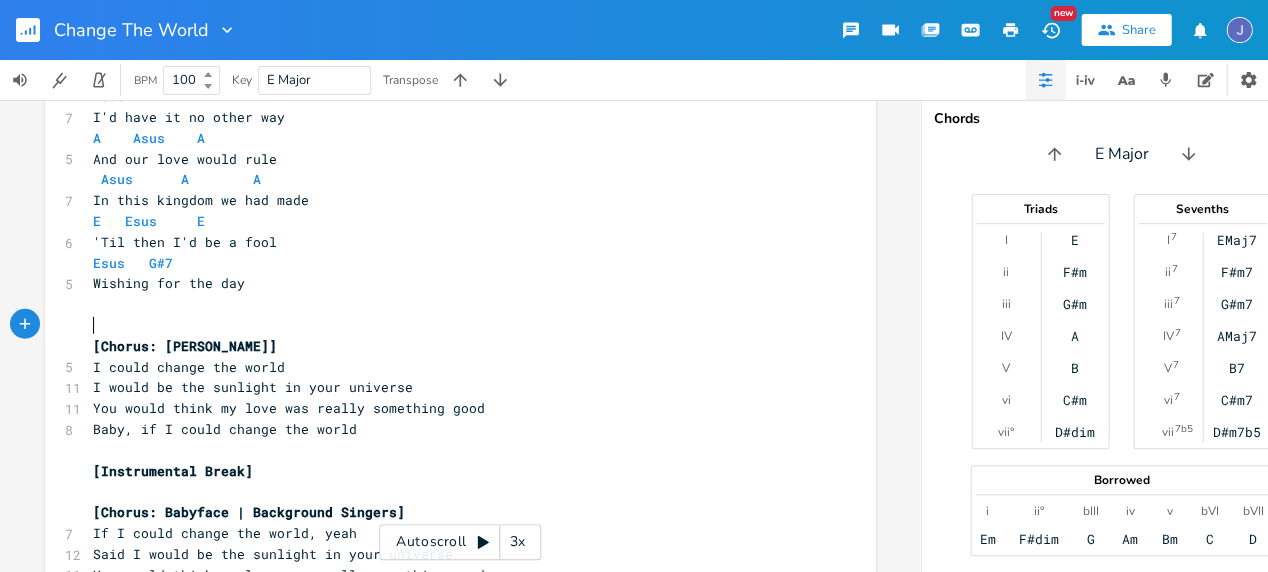 scroll, scrollTop: 971, scrollLeft: 0, axis: vertical 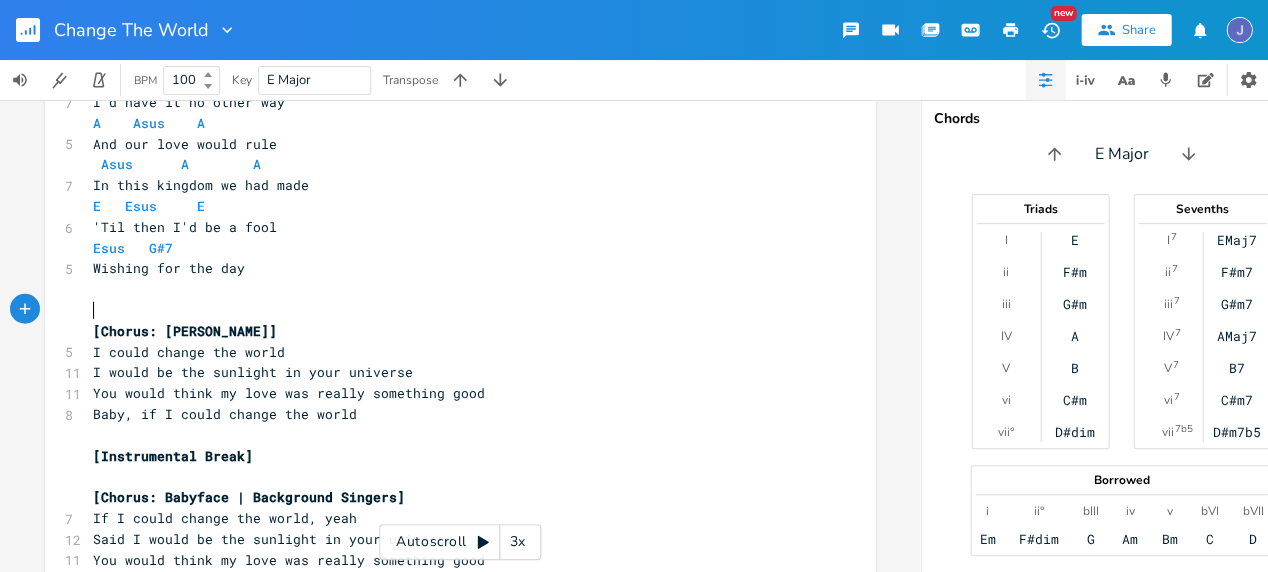 click on "I could change the world" at bounding box center (450, 352) 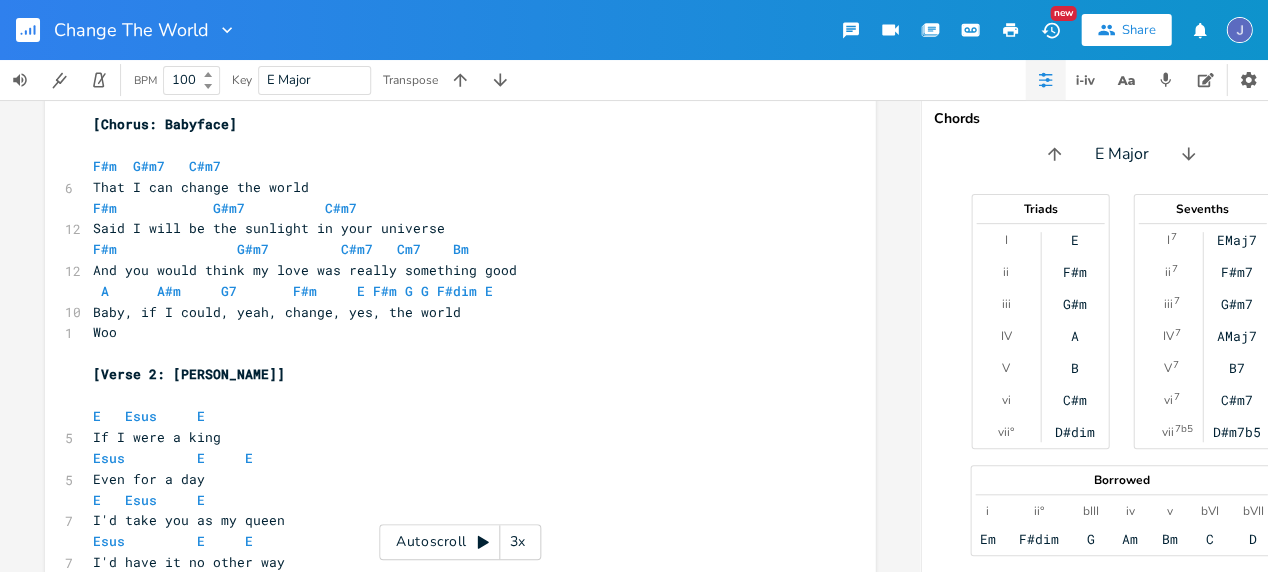 scroll, scrollTop: 509, scrollLeft: 0, axis: vertical 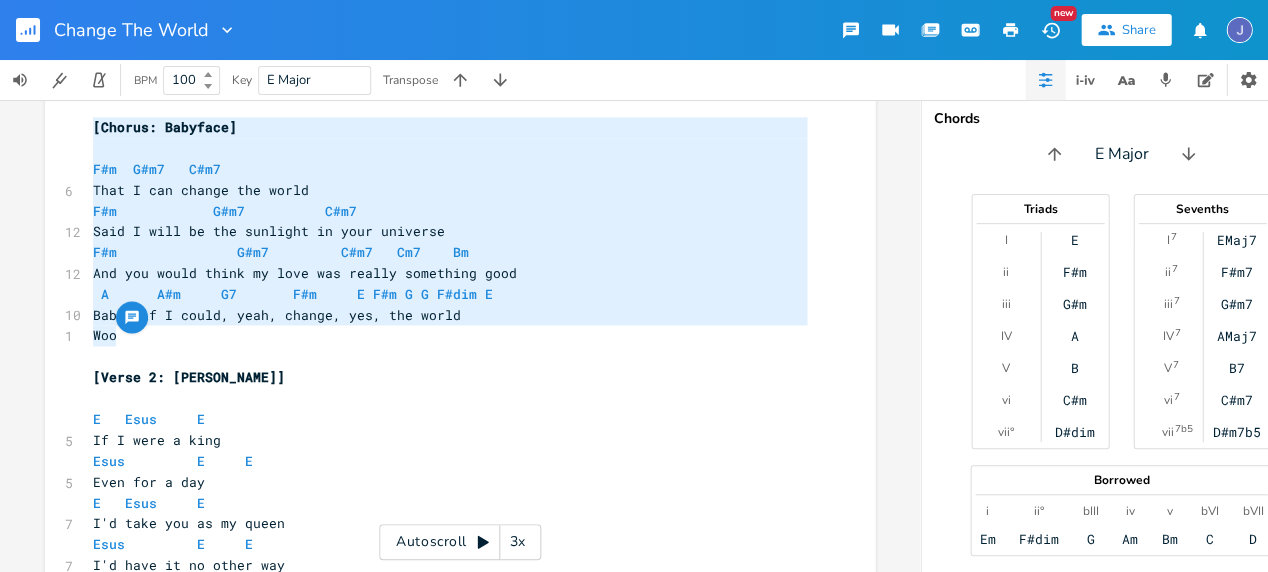 drag, startPoint x: 83, startPoint y: 127, endPoint x: 348, endPoint y: 344, distance: 342.51132 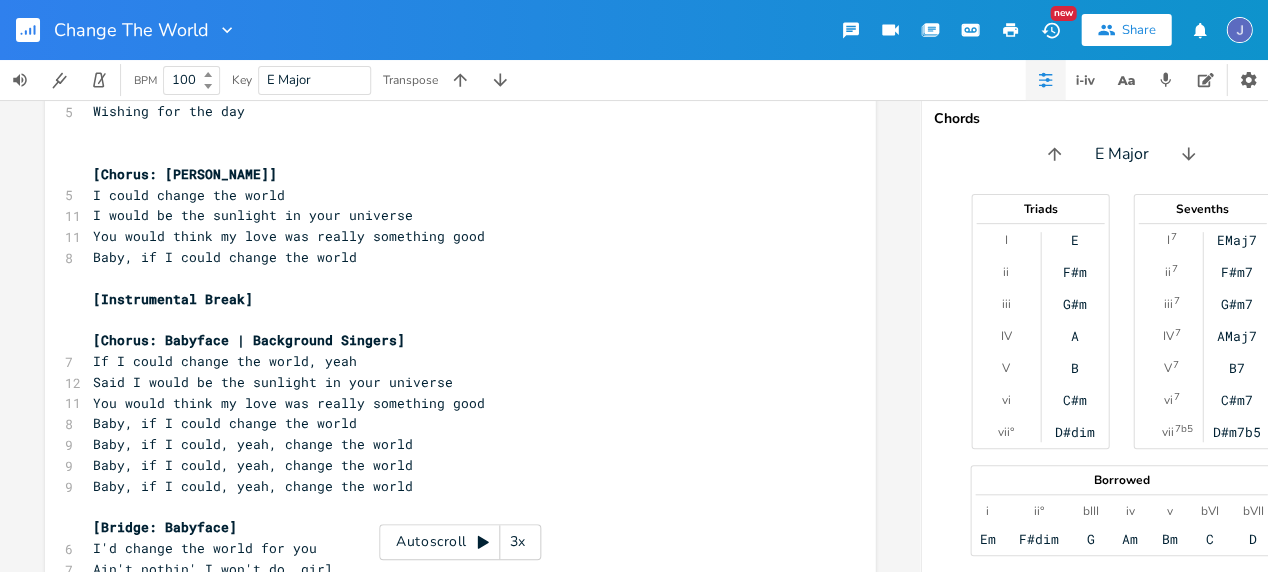 scroll, scrollTop: 1088, scrollLeft: 0, axis: vertical 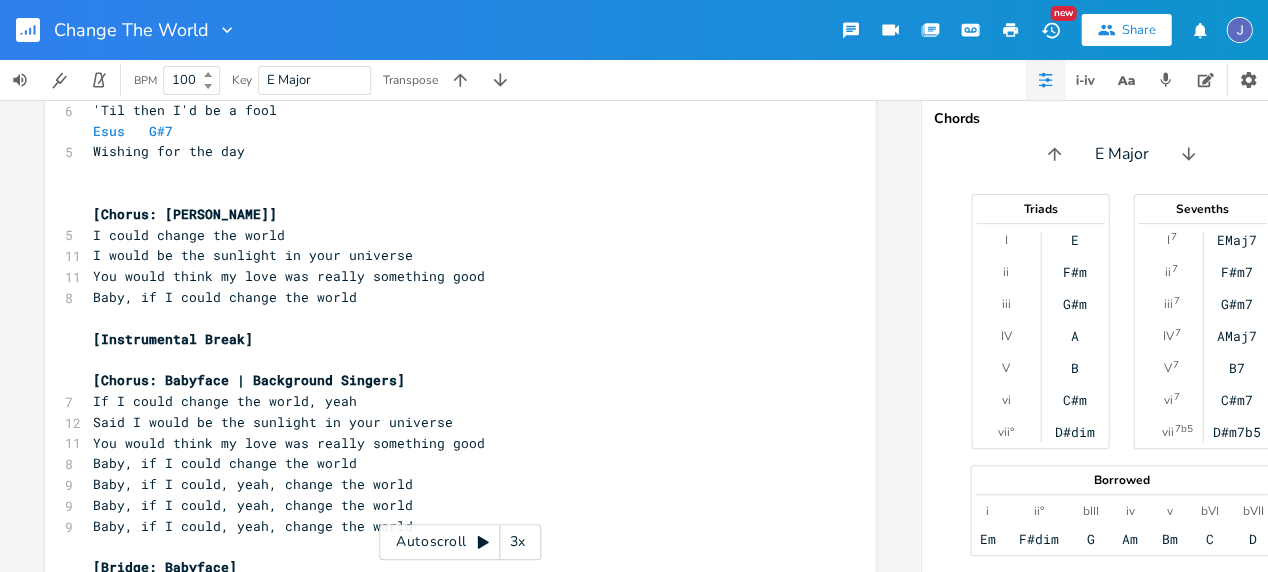 type on "[Chorus: Babyface]
F#m  G#m7   C#m7
That I can change the world
F#m            G#m7          C#m7
Said I will be the sunlight in your universe
F#m               G#m7         C#m7   Cm7    Bm
And you would think my love was really something good
A      A#m     G7       F#m     E F#m G G F#dim E
Baby, if I could, yeah, change, yes, the world
Woo" 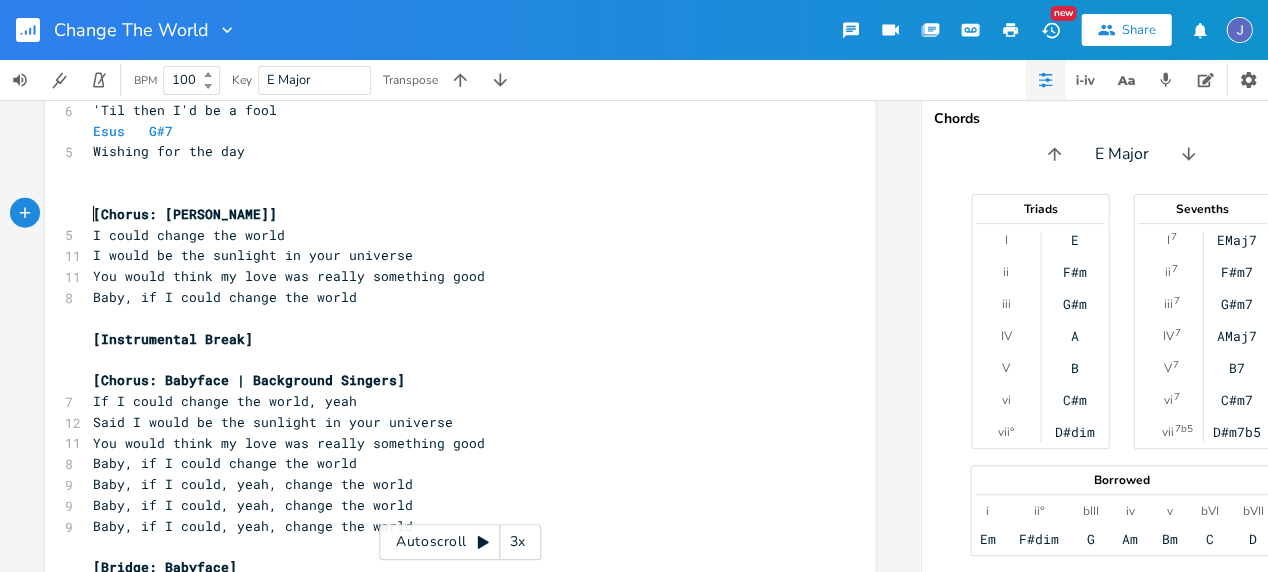 scroll, scrollTop: 4, scrollLeft: 0, axis: vertical 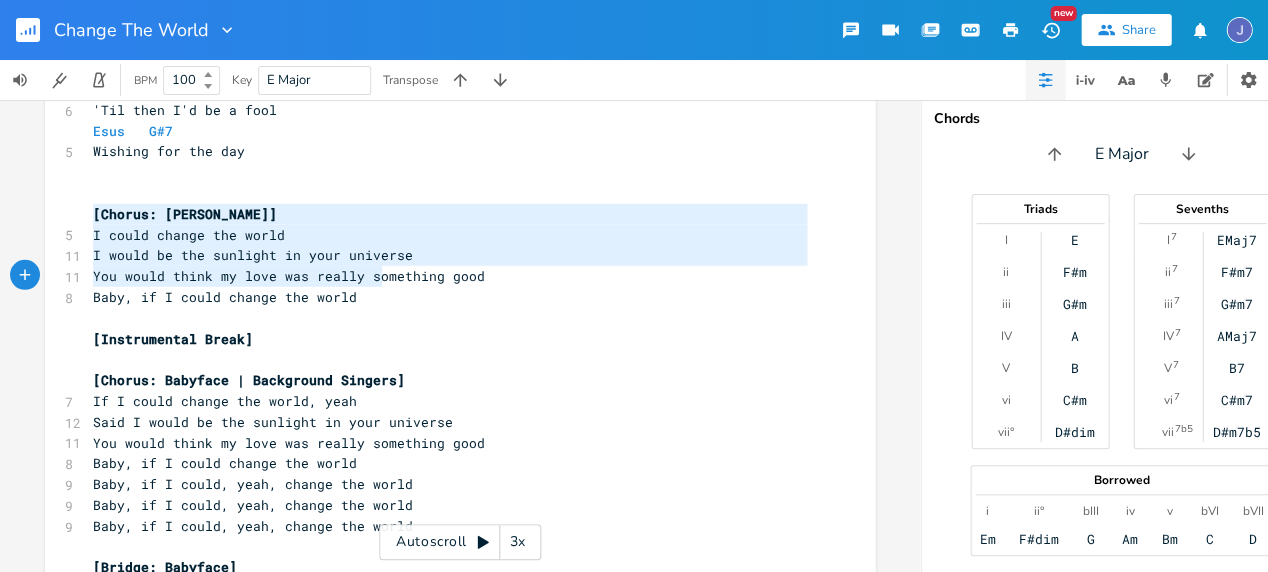 type on "[Chorus: [PERSON_NAME]]
I could change the world
I would be the sunlight in your universe
You would think my love was really something good
Baby, if I could change the world" 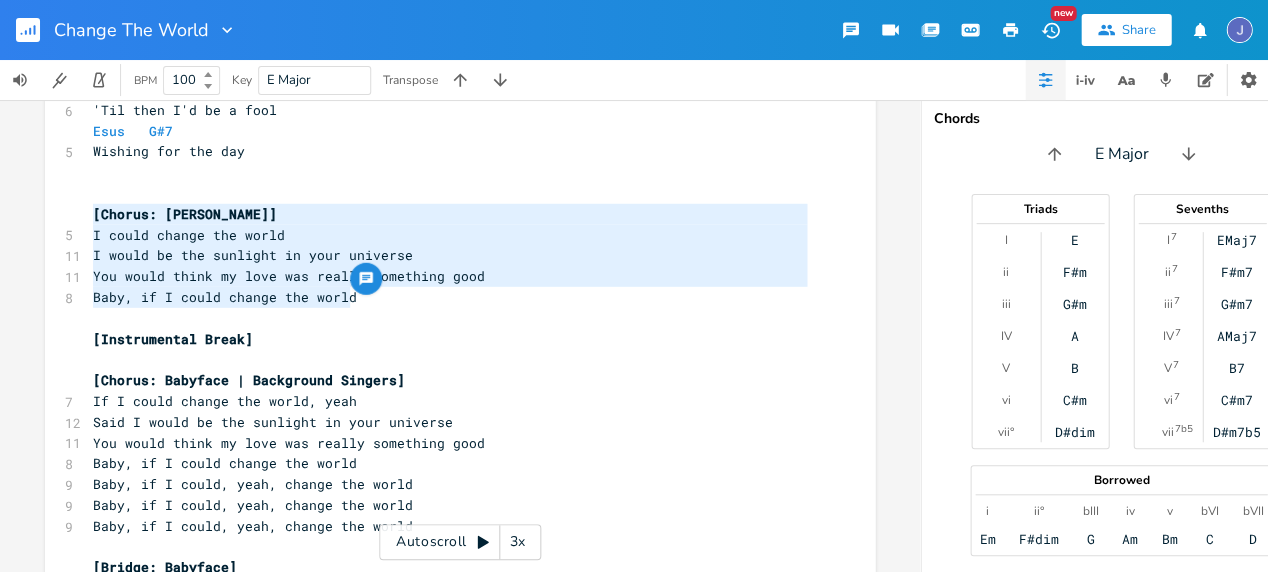 drag, startPoint x: 85, startPoint y: 214, endPoint x: 396, endPoint y: 302, distance: 323.21045 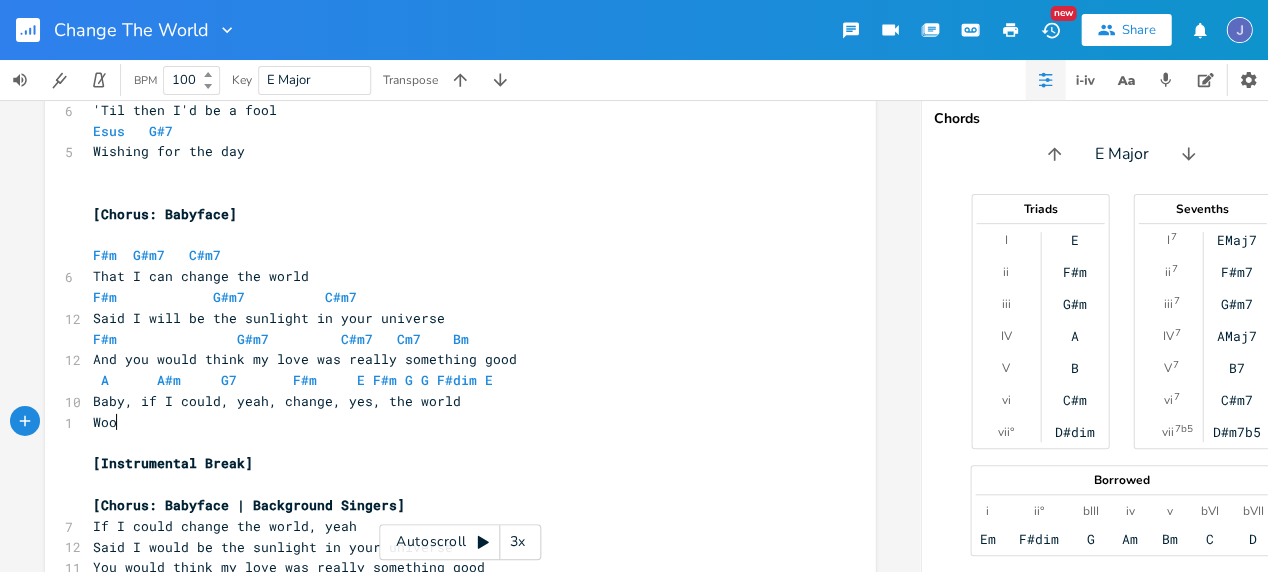 click on "Baby, if I could, yeah, change, yes, the world" at bounding box center [450, 401] 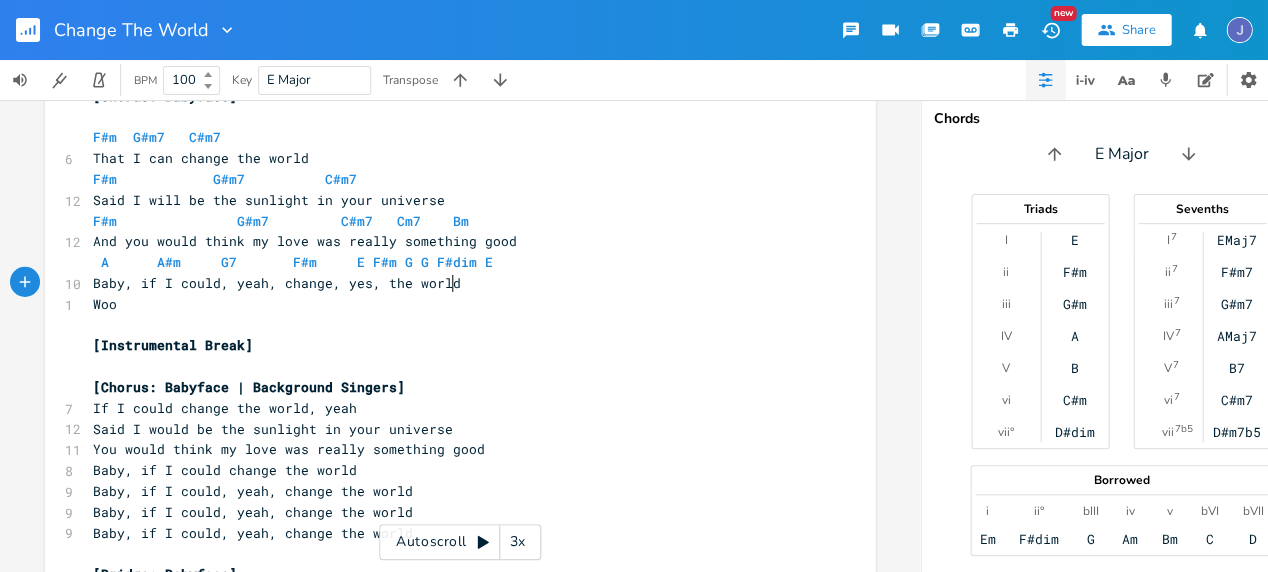 scroll, scrollTop: 1209, scrollLeft: 0, axis: vertical 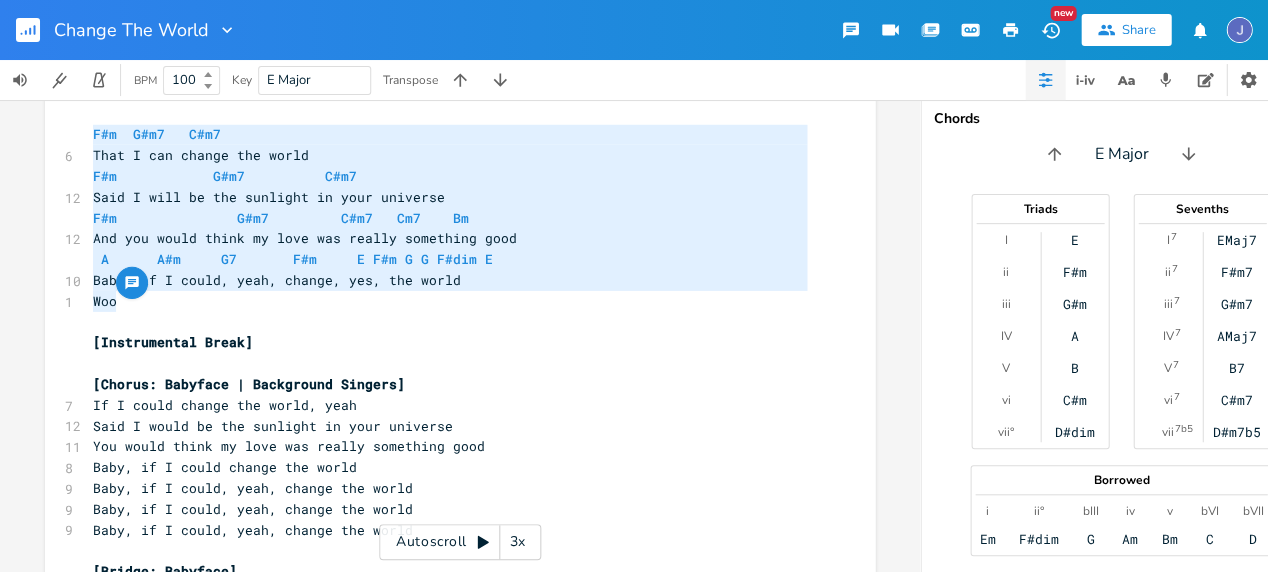 type on "F#m  G#m7   C#m7
That I can change the world
F#m            G#m7          C#m7
Said I will be the sunlight in your universe
F#m               G#m7         C#m7   Cm7    Bm
And you would think my love was really something good
A      A#m     G7       F#m     E F#m G G F#dim E
Baby, if I could, yeah, change, yes, the world" 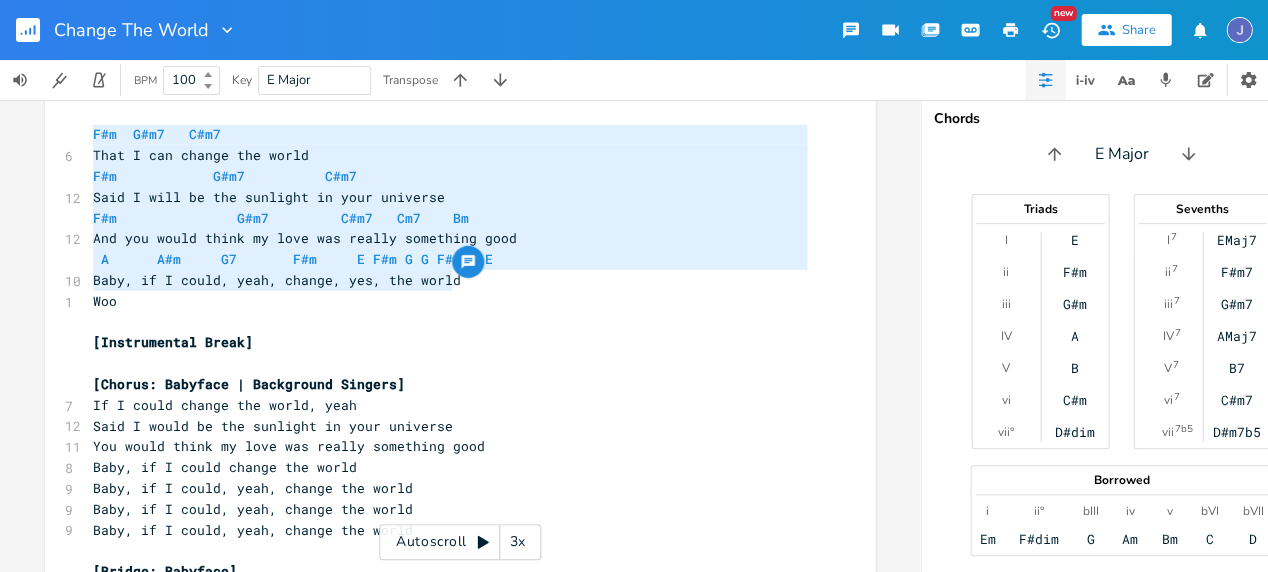 drag, startPoint x: 84, startPoint y: 136, endPoint x: 488, endPoint y: 280, distance: 428.89627 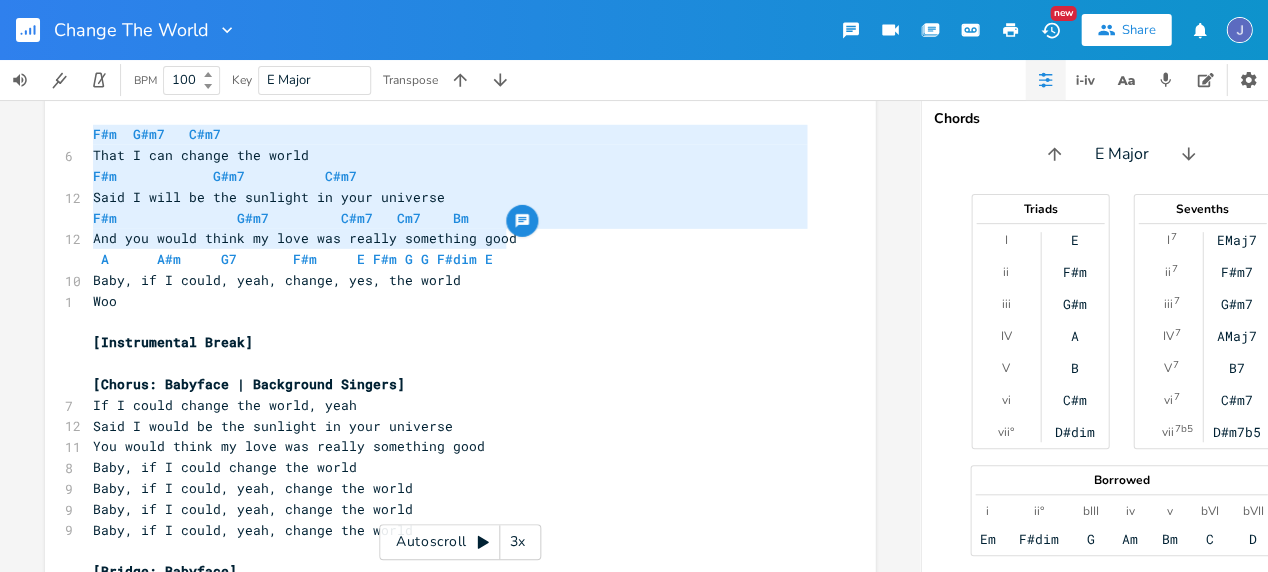 drag, startPoint x: 84, startPoint y: 138, endPoint x: 554, endPoint y: 247, distance: 482.47385 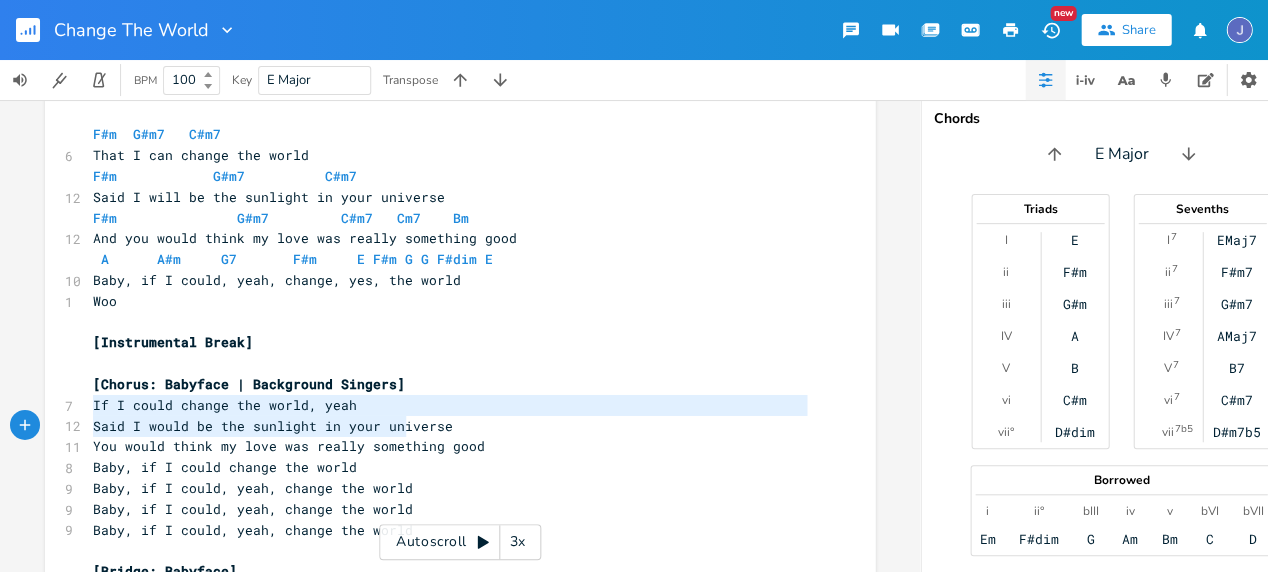type on "If I could change the world, yeah
Said I would be the sunlight in your universe
You would think my love was really something good" 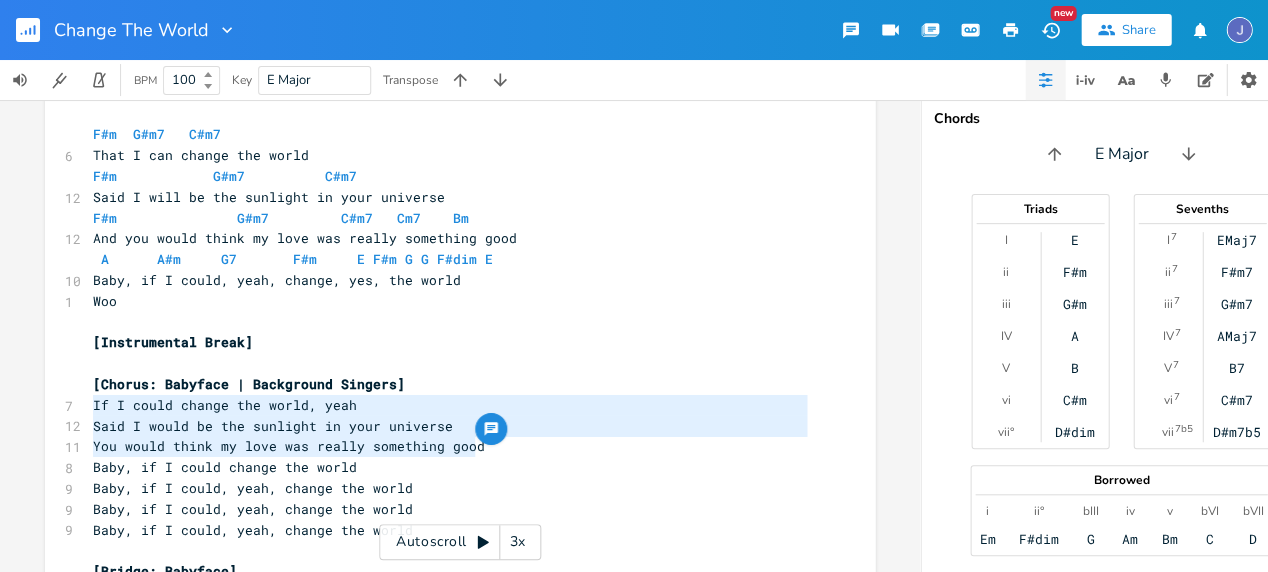 drag, startPoint x: 89, startPoint y: 404, endPoint x: 468, endPoint y: 440, distance: 380.70593 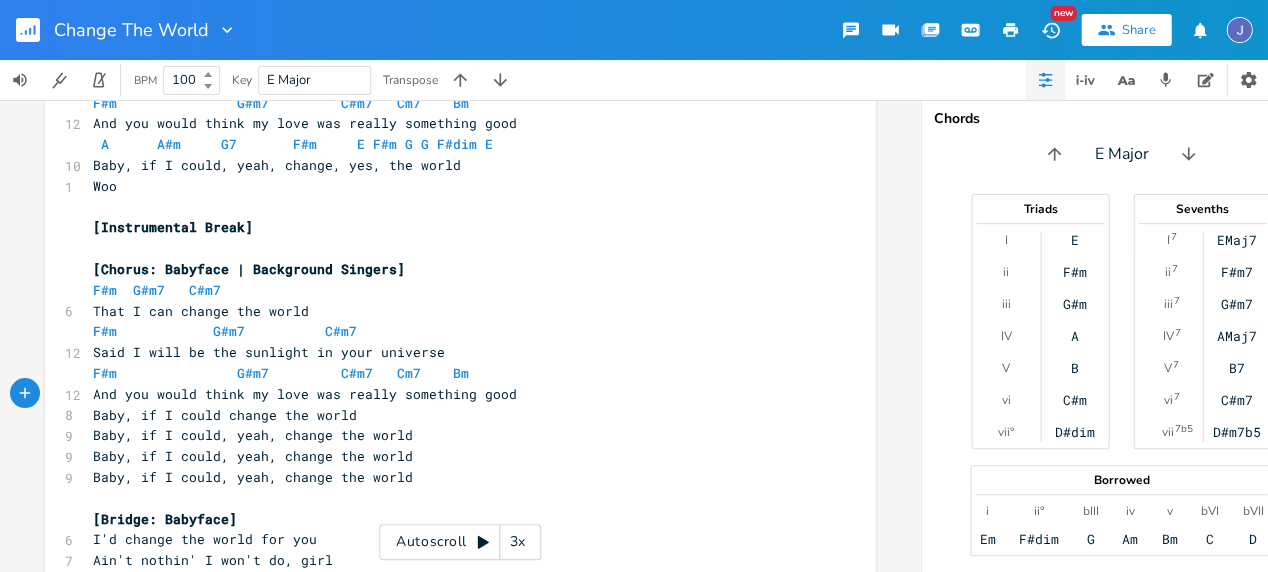 scroll, scrollTop: 1324, scrollLeft: 0, axis: vertical 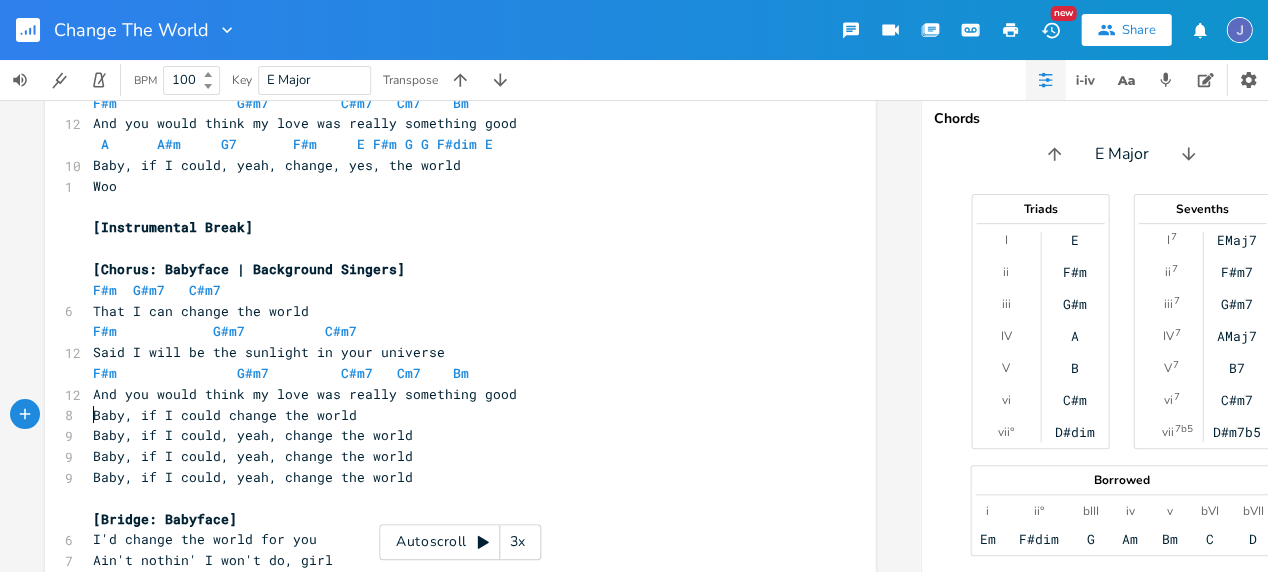 click on "Baby, if I could change the world" at bounding box center (225, 415) 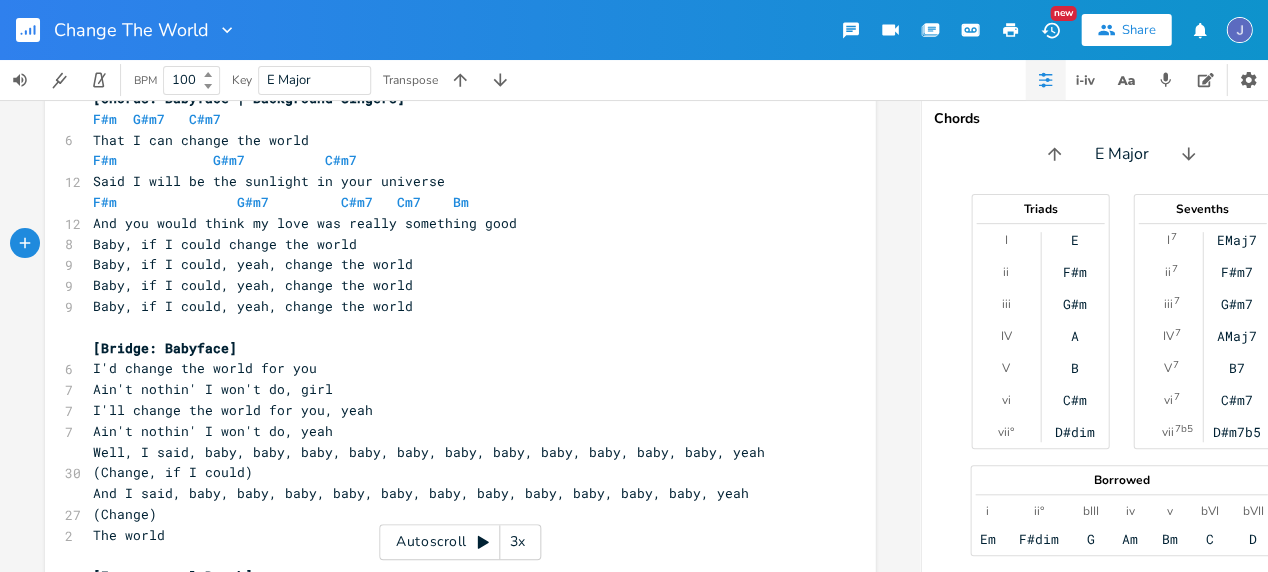 scroll, scrollTop: 1467, scrollLeft: 0, axis: vertical 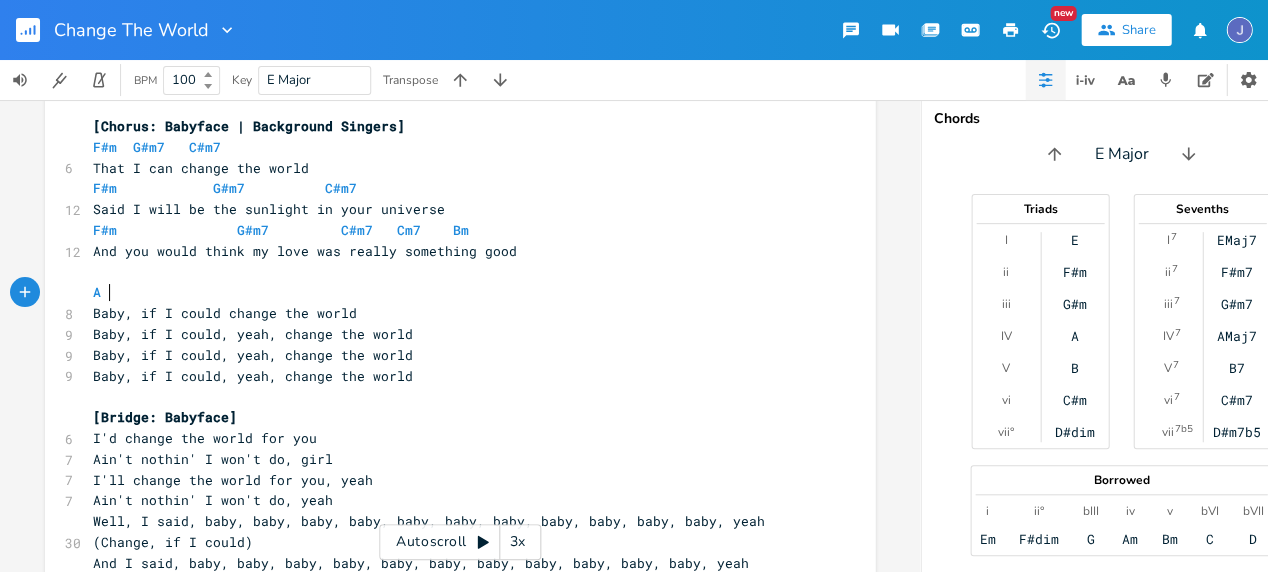 type on "A." 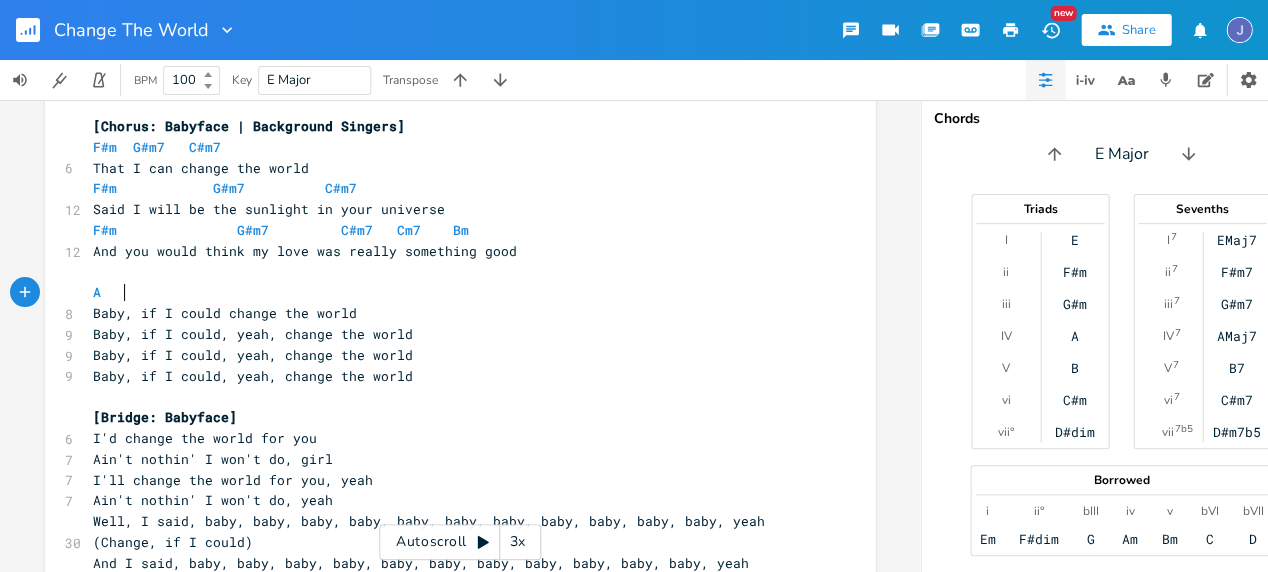 scroll, scrollTop: 0, scrollLeft: 16, axis: horizontal 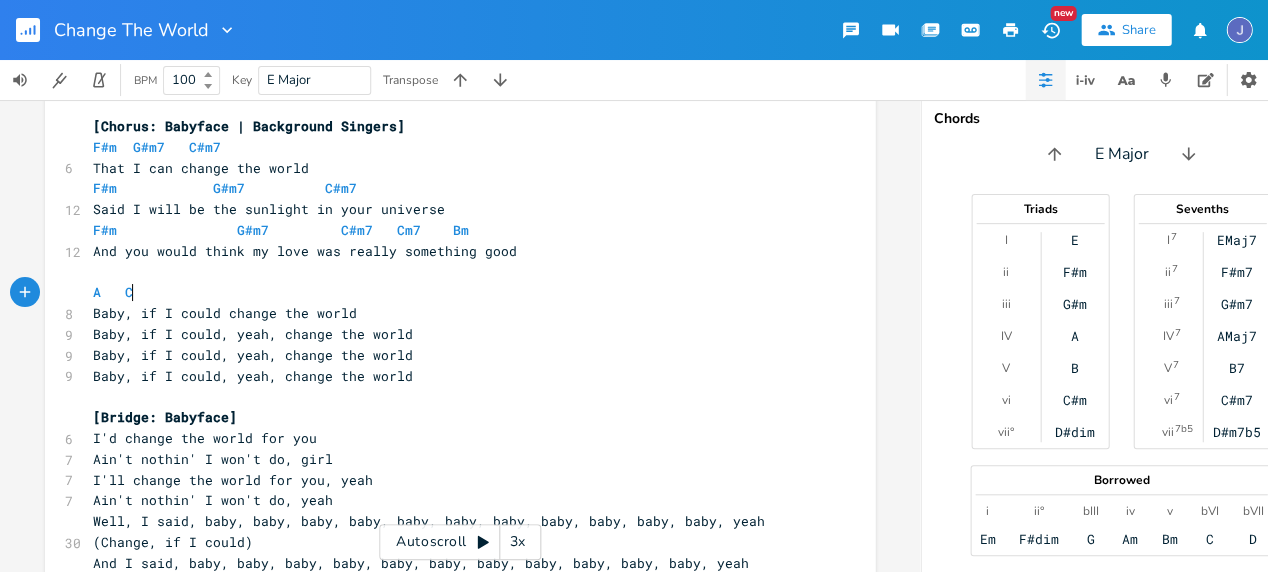 type on "A   Cm" 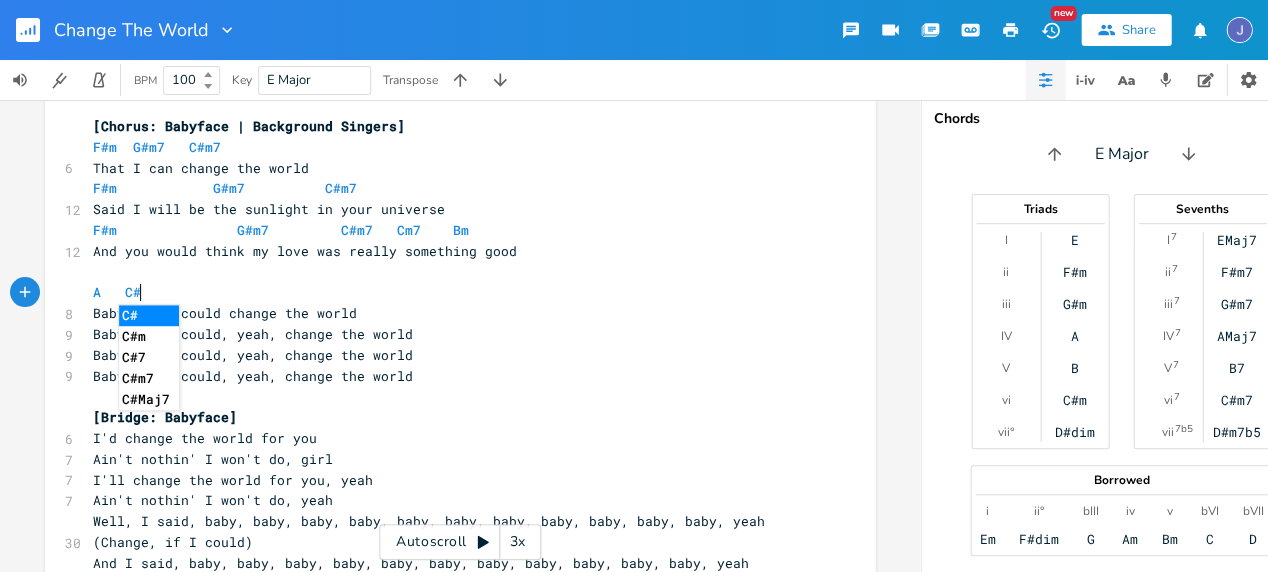 scroll, scrollTop: 0, scrollLeft: 16, axis: horizontal 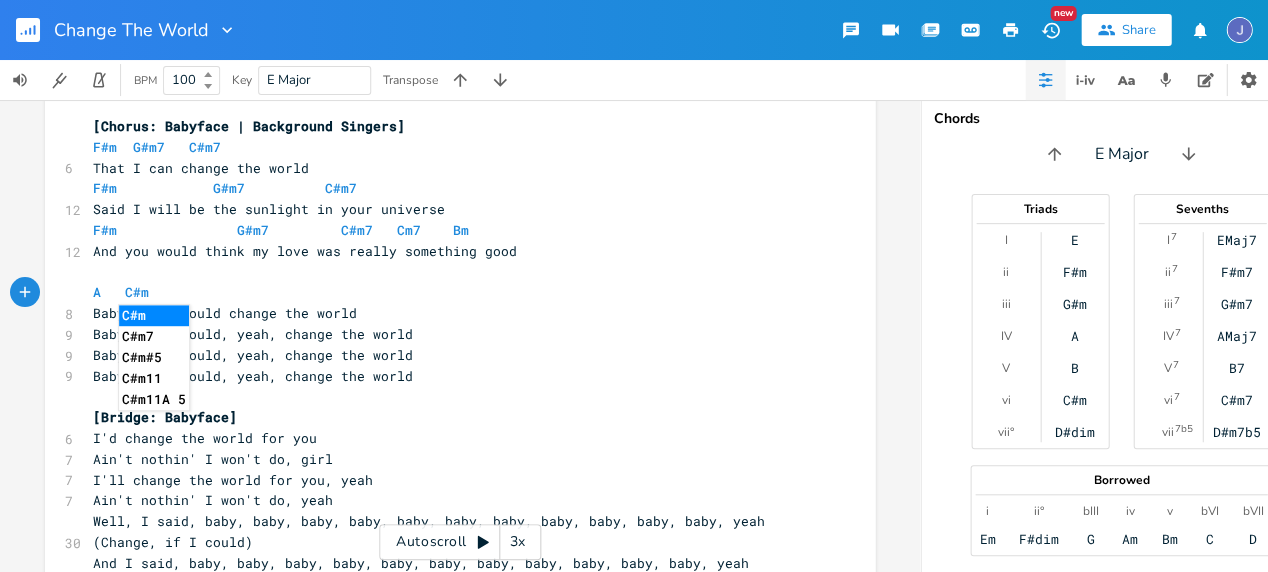 type on "#m" 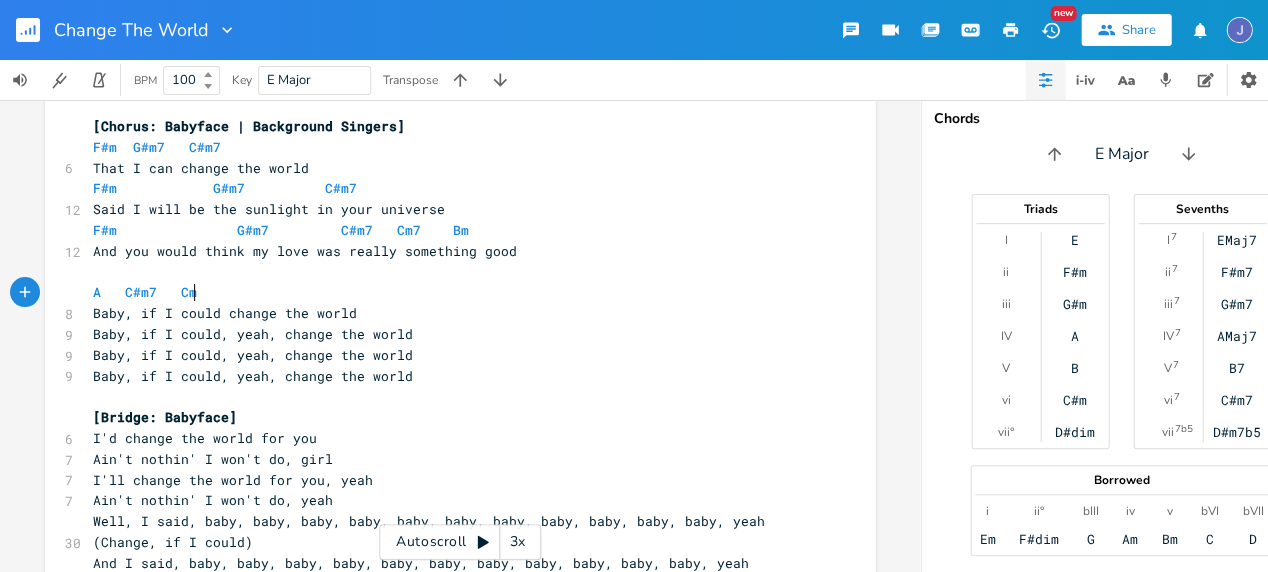 scroll, scrollTop: 0, scrollLeft: 28, axis: horizontal 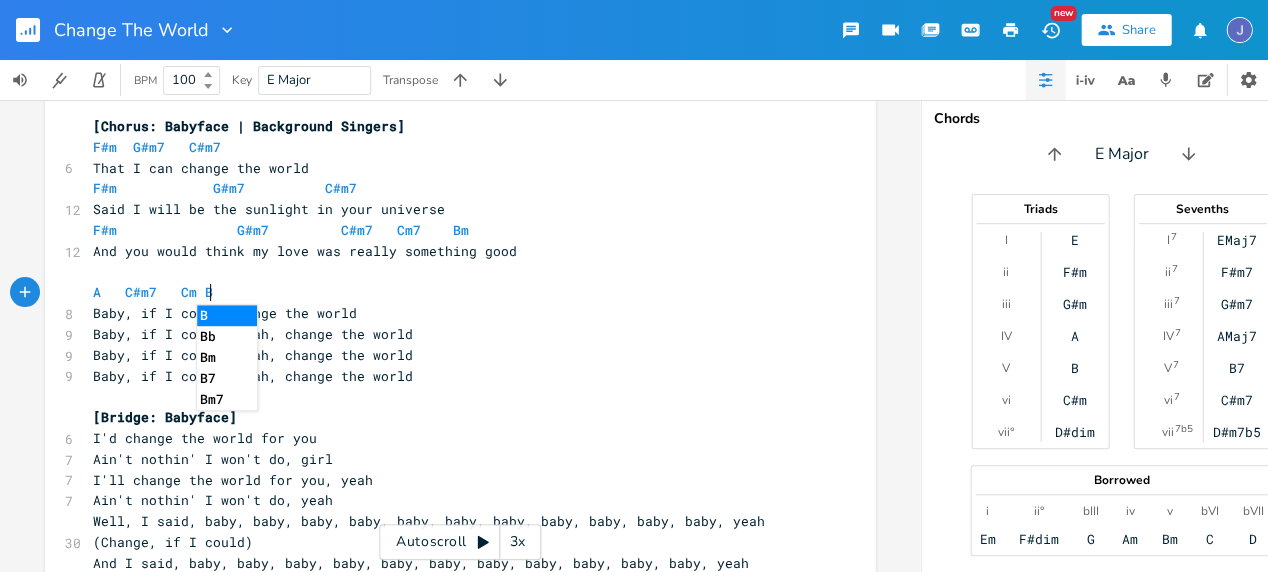 type on "Cm Bm" 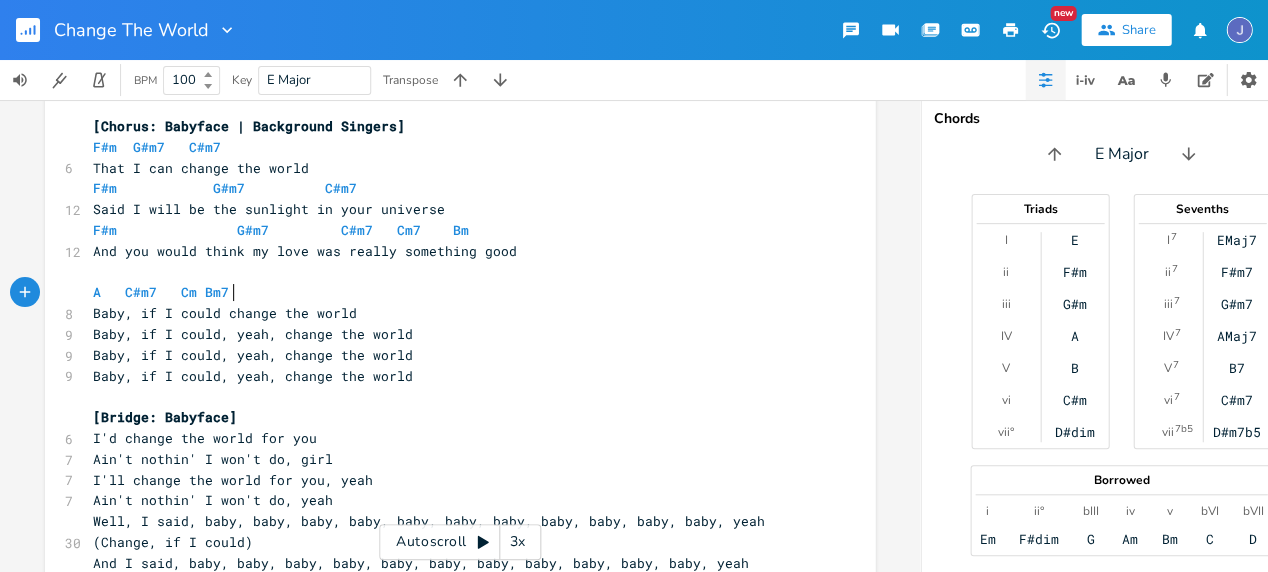 scroll, scrollTop: 0, scrollLeft: 6, axis: horizontal 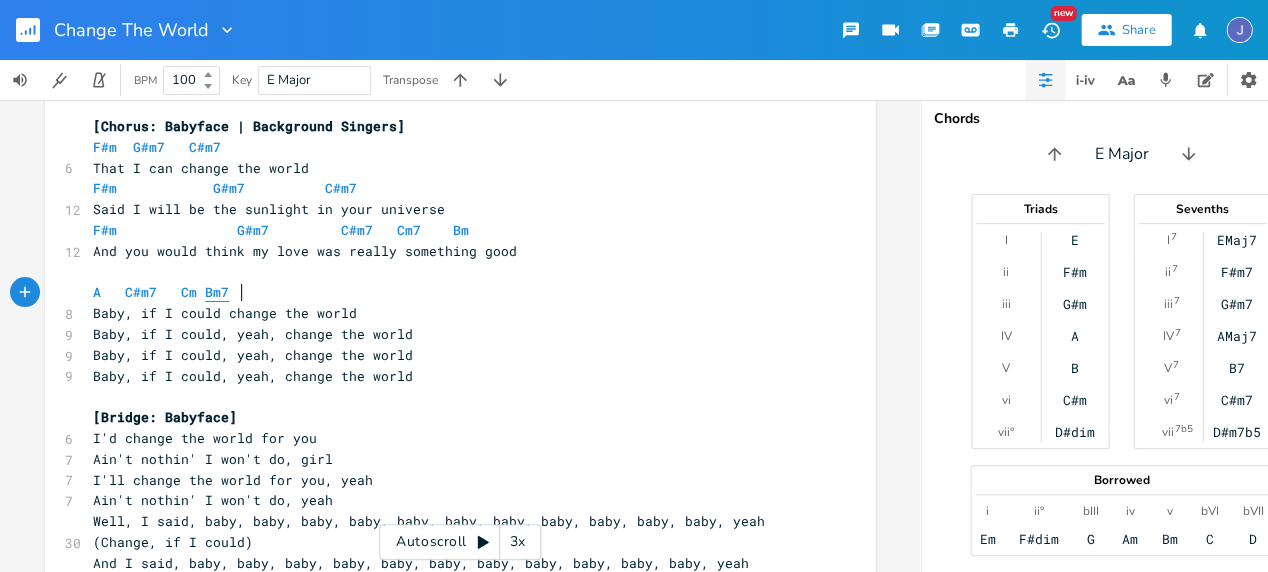 click on "Bm7" at bounding box center [217, 292] 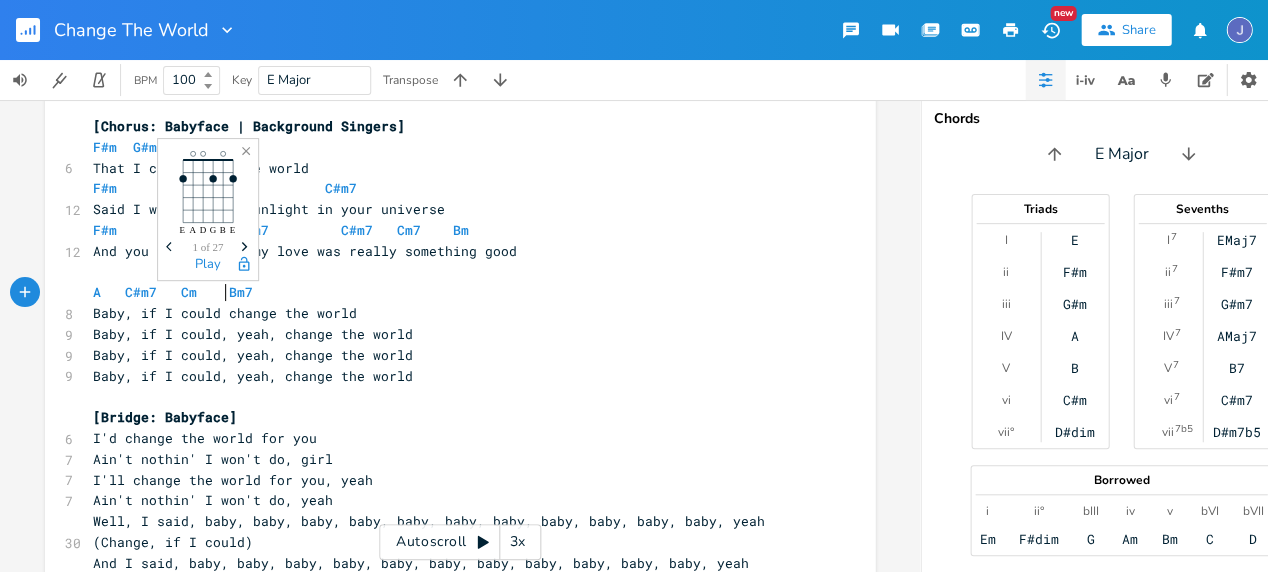 scroll, scrollTop: 0, scrollLeft: 11, axis: horizontal 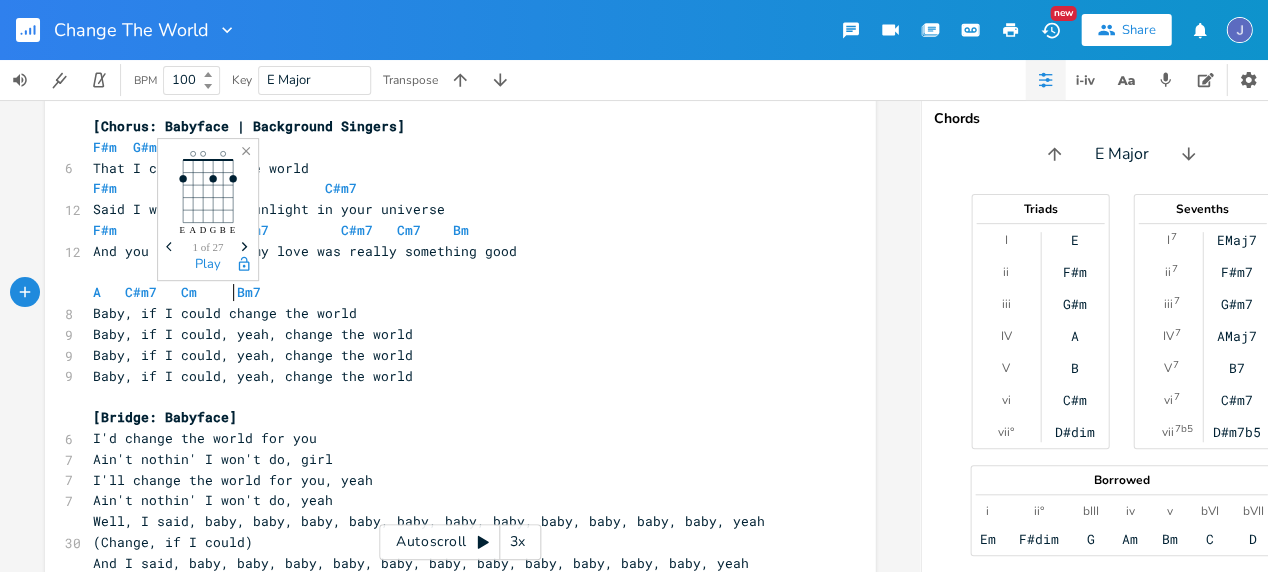 click on "A     C#m7     Cm       Bm7" at bounding box center (185, 292) 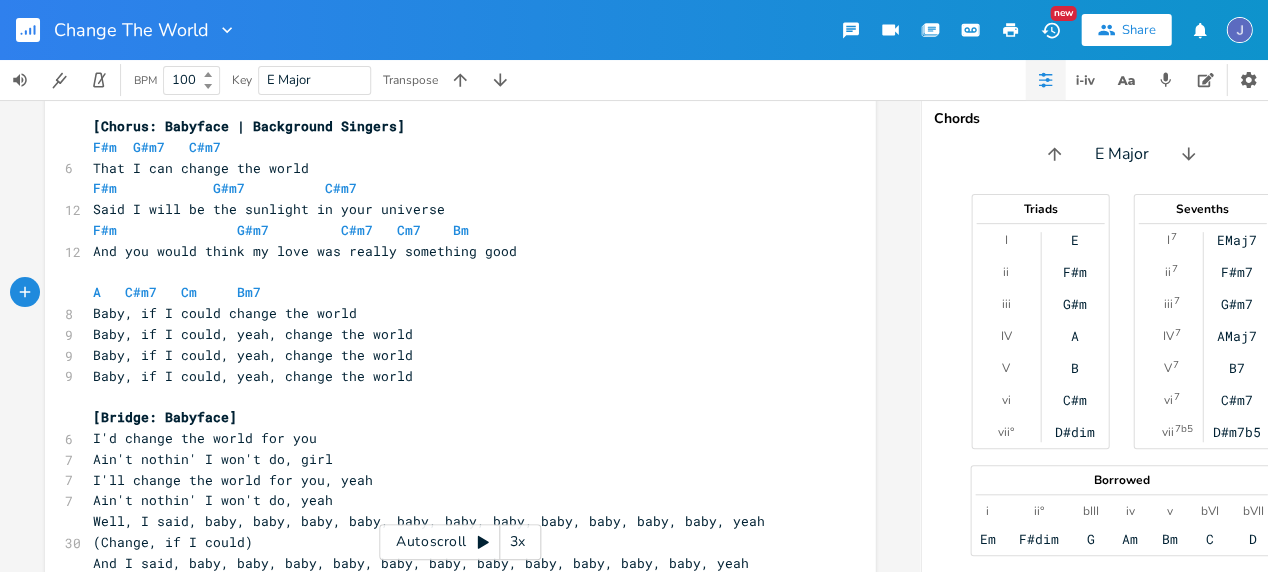 type on "B" 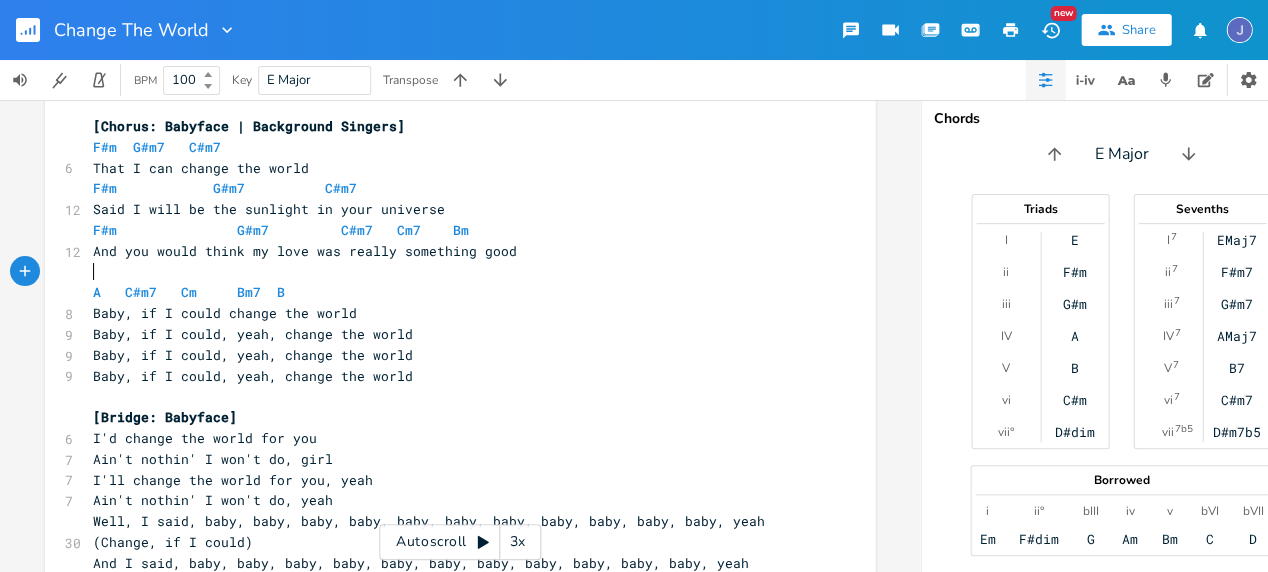 click on "​" at bounding box center [450, 272] 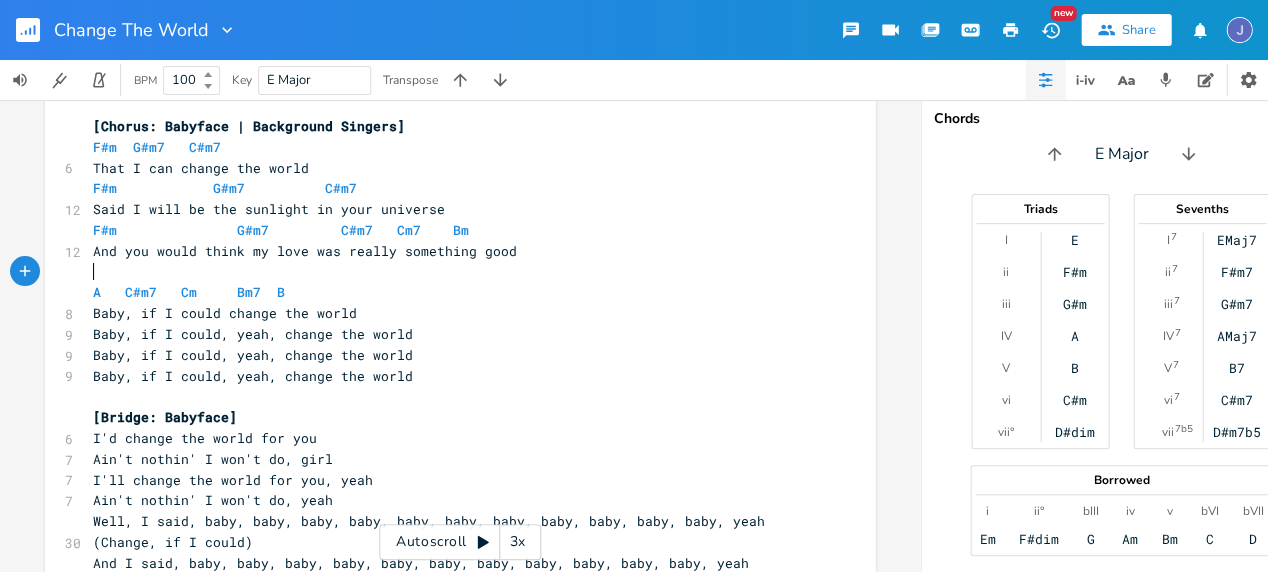 click on "A     C#m7     Cm       Bm7    B" at bounding box center (189, 292) 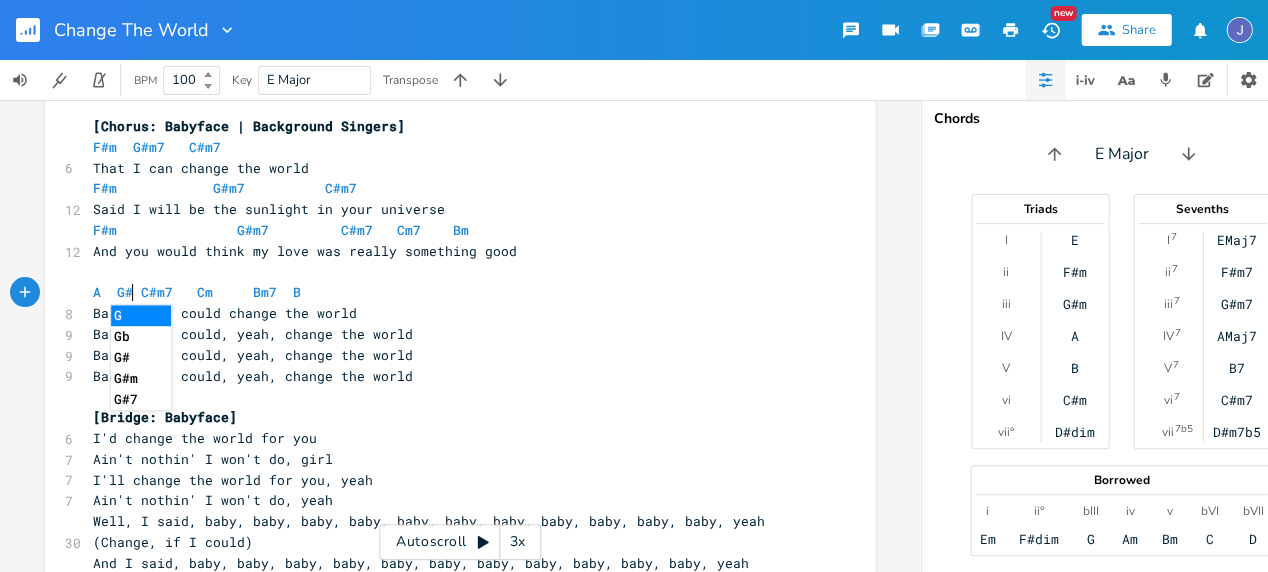 scroll, scrollTop: 0, scrollLeft: 14, axis: horizontal 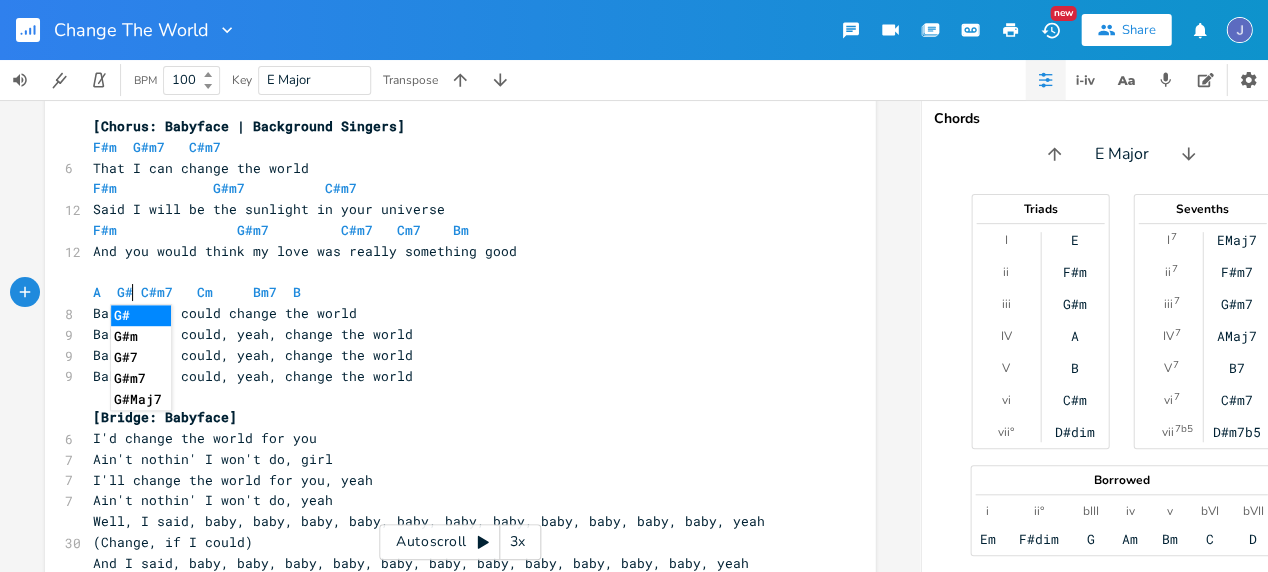 type on "G#" 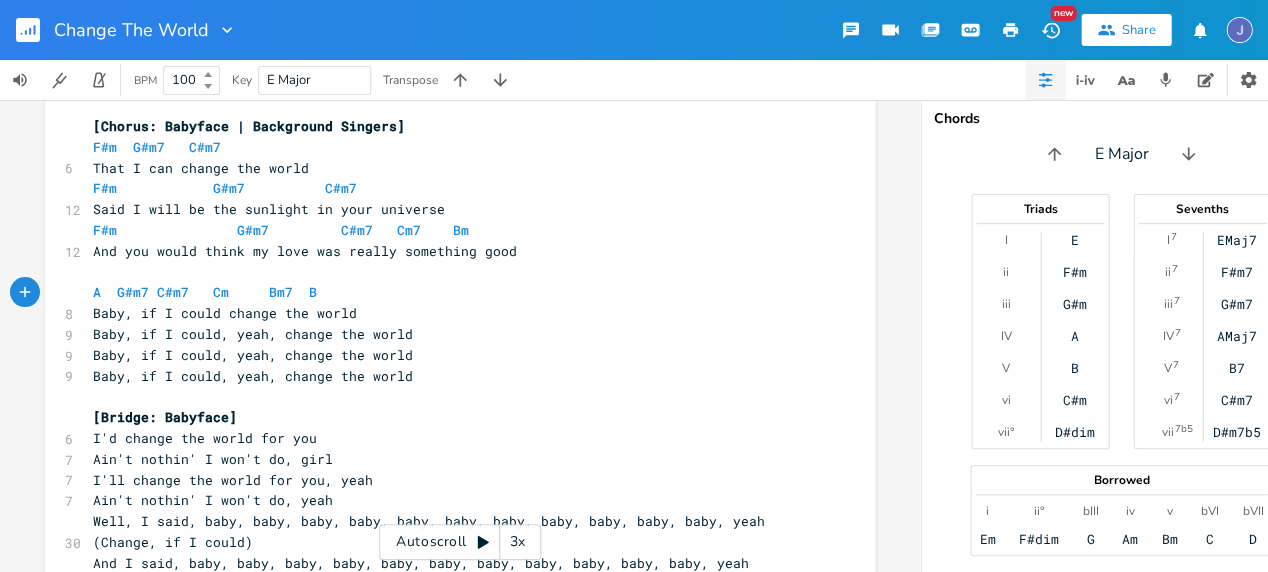 click on "G#m7" at bounding box center (1236, 304) 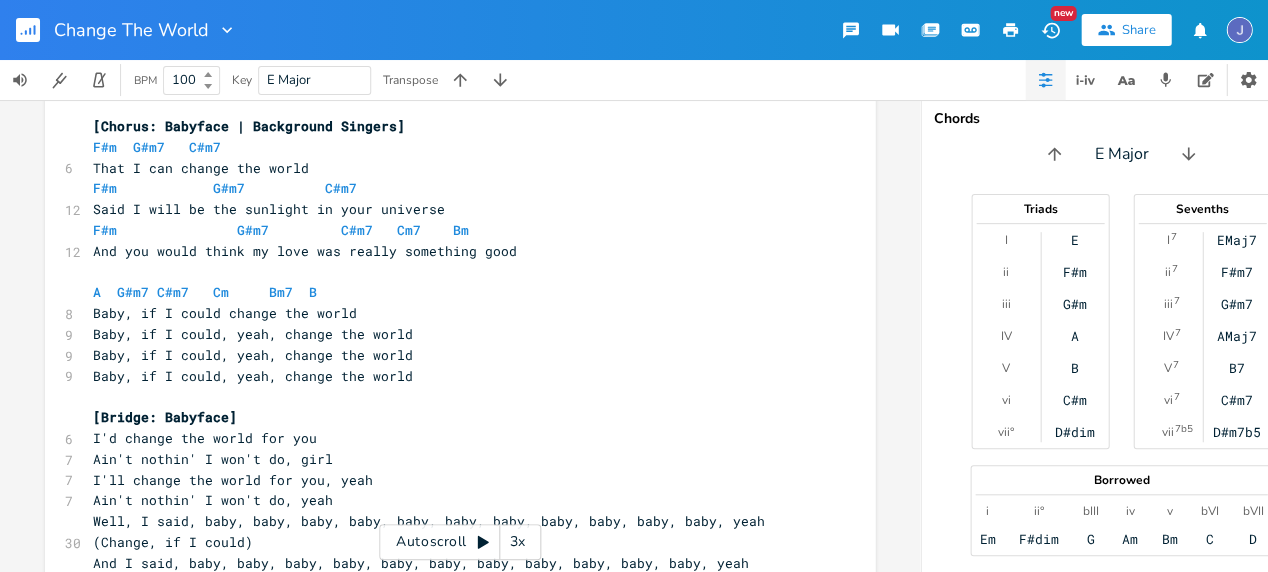 scroll, scrollTop: 4, scrollLeft: 0, axis: vertical 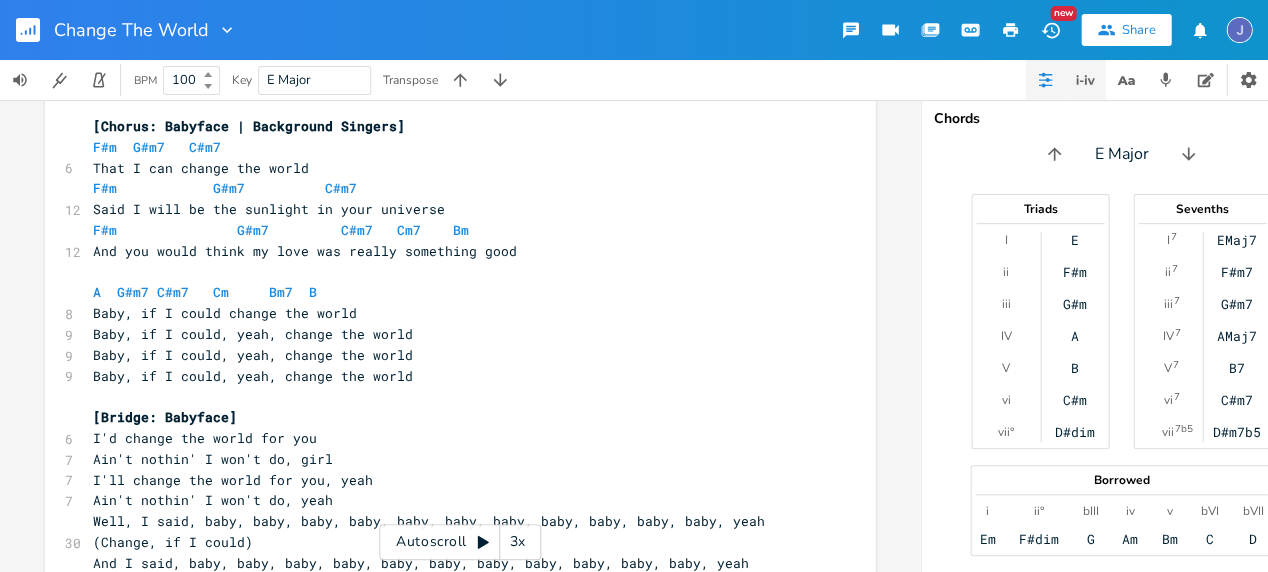 click 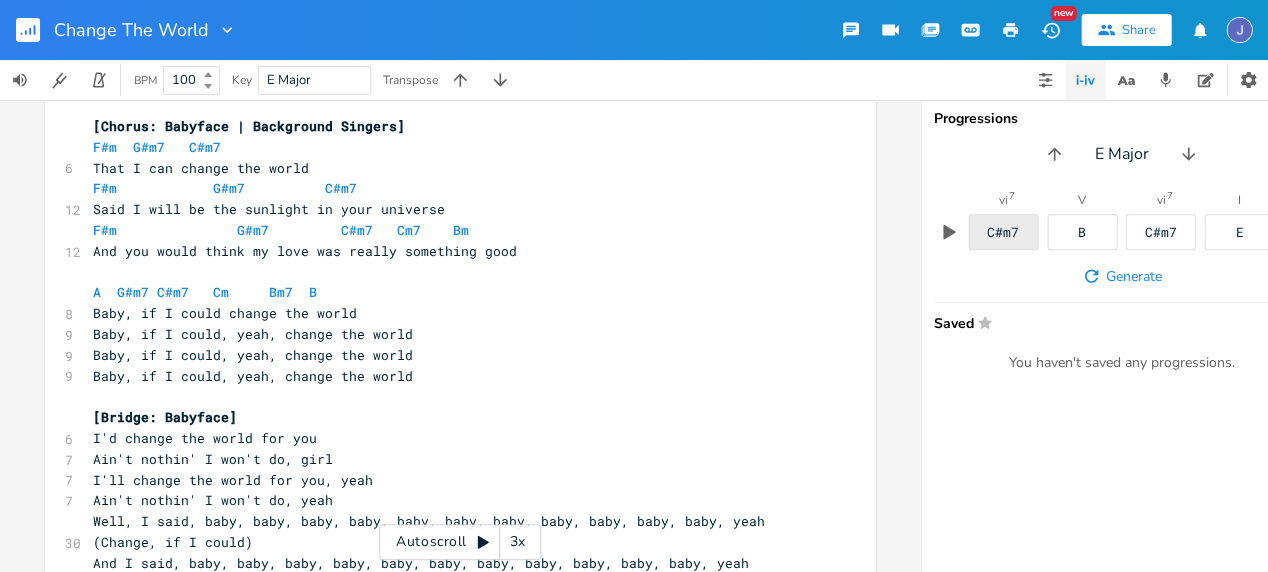 click on "C#m7" at bounding box center (1003, 232) 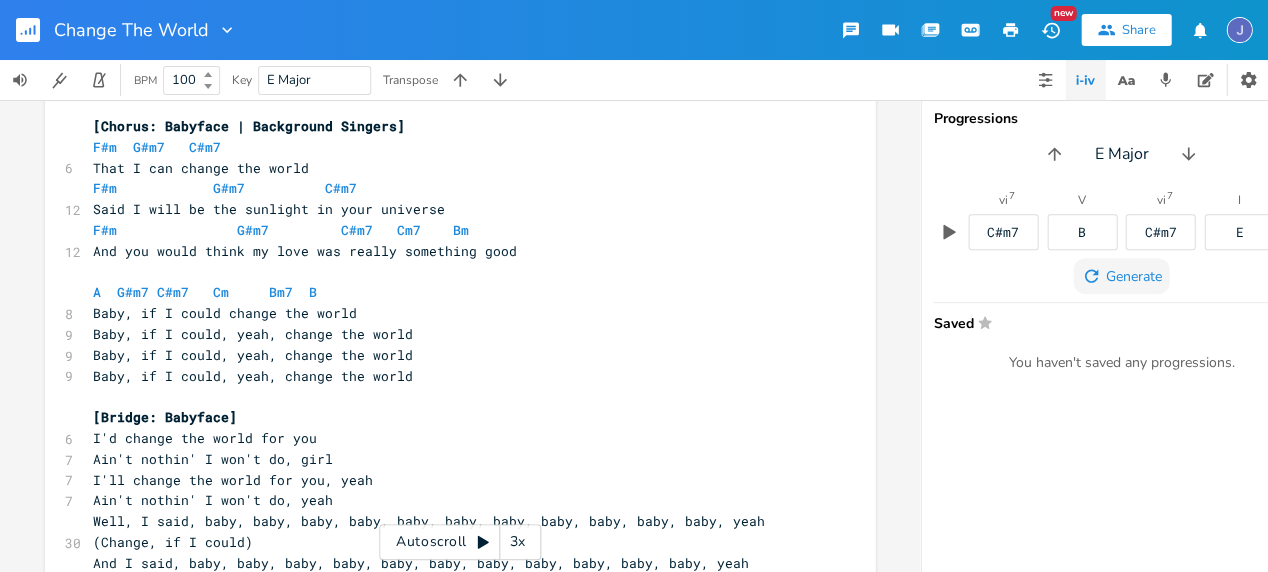 click on "Generate" at bounding box center (1133, 276) 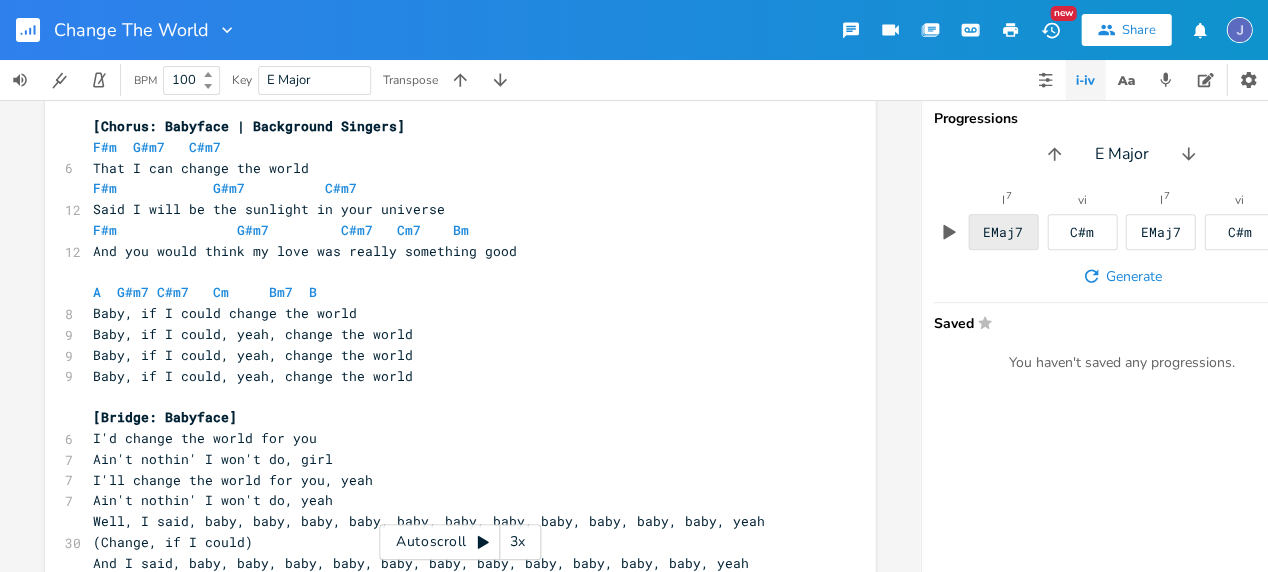 click on "EMaj7" at bounding box center [1003, 232] 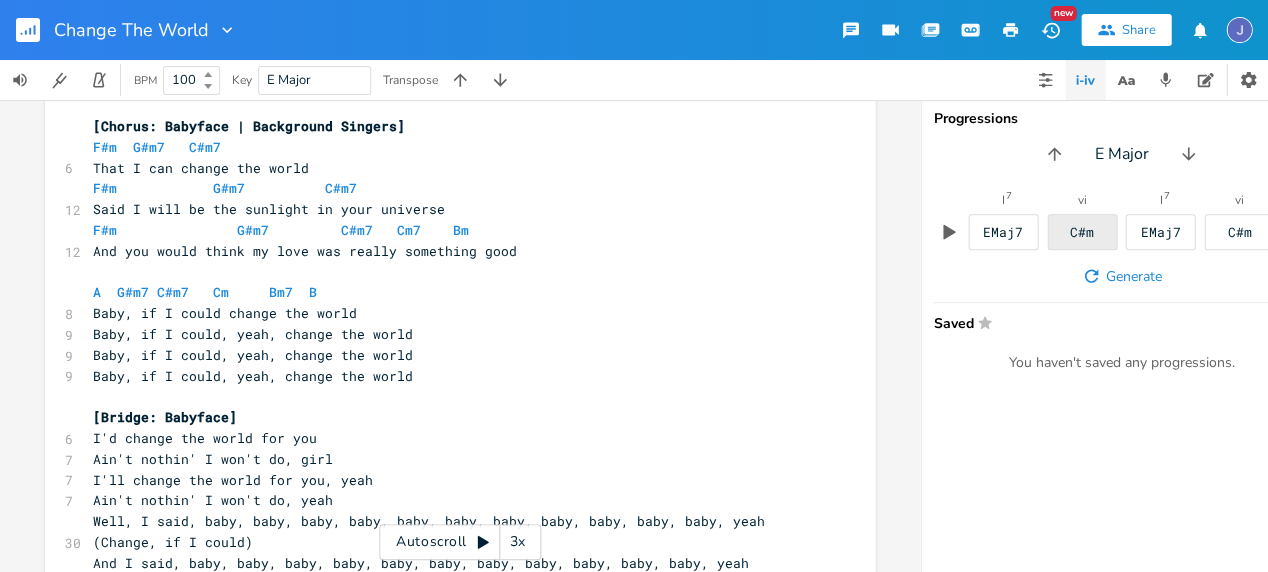 click on "C#m" at bounding box center (1082, 232) 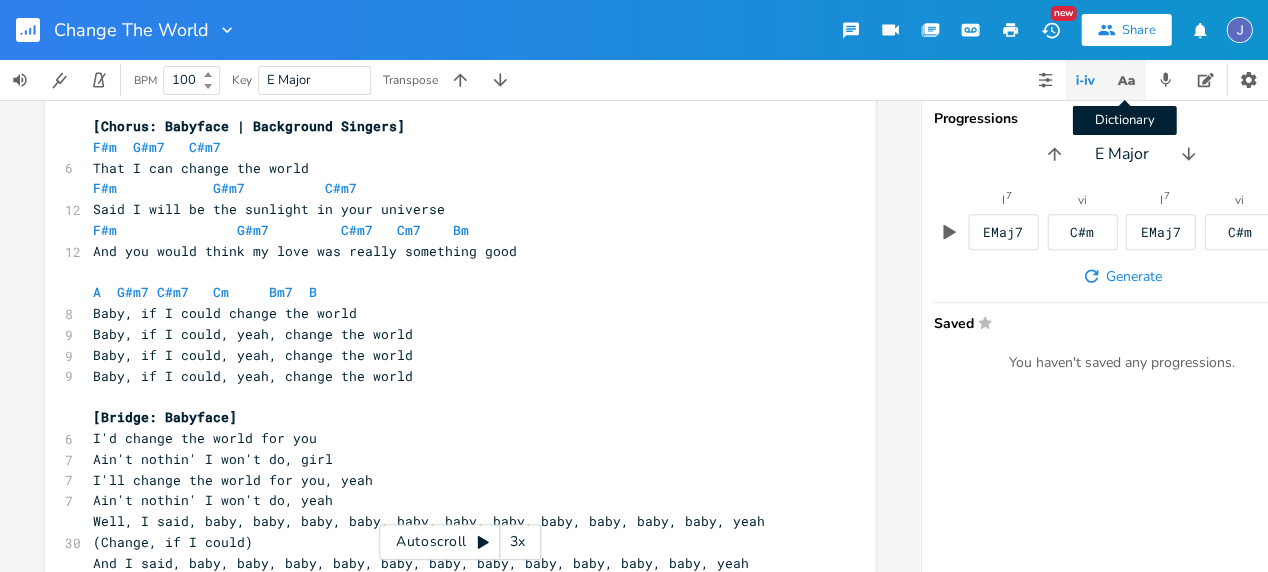 click 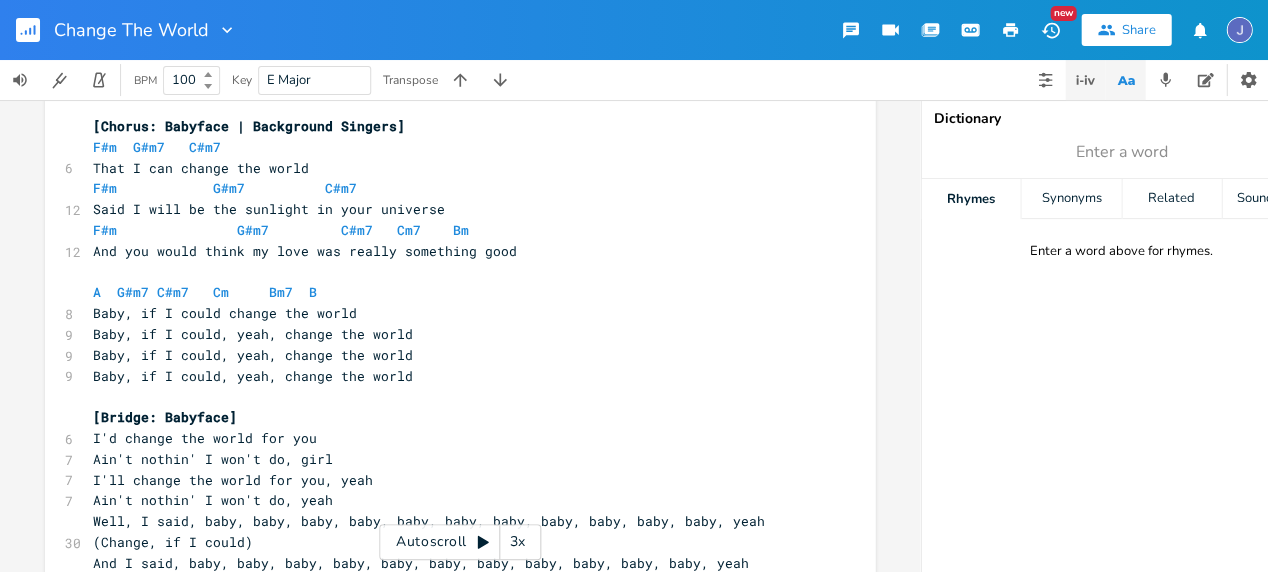 click at bounding box center [1085, 80] 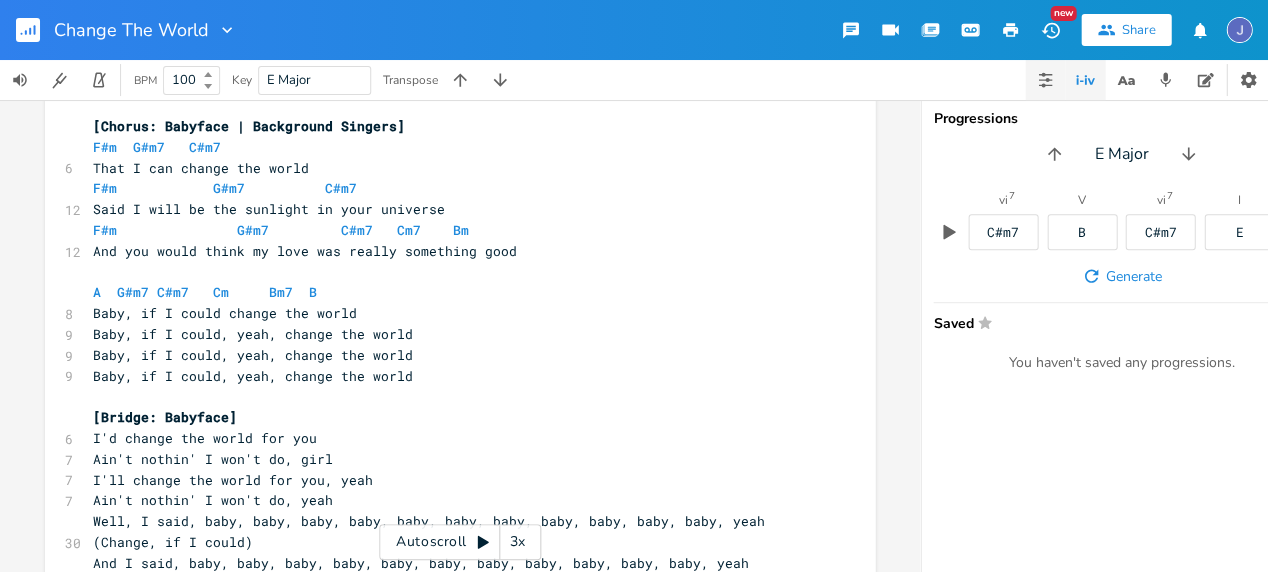 click 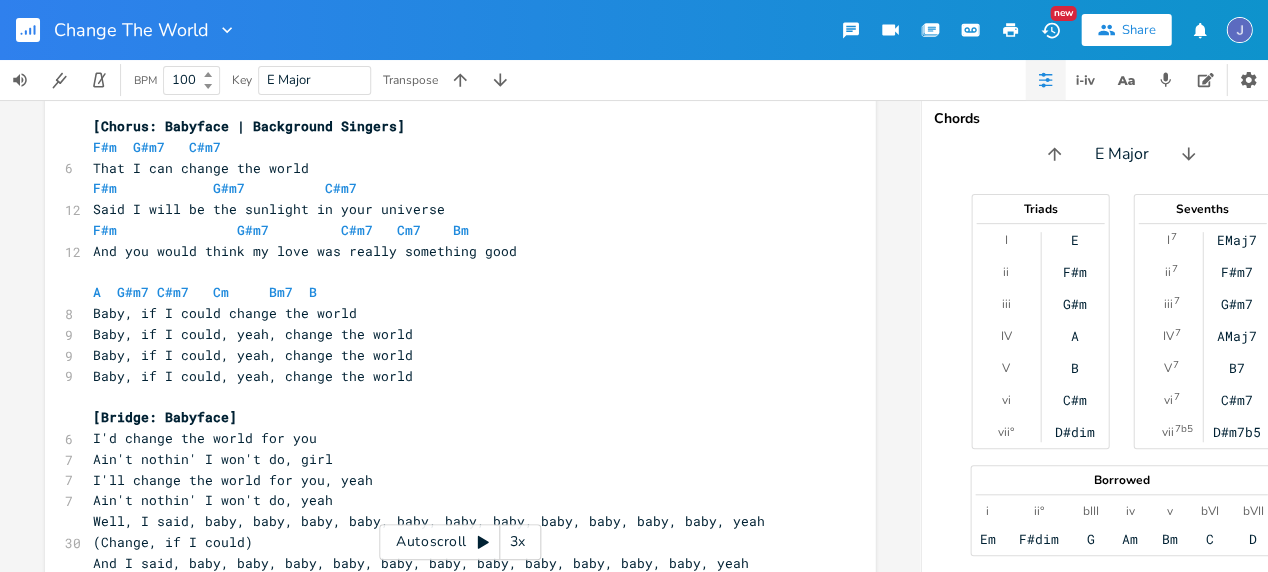 scroll, scrollTop: 4, scrollLeft: 0, axis: vertical 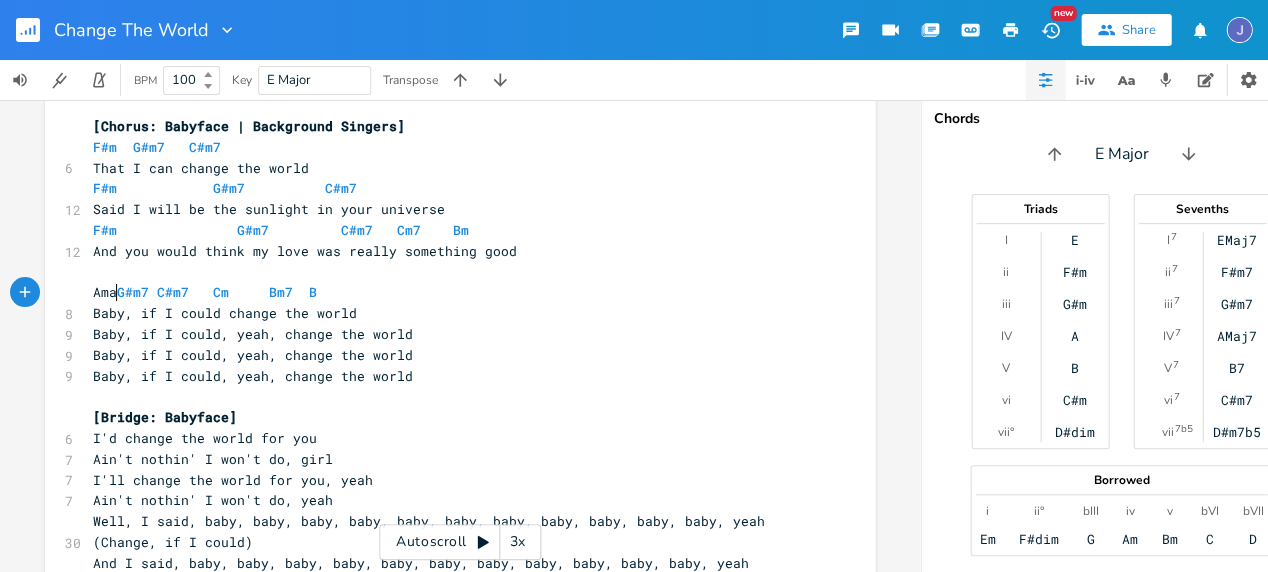 type on "mam" 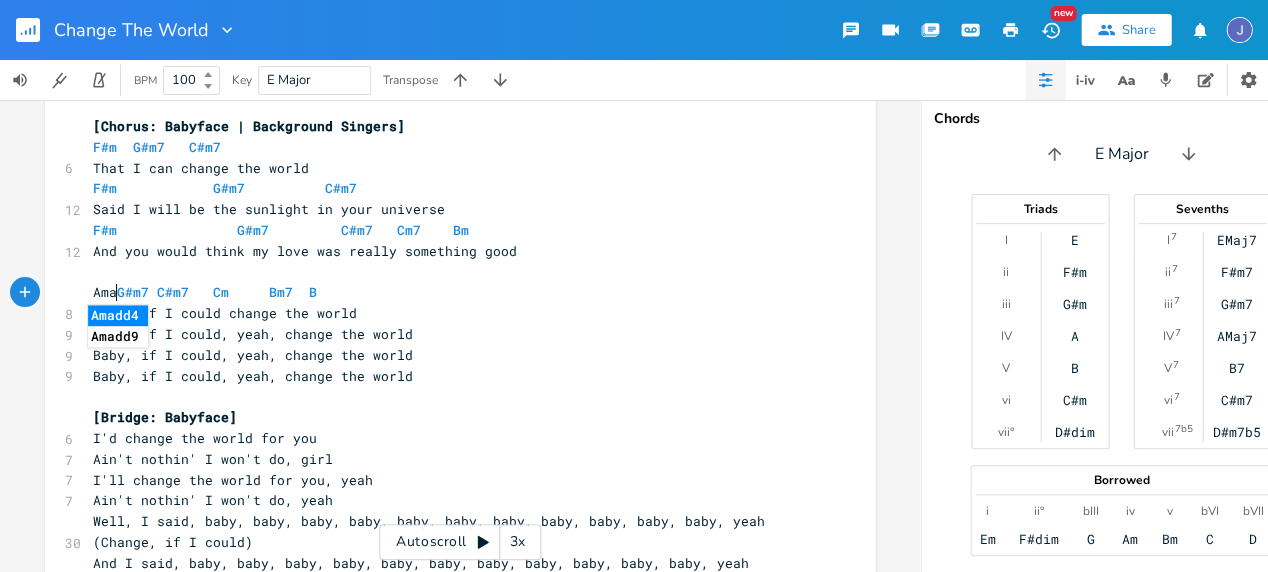 scroll, scrollTop: 0, scrollLeft: 2, axis: horizontal 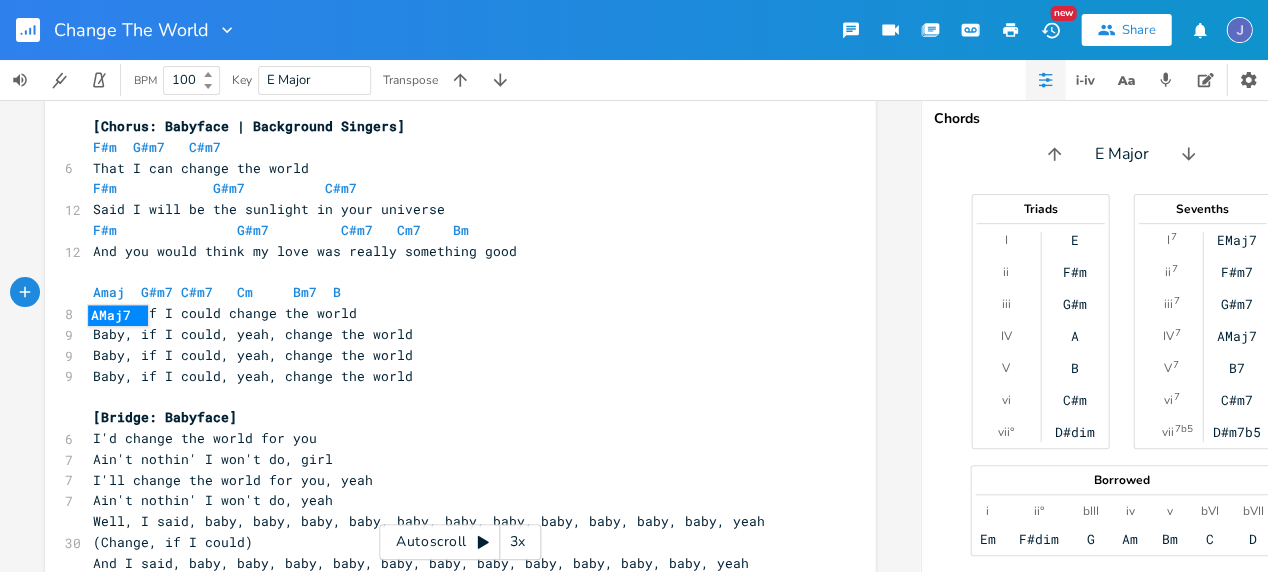 type on "j" 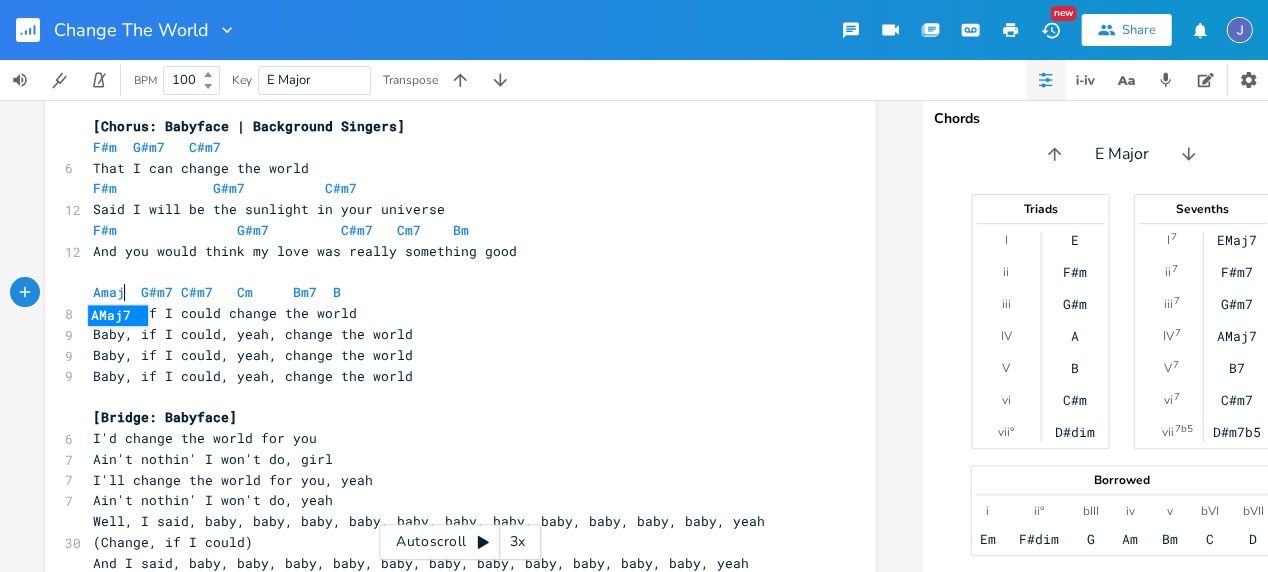 click on "AMaj7" at bounding box center (118, 315) 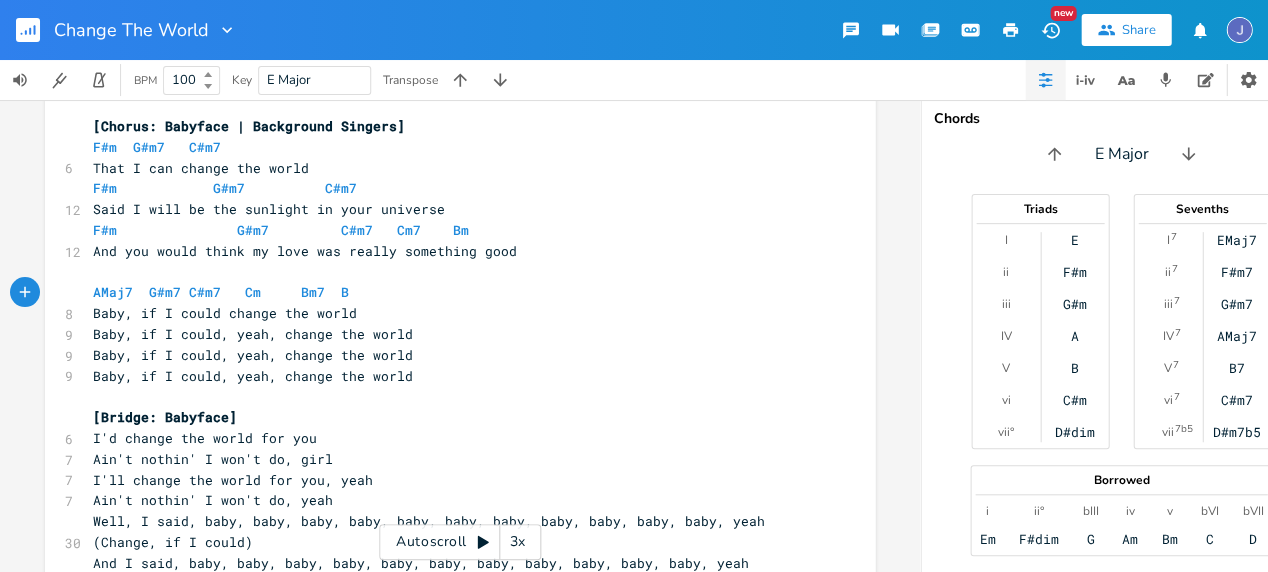click on "AMaj7    G#m7   C#m7     Cm       Bm7    B" at bounding box center [450, 292] 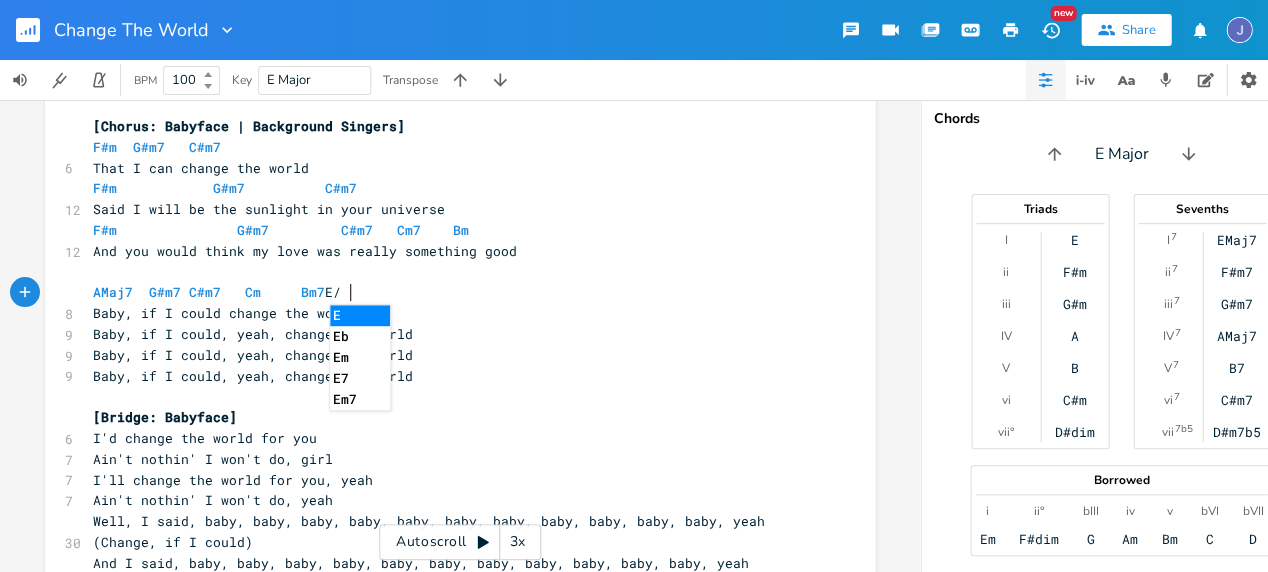 type on "E/D" 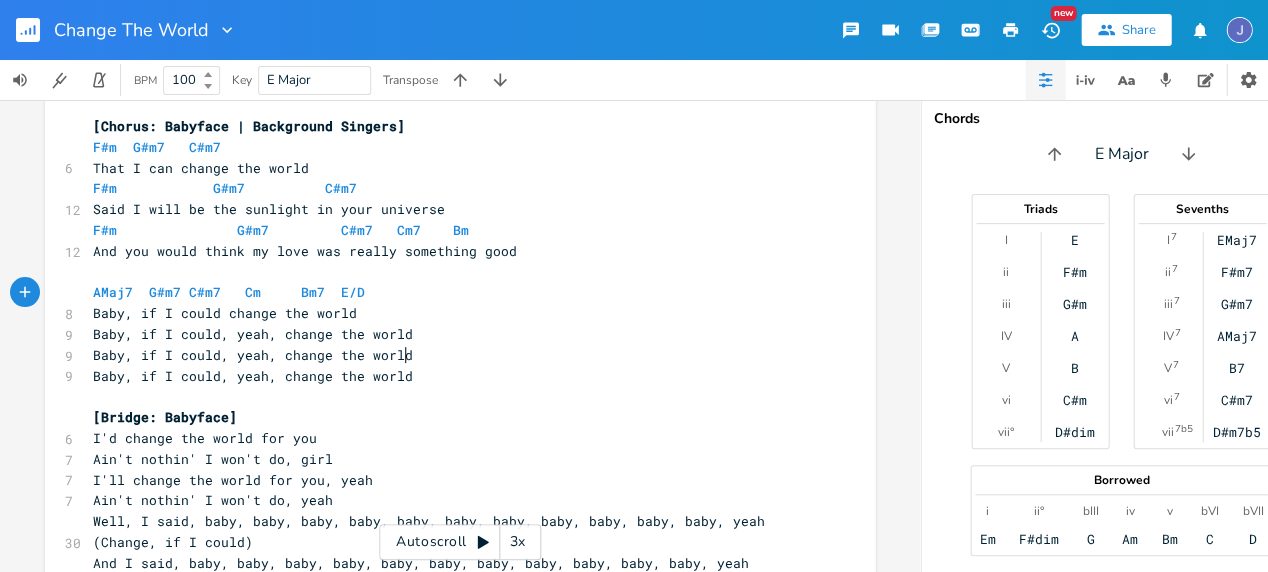 click on "Baby, if I could, yeah, change the world" at bounding box center [450, 355] 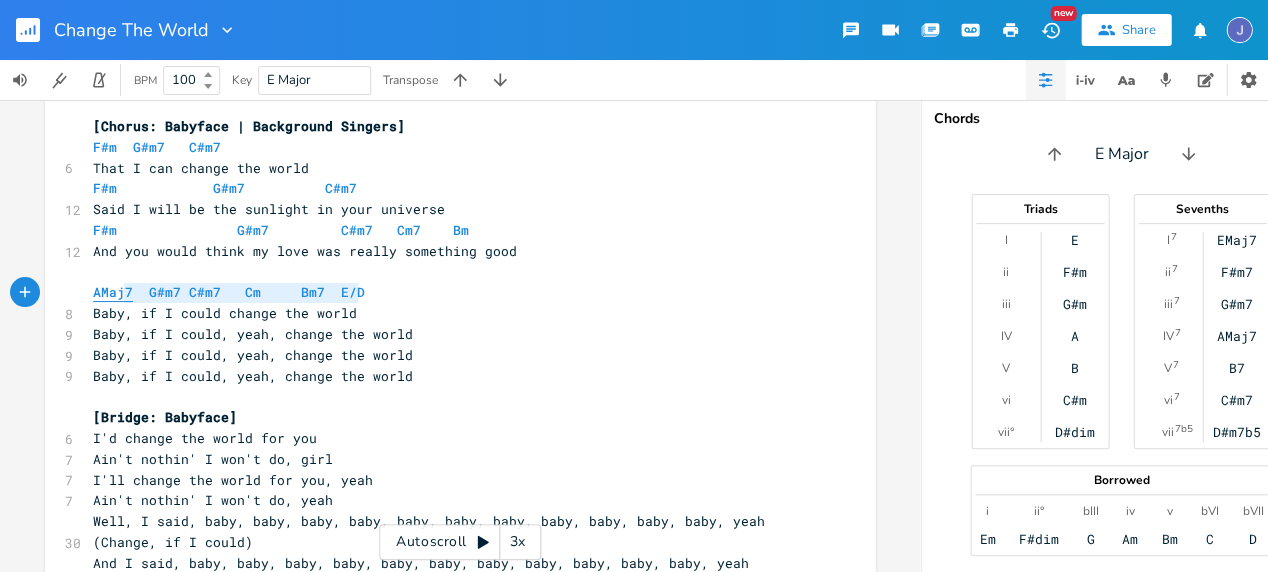 type on "Maj7  G#m7 C#m7   Cm     Bm7  E/D" 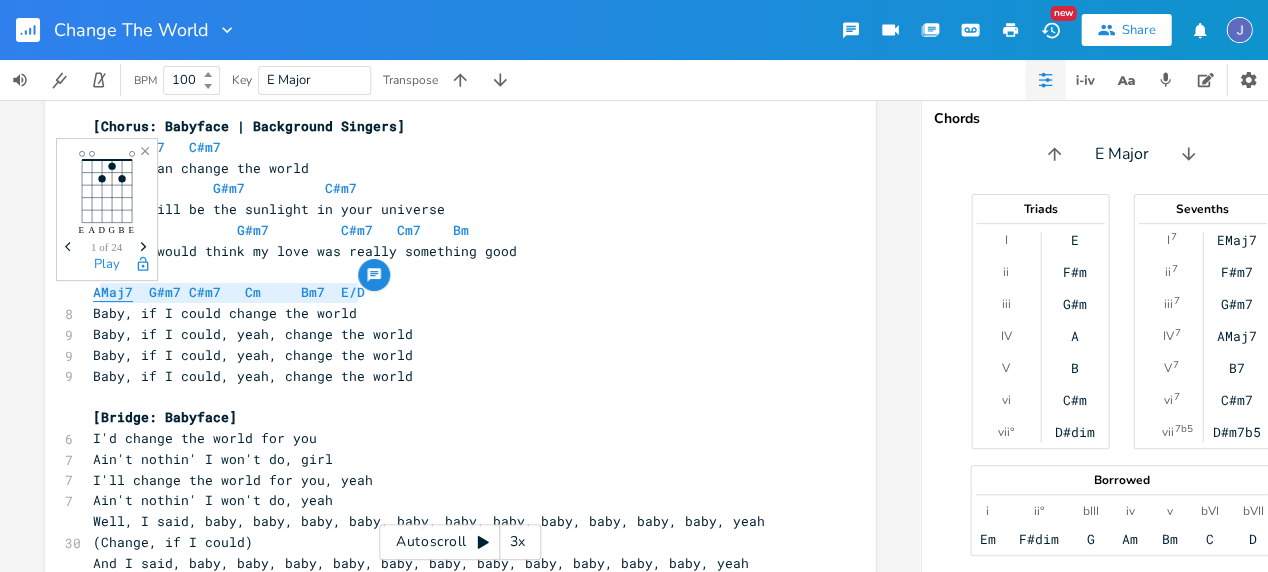 drag, startPoint x: 379, startPoint y: 299, endPoint x: 92, endPoint y: 295, distance: 287.02786 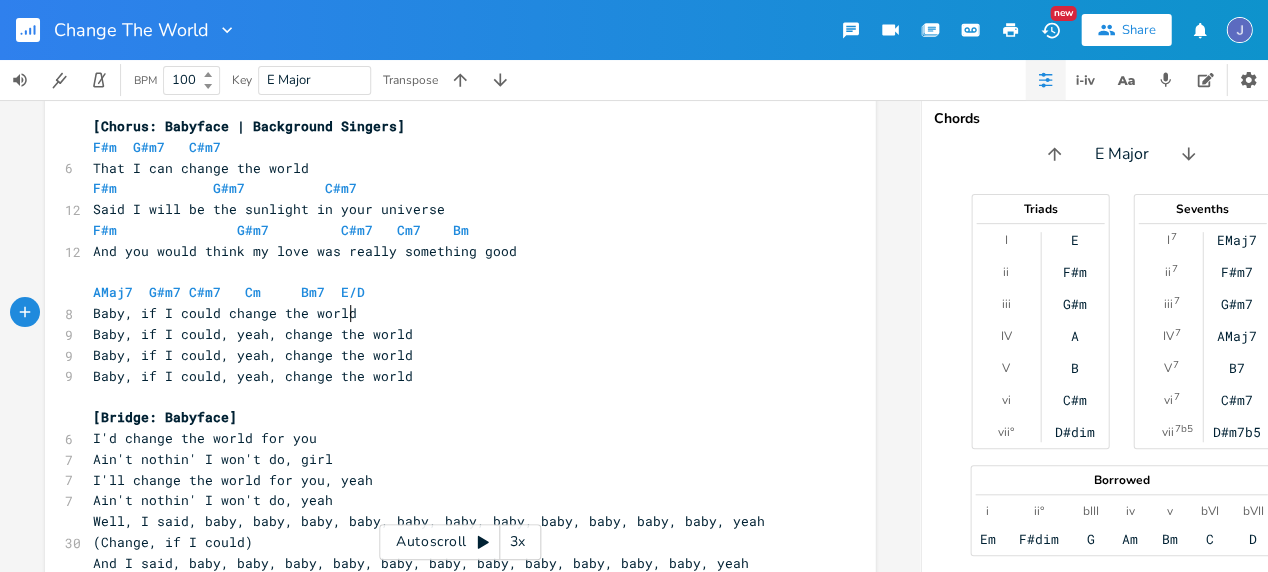 click on "Baby, if I could change the world" at bounding box center (450, 313) 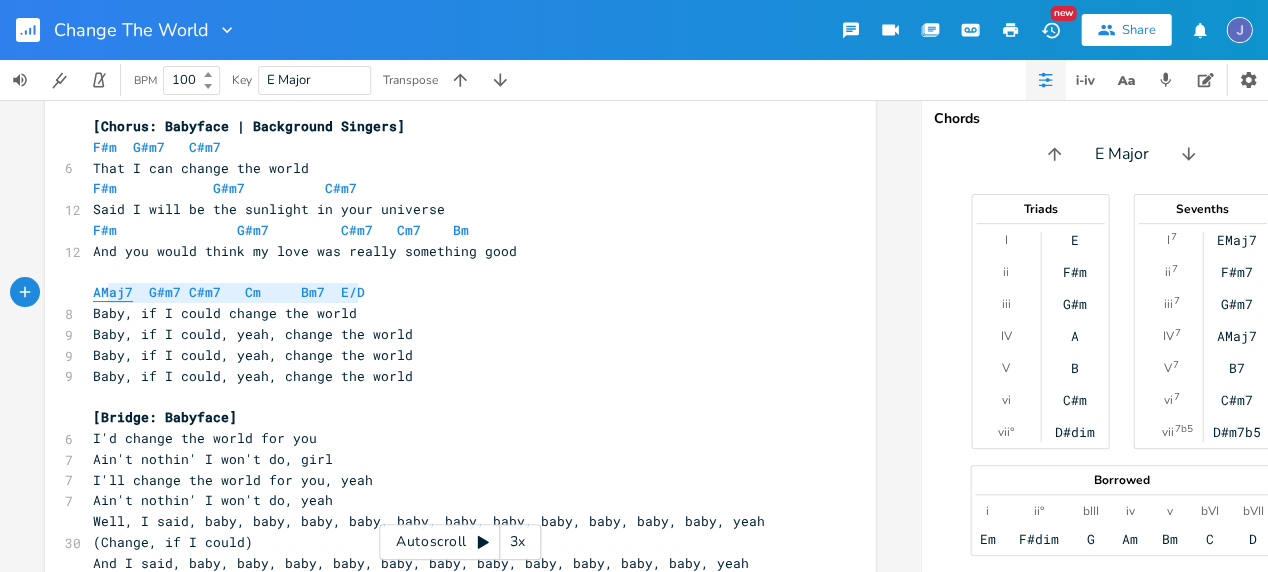 type on "AMaj7  G#m7 C#m7   Cm     Bm7  E/D" 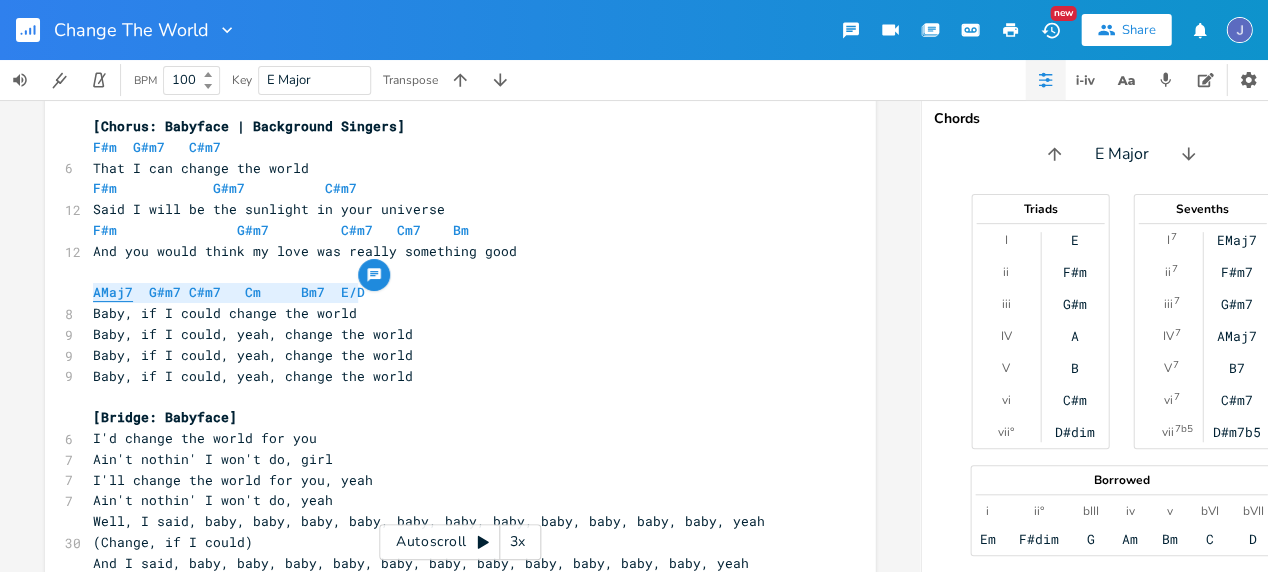drag, startPoint x: 334, startPoint y: 290, endPoint x: 89, endPoint y: 292, distance: 245.00816 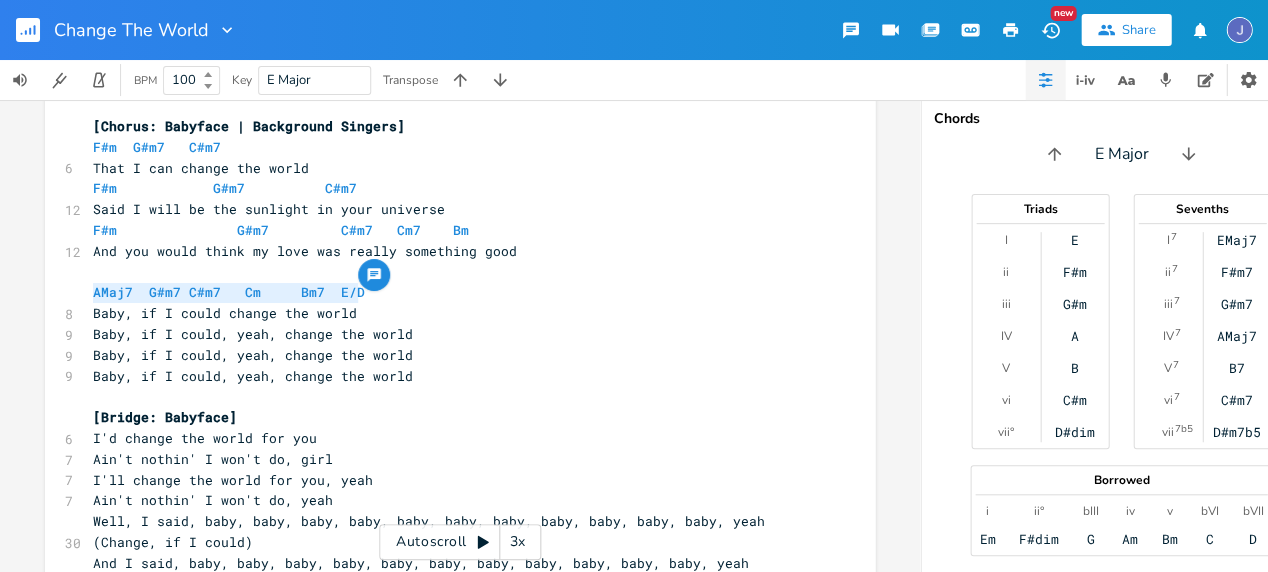 type 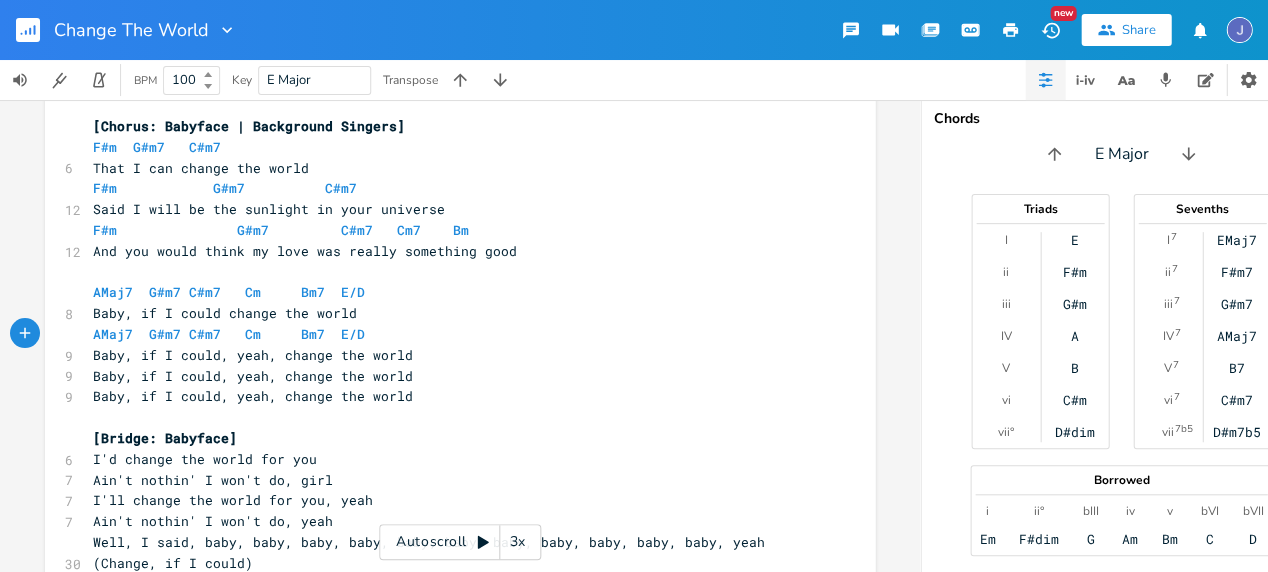 click on "Baby, if I could, yeah, change the world" at bounding box center [450, 355] 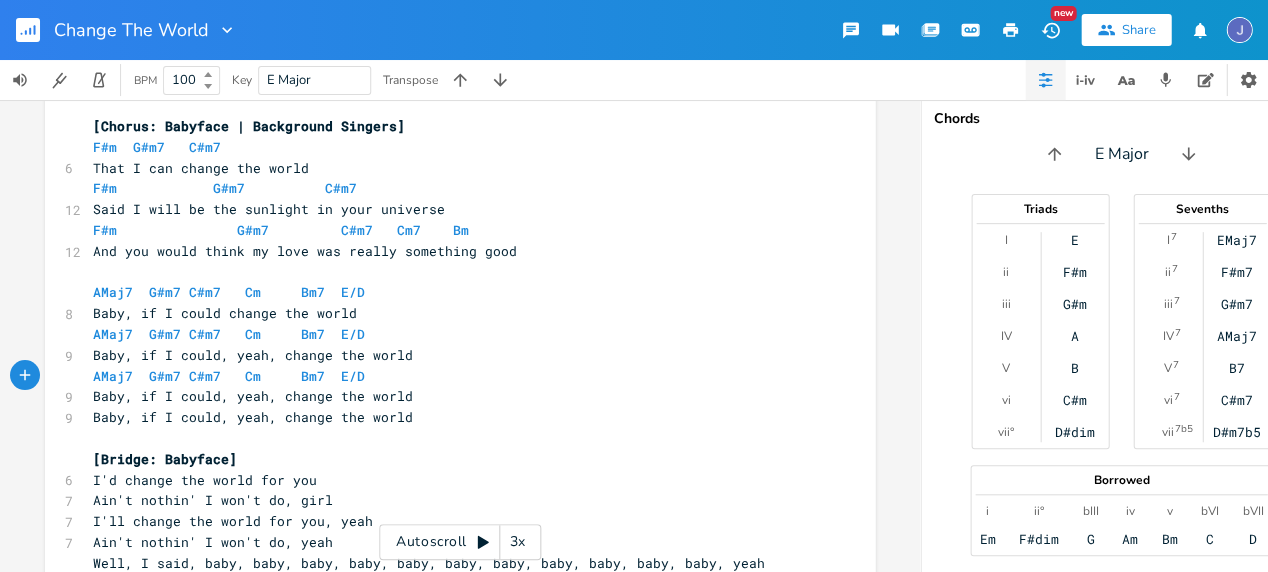 click on "Baby, if I could, yeah, change the world" at bounding box center (450, 396) 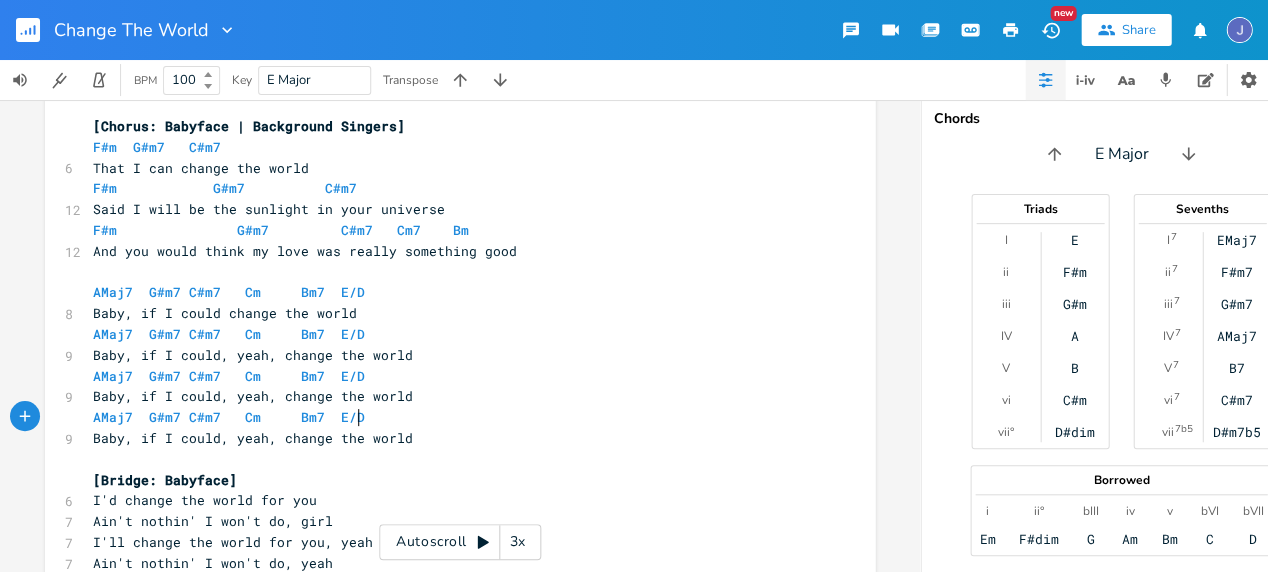 click on "AMaj7    G#m7   C#m7     Cm       Bm7    E/D" at bounding box center [450, 417] 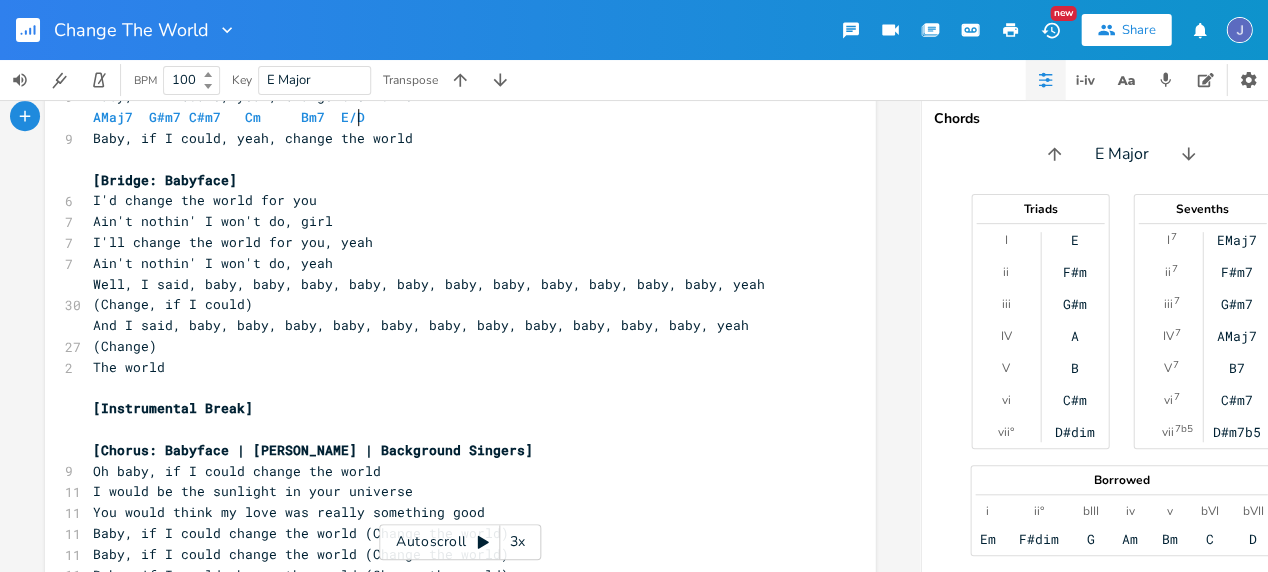 scroll, scrollTop: 1764, scrollLeft: 0, axis: vertical 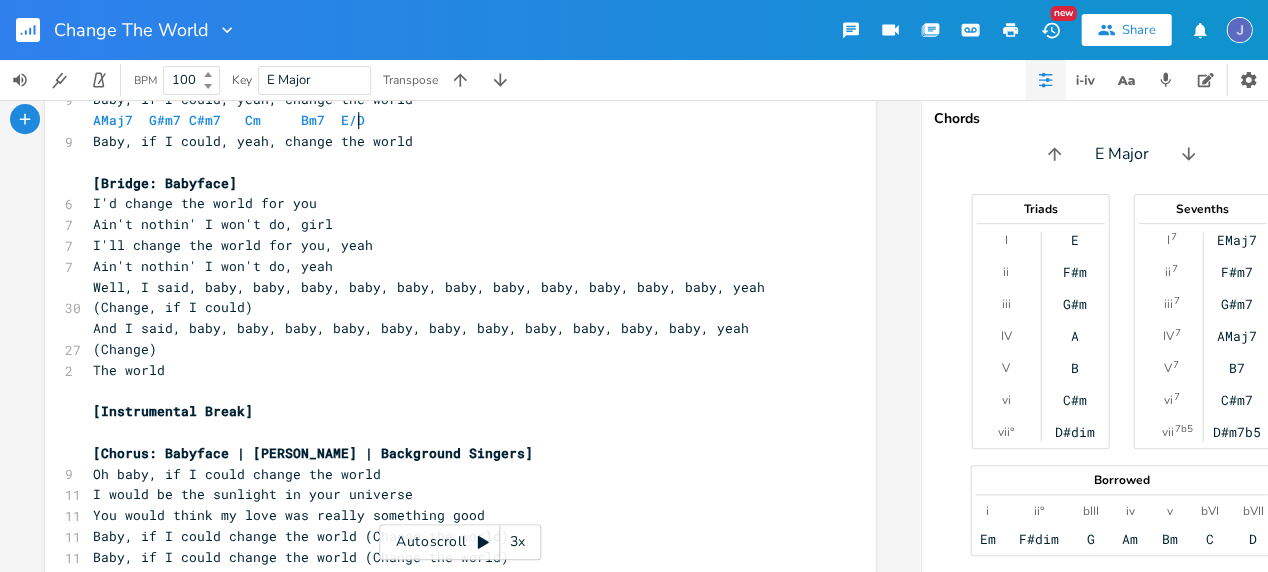 click on "​" at bounding box center [450, 432] 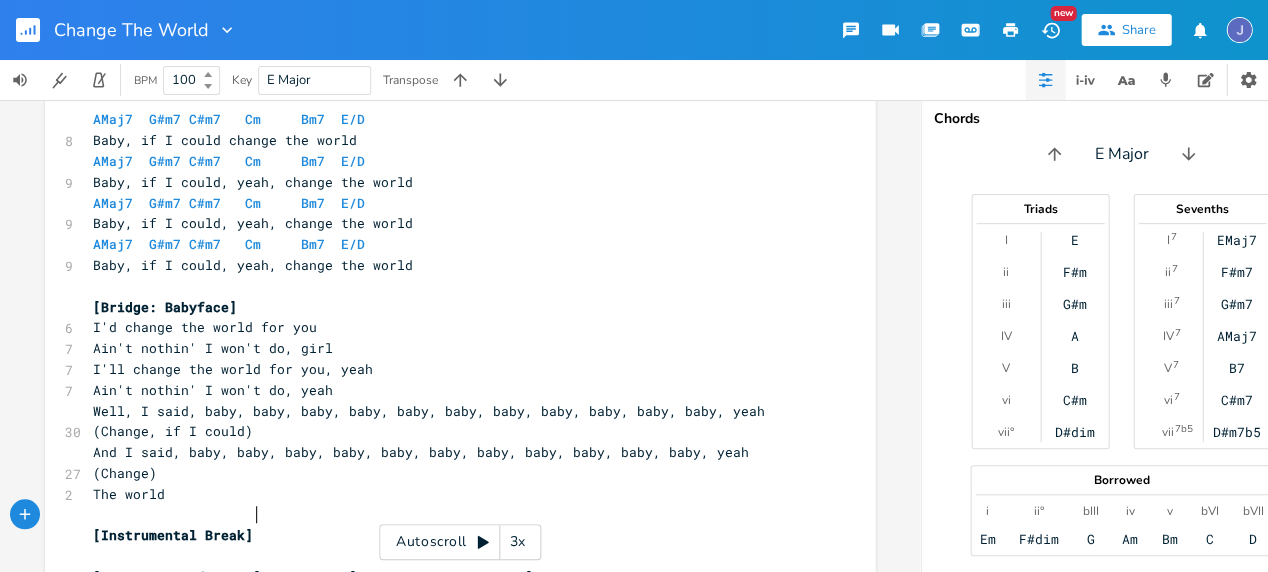 scroll, scrollTop: 1565, scrollLeft: 0, axis: vertical 